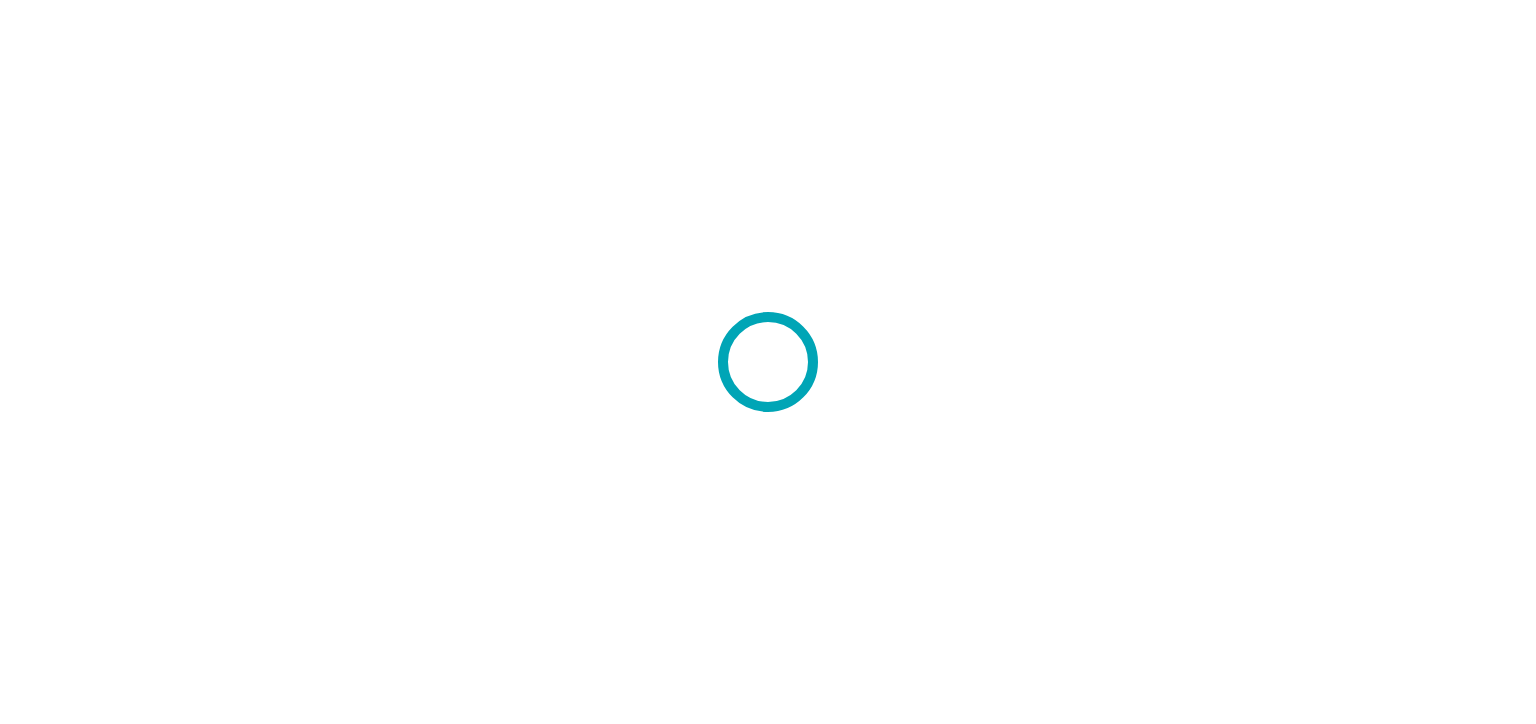scroll, scrollTop: 0, scrollLeft: 0, axis: both 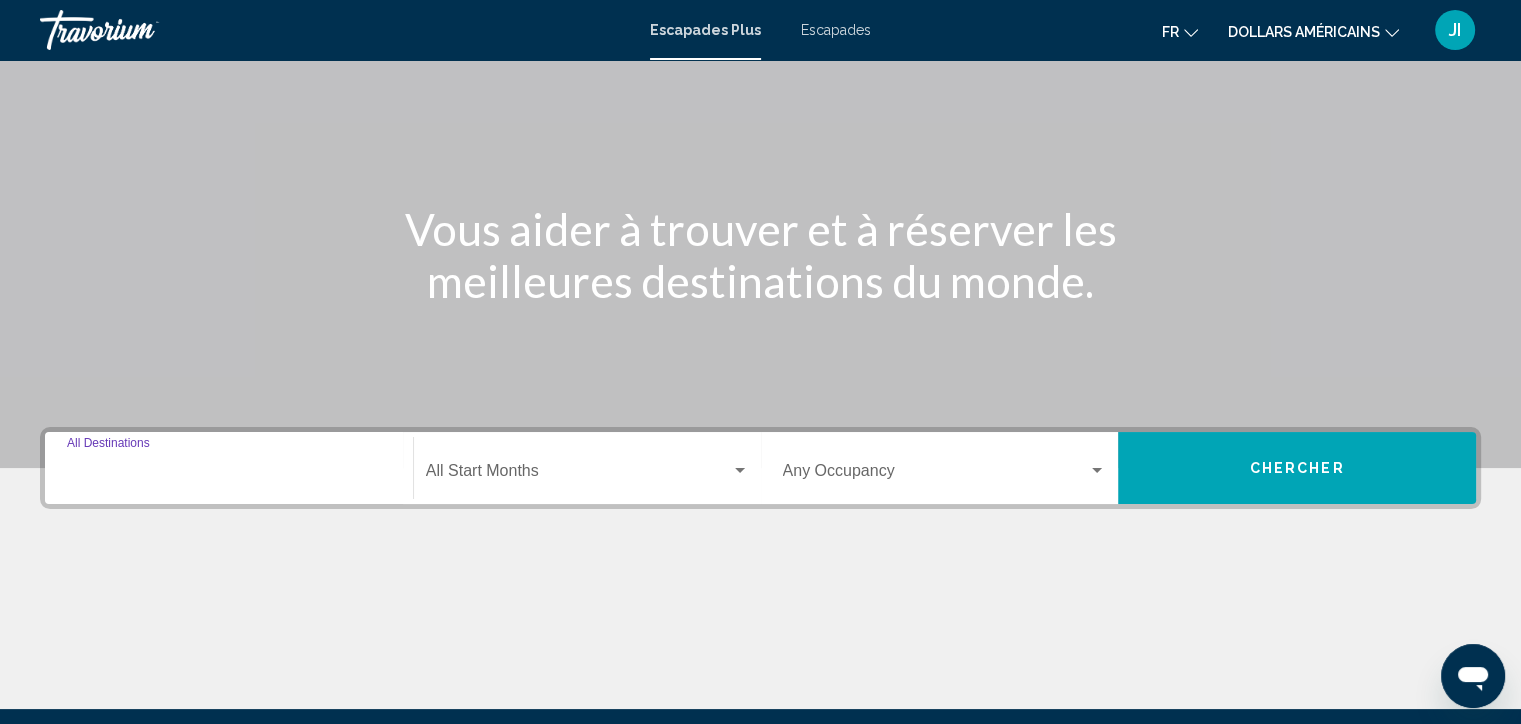 click on "Destination All Destinations" at bounding box center (229, 475) 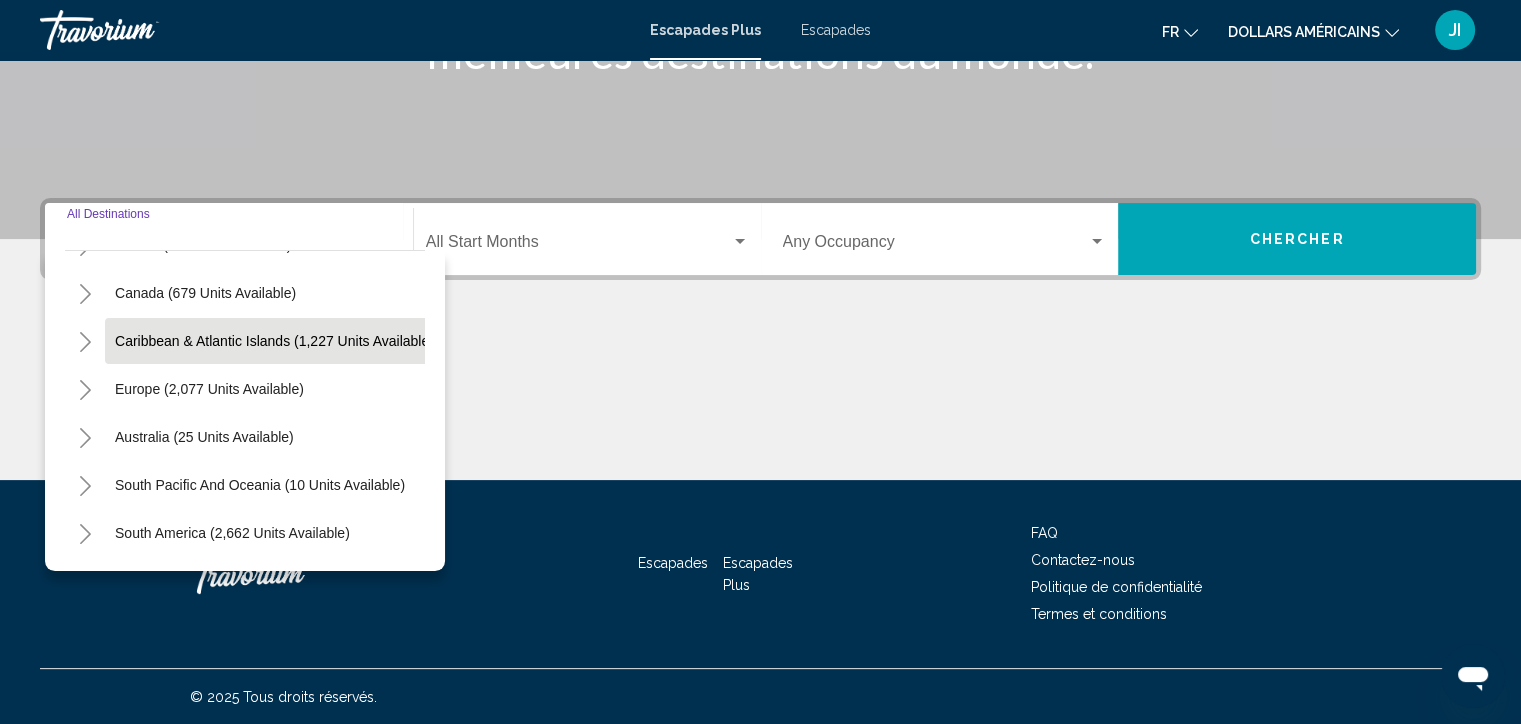 scroll, scrollTop: 160, scrollLeft: 0, axis: vertical 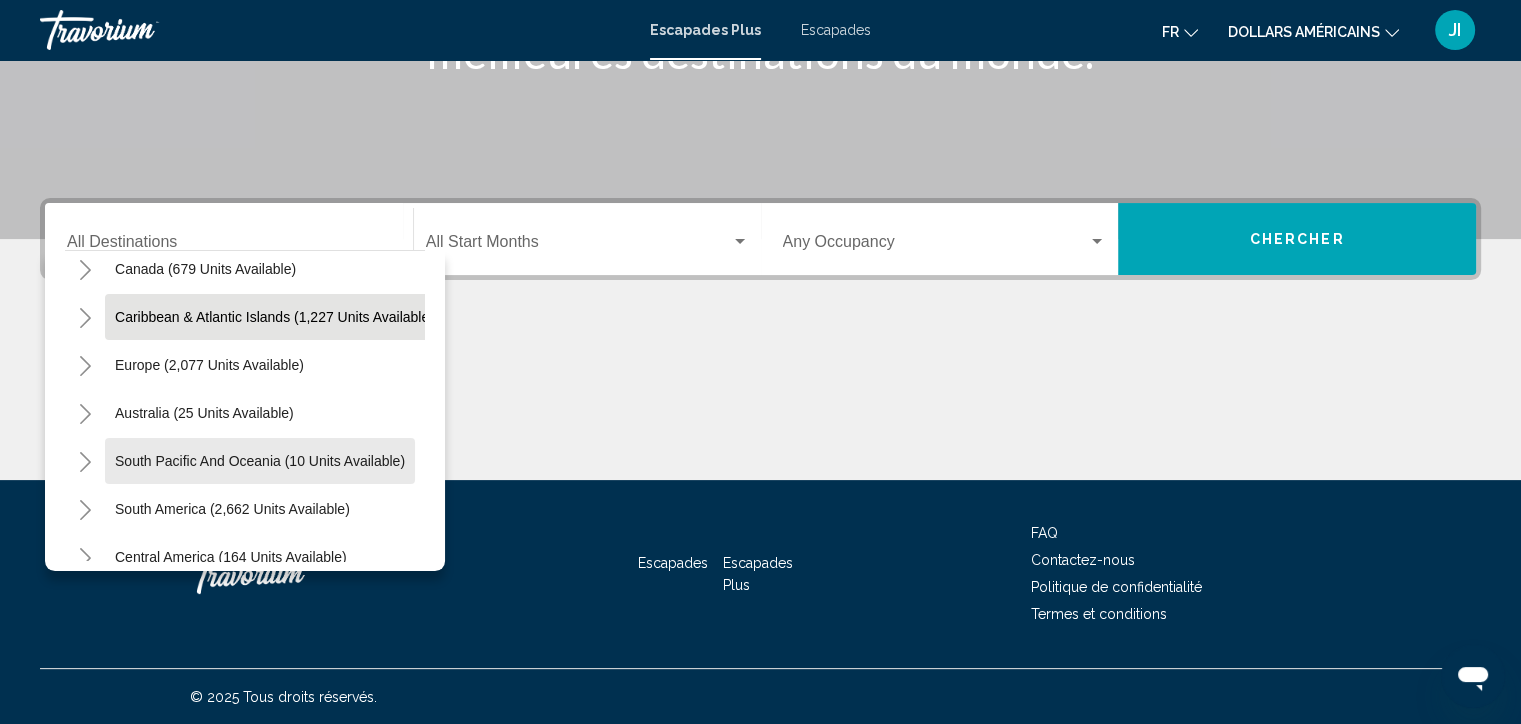 click on "South Pacific and Oceania (10 units available)" 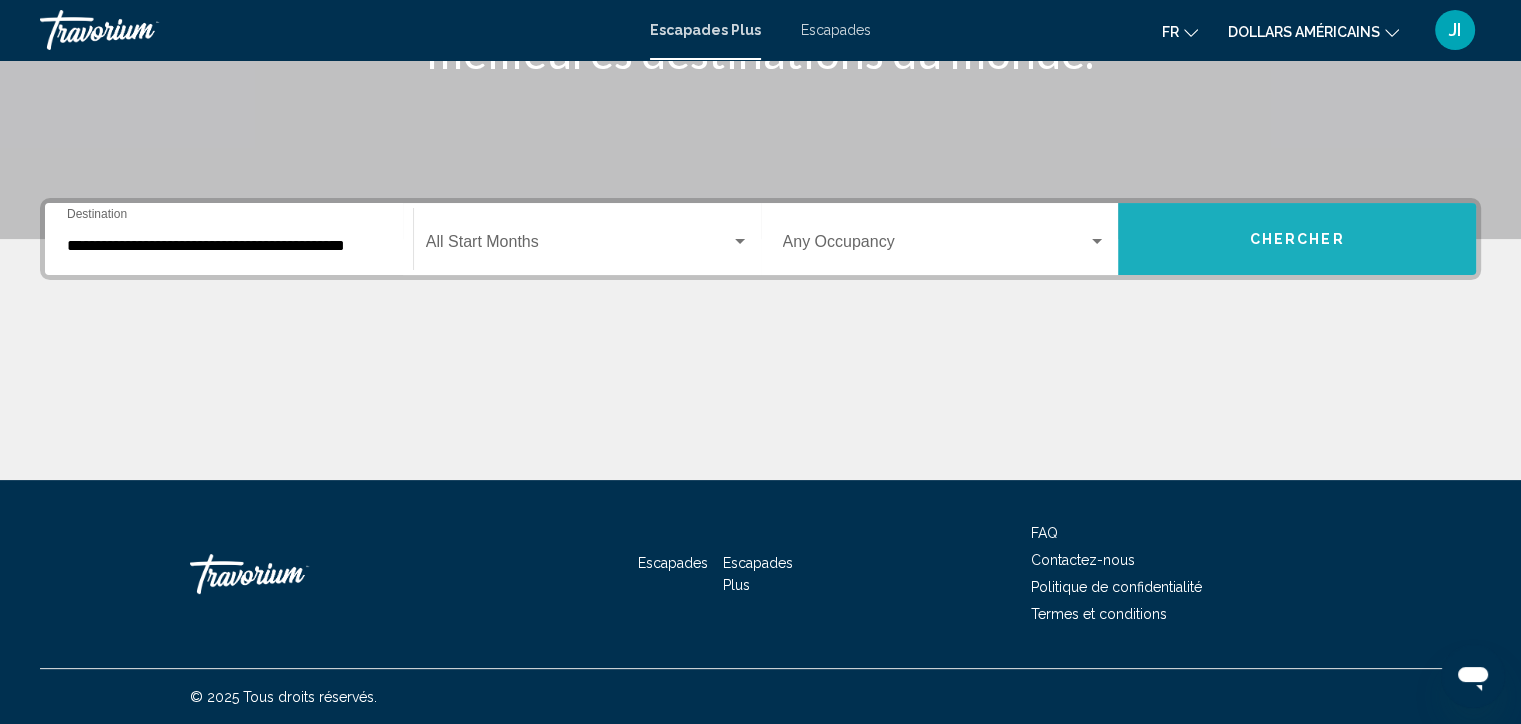 click on "Chercher" at bounding box center (1297, 240) 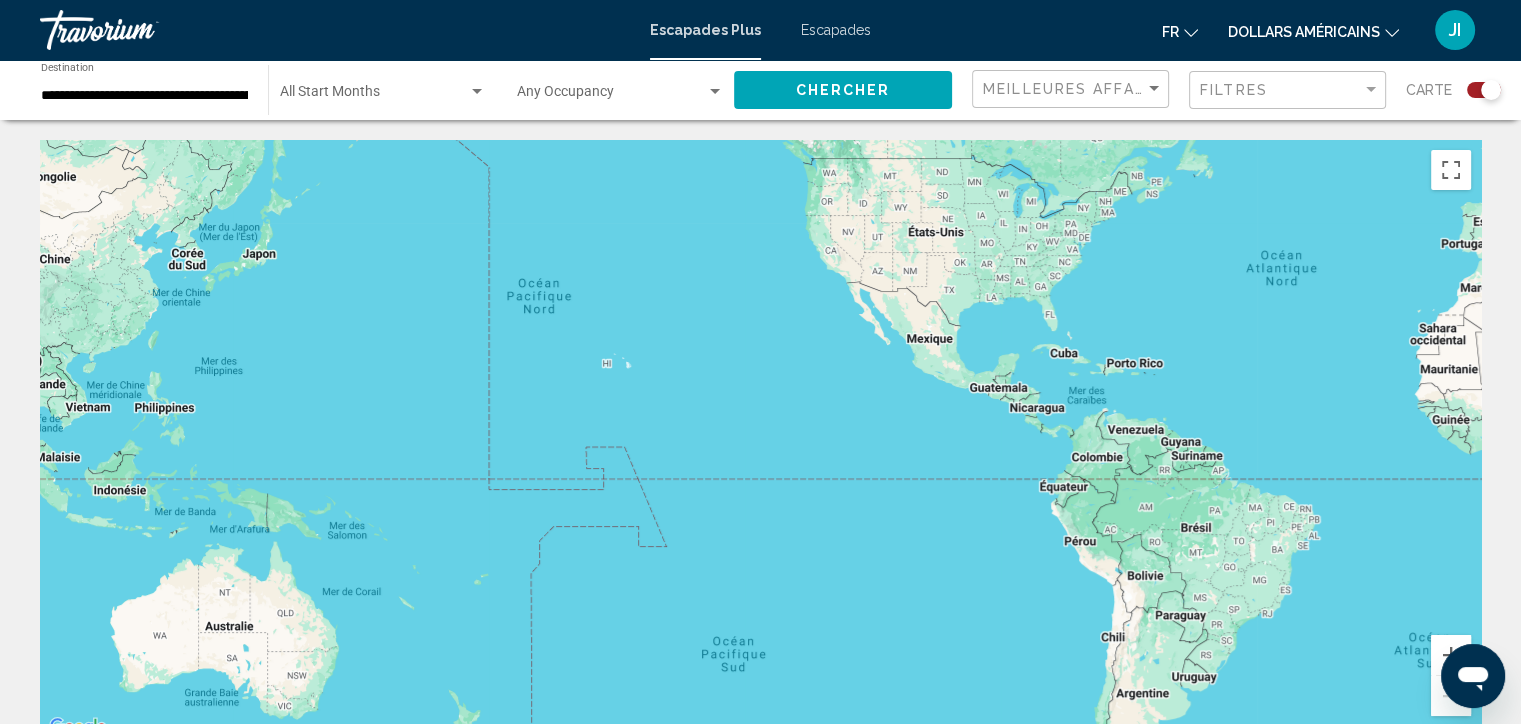 drag, startPoint x: 778, startPoint y: 416, endPoint x: 1364, endPoint y: 275, distance: 602.7247 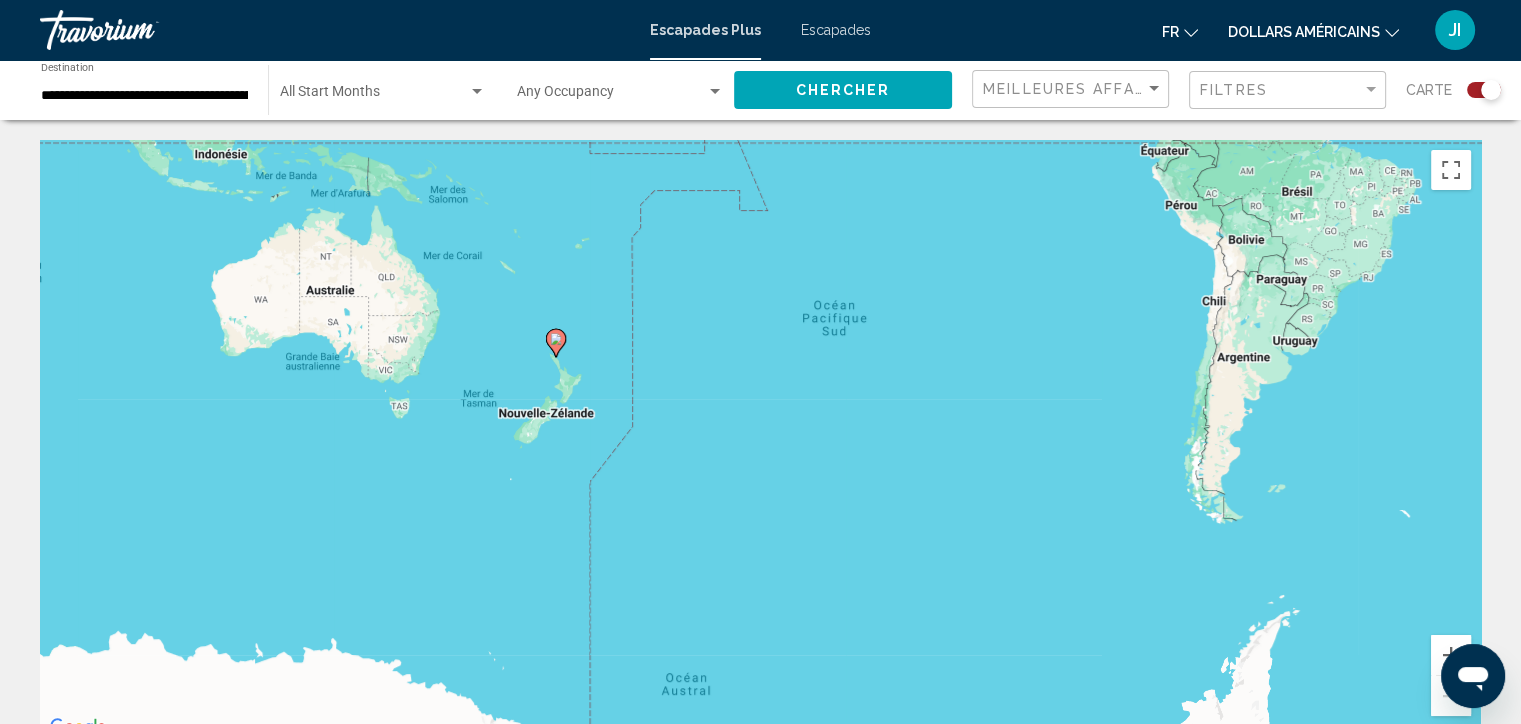 drag, startPoint x: 583, startPoint y: 587, endPoint x: 684, endPoint y: 244, distance: 357.5612 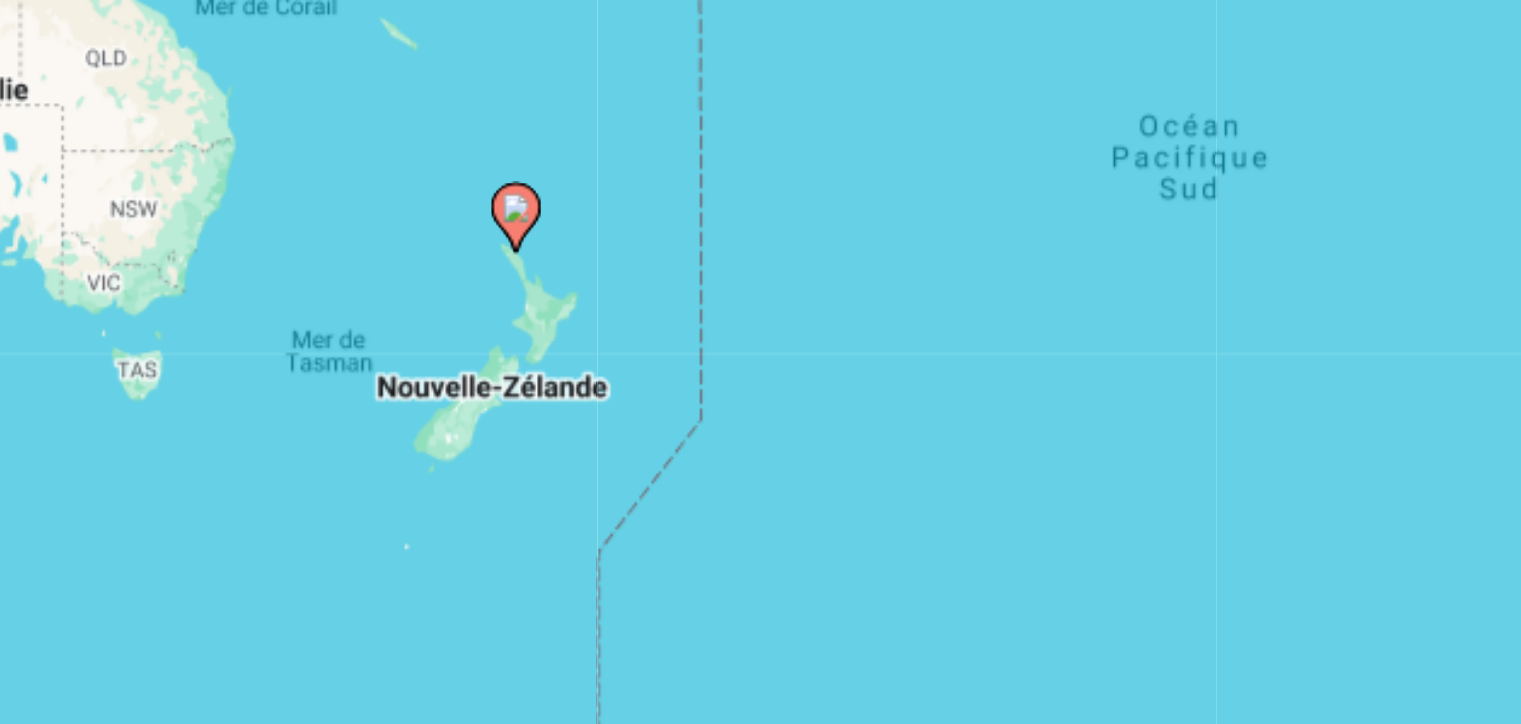 drag, startPoint x: 589, startPoint y: 364, endPoint x: 649, endPoint y: 250, distance: 128.82547 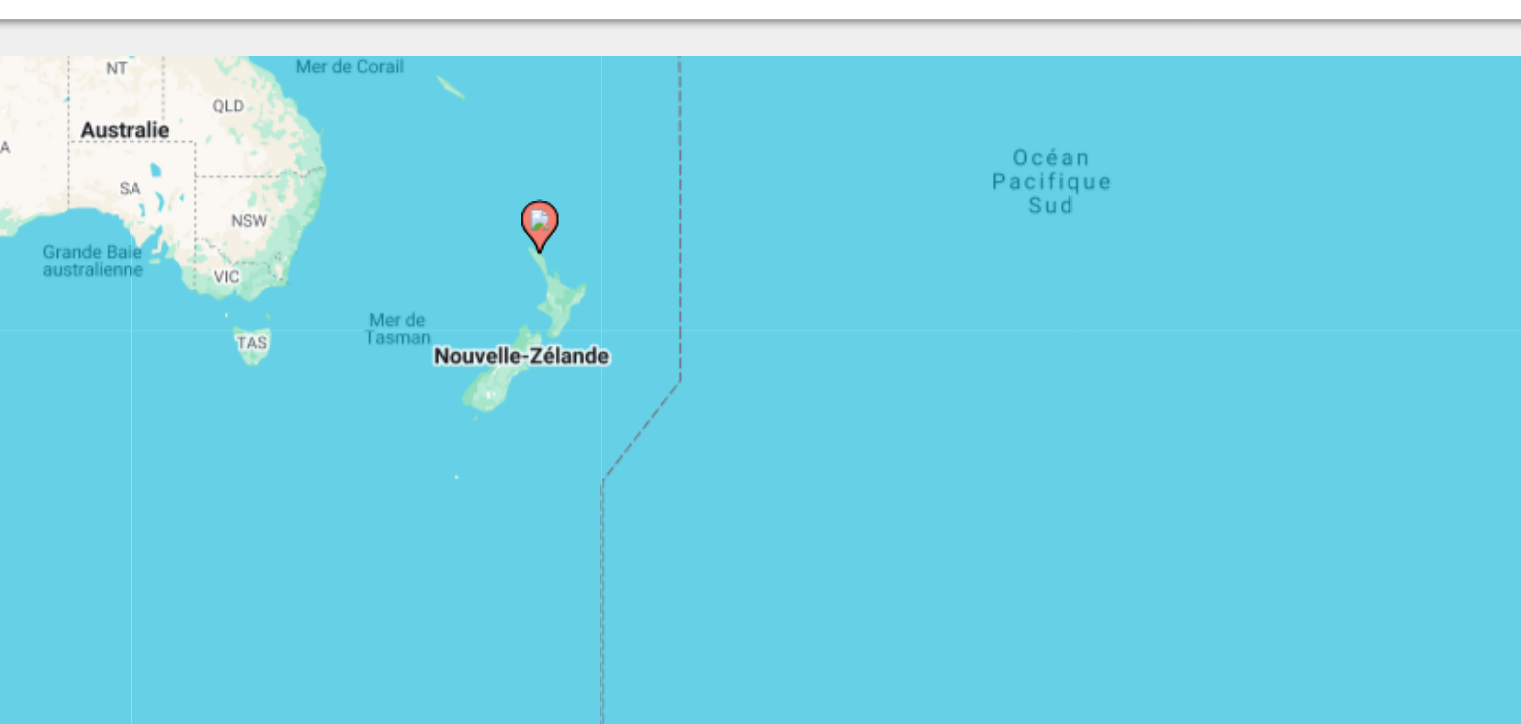 click 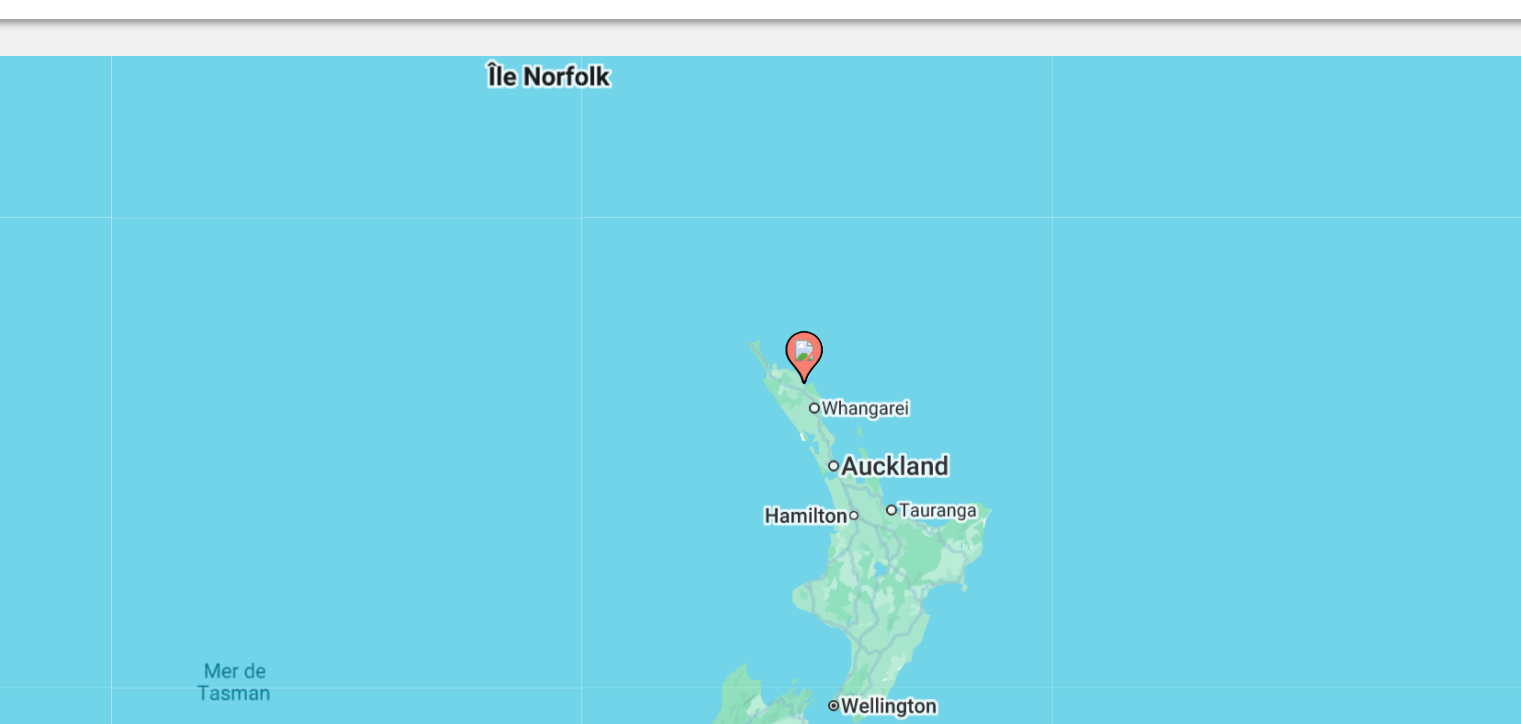 drag, startPoint x: 834, startPoint y: 433, endPoint x: 829, endPoint y: 303, distance: 130.09612 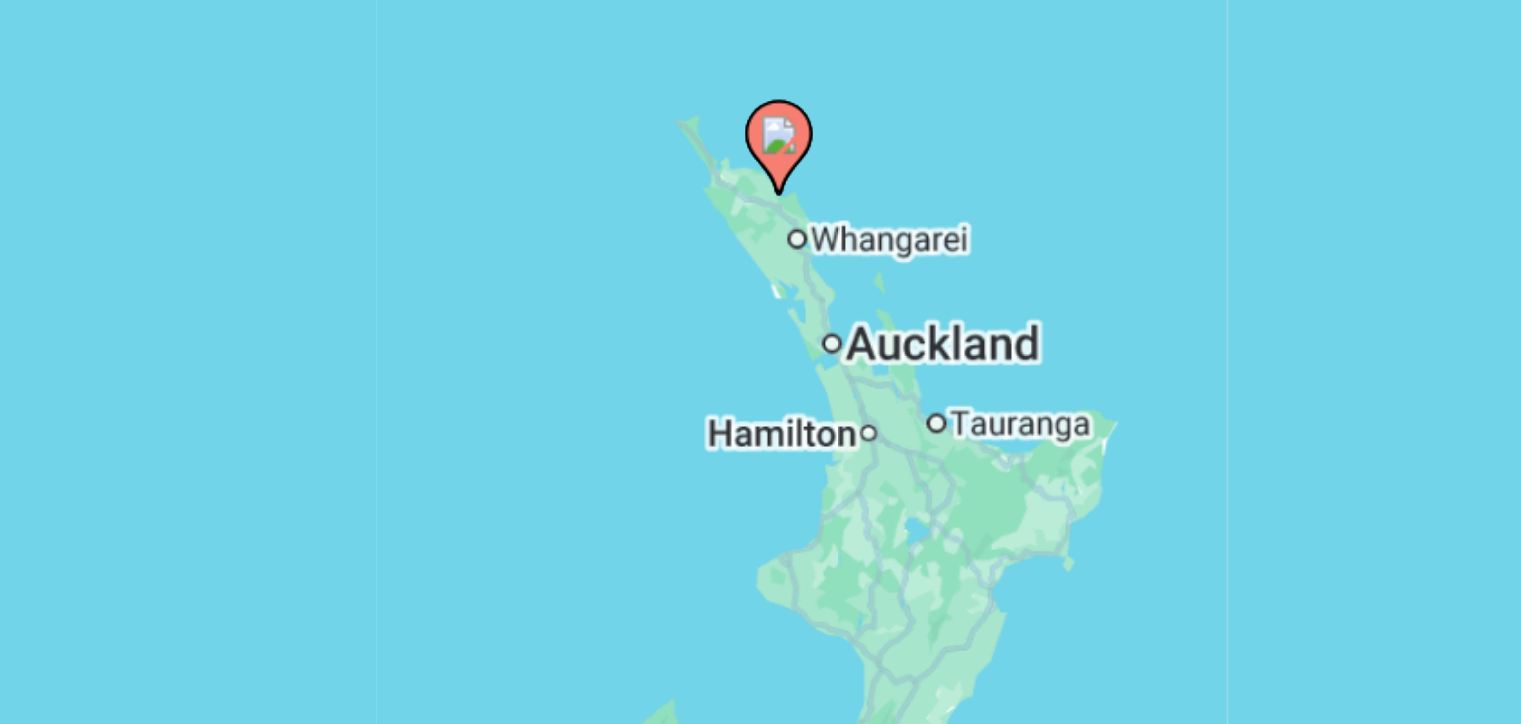 drag, startPoint x: 805, startPoint y: 392, endPoint x: 802, endPoint y: 342, distance: 50.08992 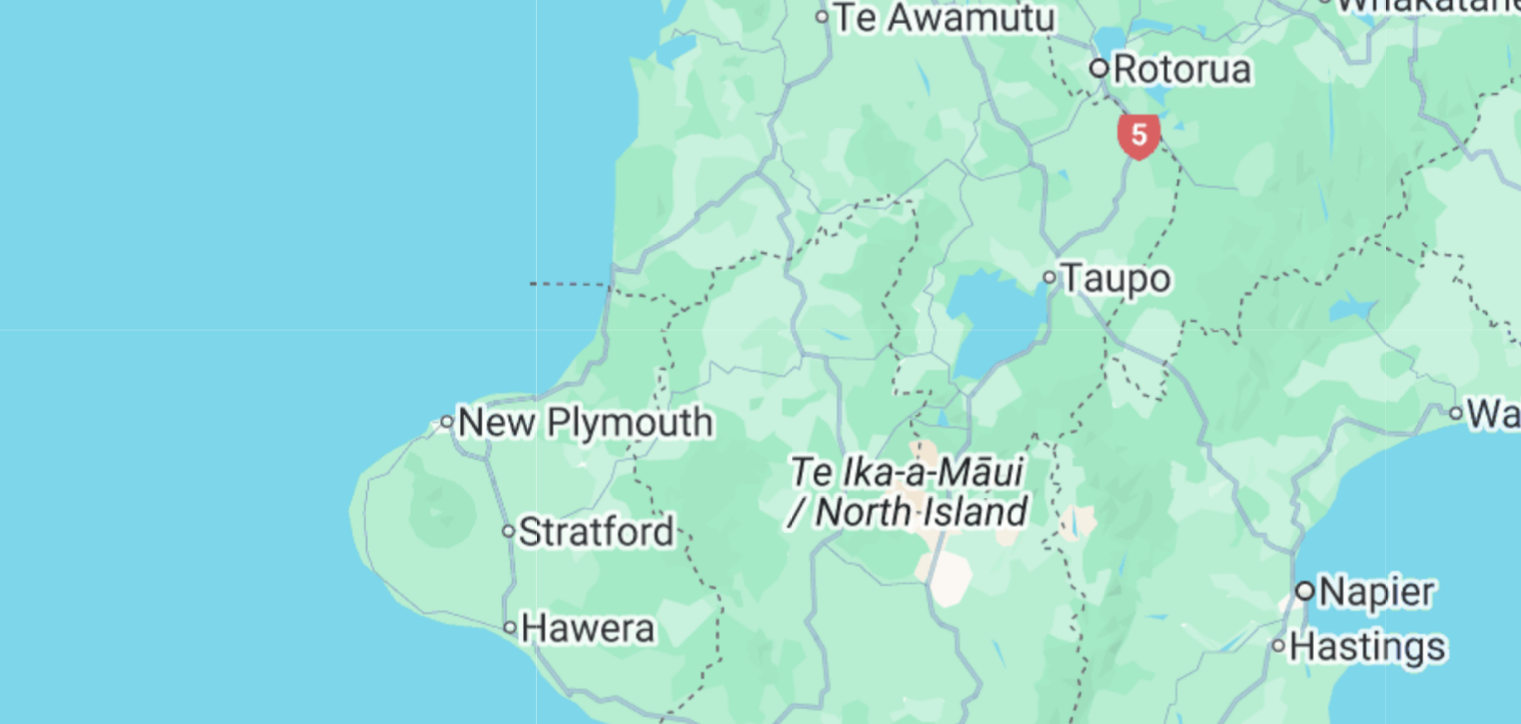 drag, startPoint x: 860, startPoint y: 291, endPoint x: 763, endPoint y: 432, distance: 171.14322 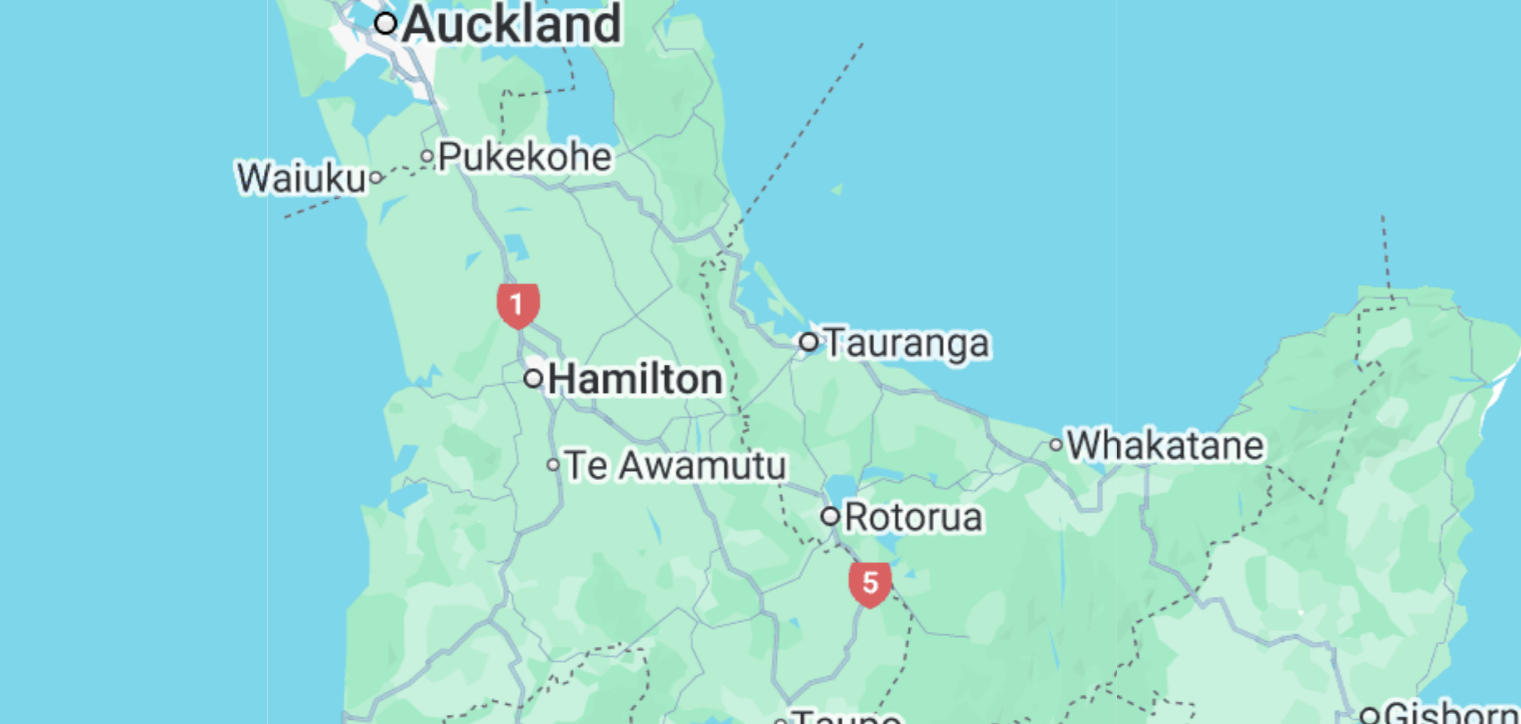 drag, startPoint x: 892, startPoint y: 293, endPoint x: 808, endPoint y: 432, distance: 162.40997 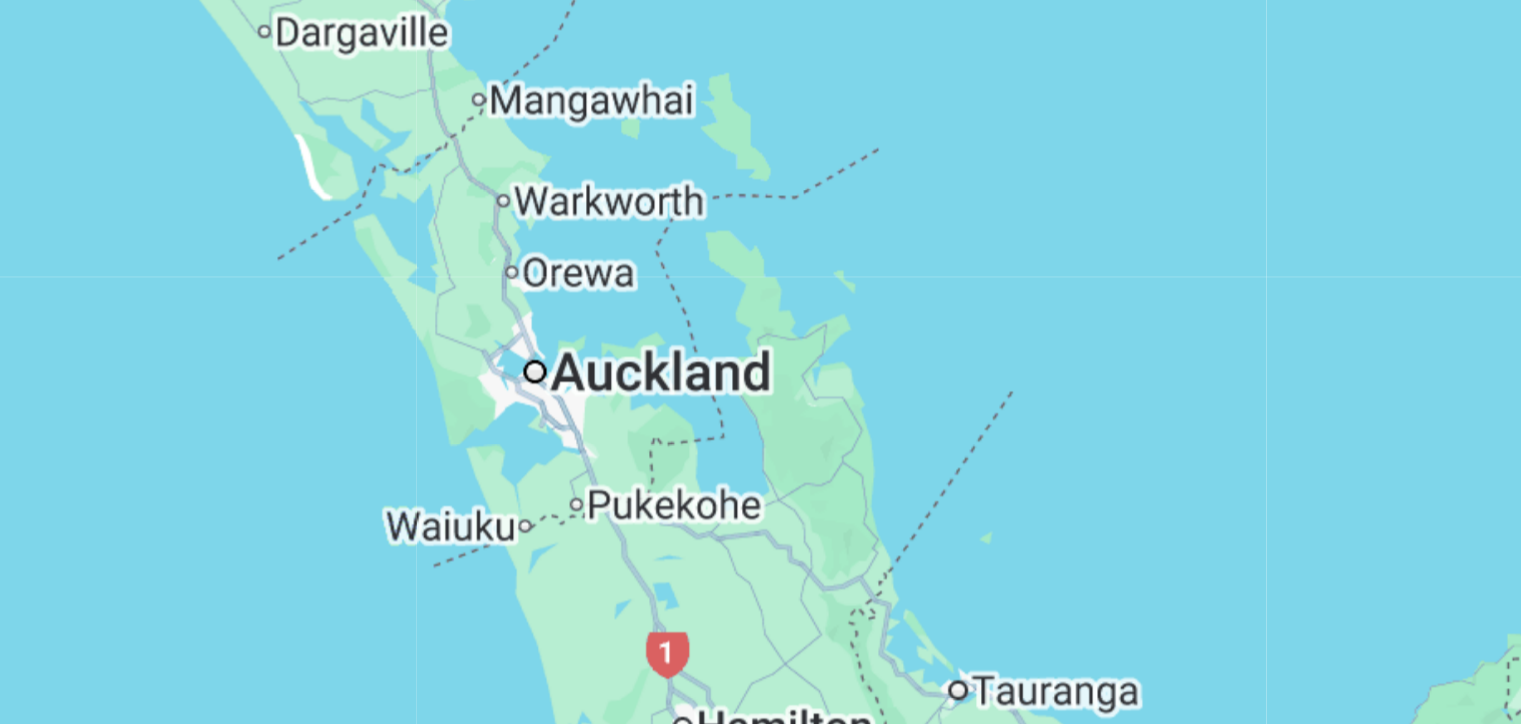 drag, startPoint x: 710, startPoint y: 285, endPoint x: 755, endPoint y: 393, distance: 117 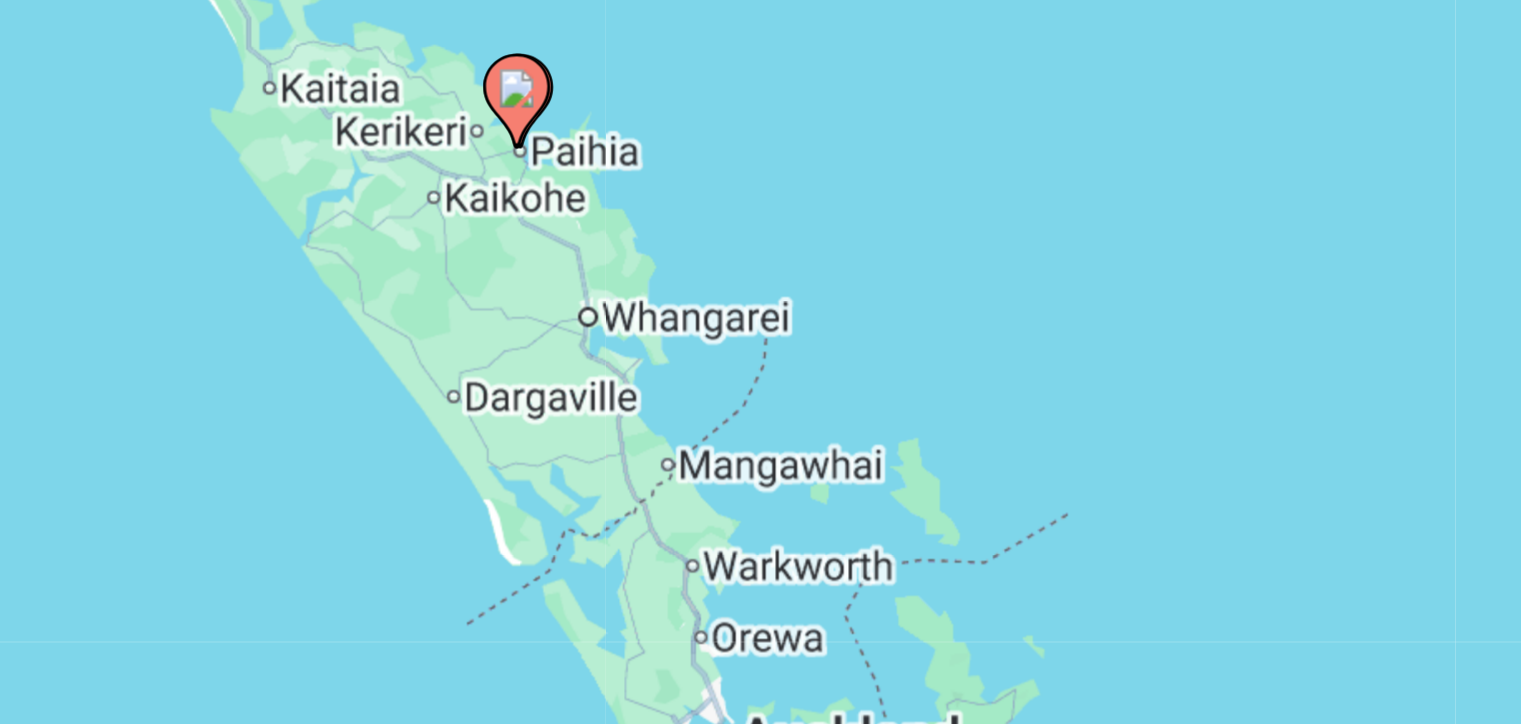 drag, startPoint x: 725, startPoint y: 310, endPoint x: 782, endPoint y: 420, distance: 123.89108 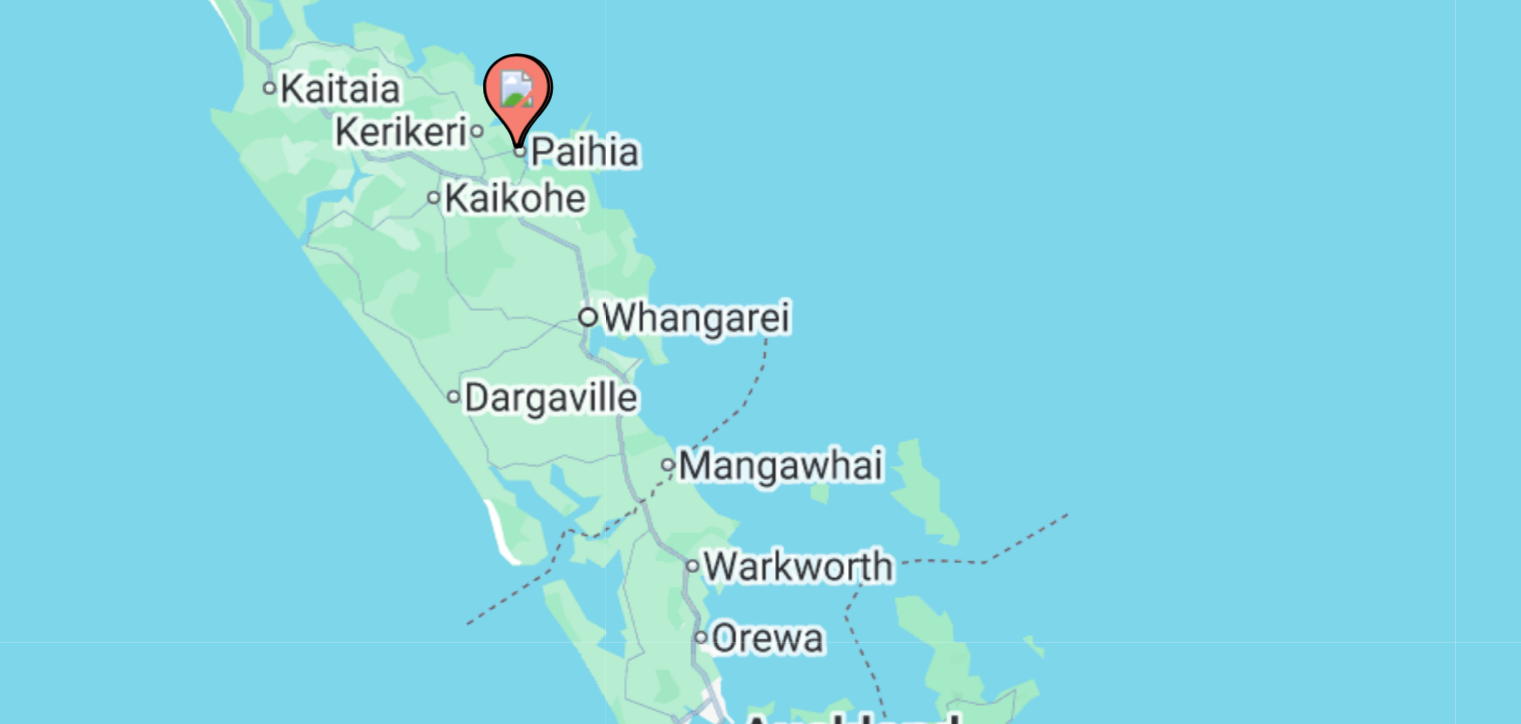 click 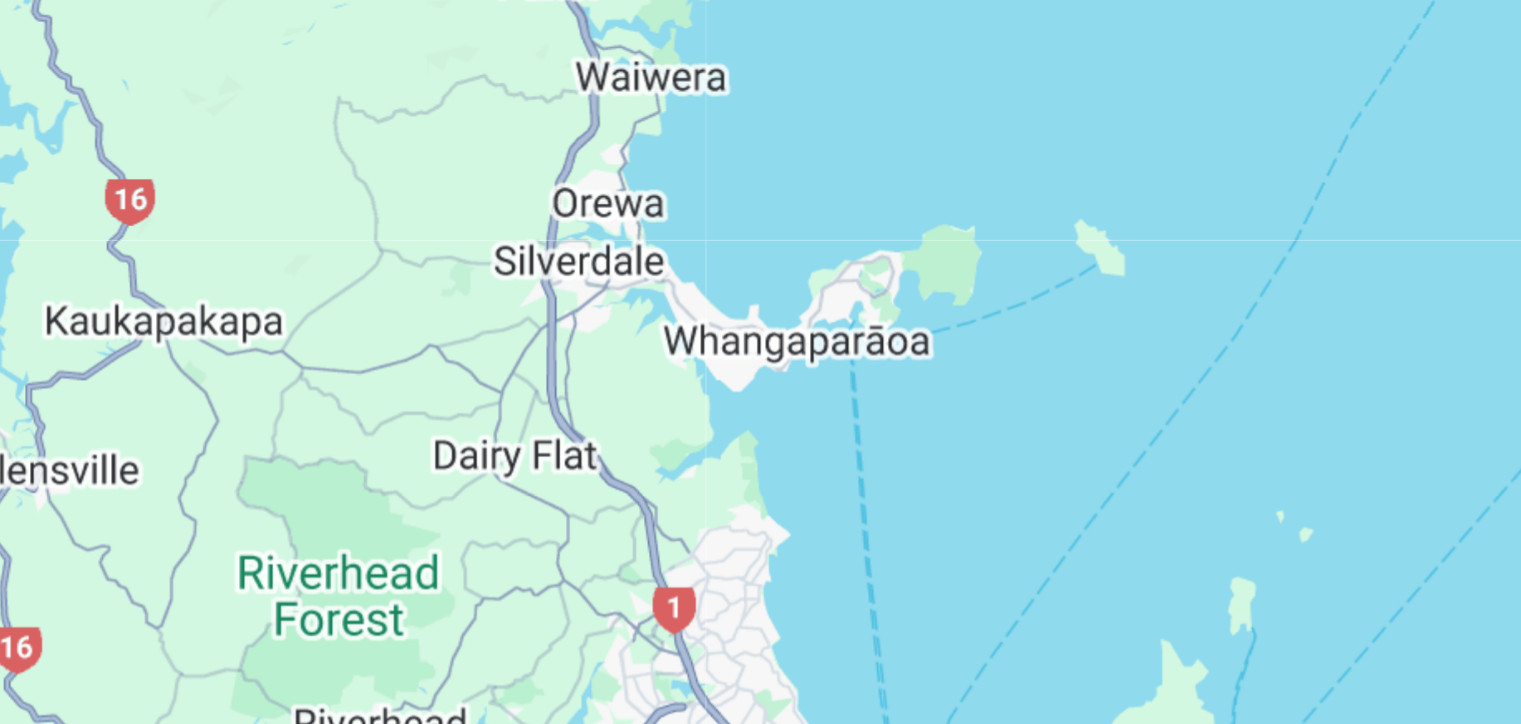 drag, startPoint x: 646, startPoint y: 275, endPoint x: 815, endPoint y: 380, distance: 198.96231 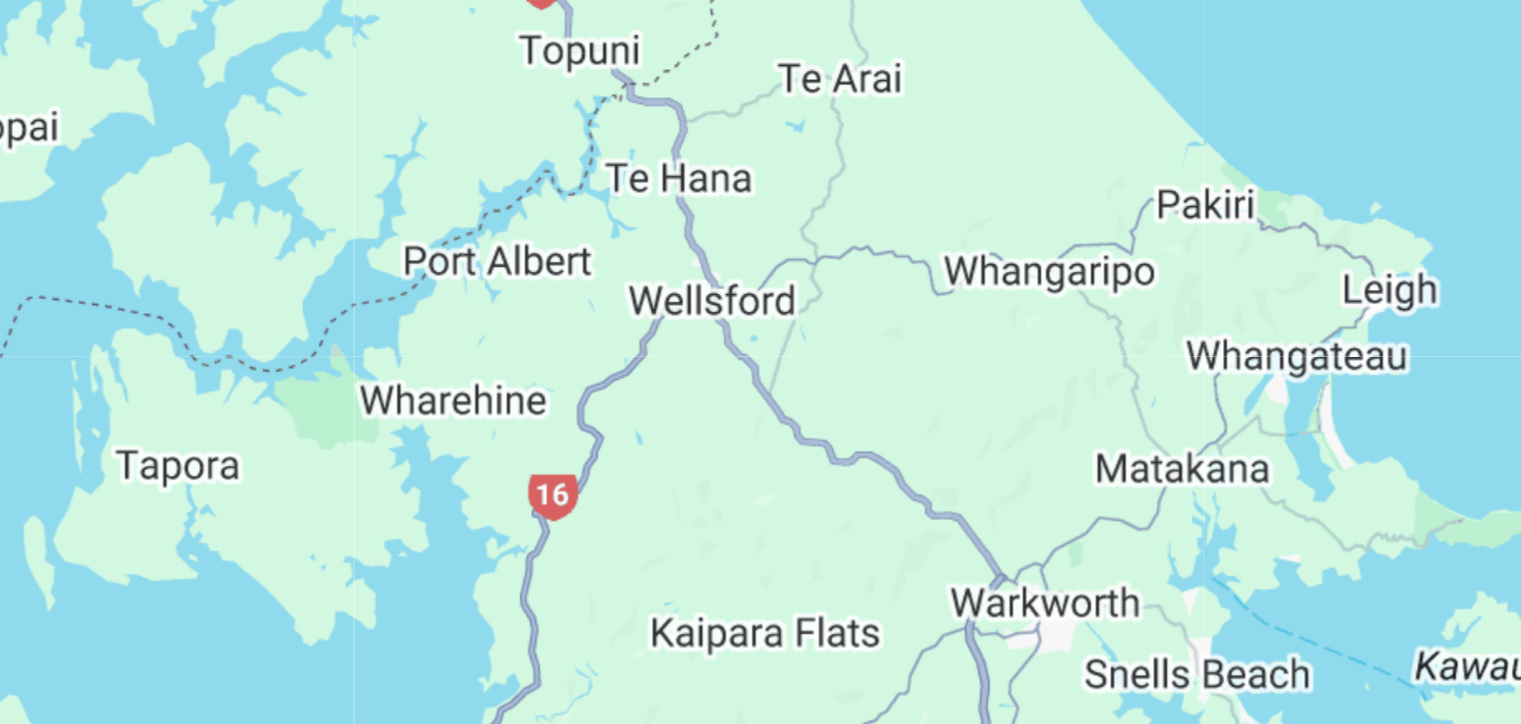 drag, startPoint x: 892, startPoint y: 261, endPoint x: 872, endPoint y: 407, distance: 147.3635 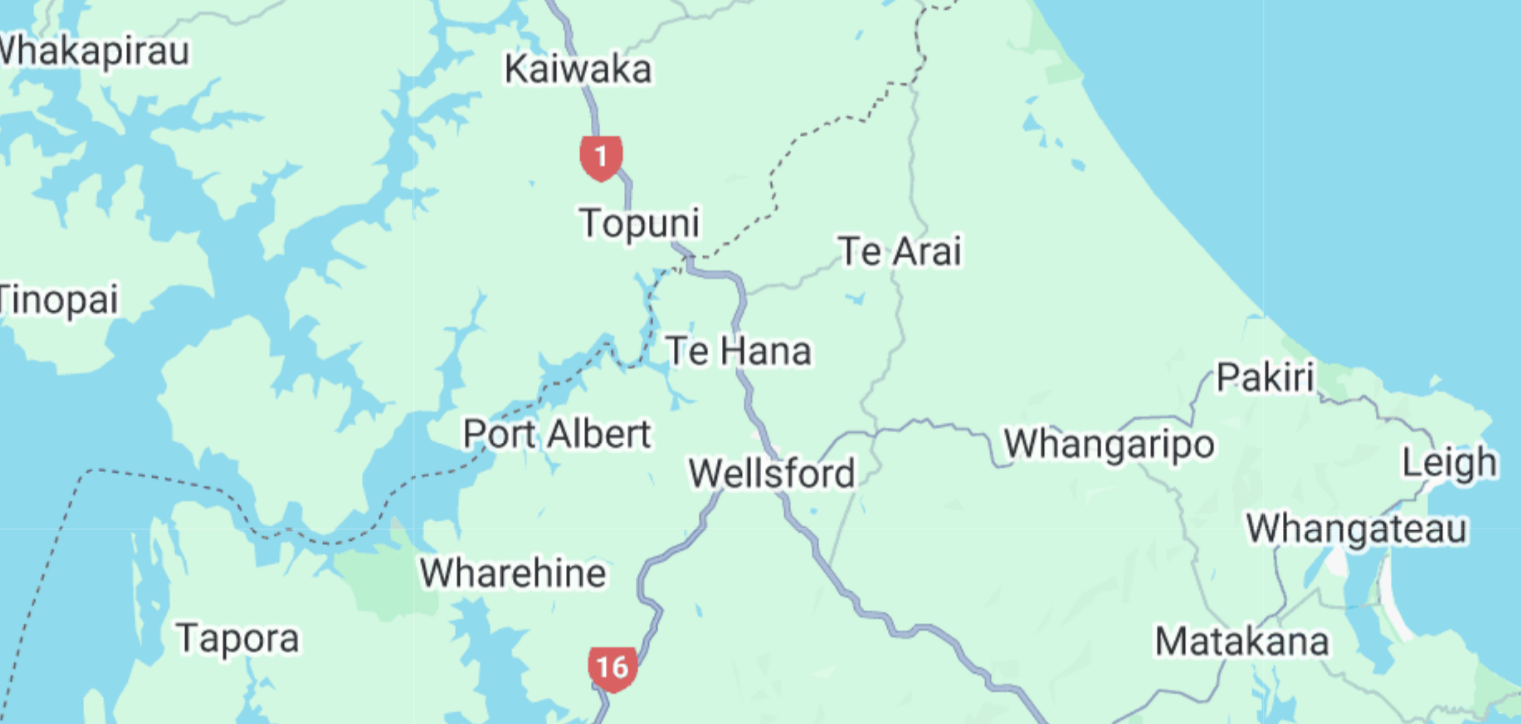 drag, startPoint x: 818, startPoint y: 316, endPoint x: 860, endPoint y: 432, distance: 123.36936 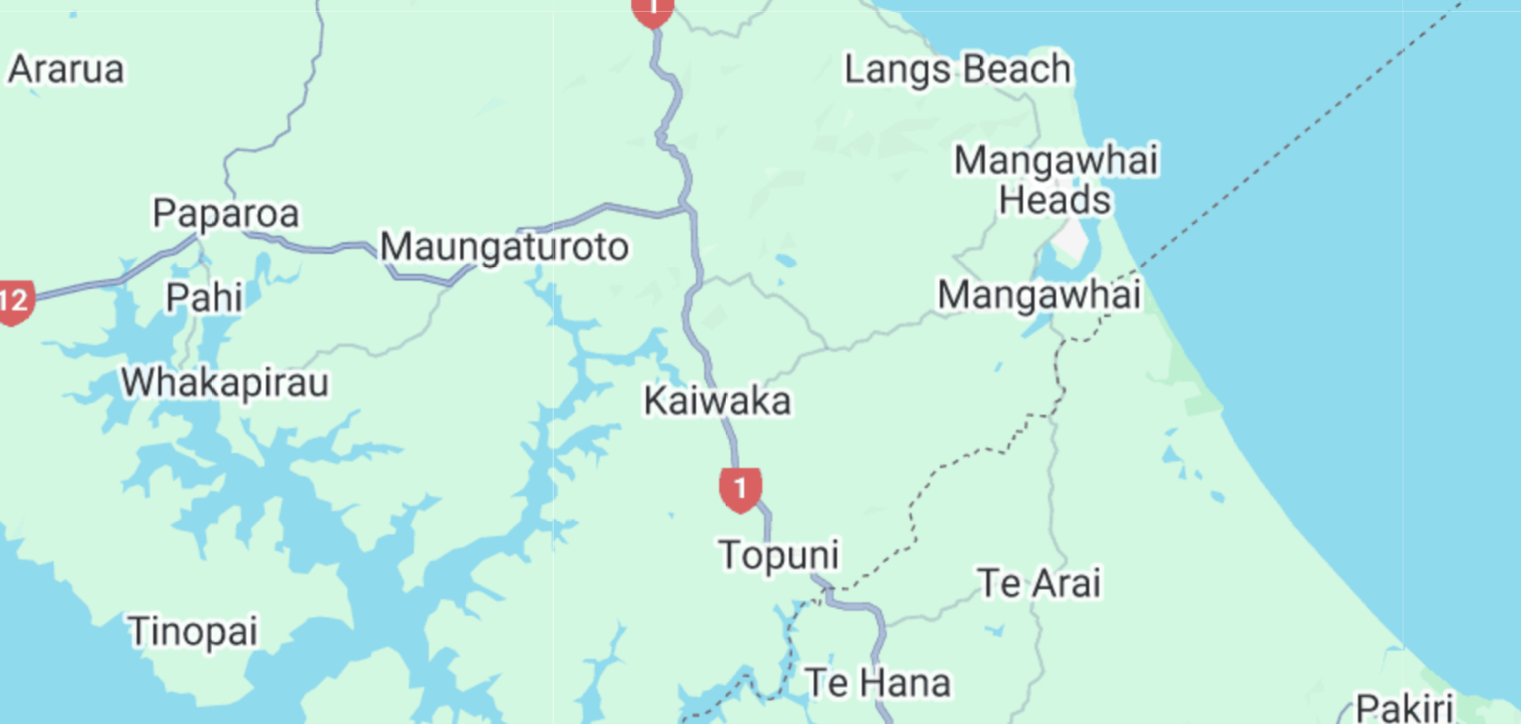 drag, startPoint x: 805, startPoint y: 292, endPoint x: 882, endPoint y: 432, distance: 159.77797 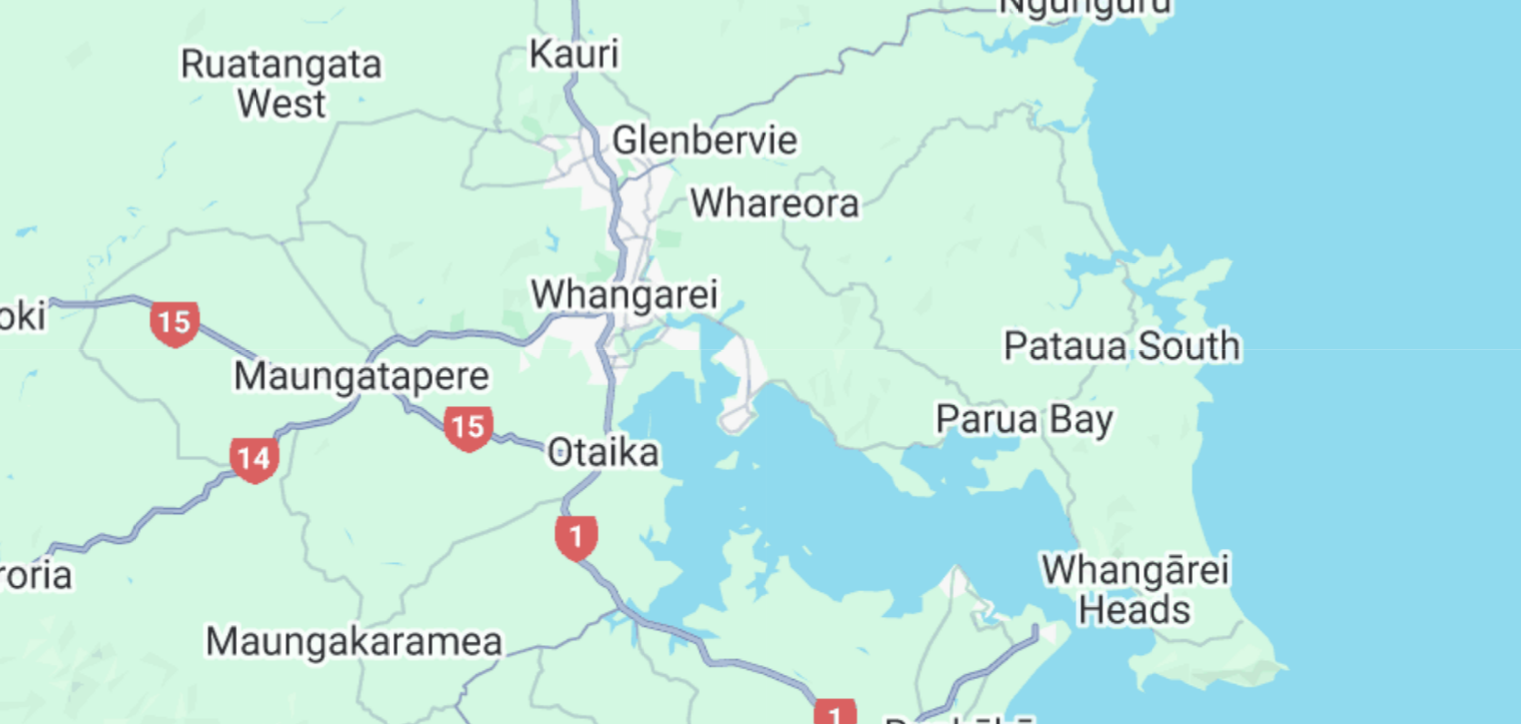 drag, startPoint x: 918, startPoint y: 283, endPoint x: 834, endPoint y: 412, distance: 153.9383 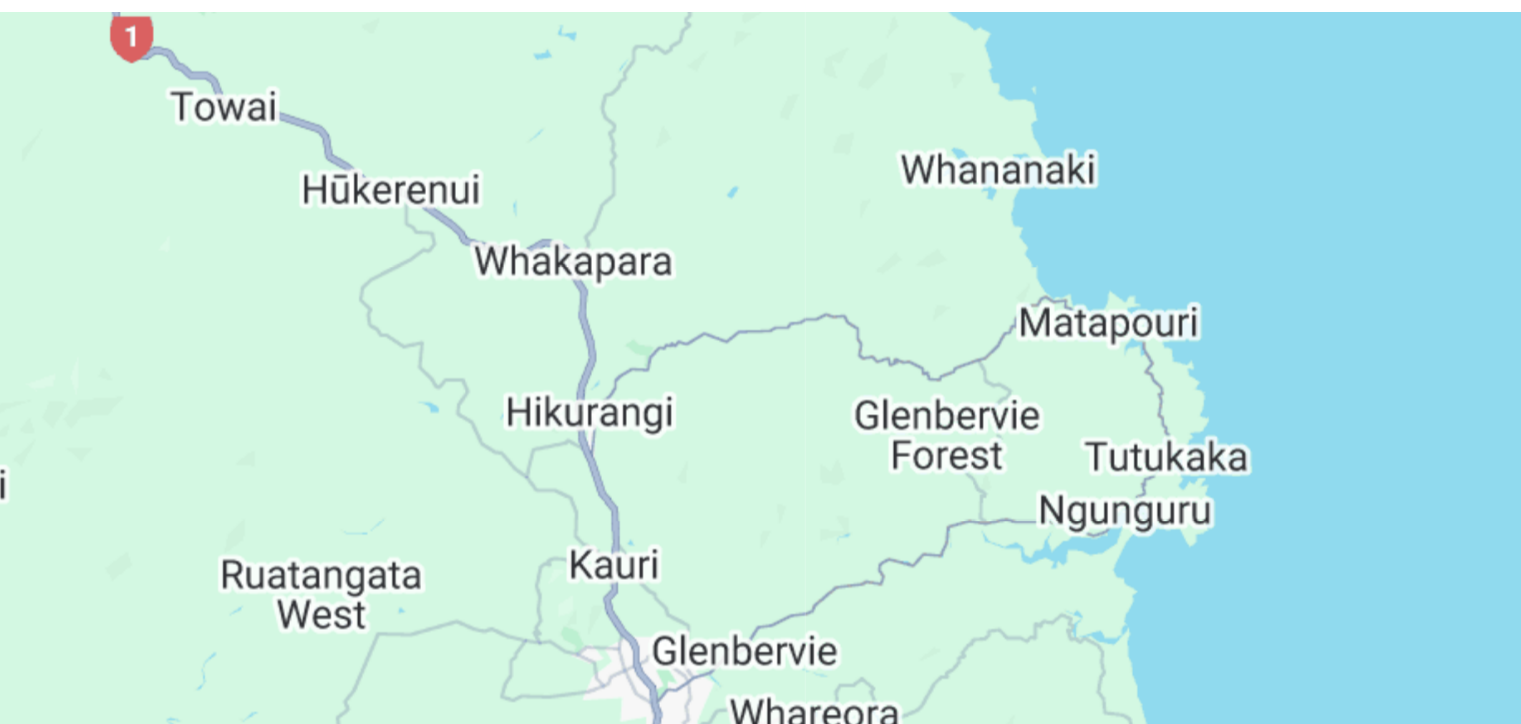 drag, startPoint x: 821, startPoint y: 337, endPoint x: 865, endPoint y: 422, distance: 95.71311 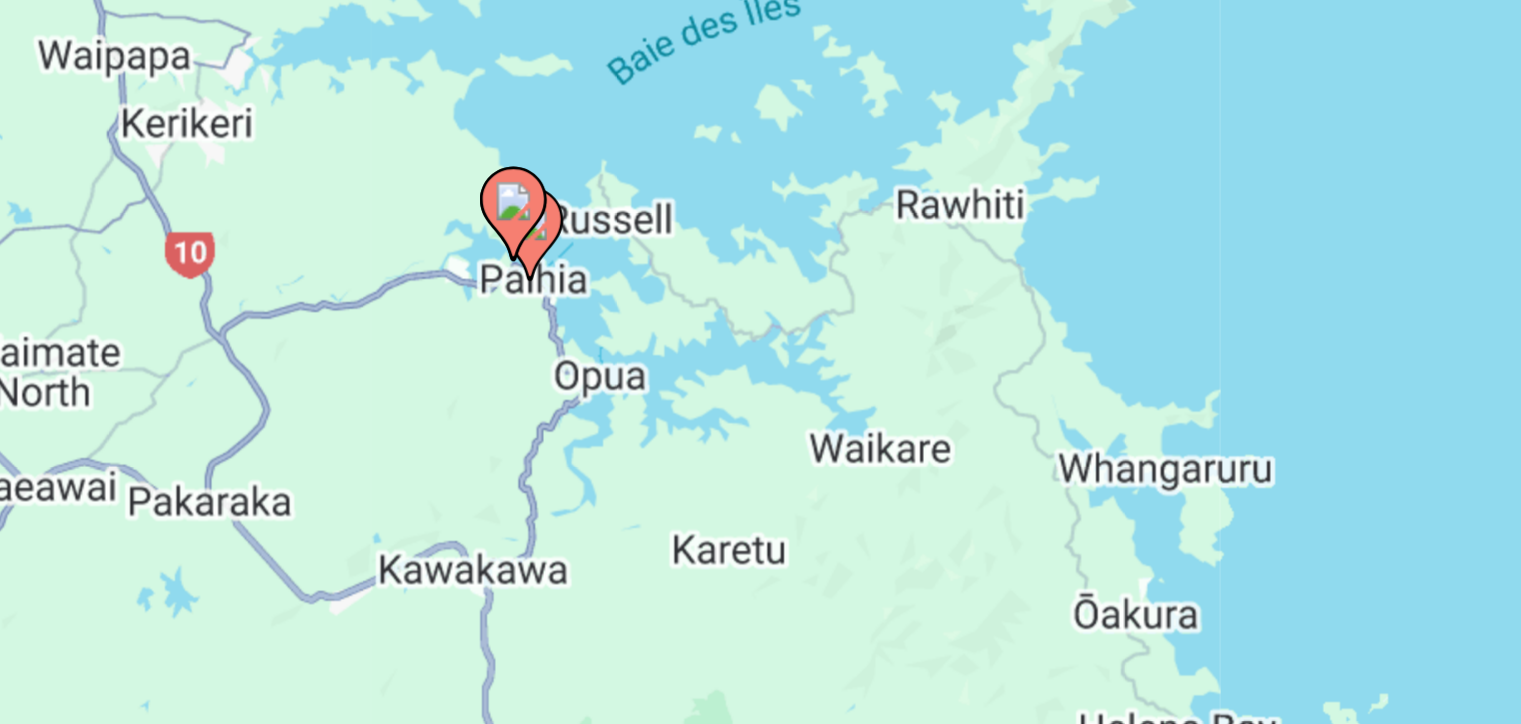 drag, startPoint x: 731, startPoint y: 286, endPoint x: 783, endPoint y: 379, distance: 106.55046 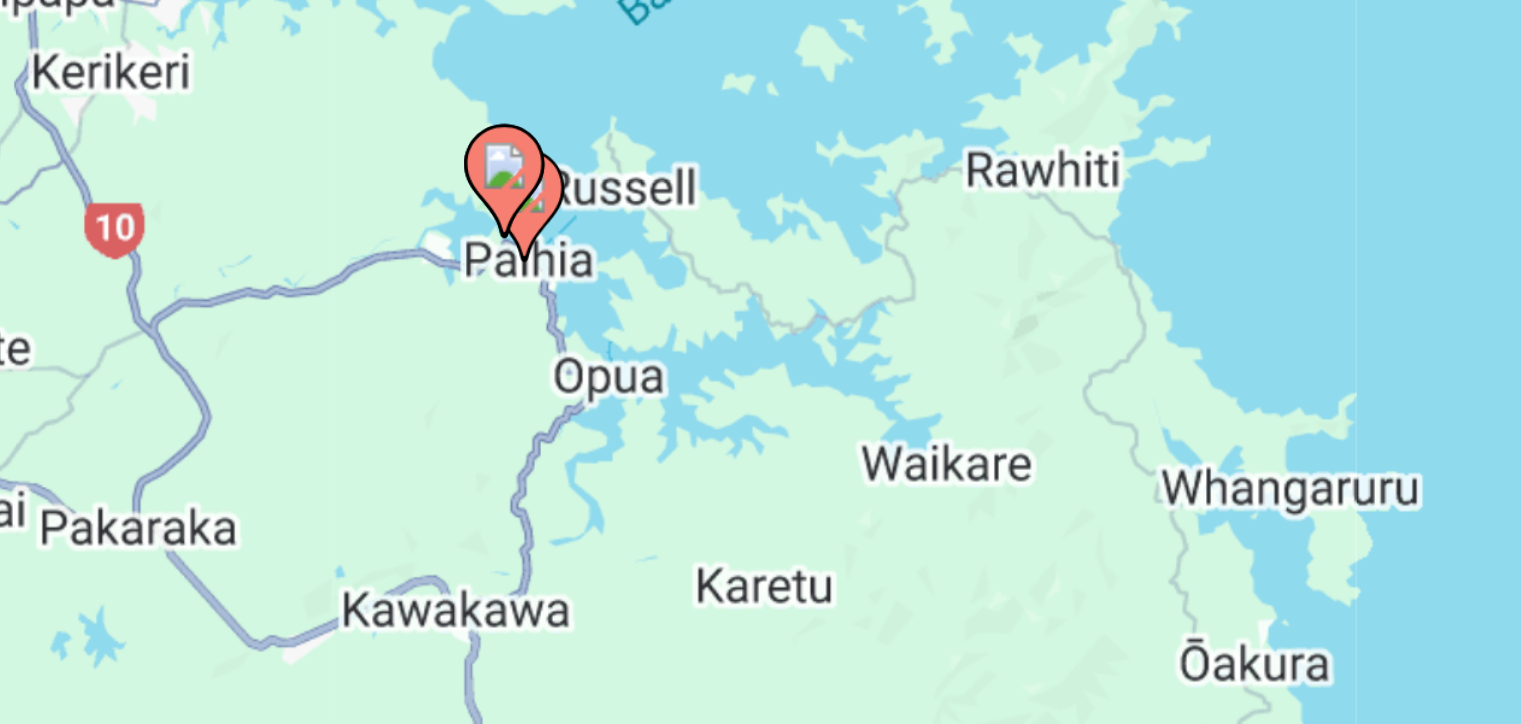 click at bounding box center (678, 279) 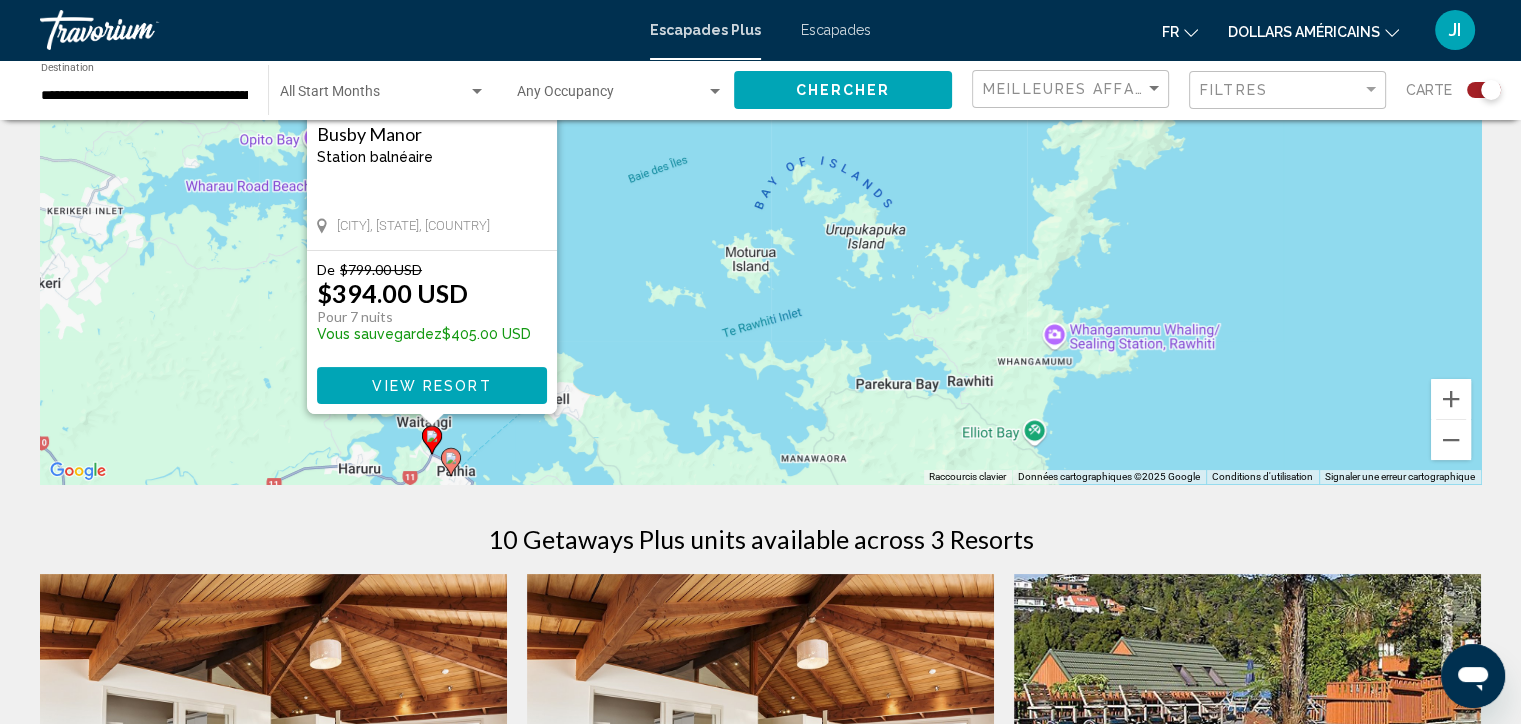scroll, scrollTop: 245, scrollLeft: 0, axis: vertical 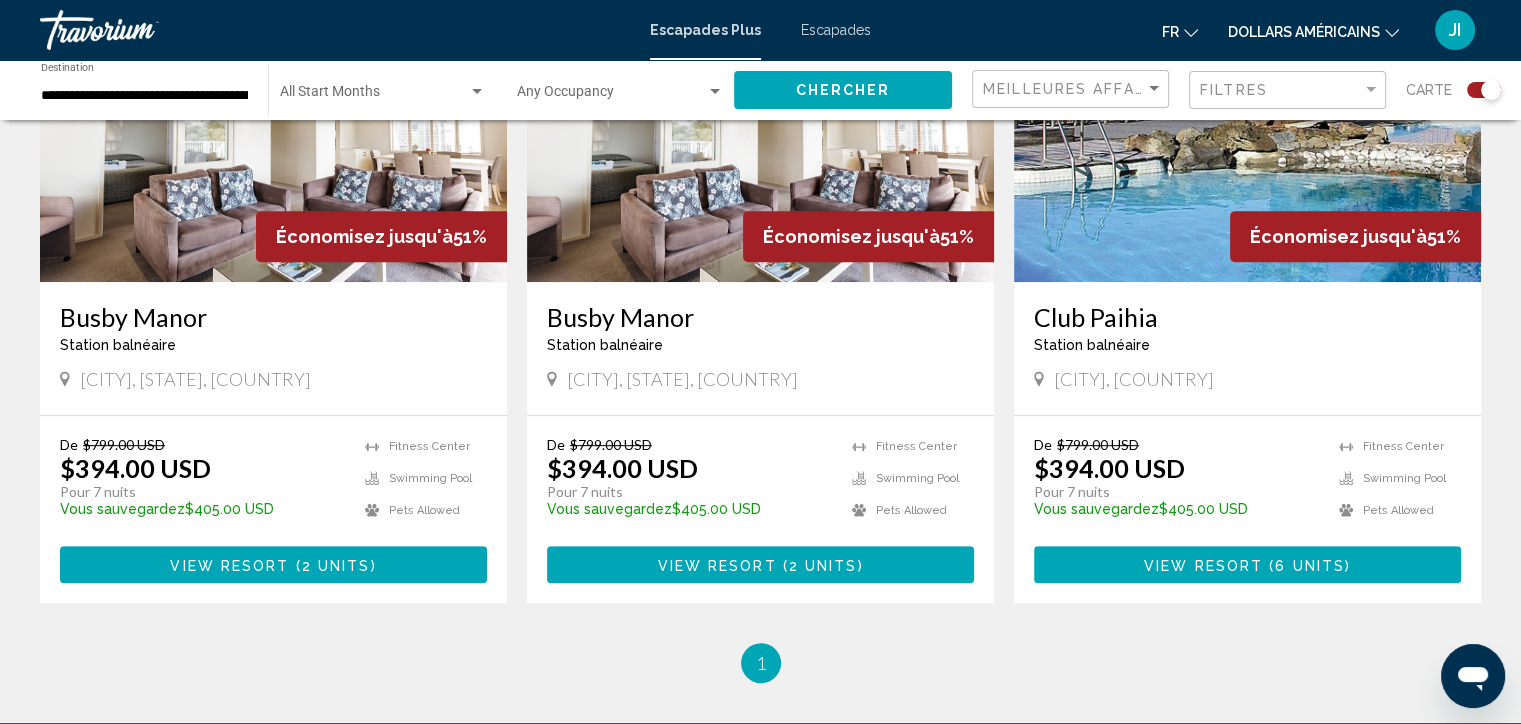 click on "View Resort    ( 6 units )" at bounding box center [1247, 564] 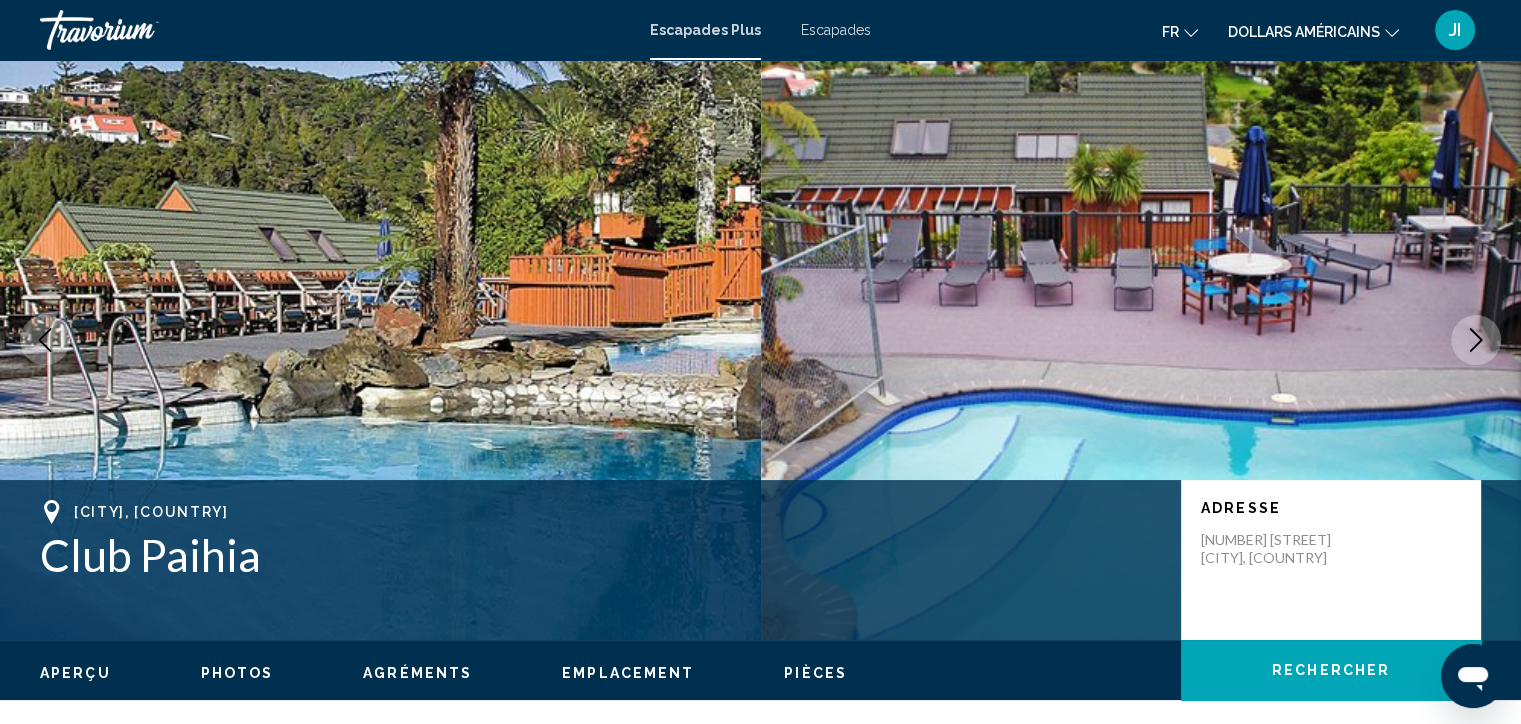scroll, scrollTop: 0, scrollLeft: 0, axis: both 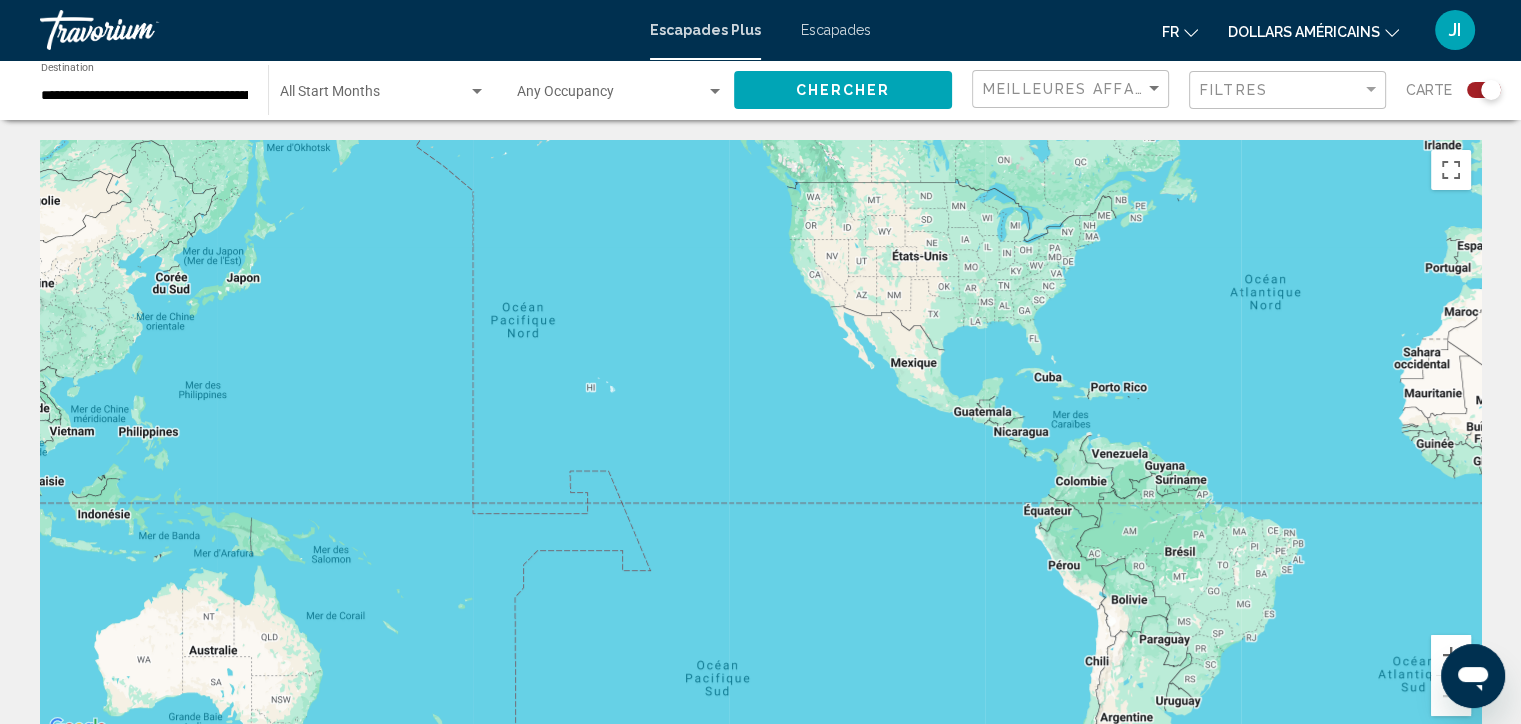 drag, startPoint x: 622, startPoint y: 462, endPoint x: 1192, endPoint y: 345, distance: 581.88403 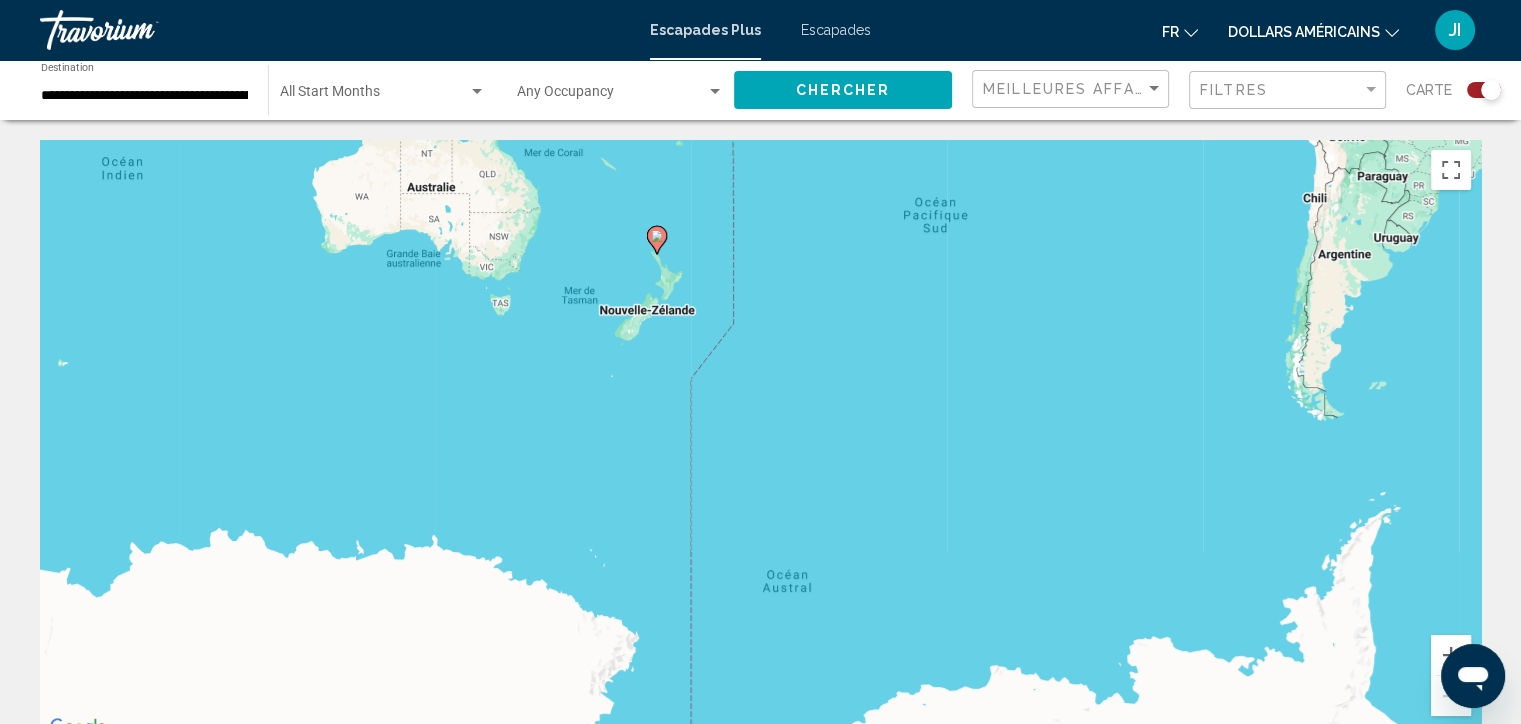 drag, startPoint x: 688, startPoint y: 583, endPoint x: 908, endPoint y: 113, distance: 518.9412 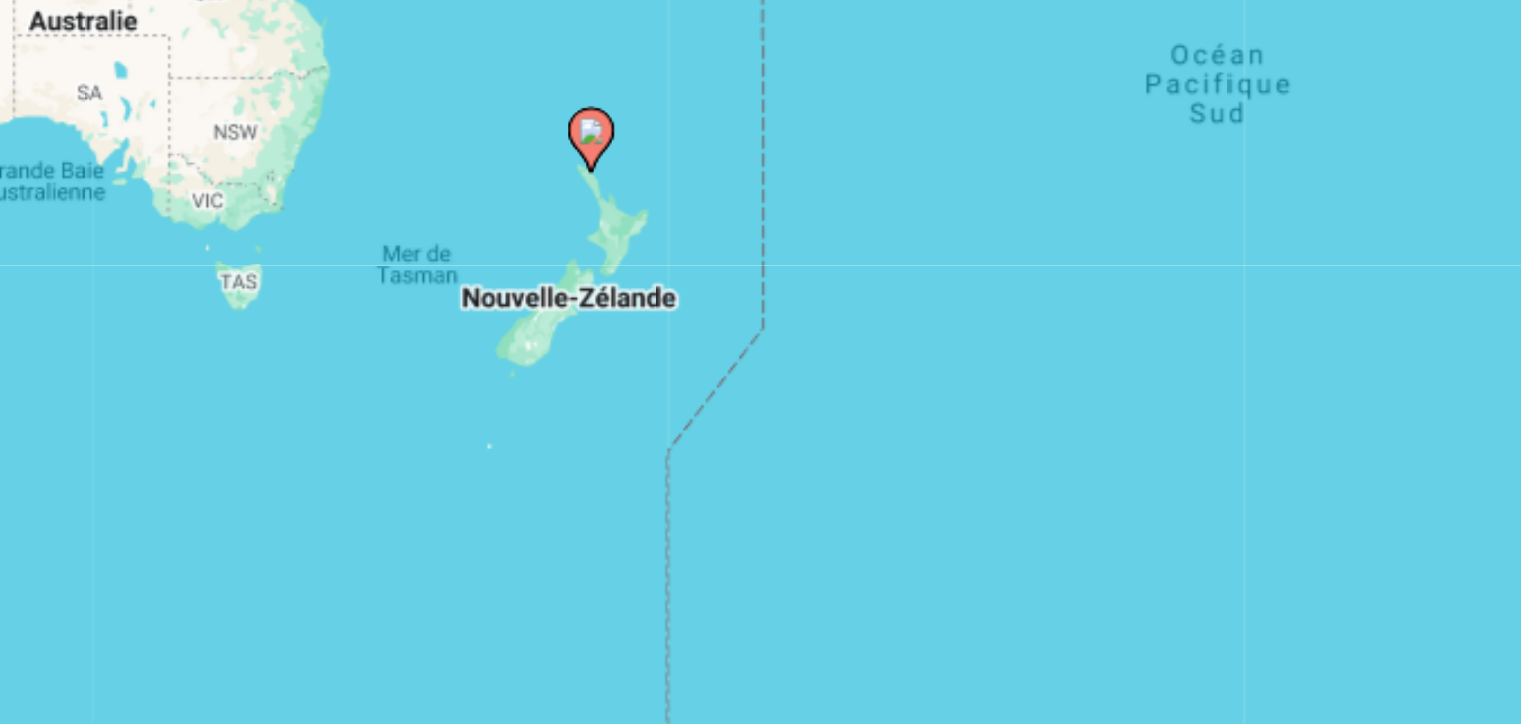 click 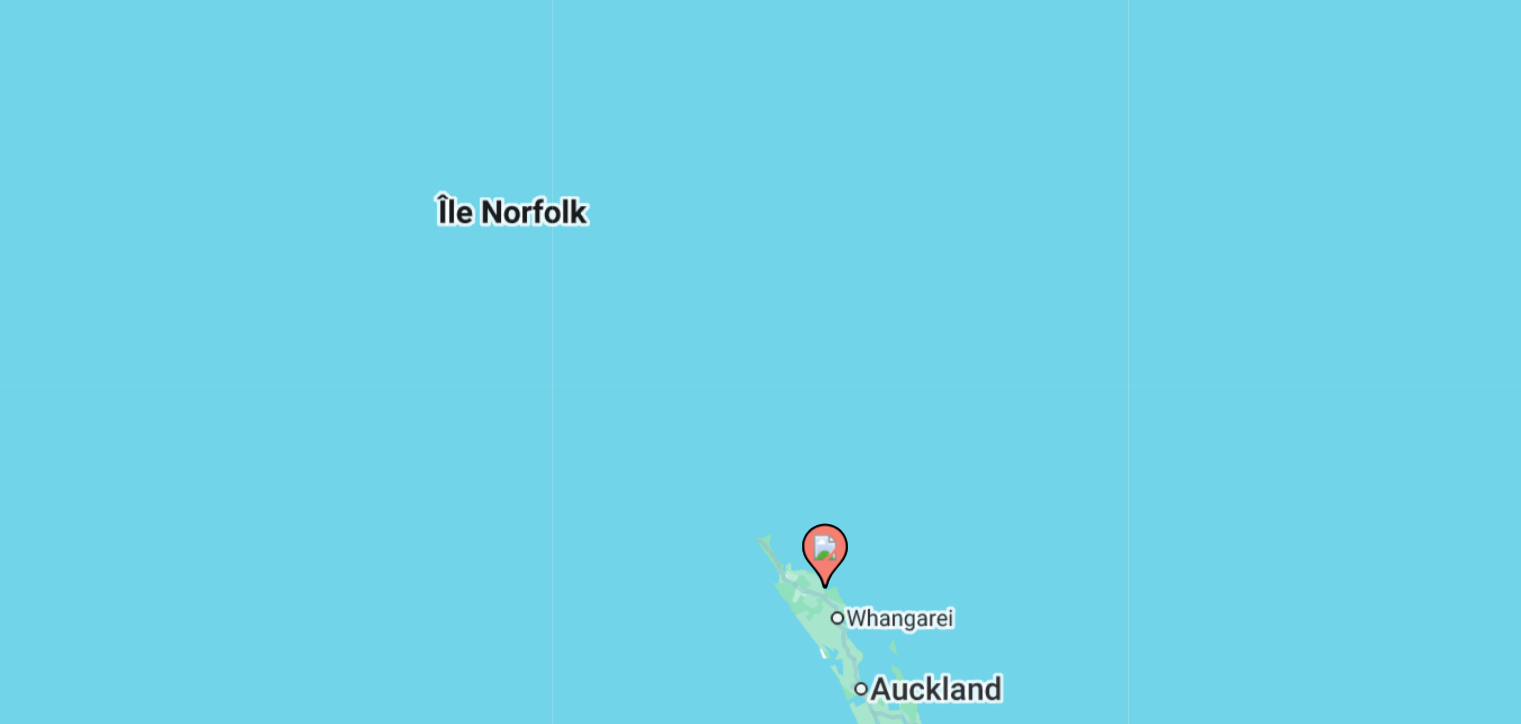 click 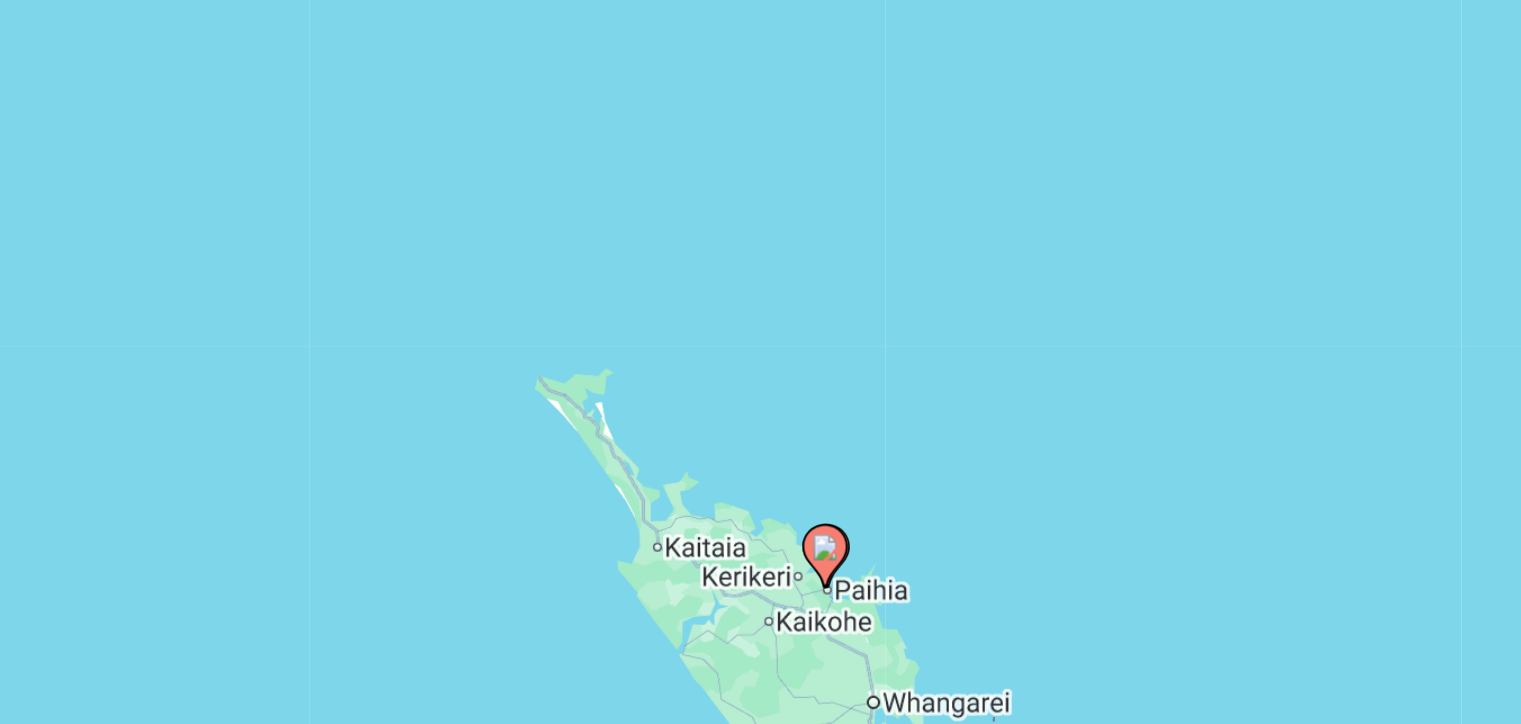 click 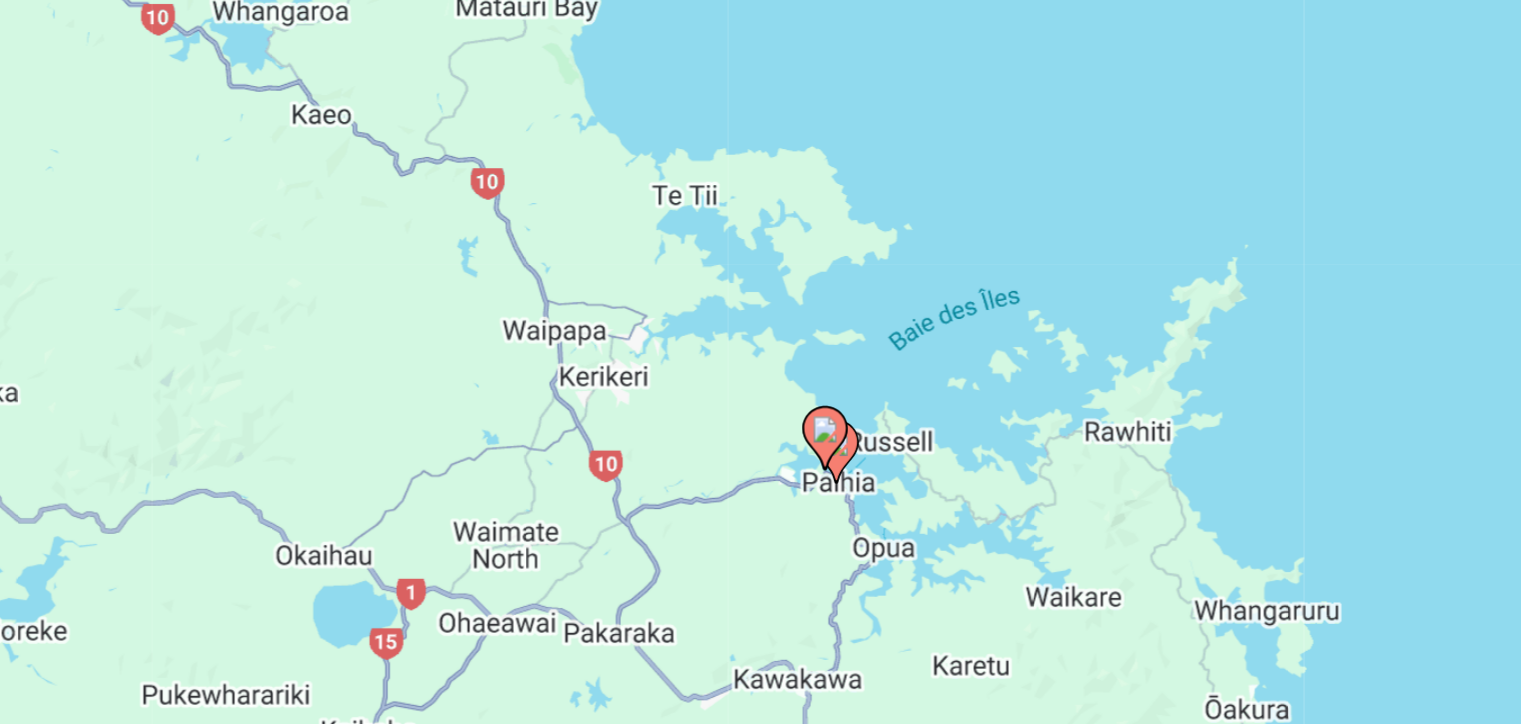 click 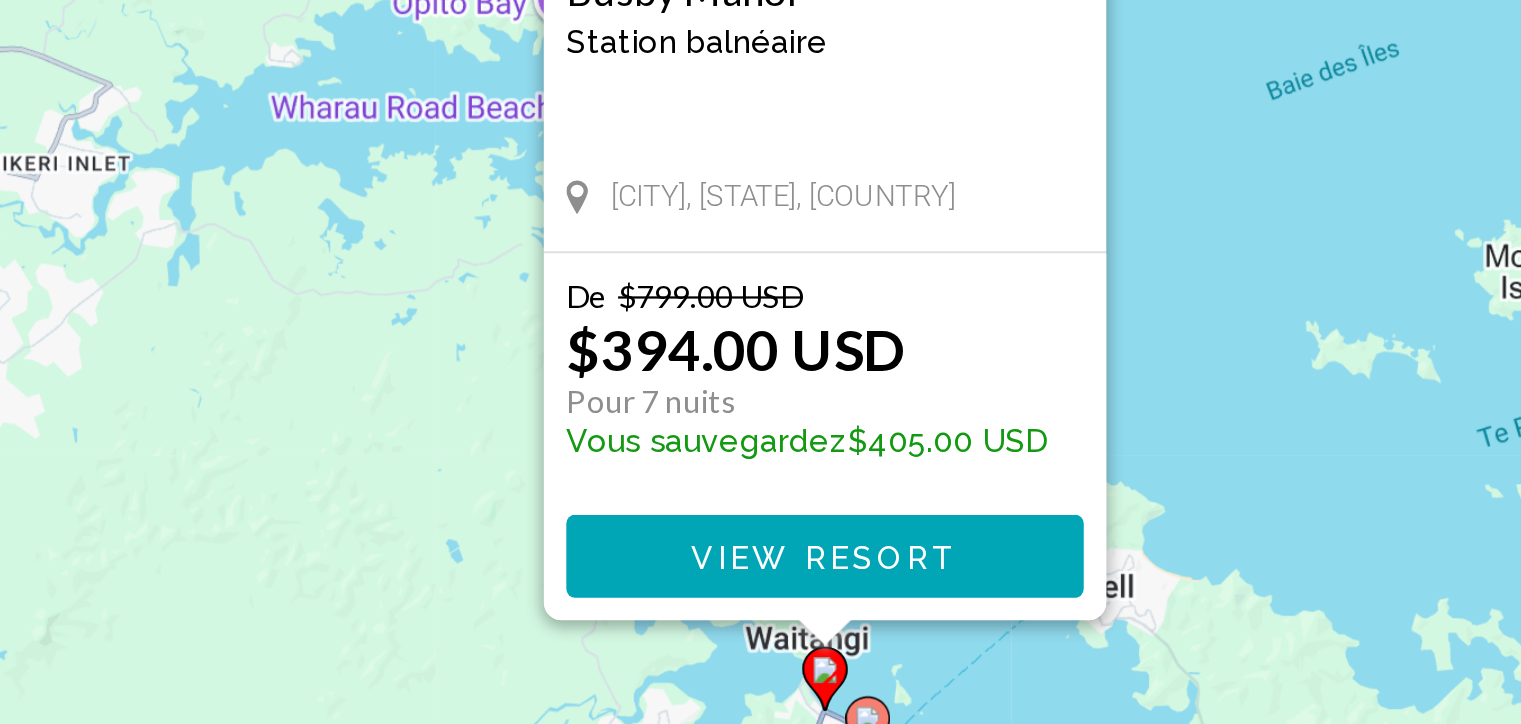 click on "View Resort" at bounding box center (760, 642) 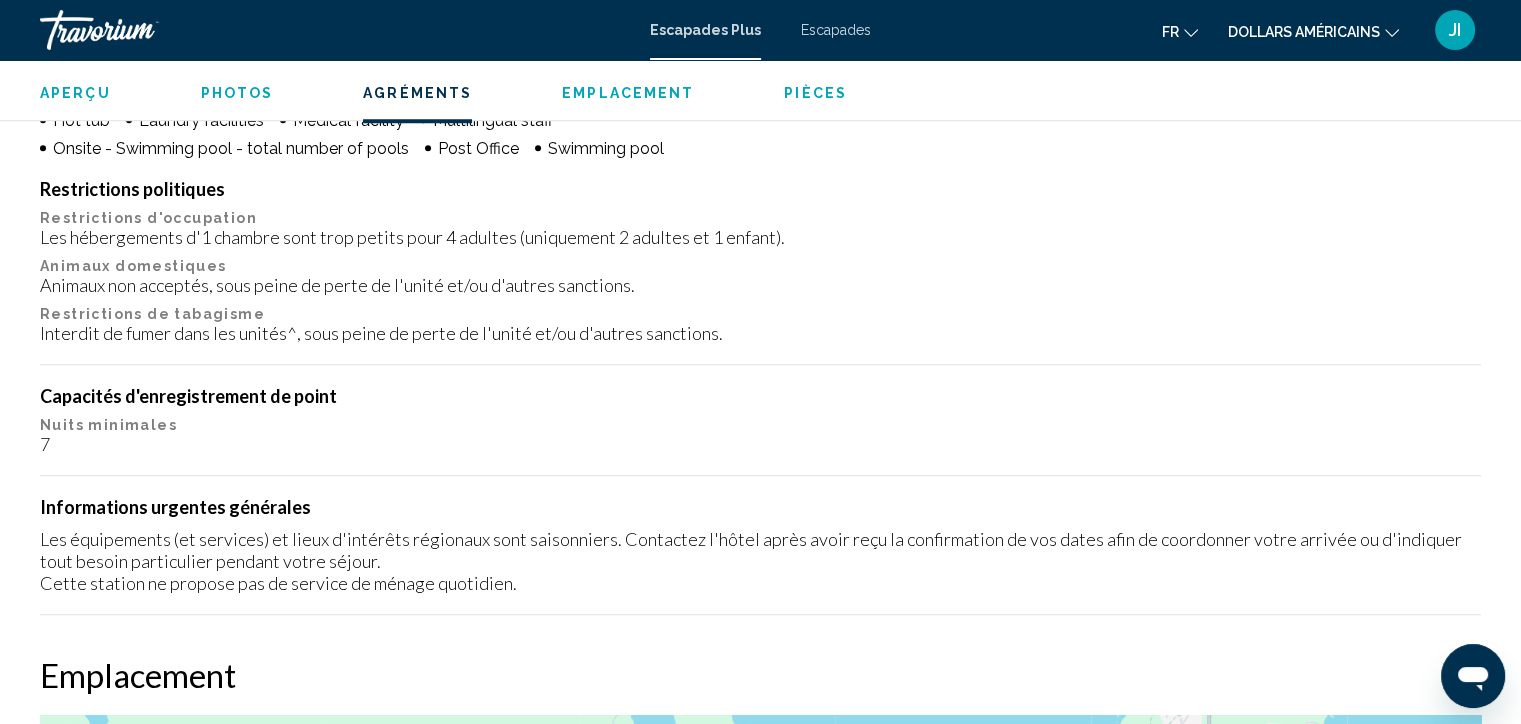scroll, scrollTop: 1566, scrollLeft: 0, axis: vertical 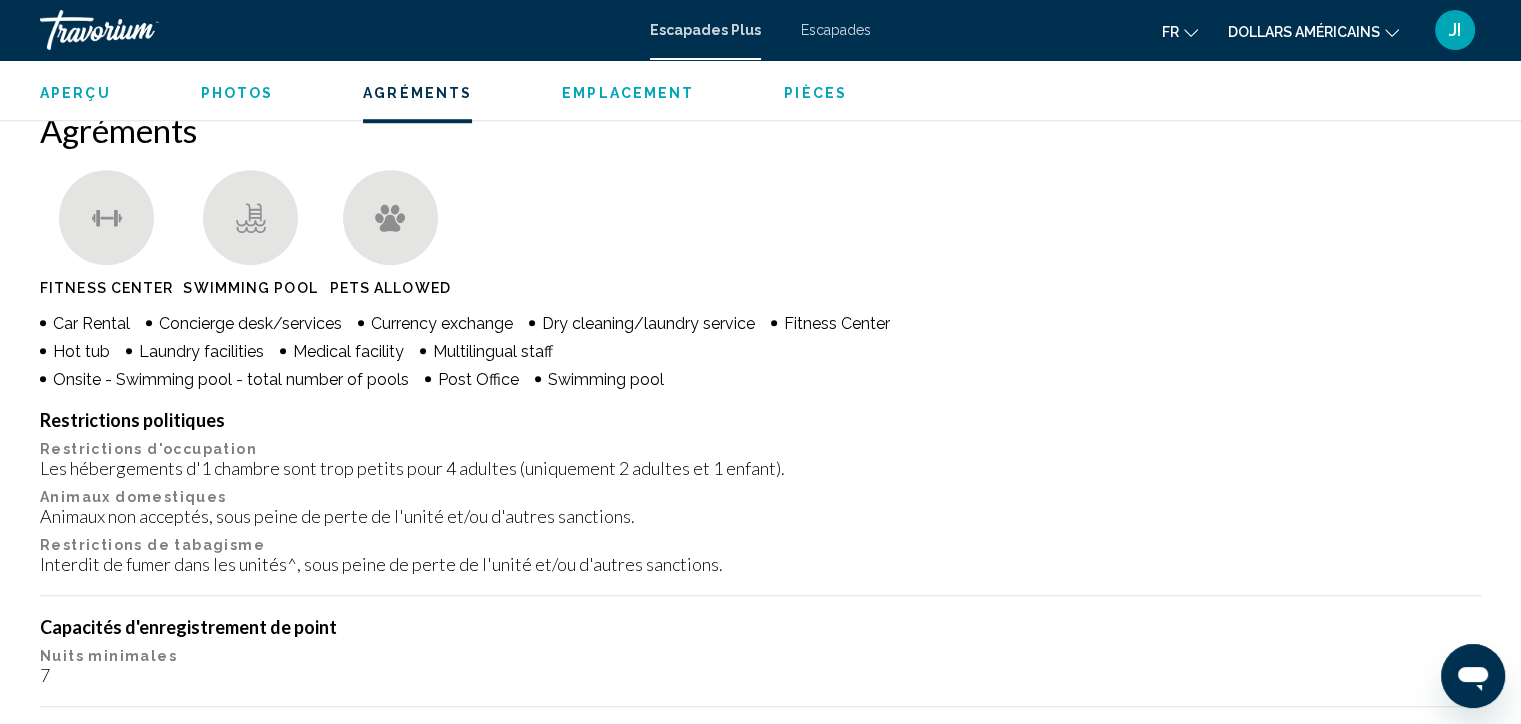 click on "Aperçu" at bounding box center [75, 93] 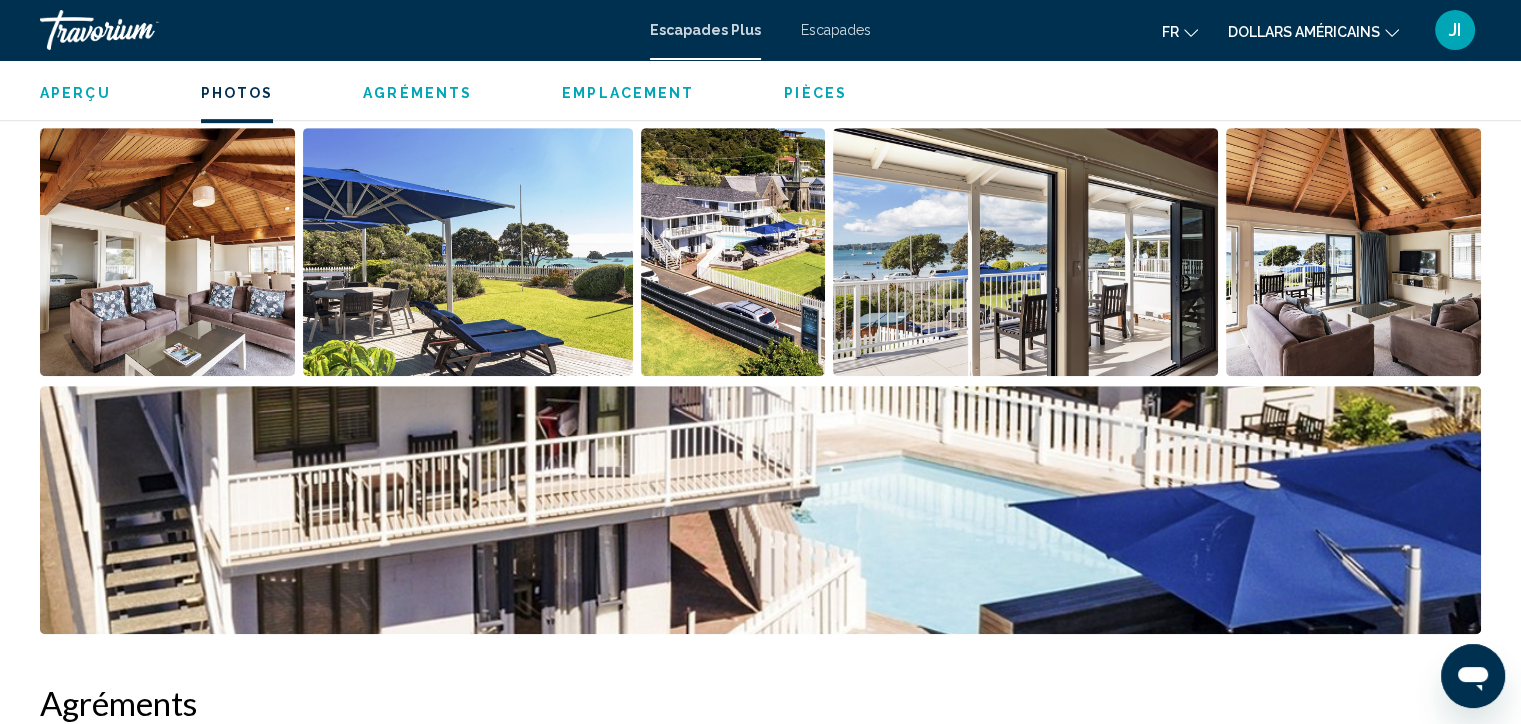 scroll, scrollTop: 960, scrollLeft: 0, axis: vertical 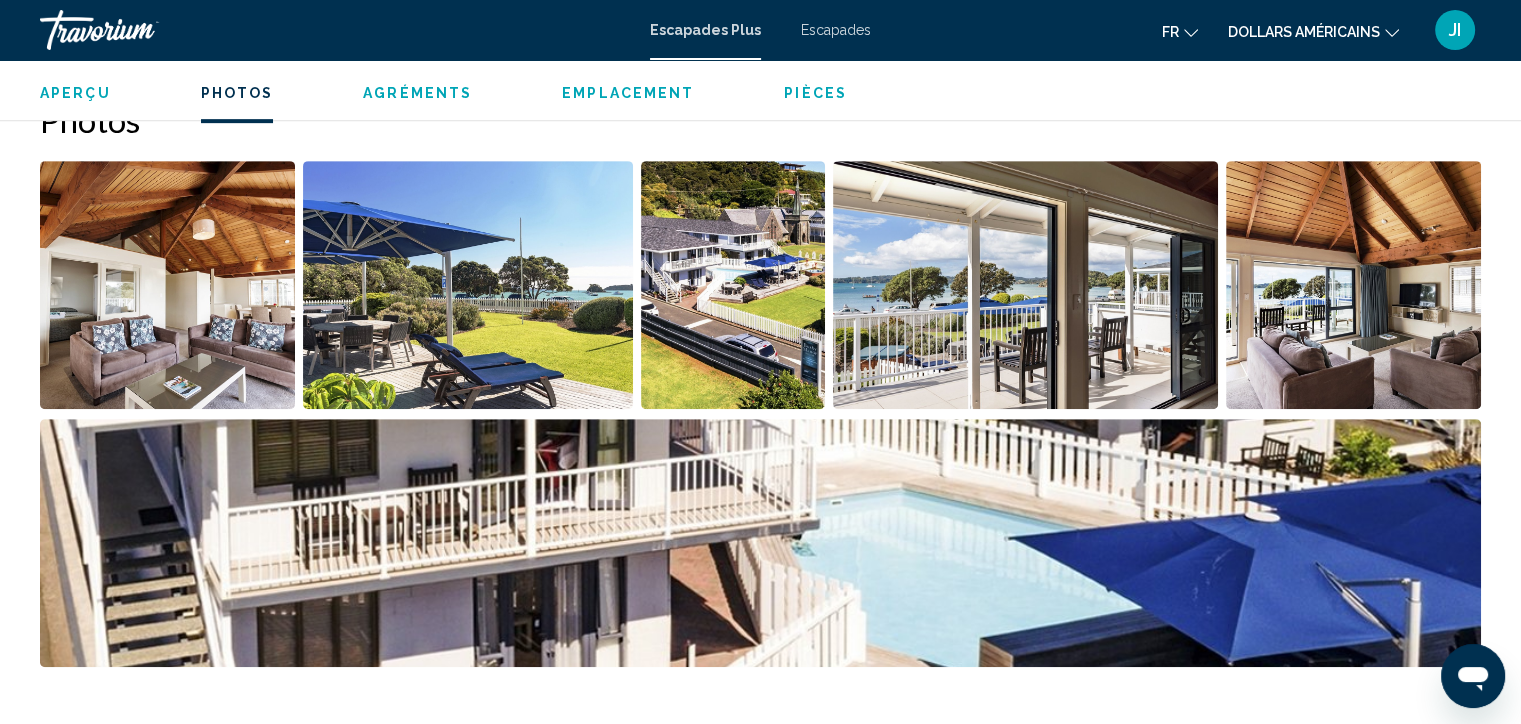 click at bounding box center [167, 285] 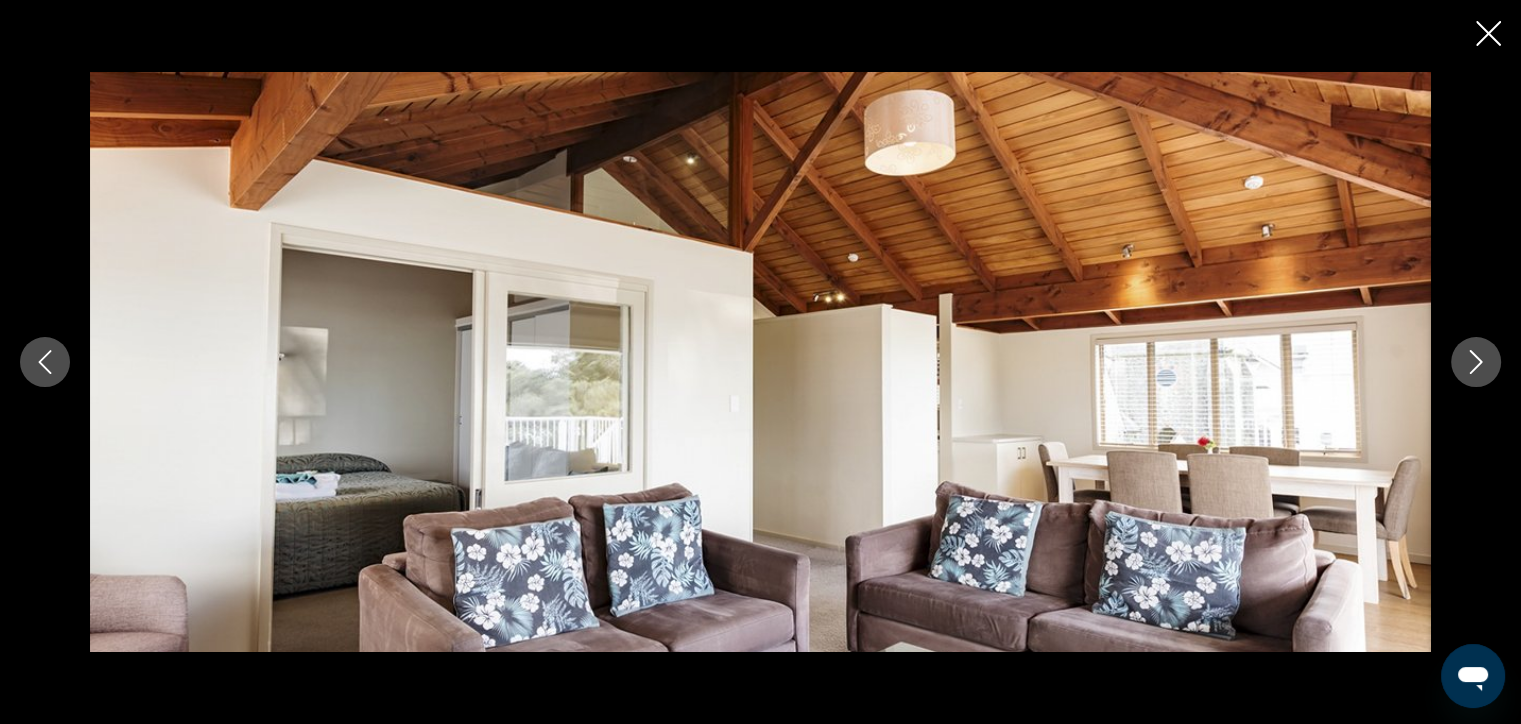 click 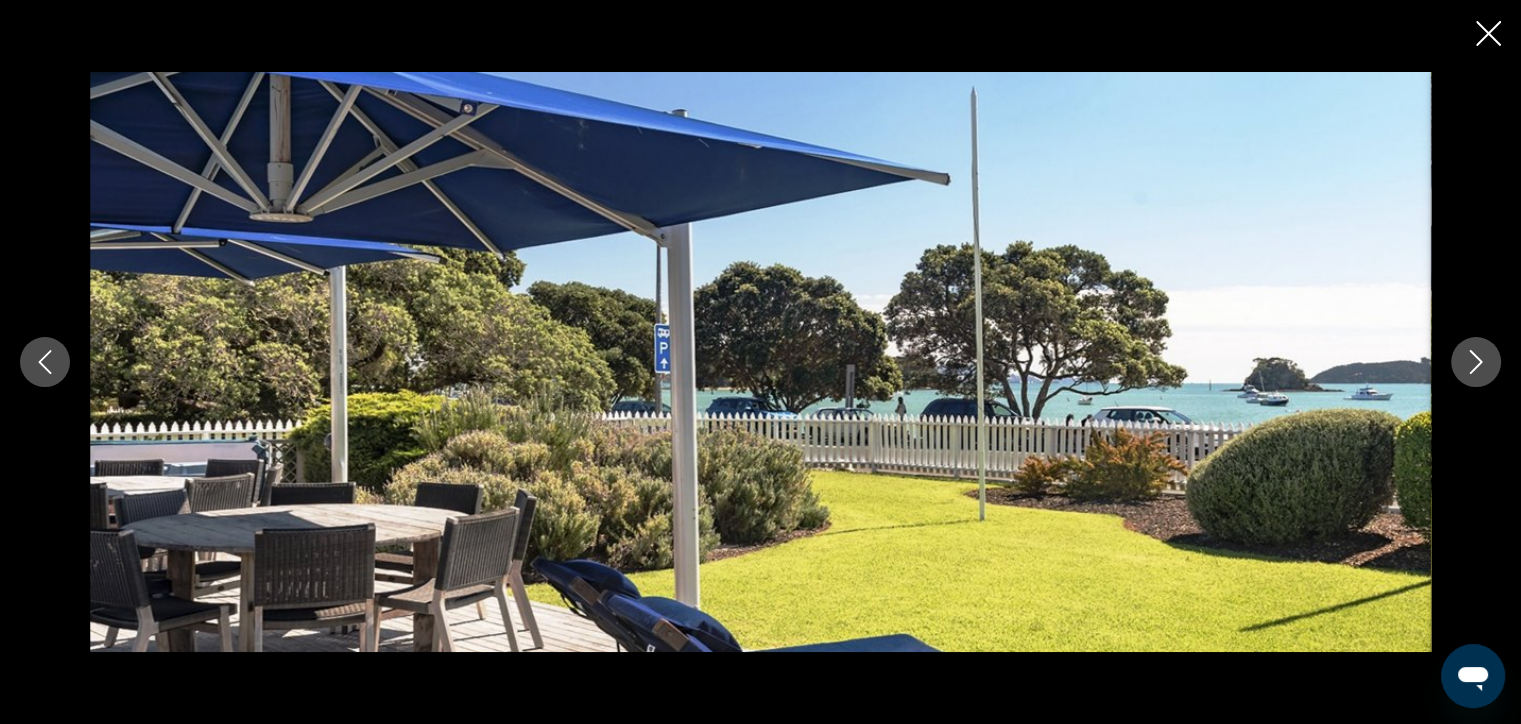 click 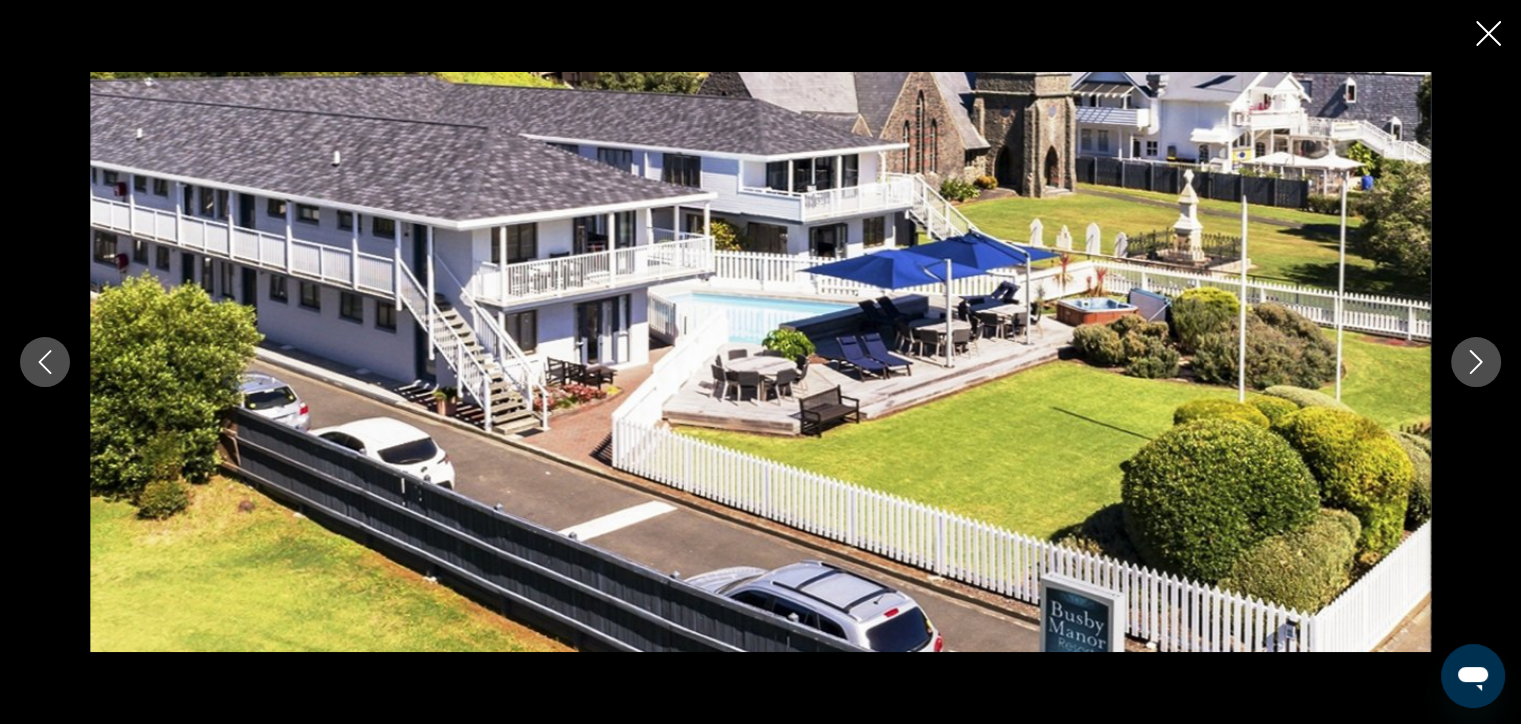click 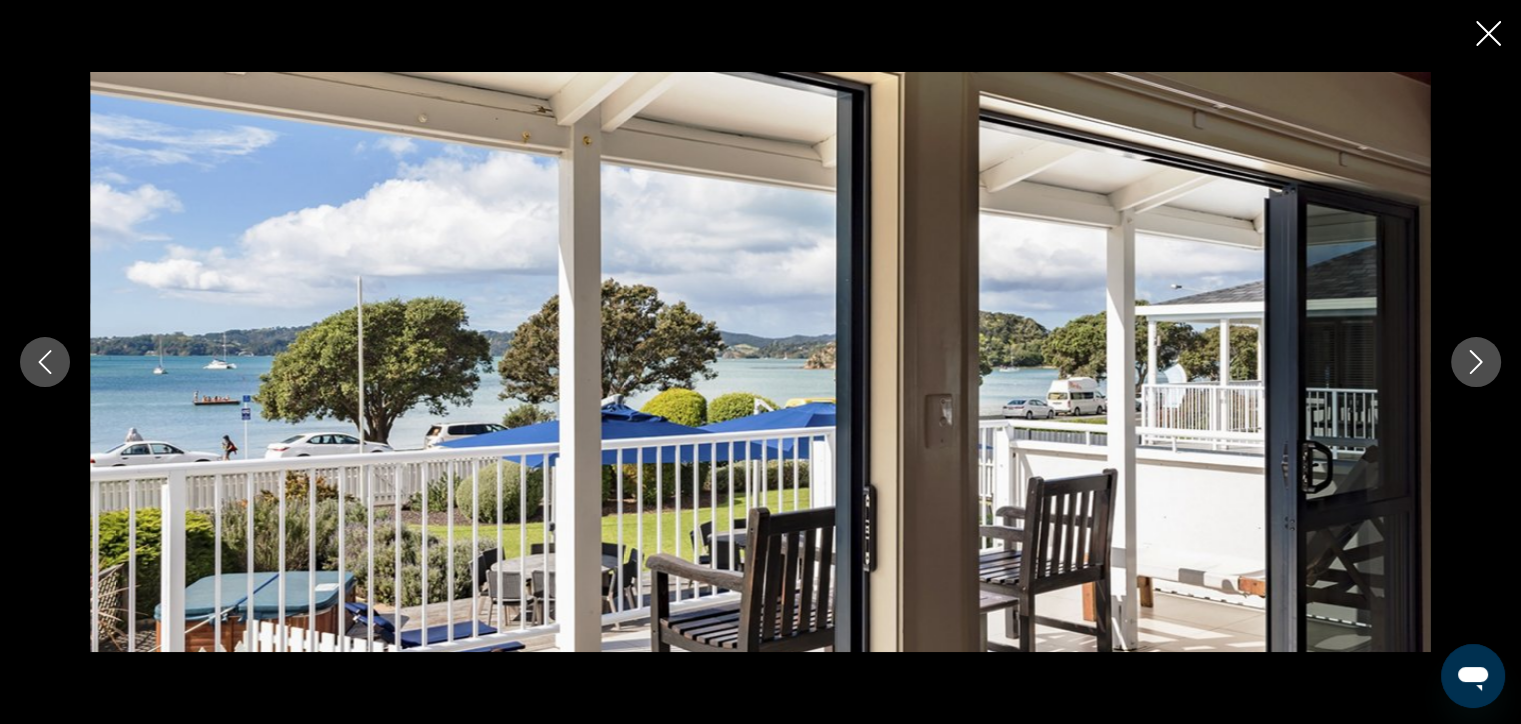 click 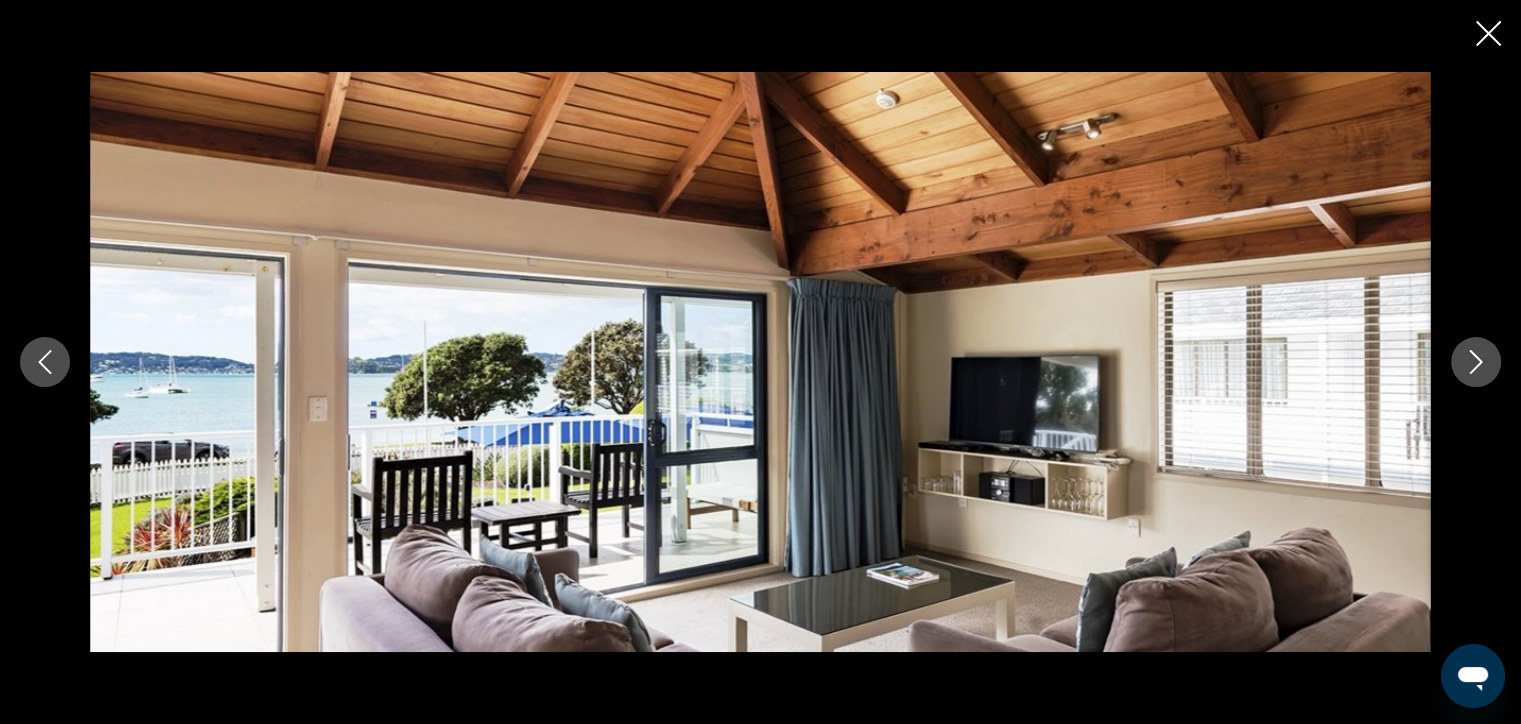 click 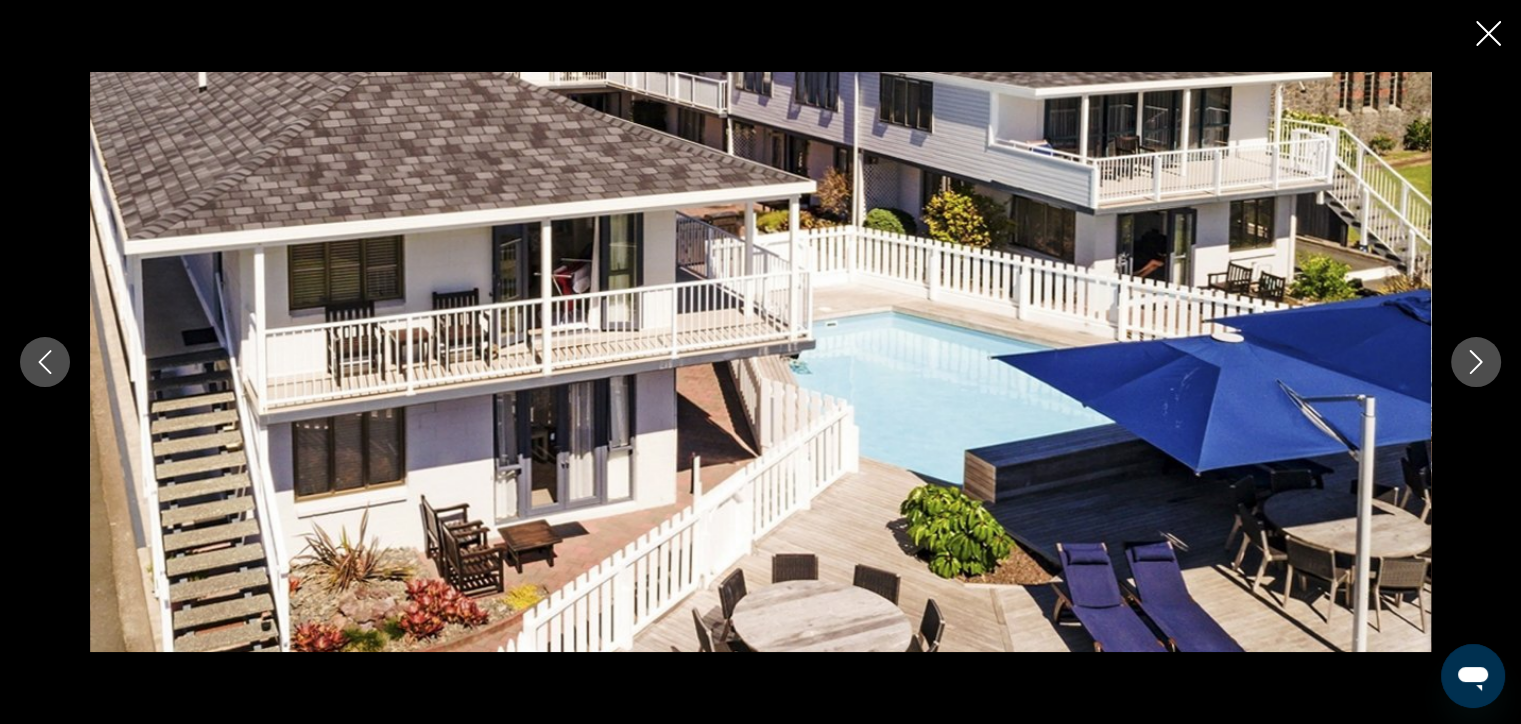 click 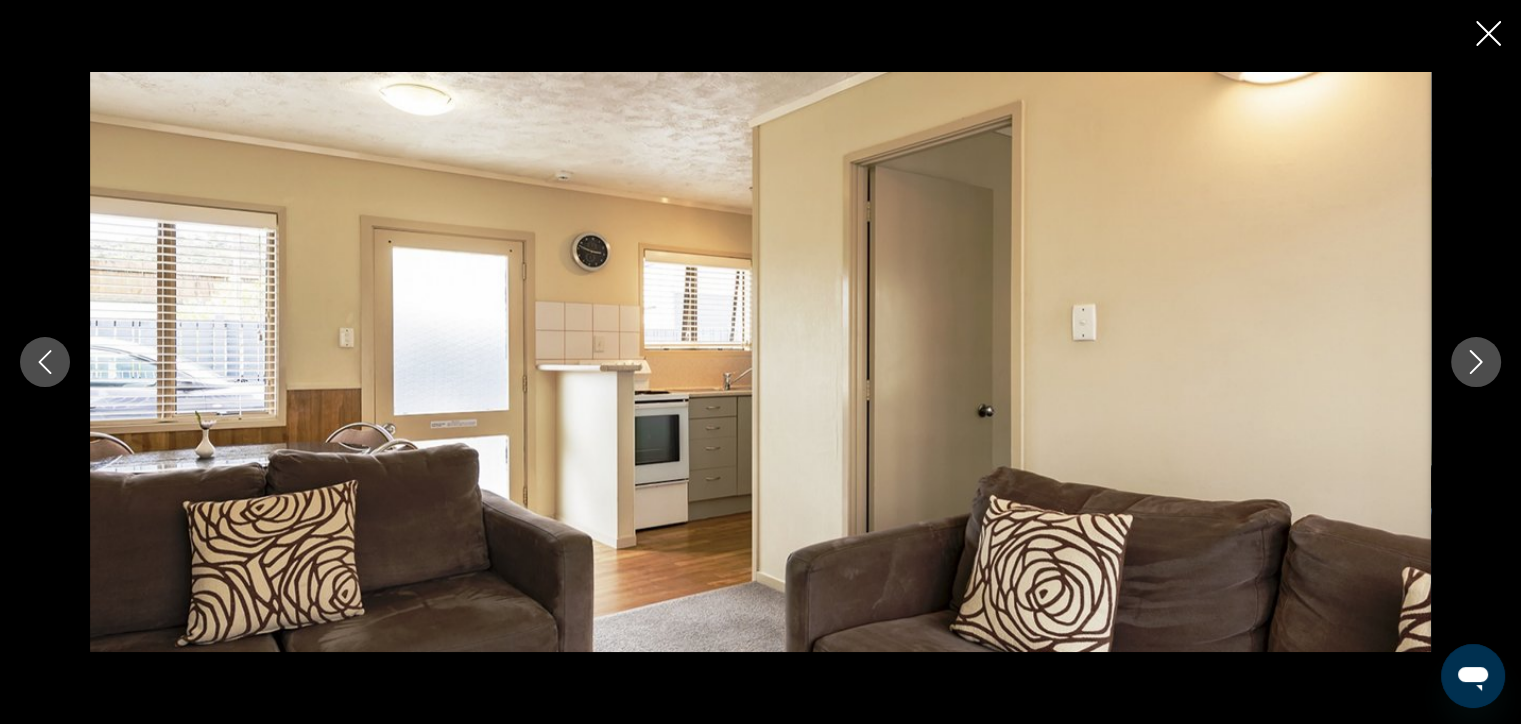 click 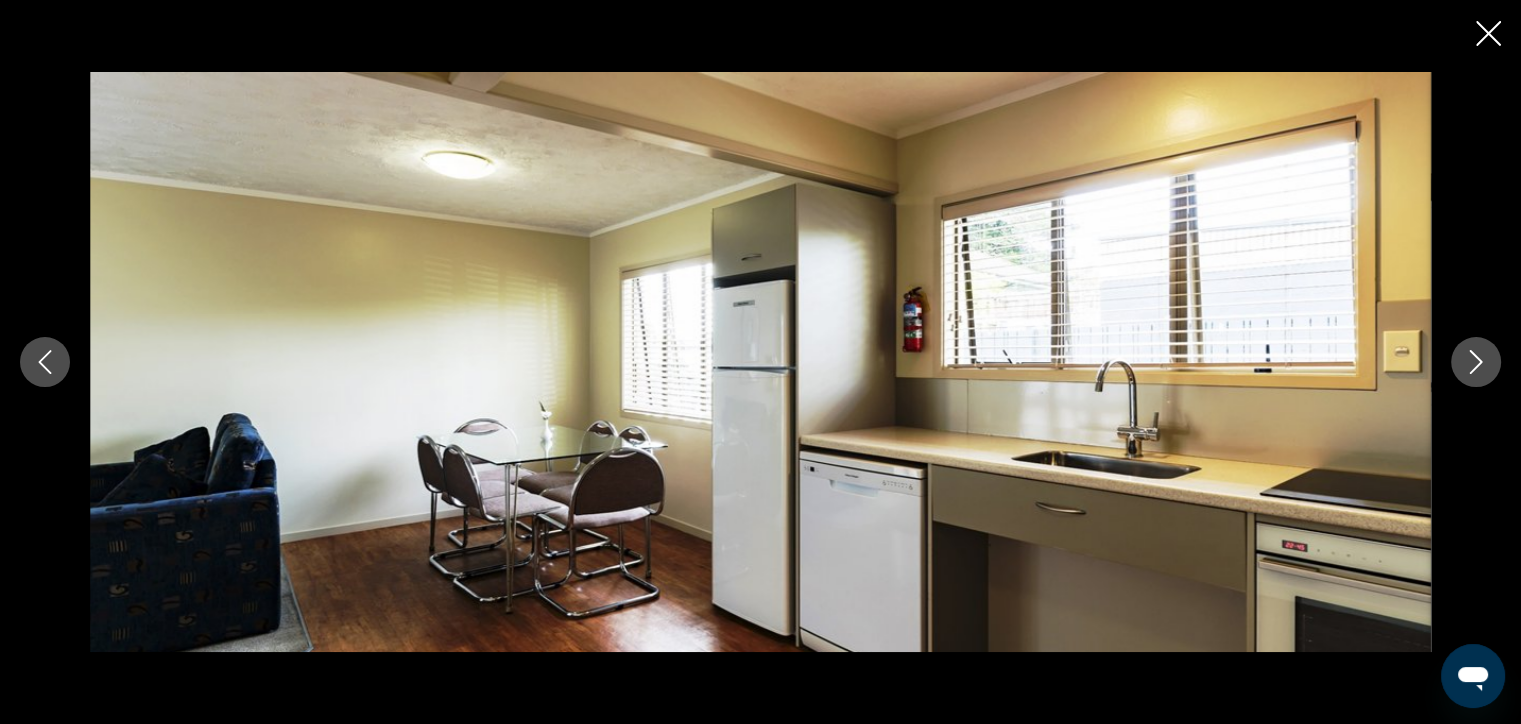 click 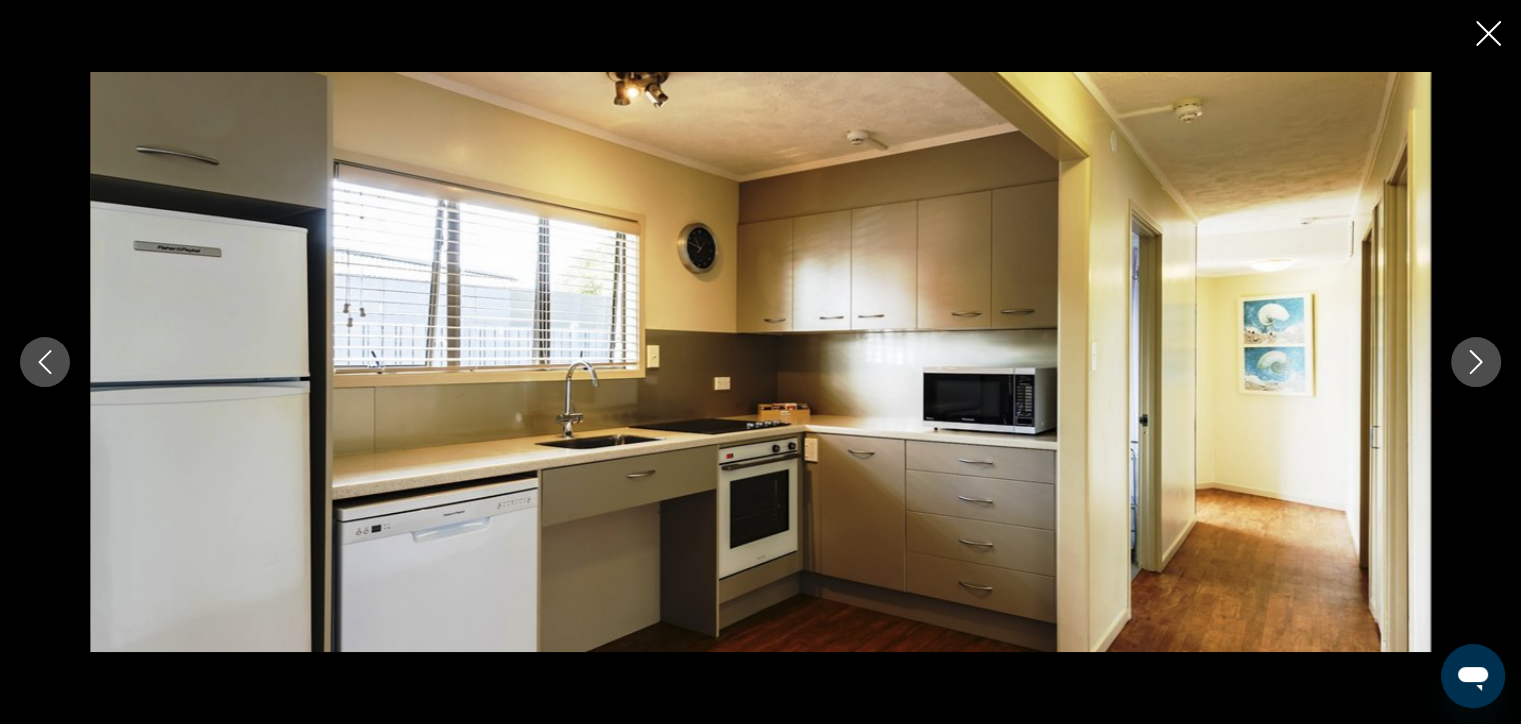 click 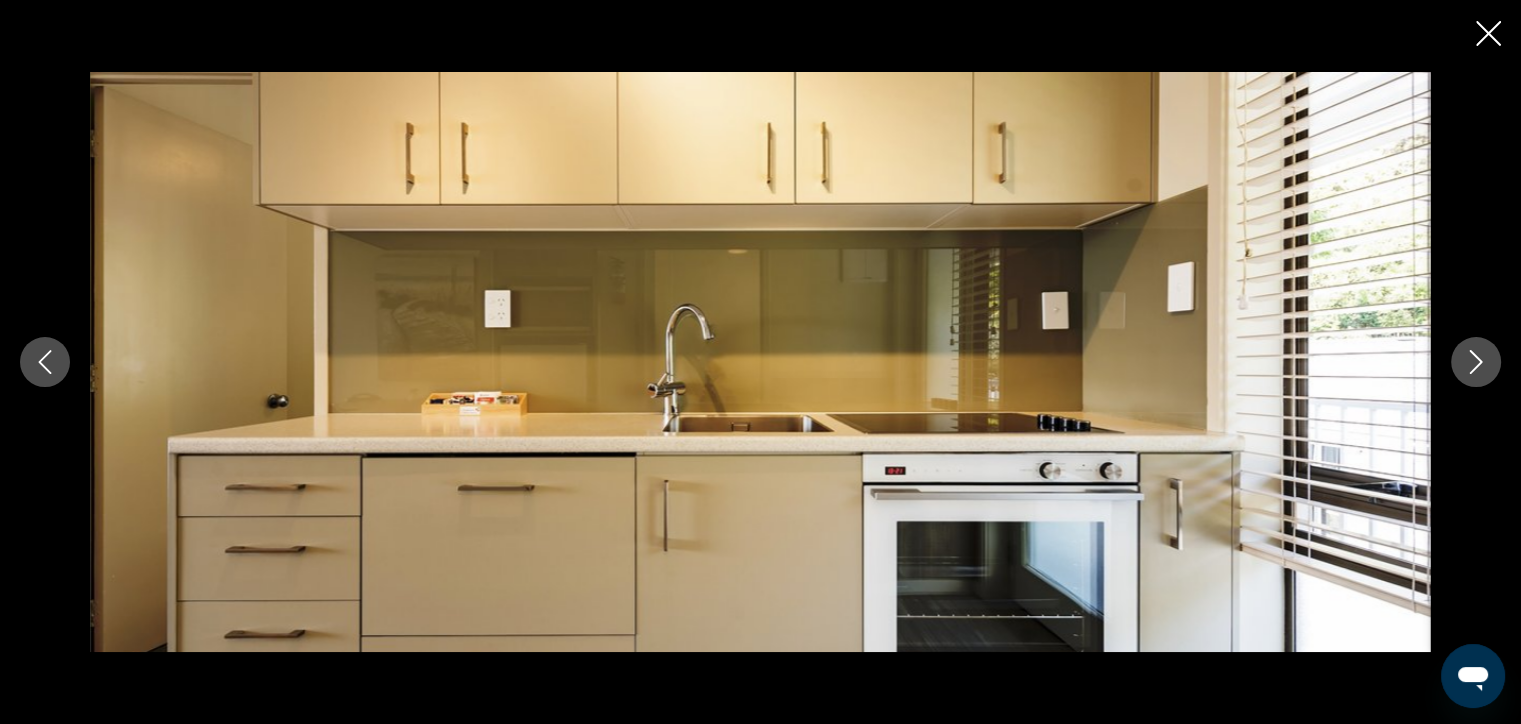 click 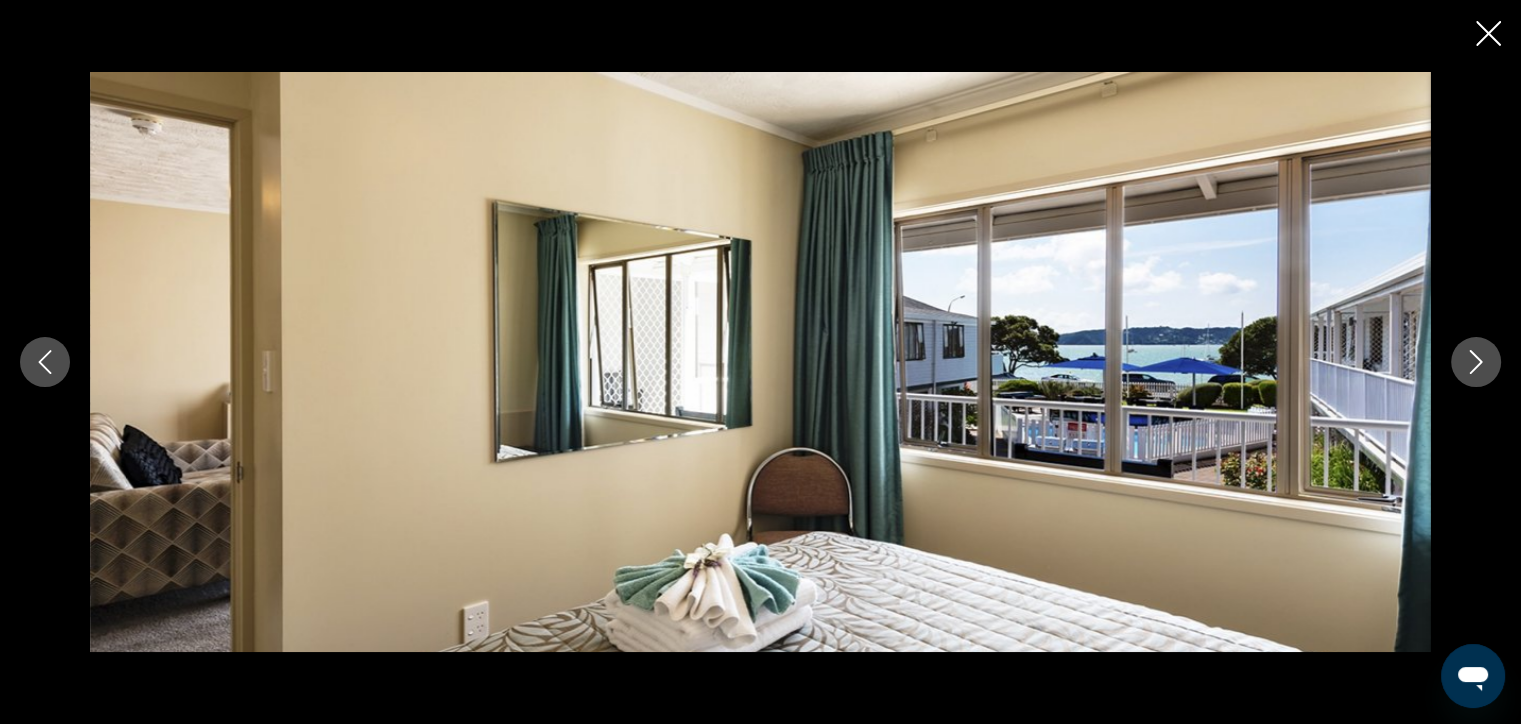 click 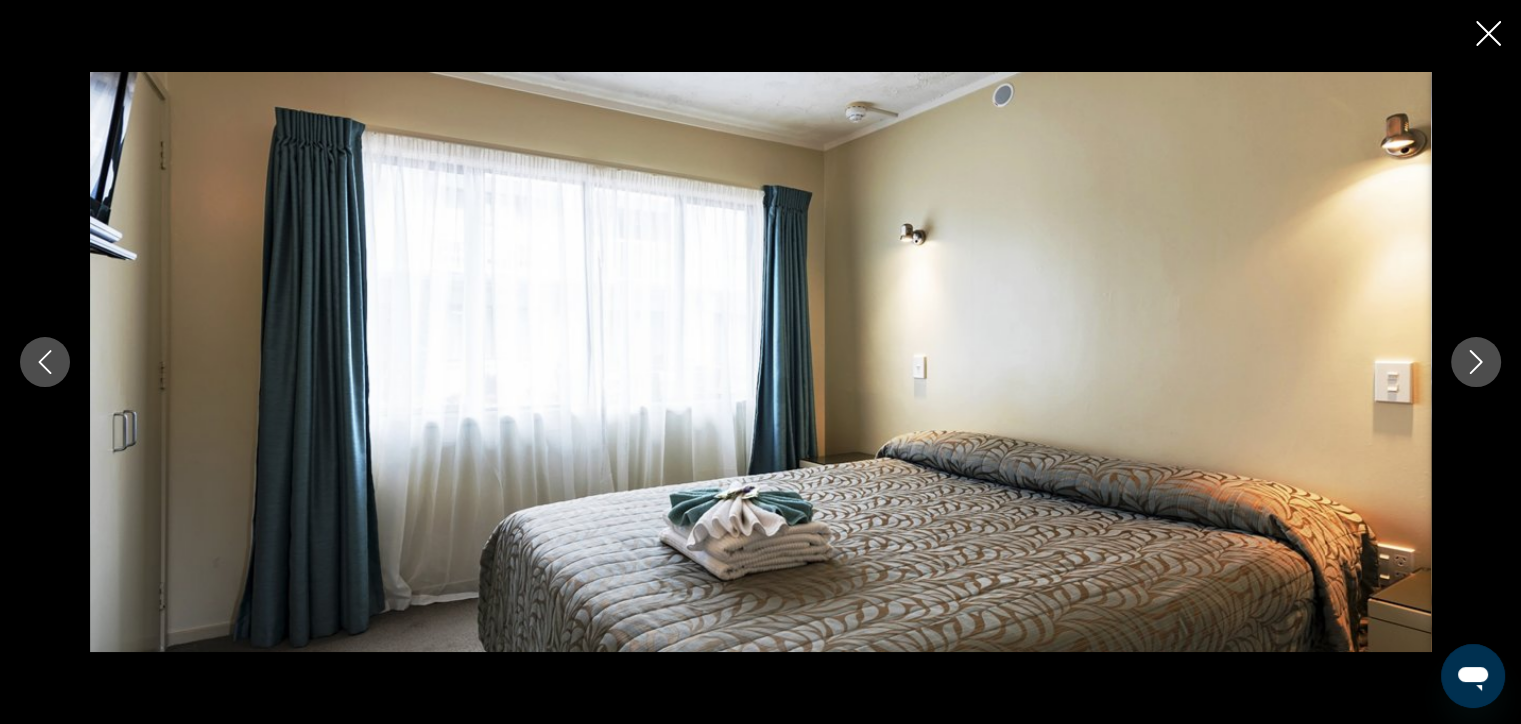 click 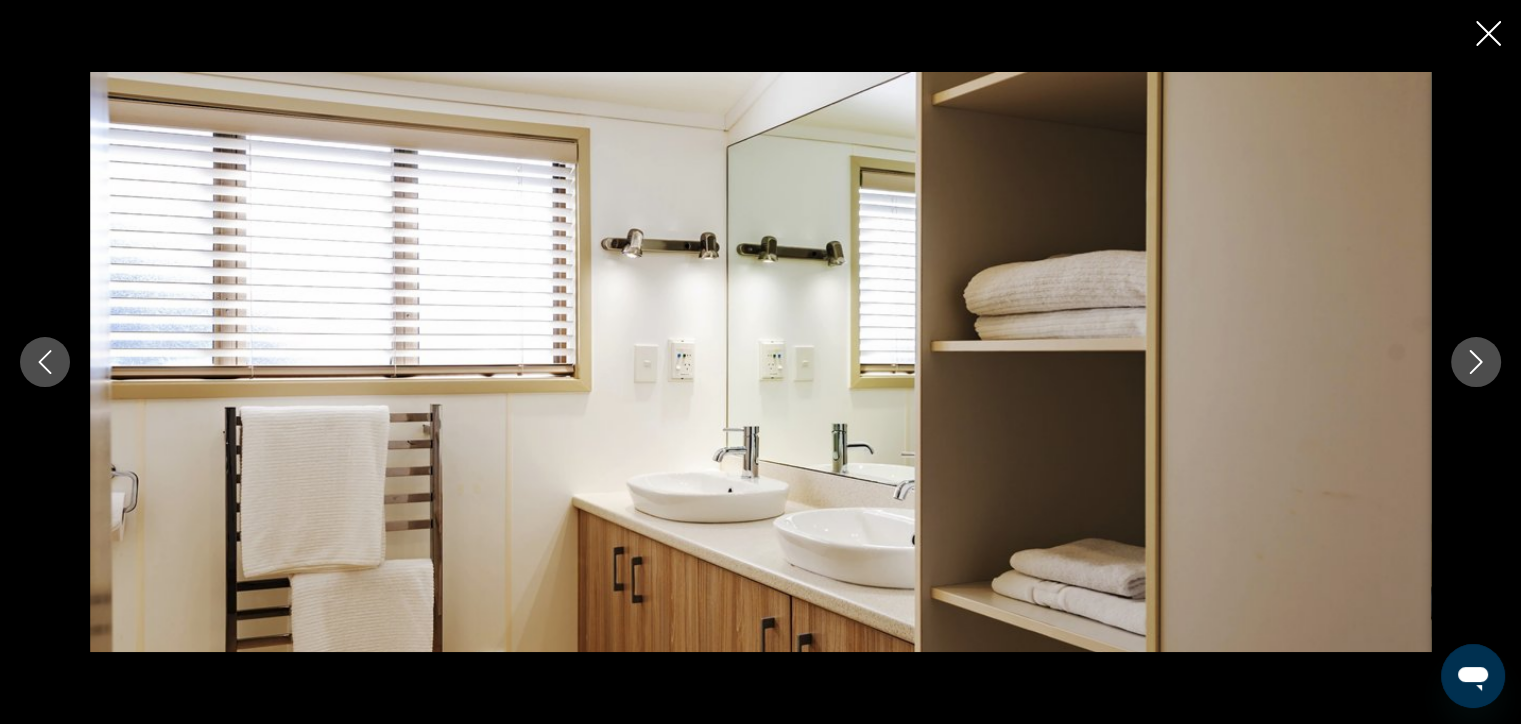 click 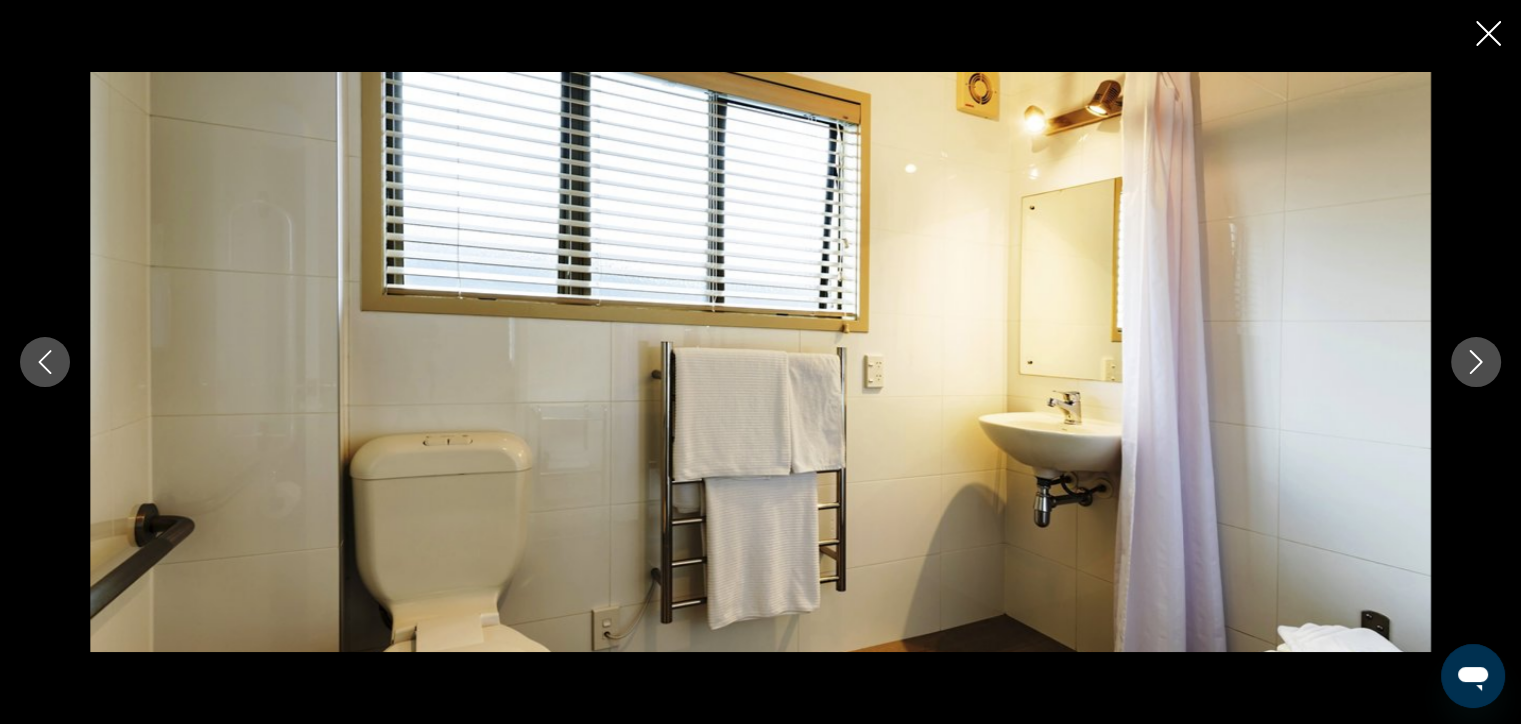 click 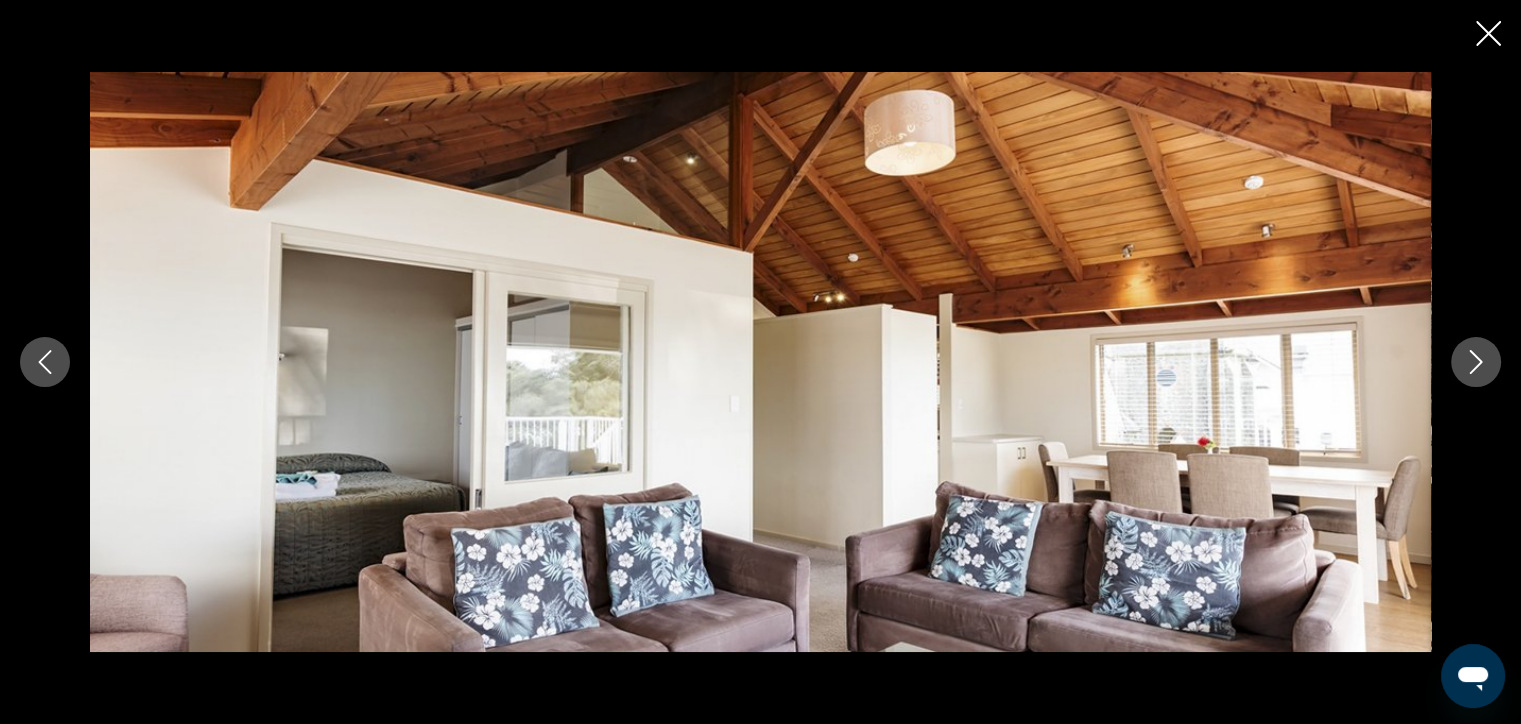 click 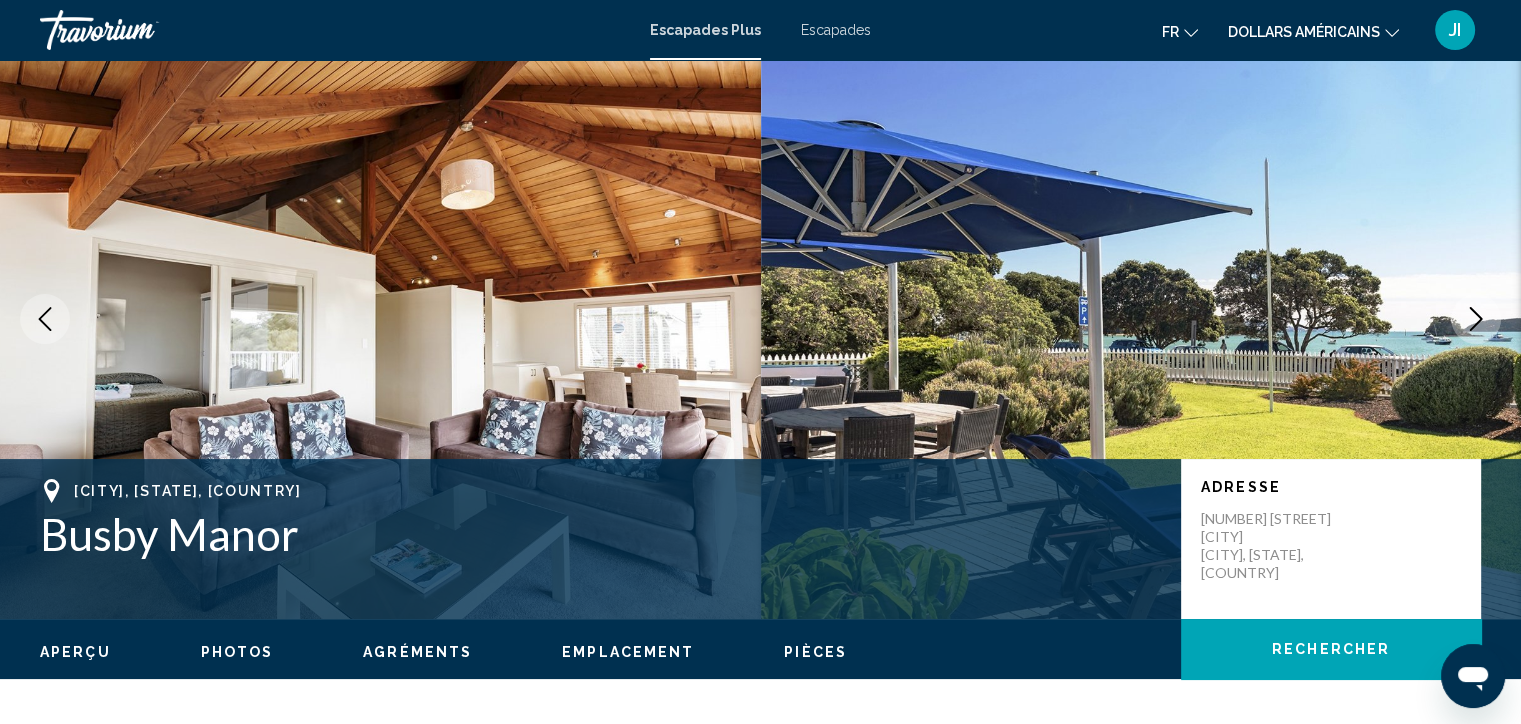 scroll, scrollTop: 0, scrollLeft: 0, axis: both 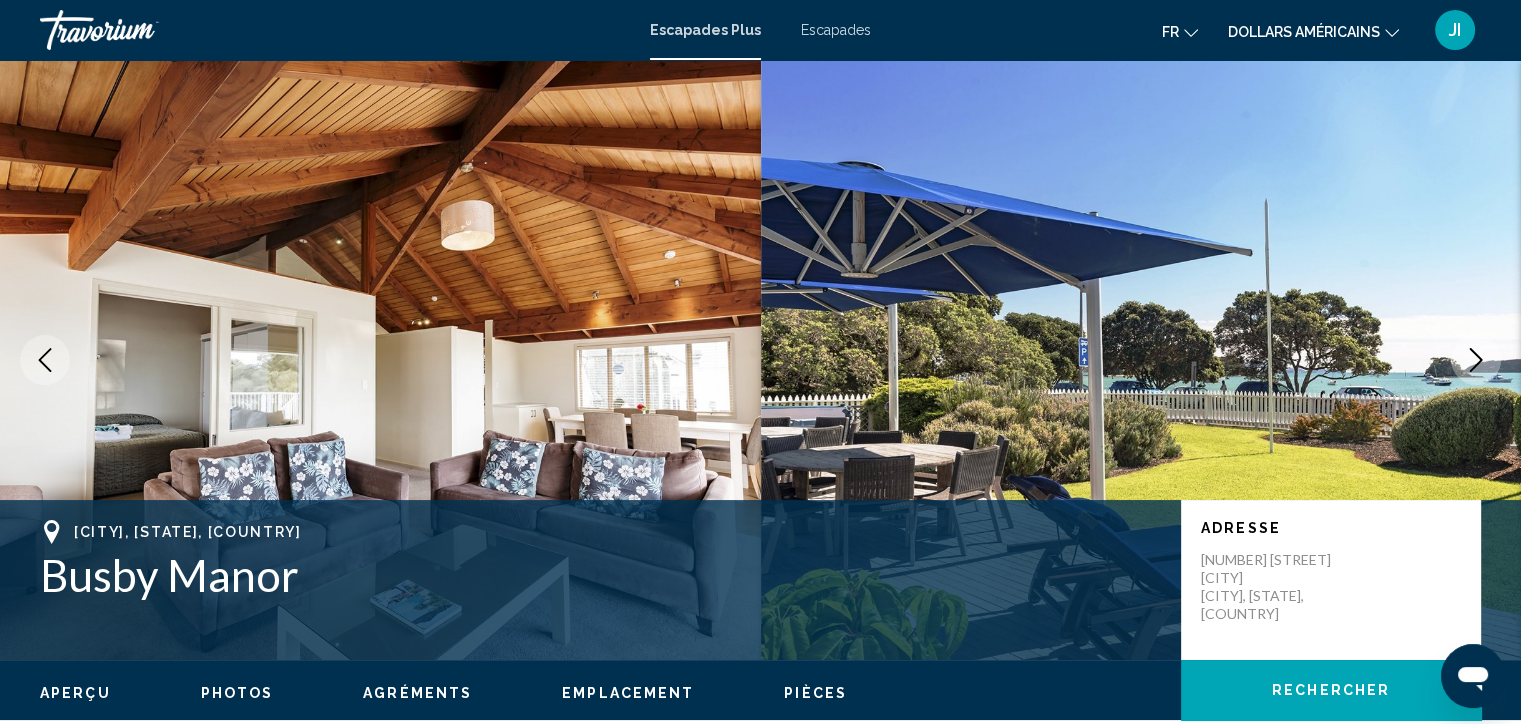 click on "Escapades Plus" at bounding box center (705, 30) 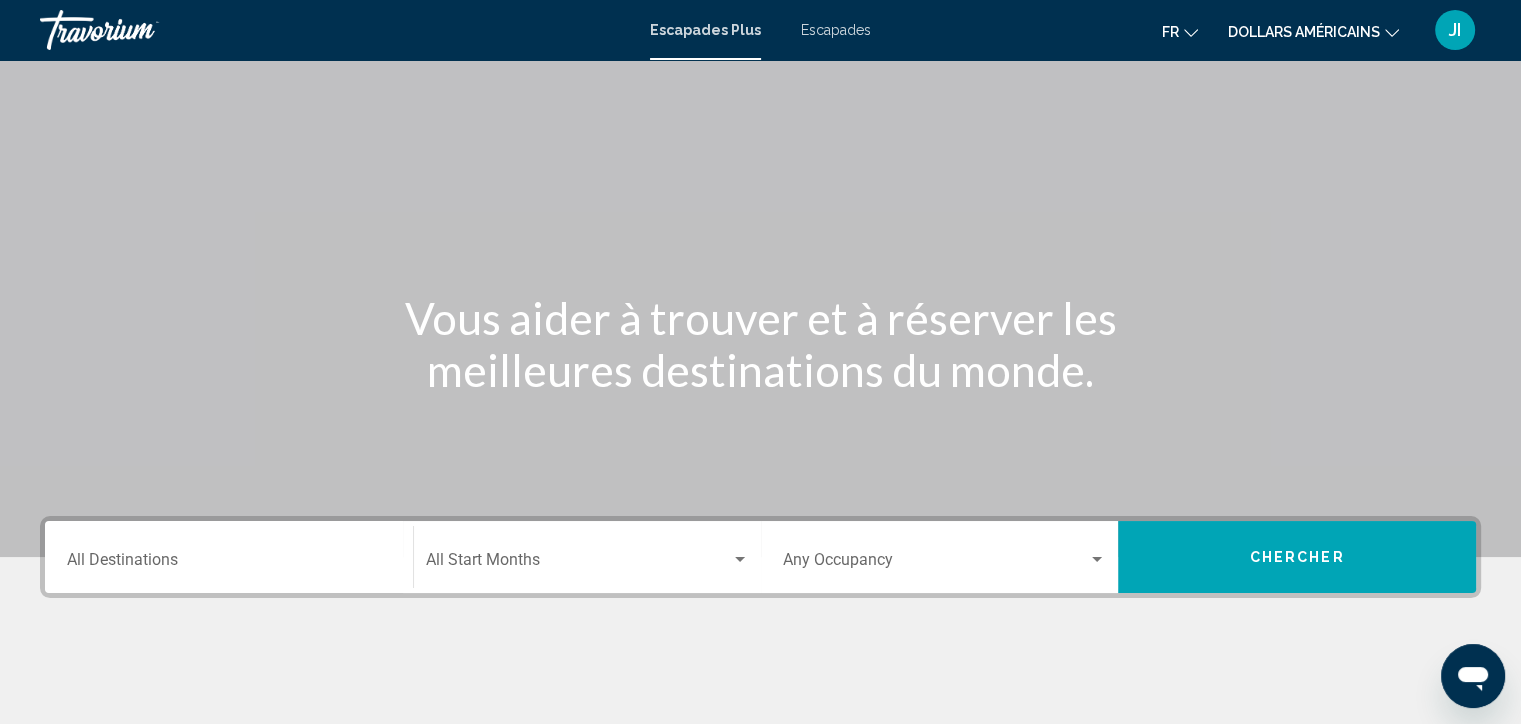 scroll, scrollTop: 35, scrollLeft: 0, axis: vertical 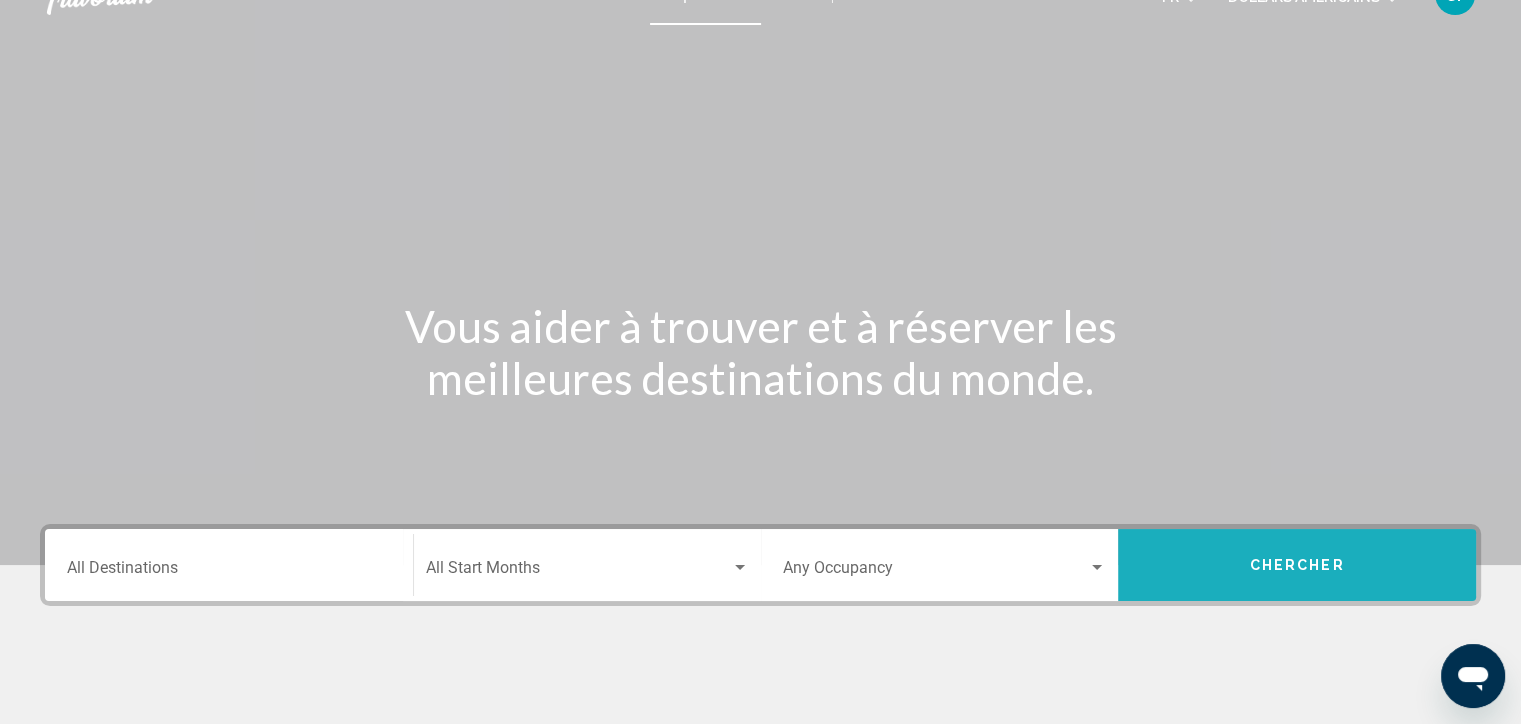 click on "Chercher" at bounding box center [1297, 565] 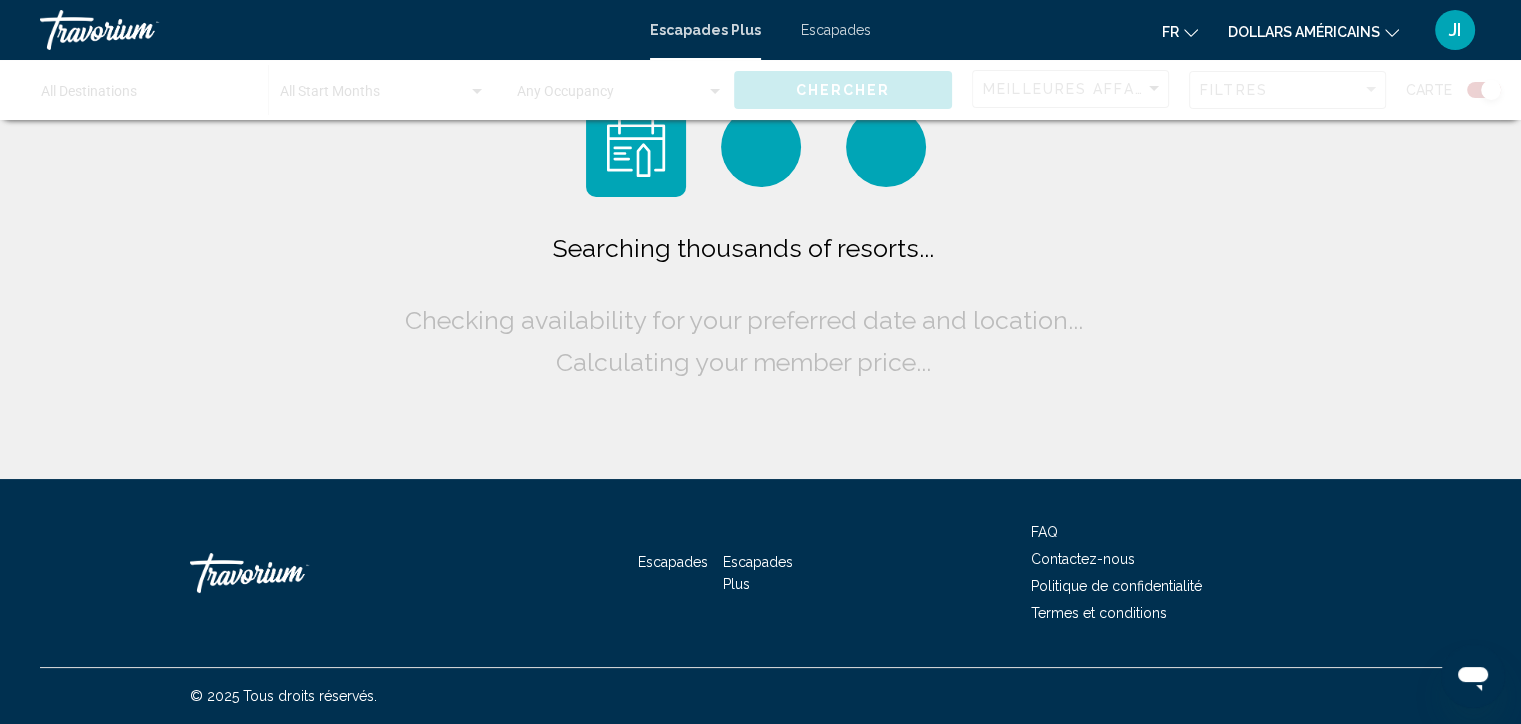 scroll, scrollTop: 0, scrollLeft: 0, axis: both 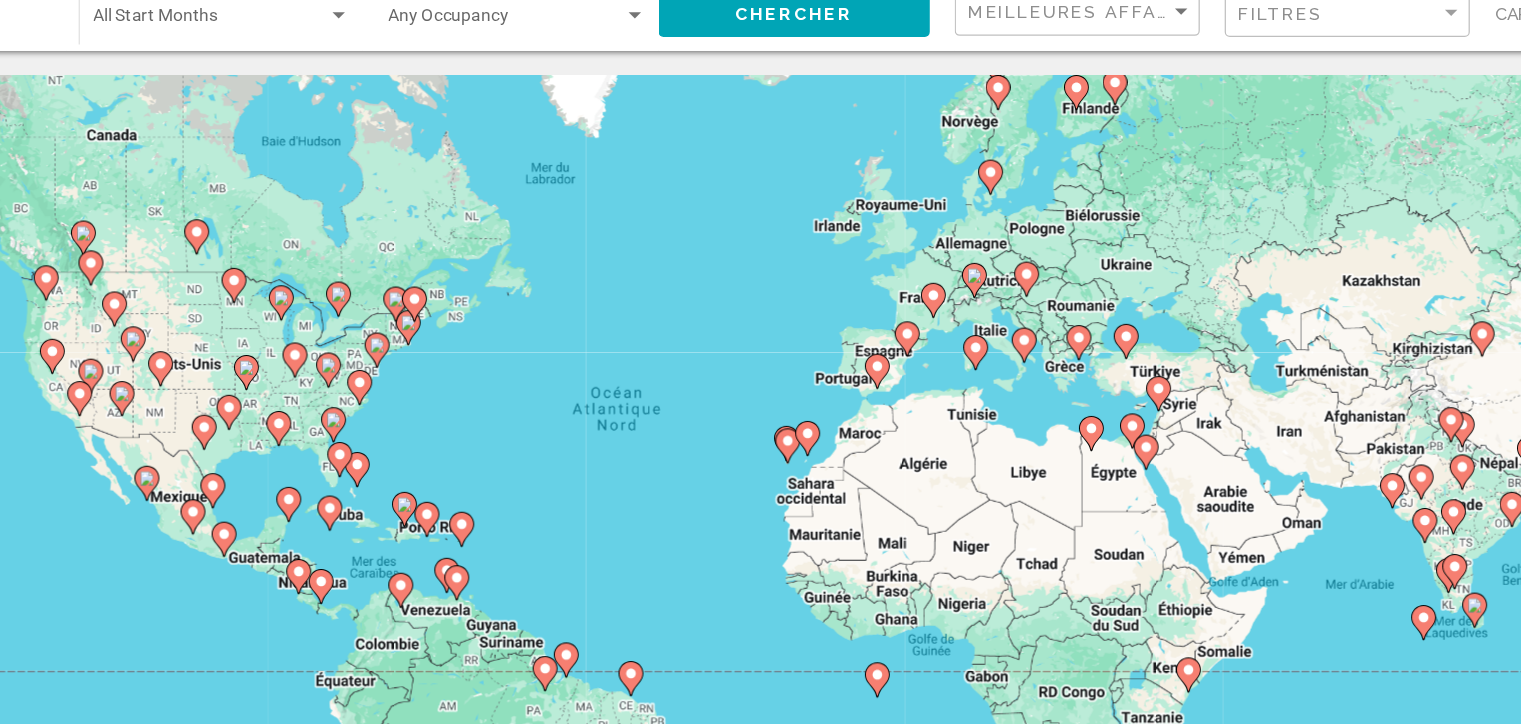 click 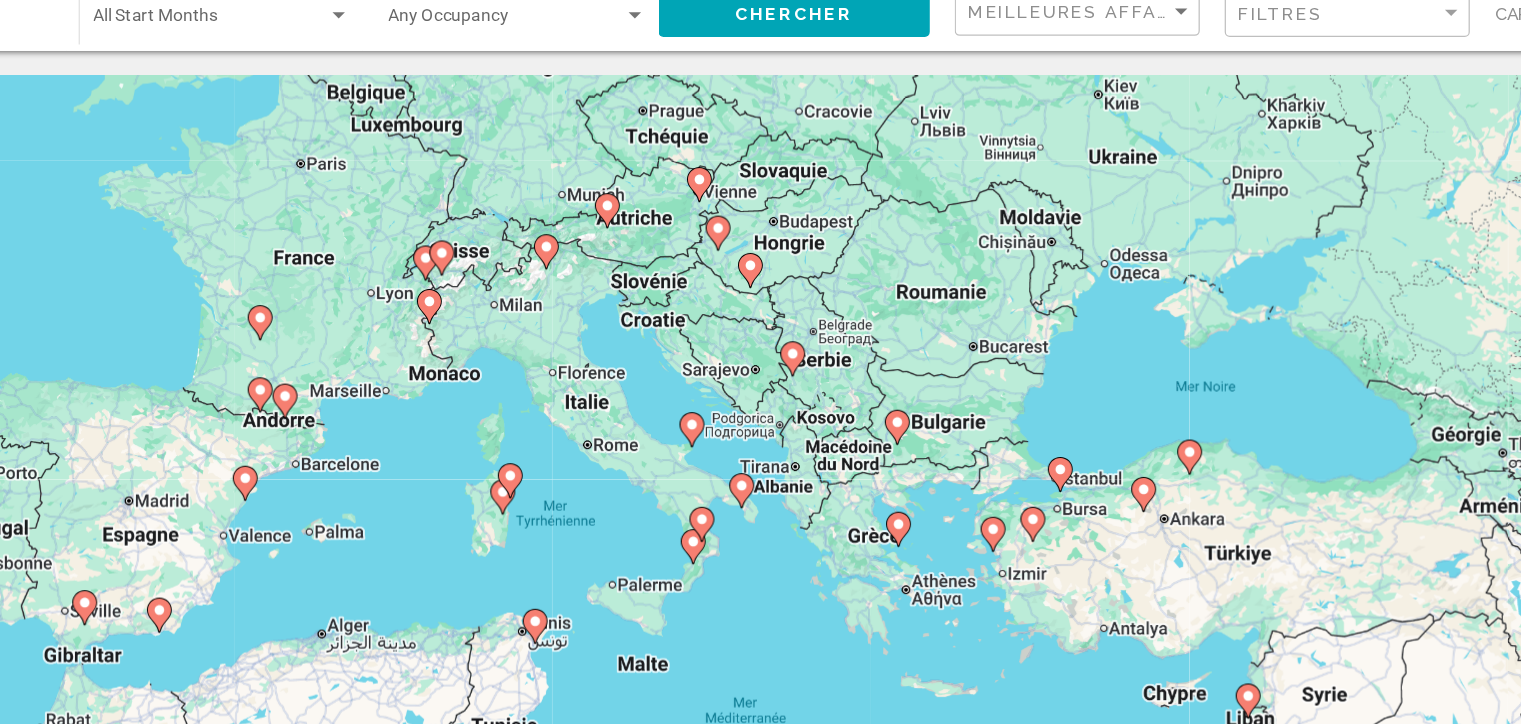 click 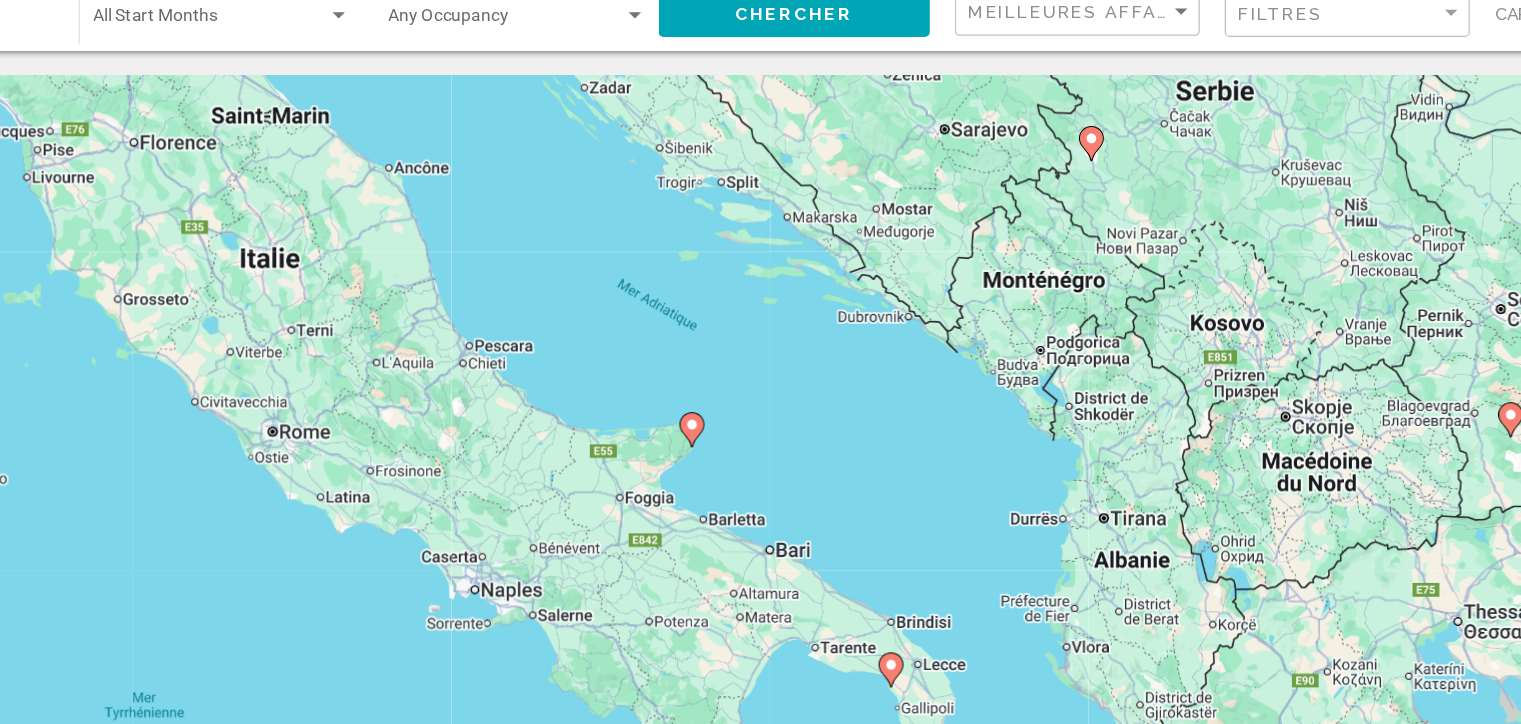 click 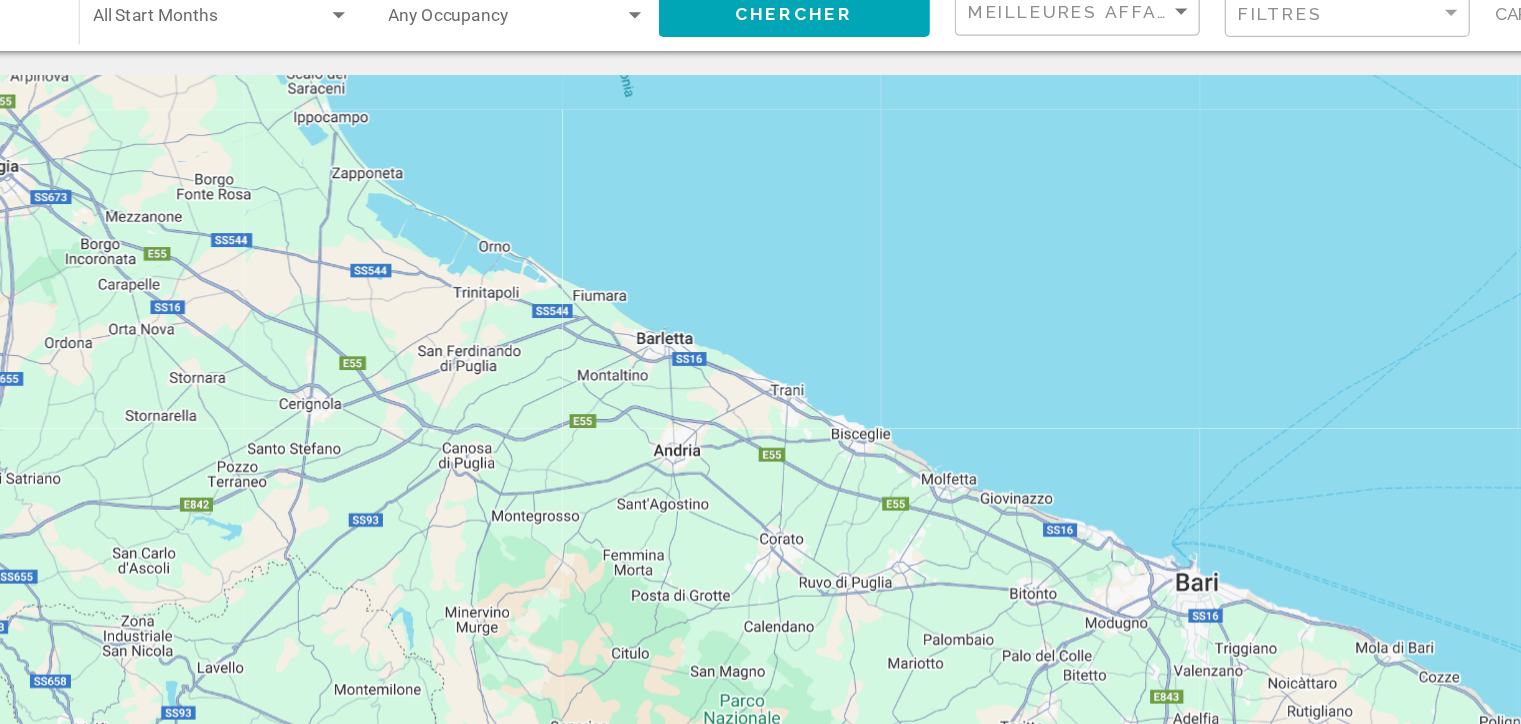 drag, startPoint x: 856, startPoint y: 513, endPoint x: 762, endPoint y: -33, distance: 554.0325 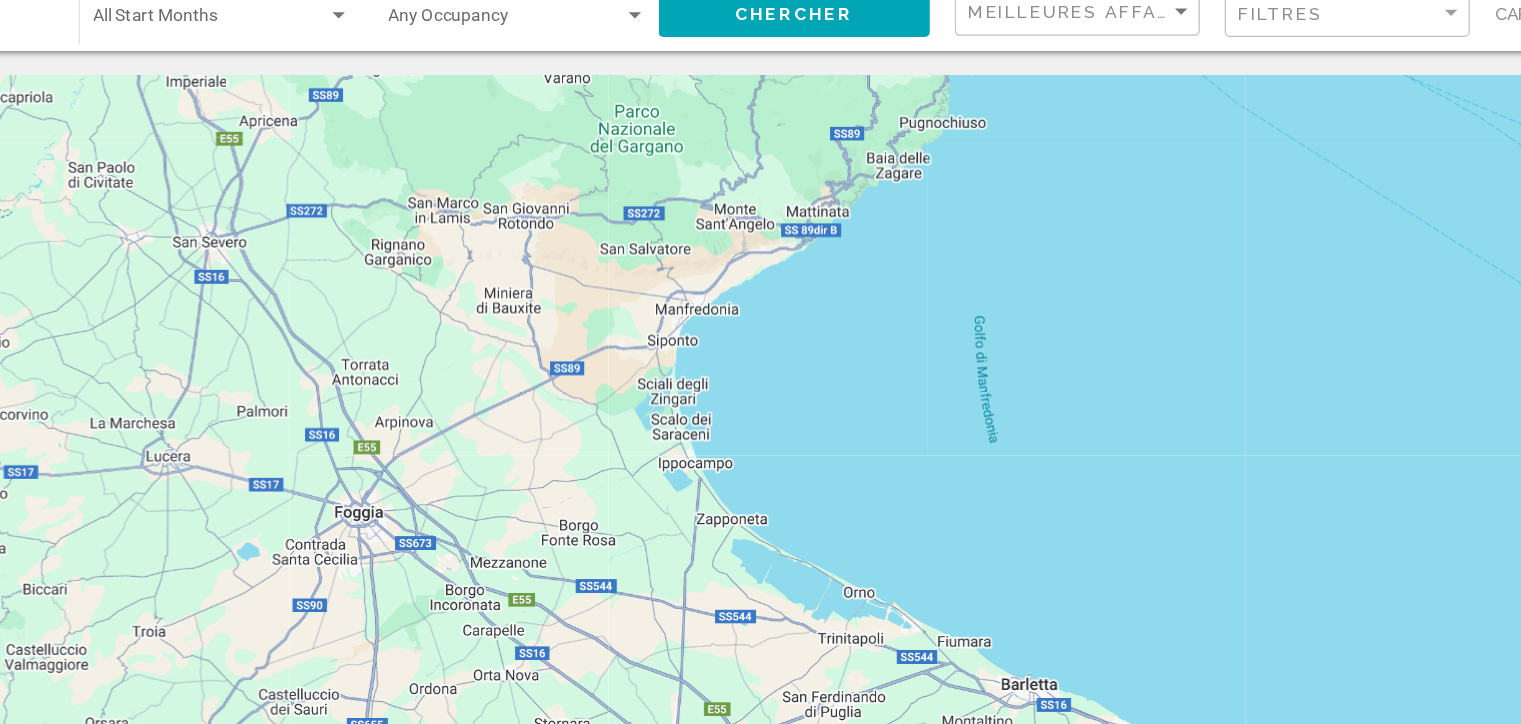 drag, startPoint x: 552, startPoint y: 348, endPoint x: 848, endPoint y: 629, distance: 408.13846 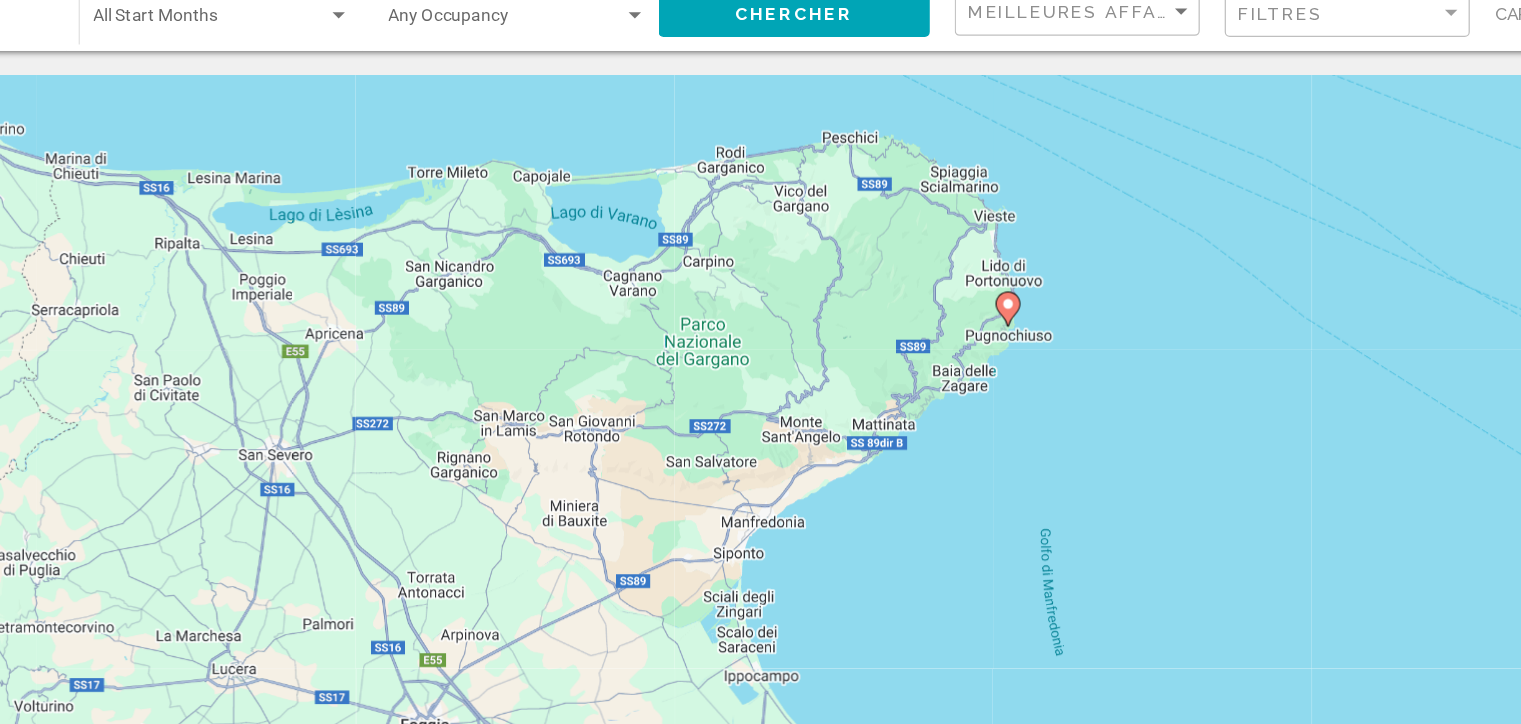 drag, startPoint x: 803, startPoint y: 186, endPoint x: 858, endPoint y: 364, distance: 186.30351 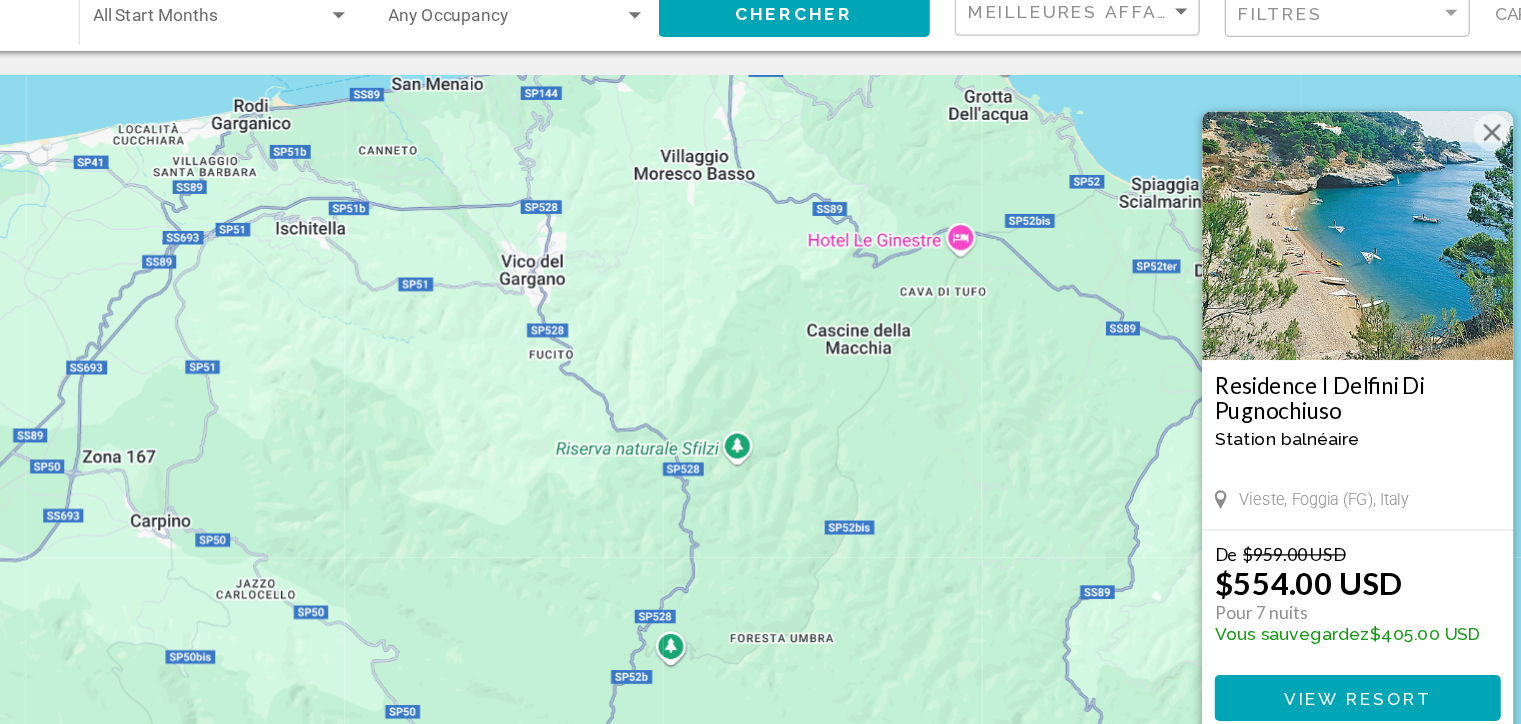 click at bounding box center [1404, 186] 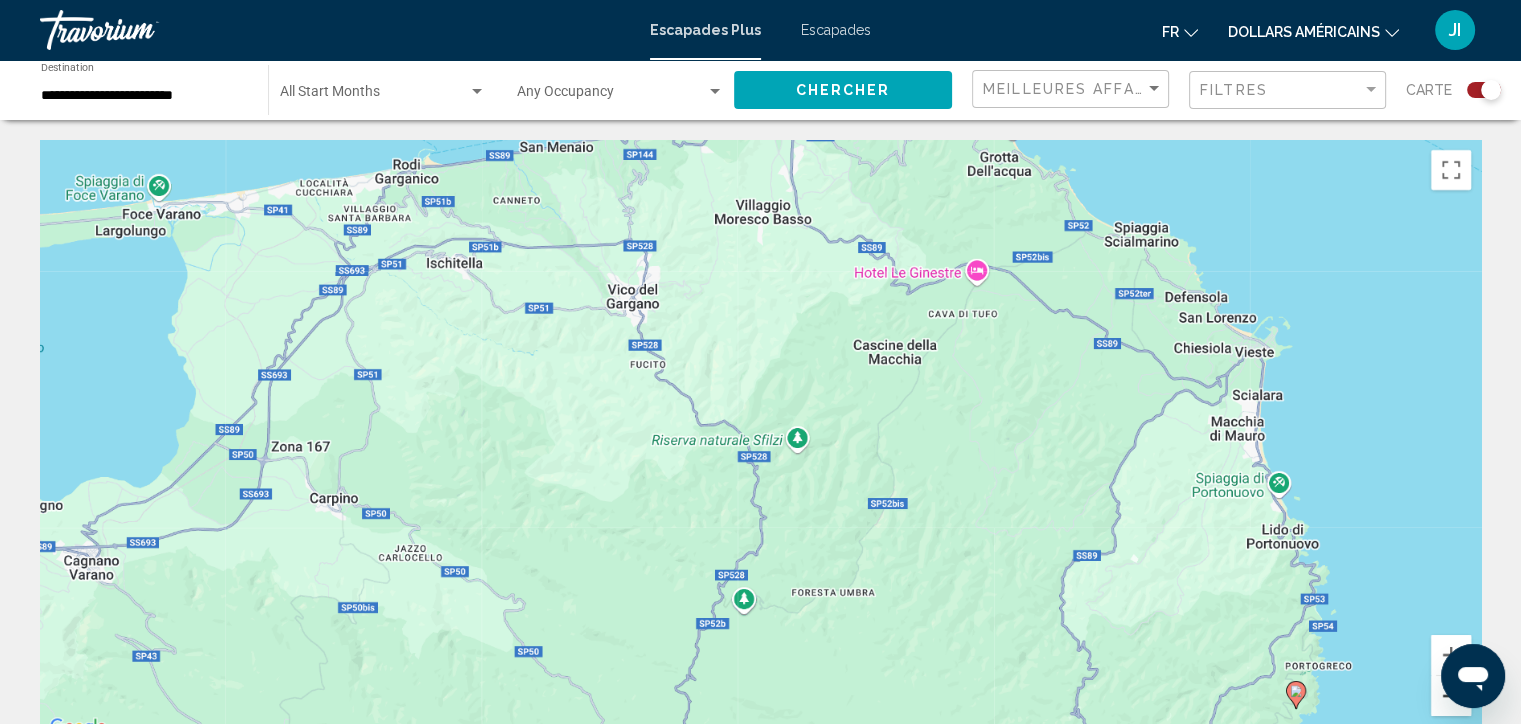 click at bounding box center (1451, 696) 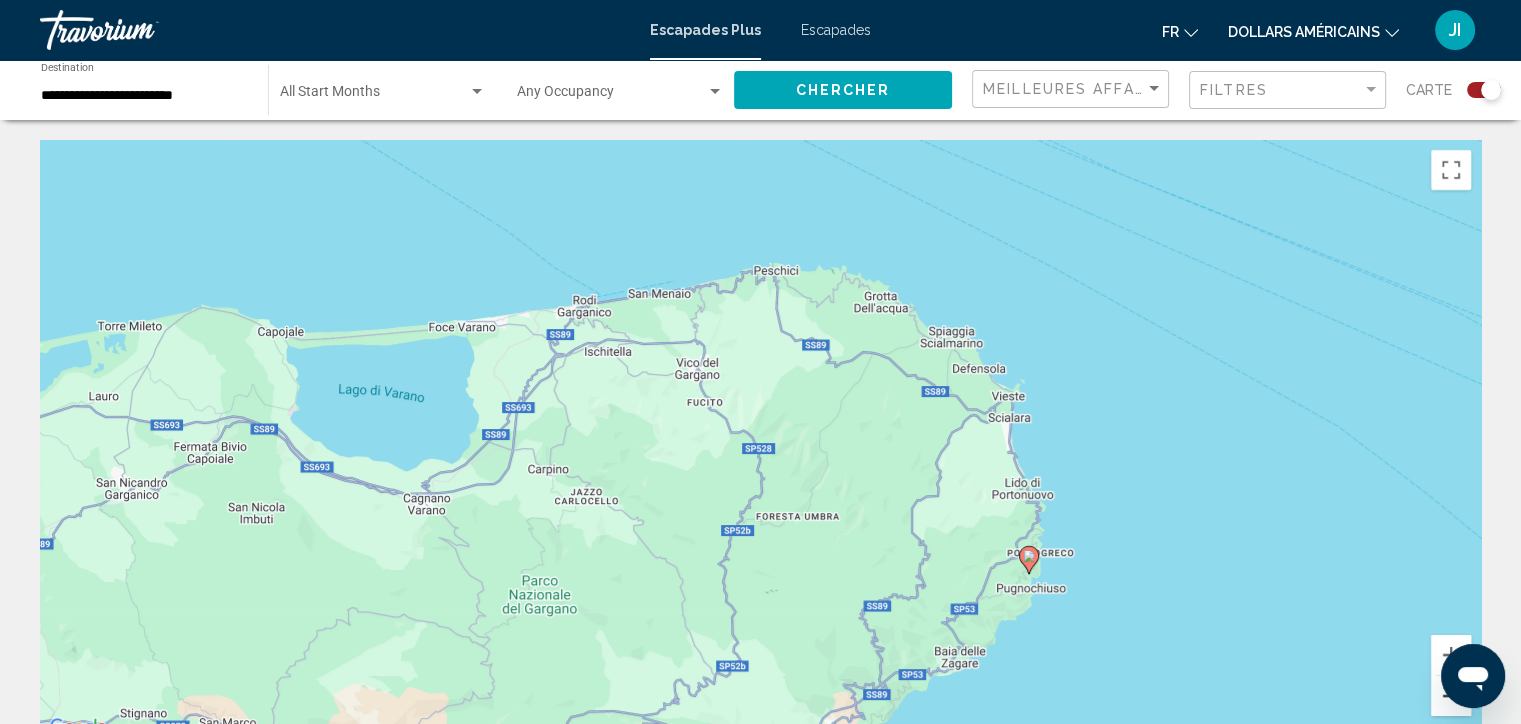 click at bounding box center (1451, 696) 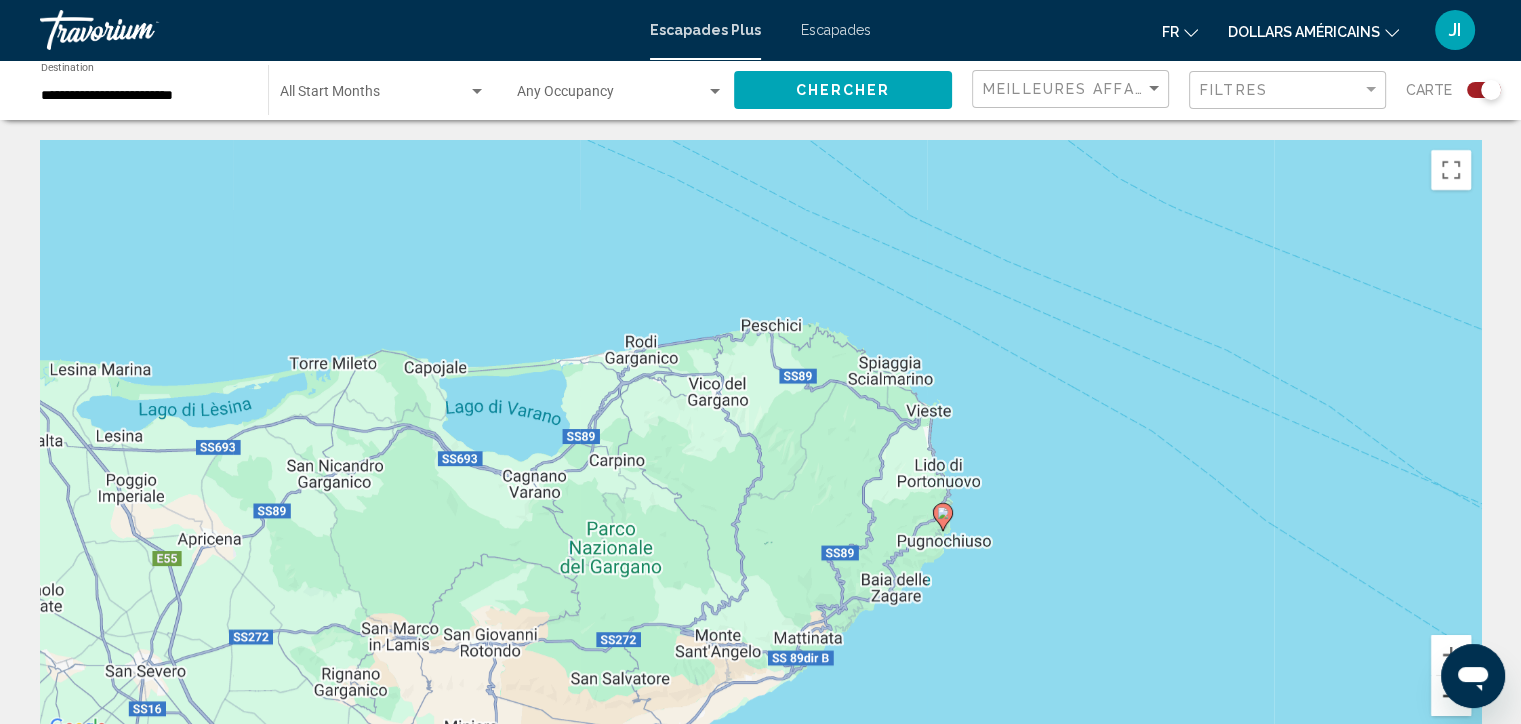 click at bounding box center [1451, 696] 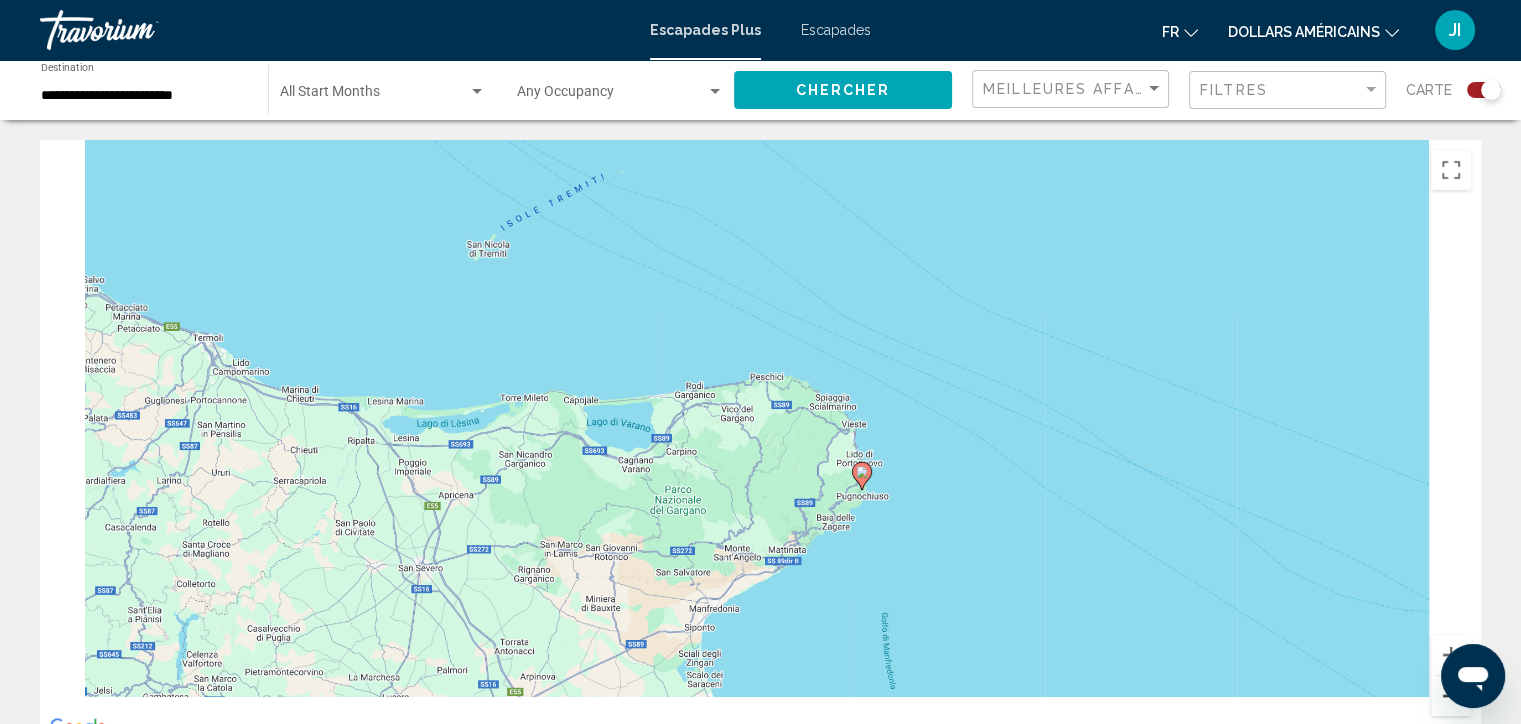 click at bounding box center [1451, 696] 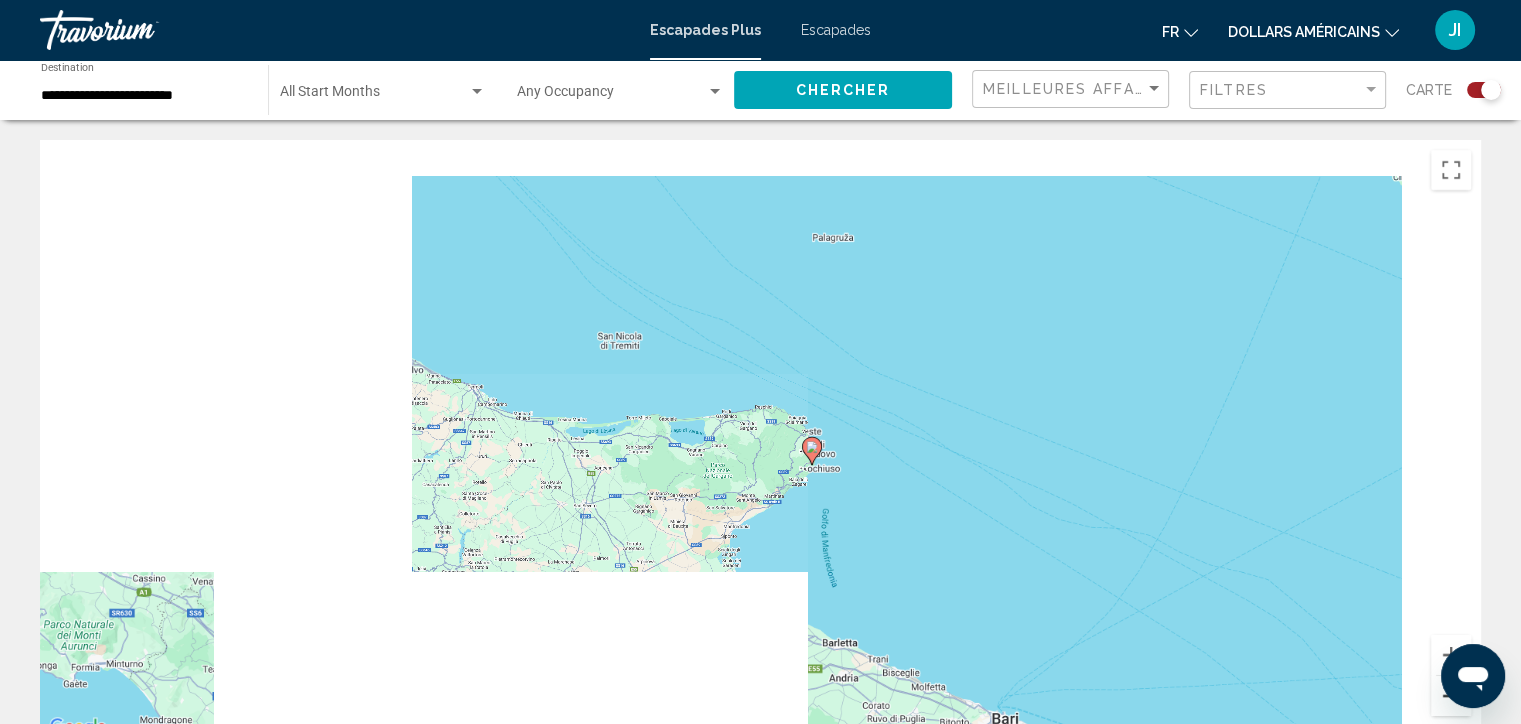 click at bounding box center (1451, 696) 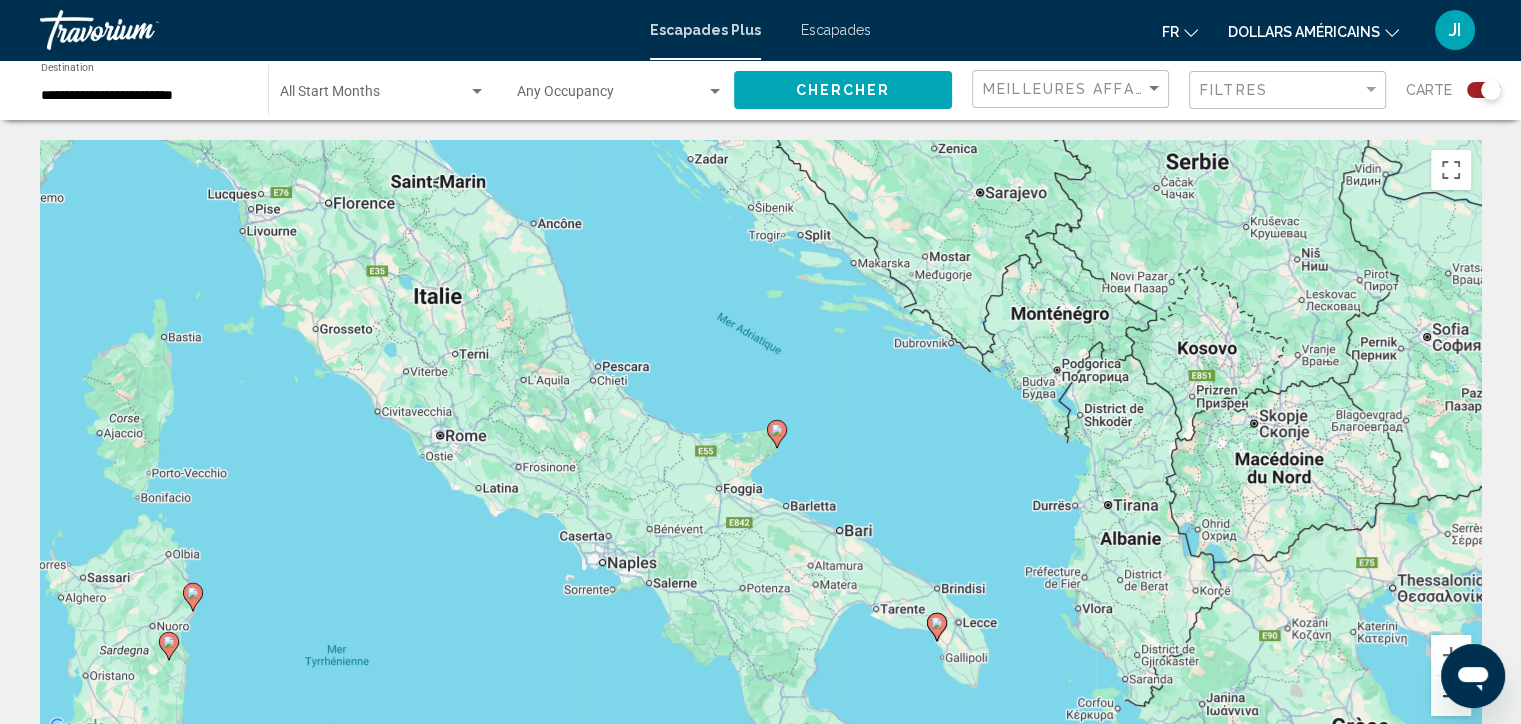 click at bounding box center (1451, 696) 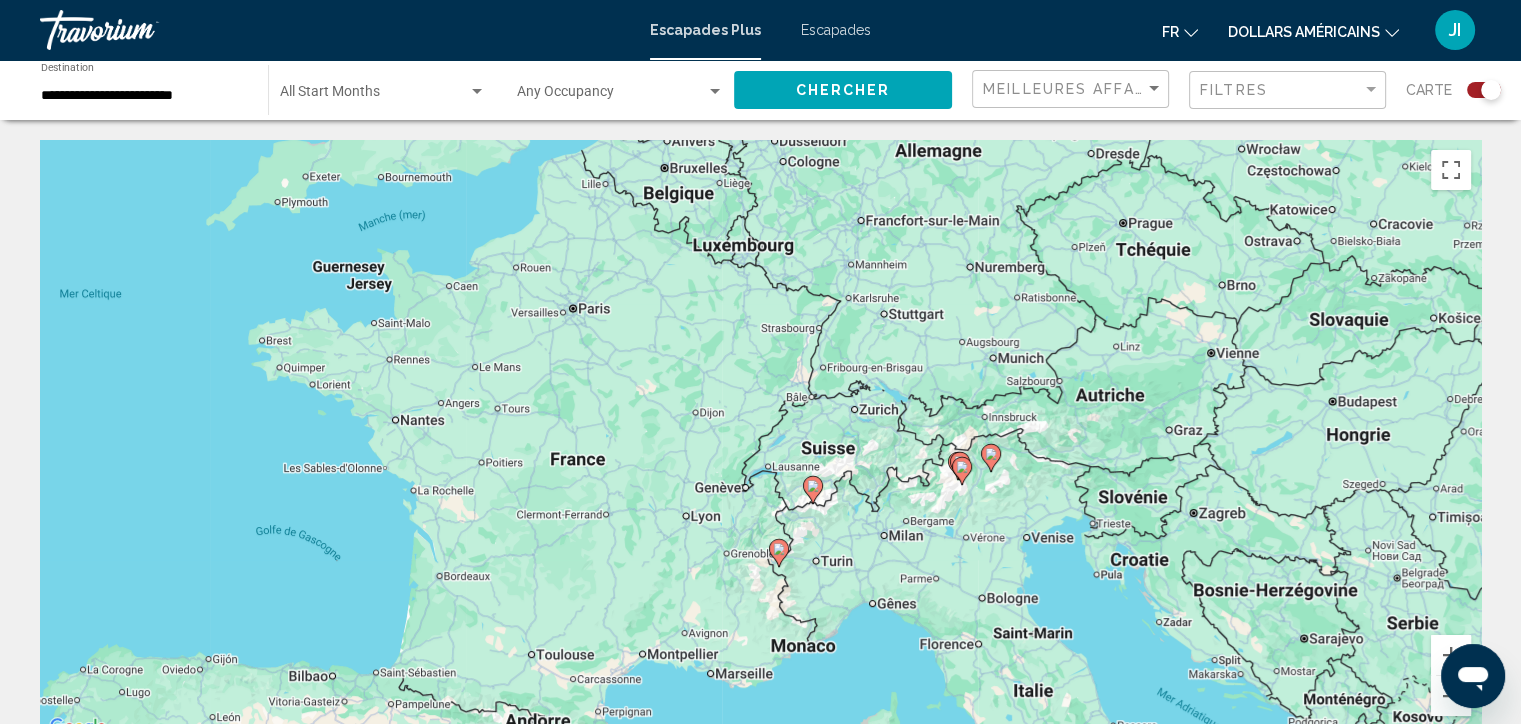 drag, startPoint x: 498, startPoint y: 367, endPoint x: 937, endPoint y: 695, distance: 548.0009 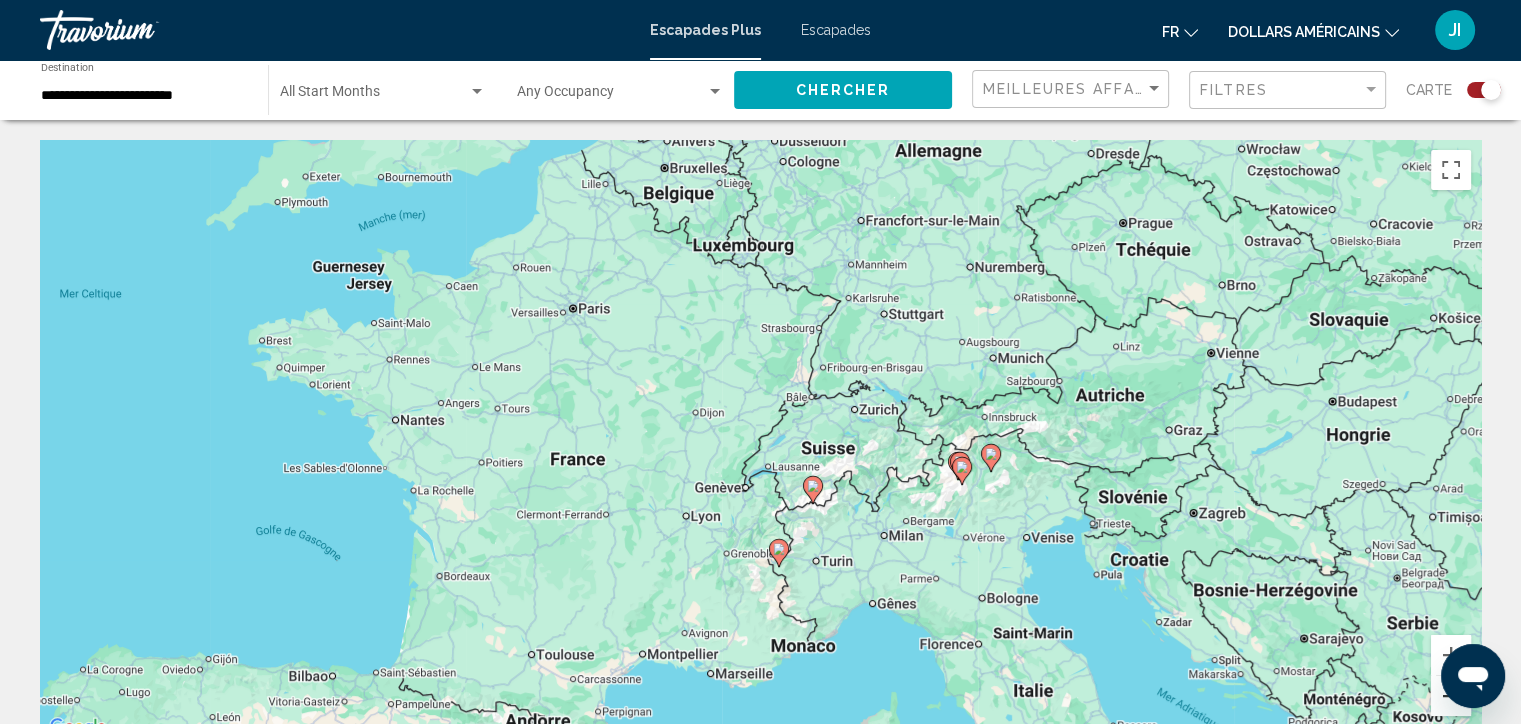 click at bounding box center (1451, 696) 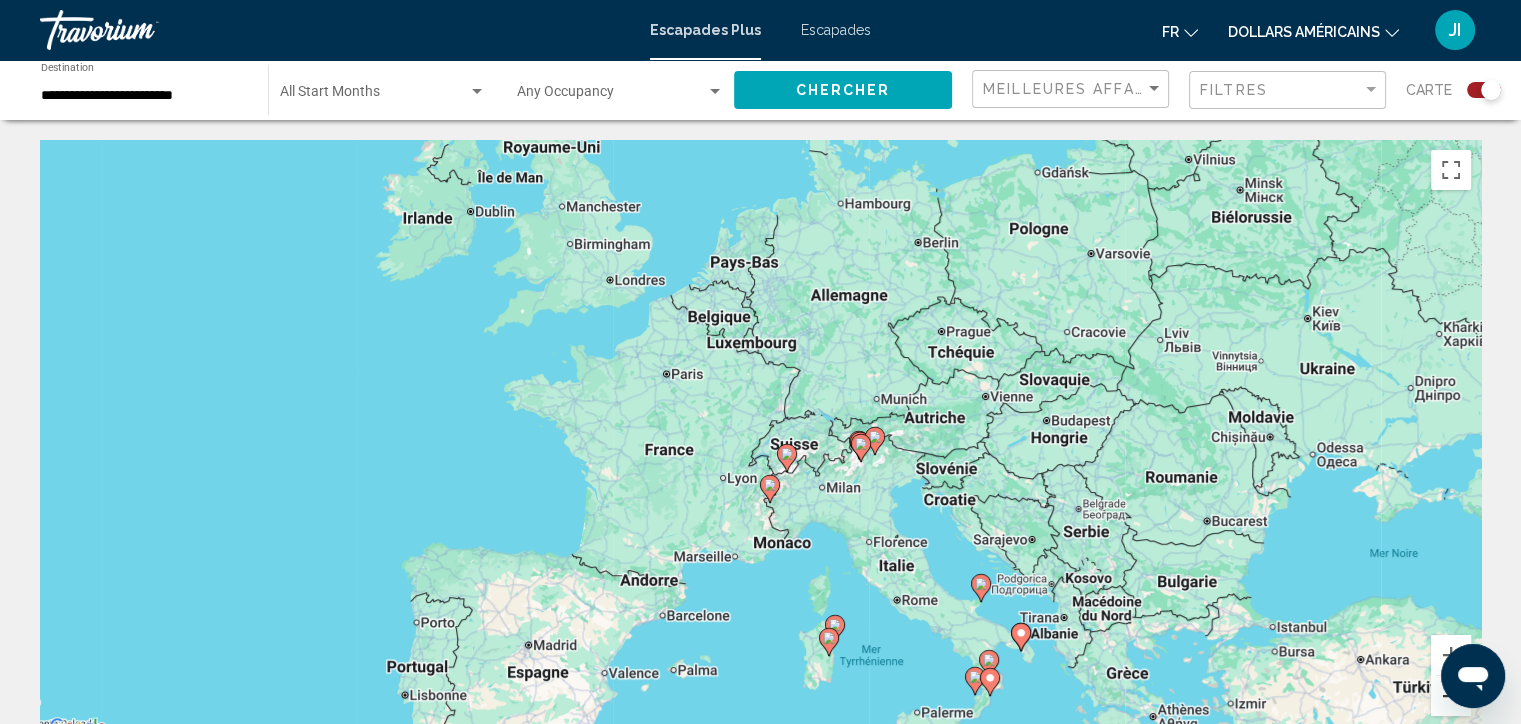 click at bounding box center (1451, 696) 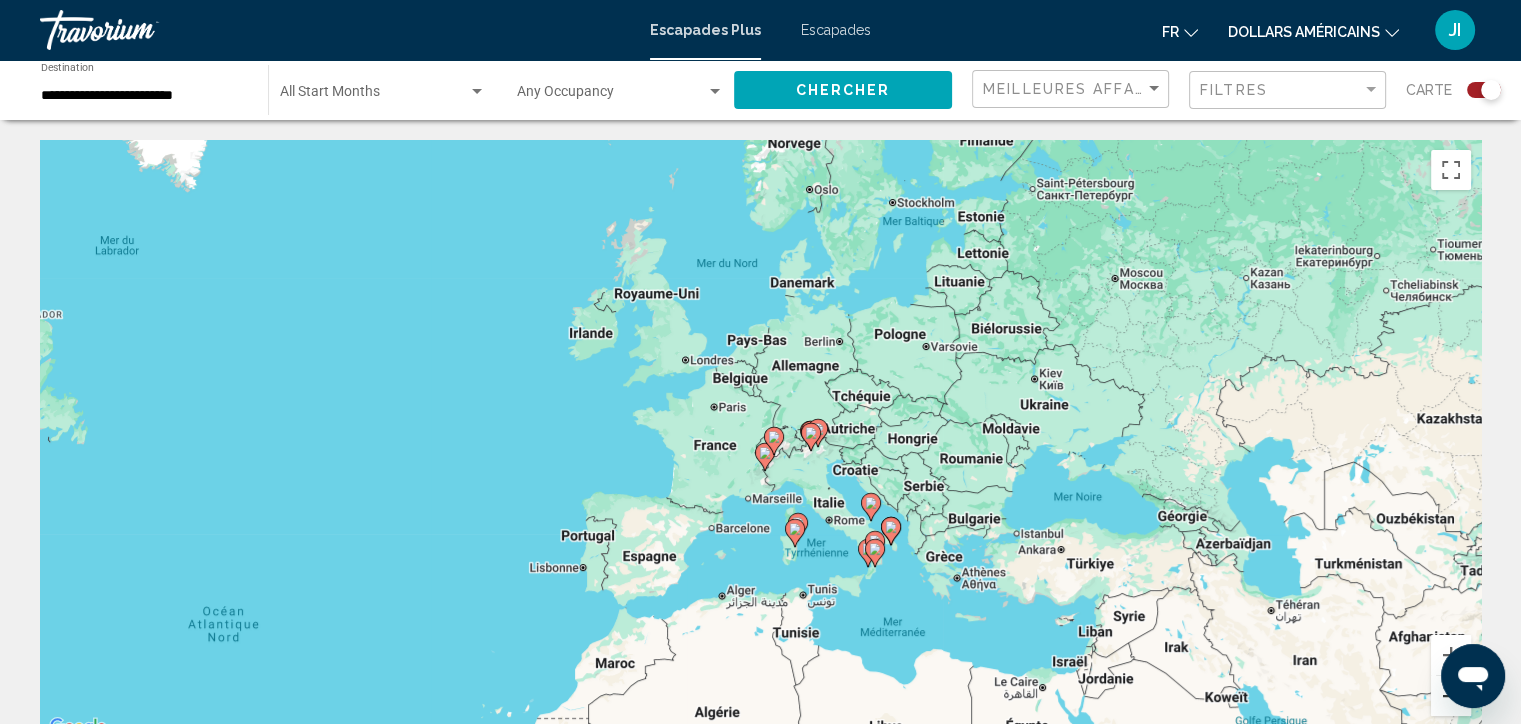 click at bounding box center (1451, 696) 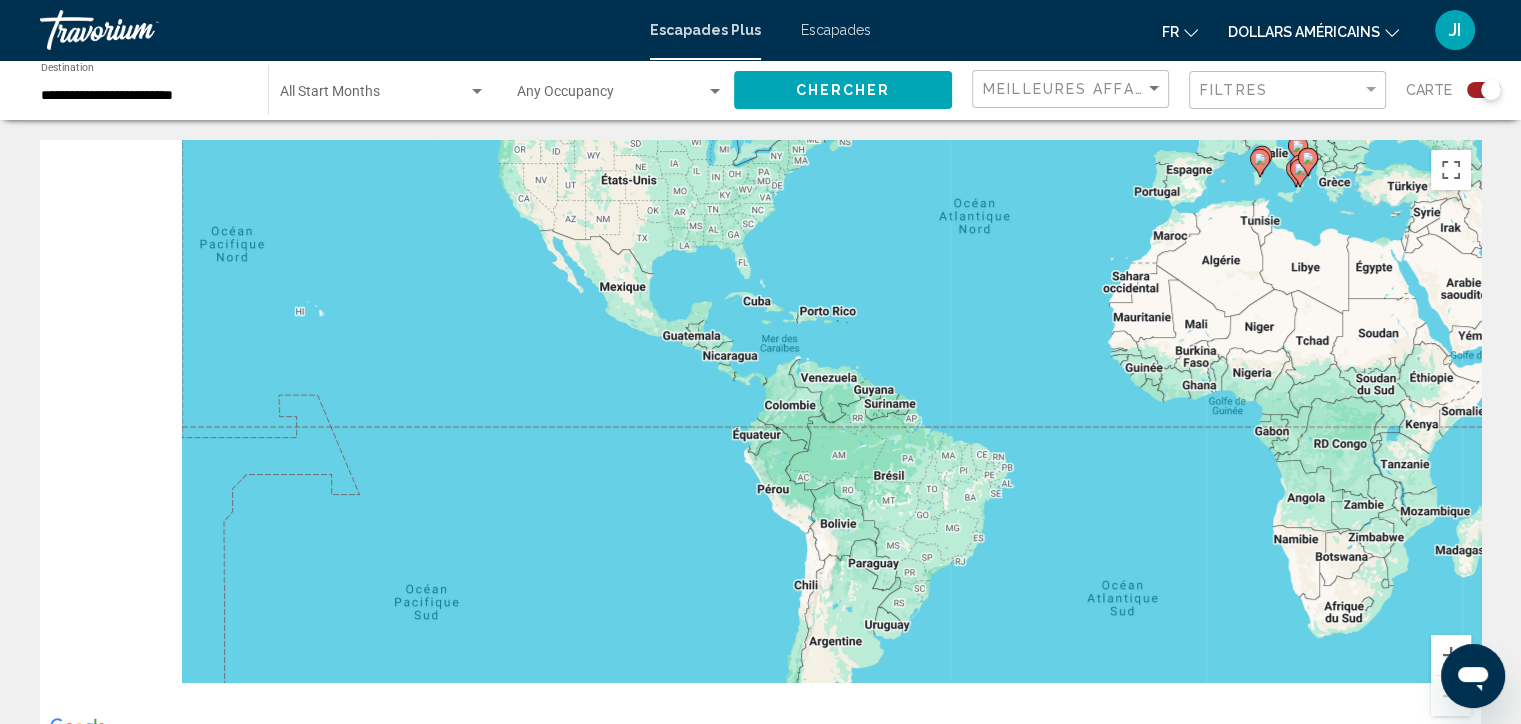 drag, startPoint x: 621, startPoint y: 513, endPoint x: 1129, endPoint y: 173, distance: 611.28064 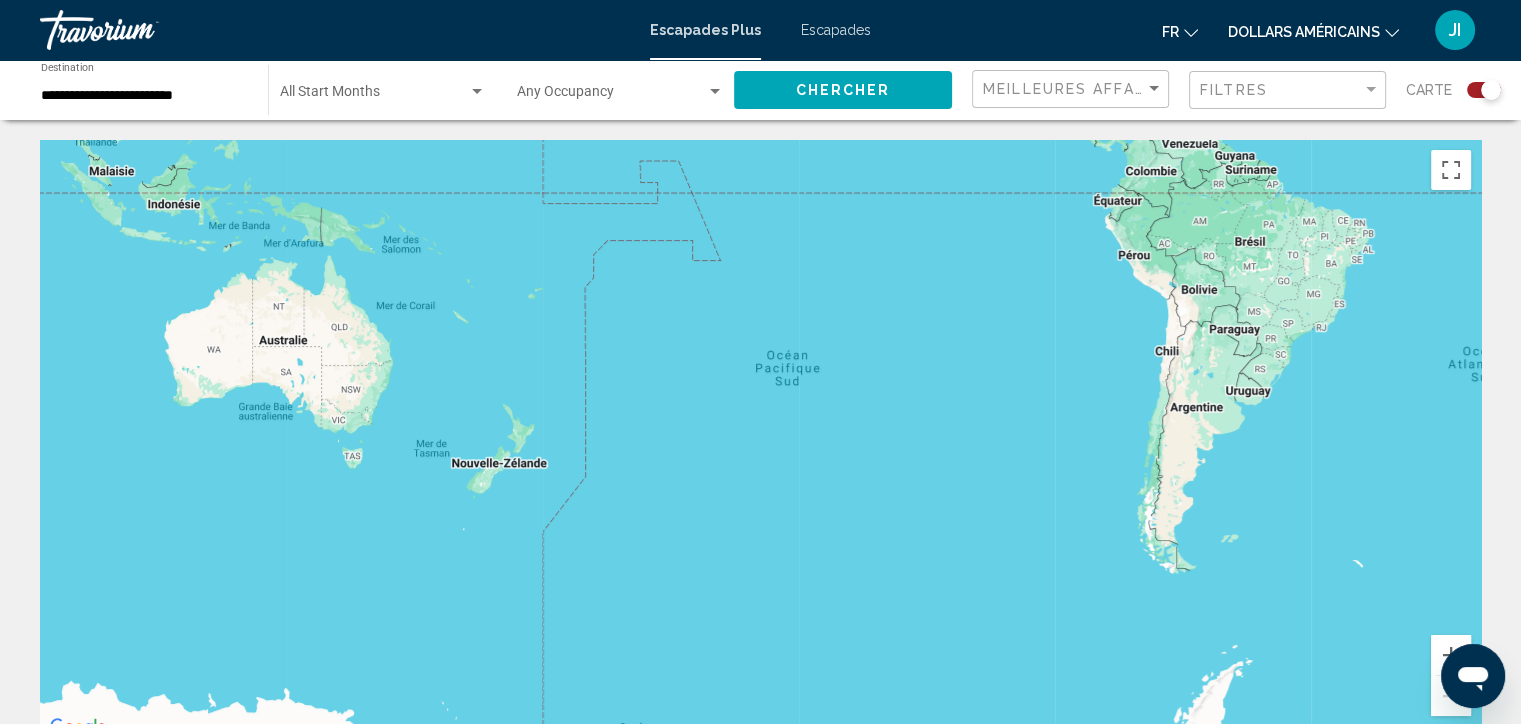 drag, startPoint x: 642, startPoint y: 331, endPoint x: 951, endPoint y: 127, distance: 370.2661 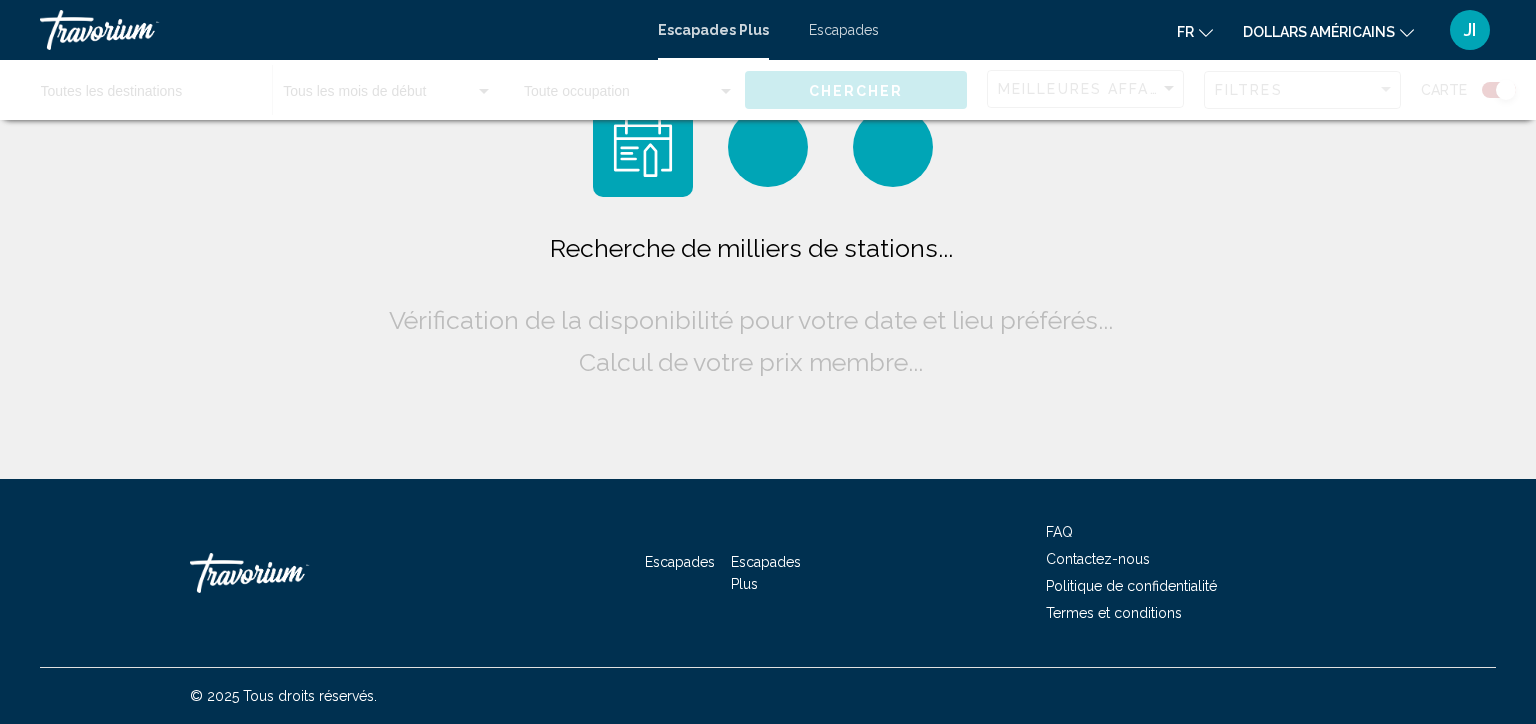 scroll, scrollTop: 0, scrollLeft: 0, axis: both 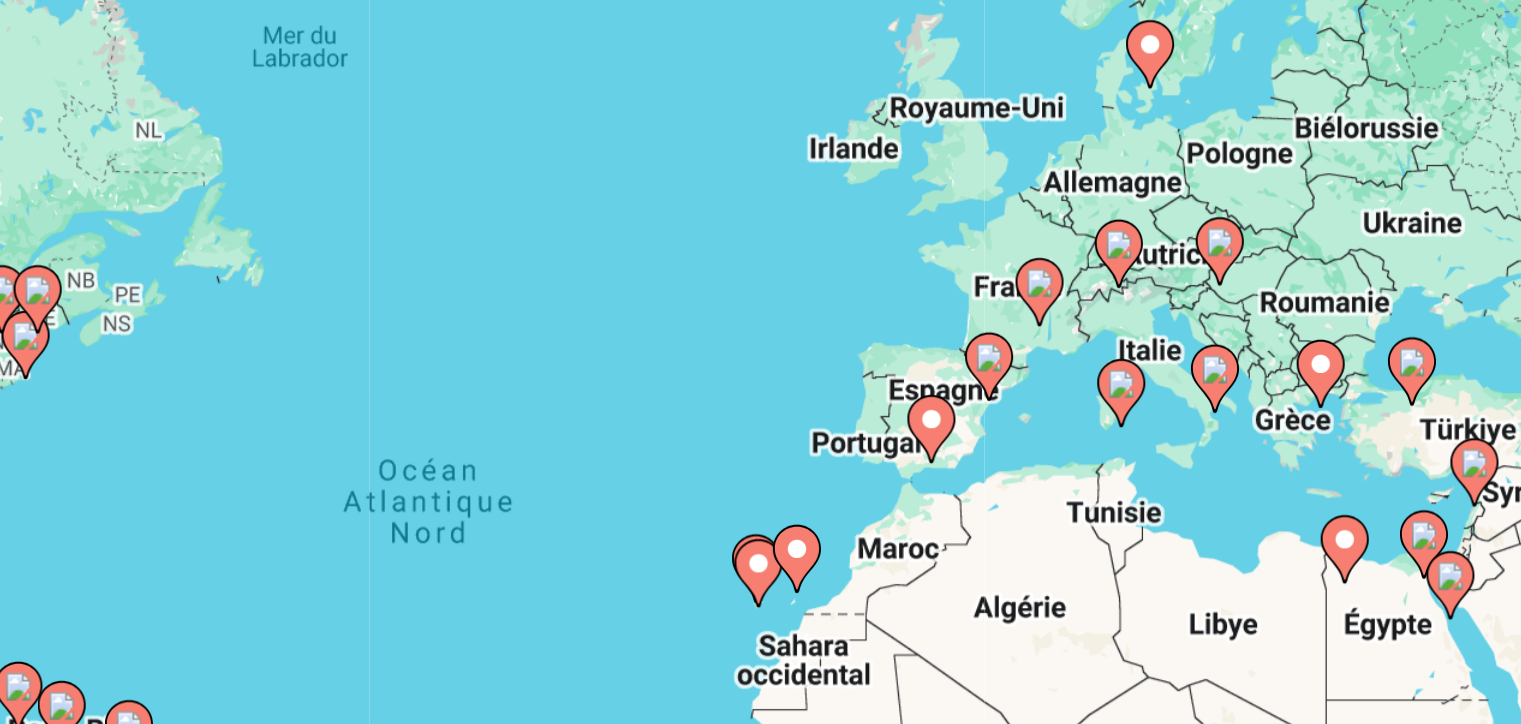 click 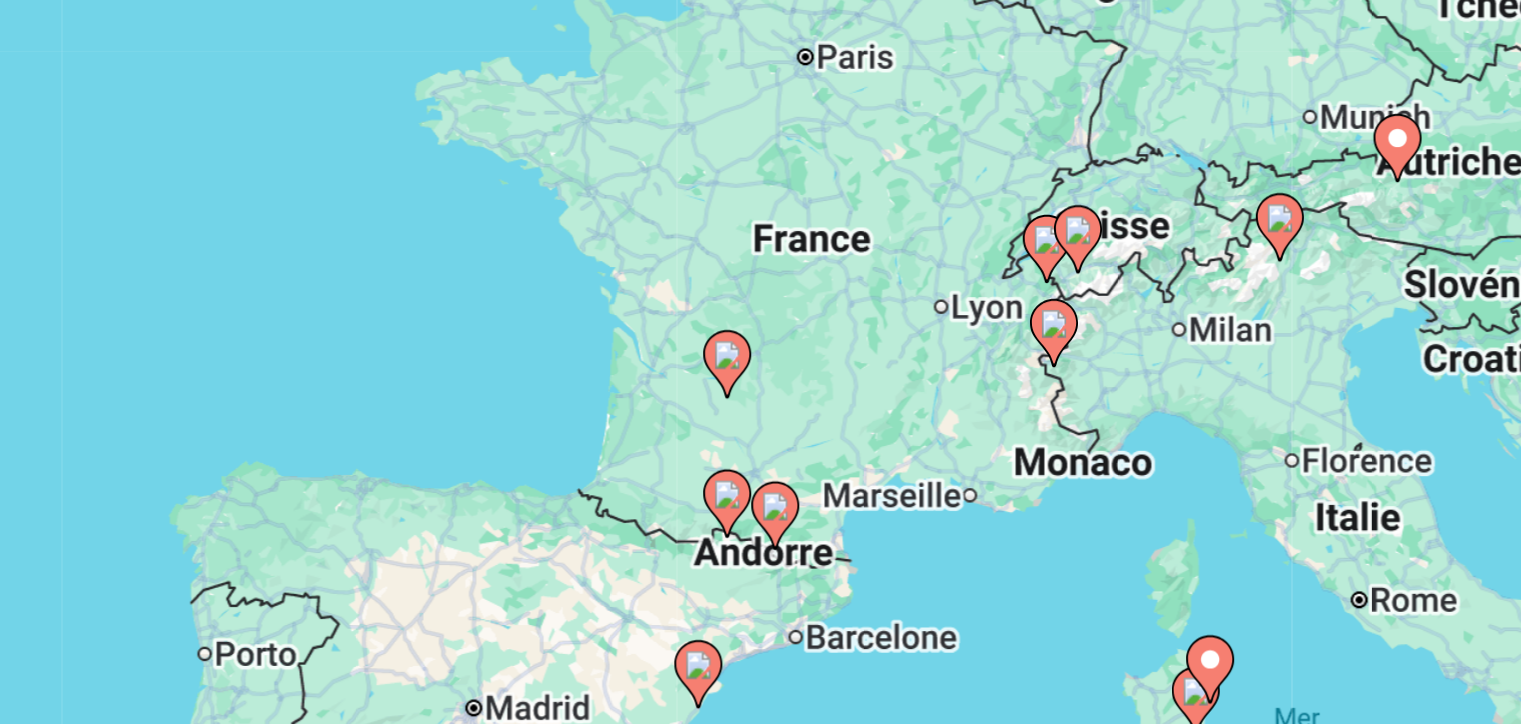 drag, startPoint x: 849, startPoint y: 419, endPoint x: 935, endPoint y: 318, distance: 132.65369 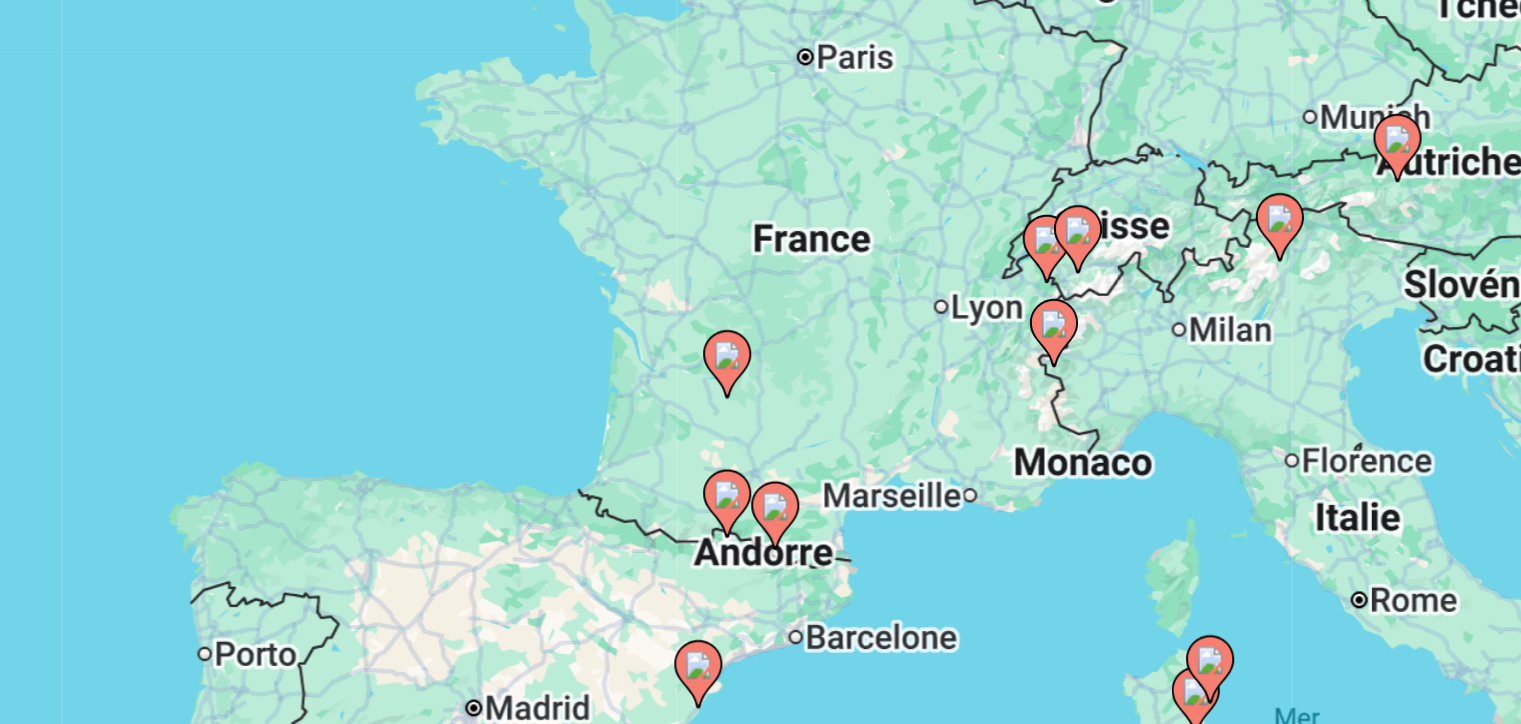 click on "Pour activer le glissement avec le clavier, appuyez sur Alt+Entrée. Une fois ce mode activé, utilisez les touches fléchées pour déplacer le repère. Pour valider le déplacement, appuyez sur Entrée. Pour annuler, appuyez sur Échap." at bounding box center (760, 440) 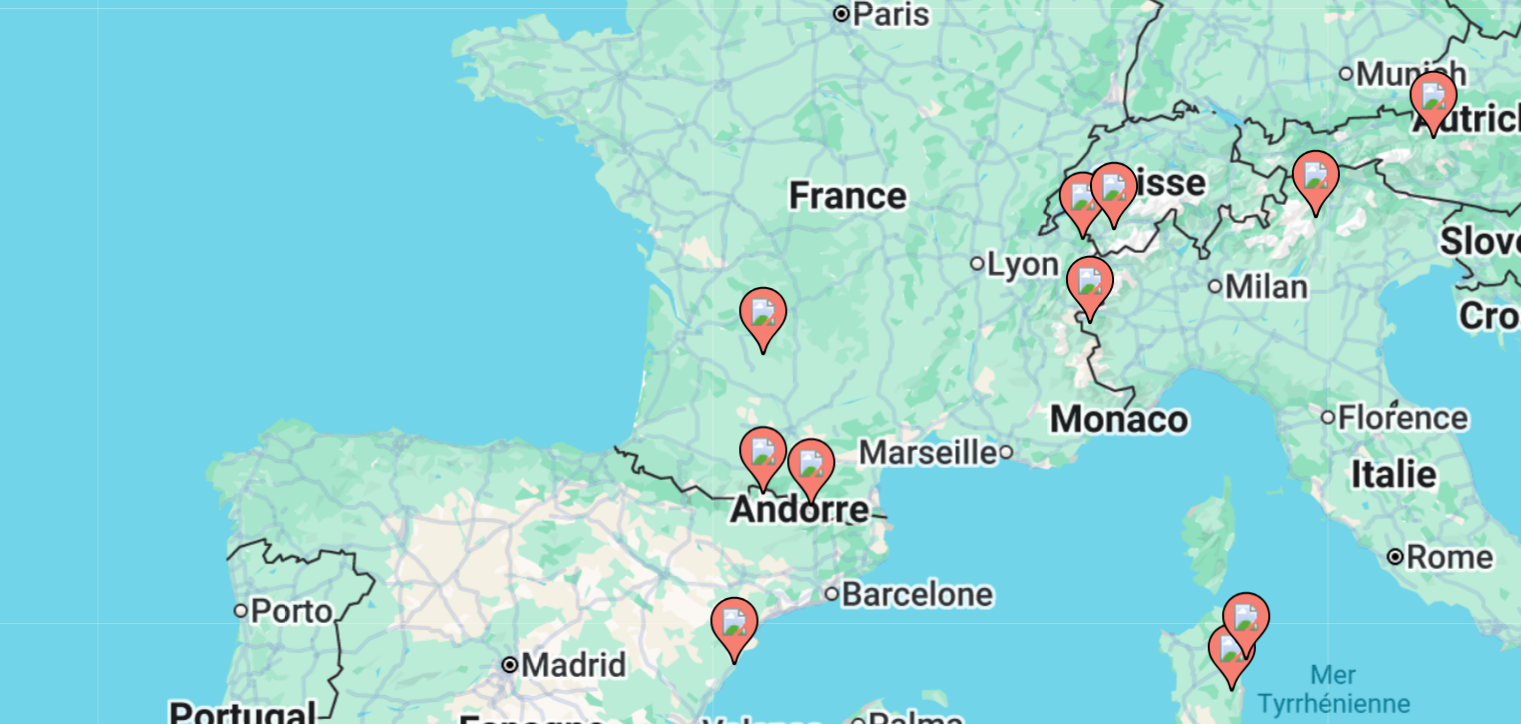 click 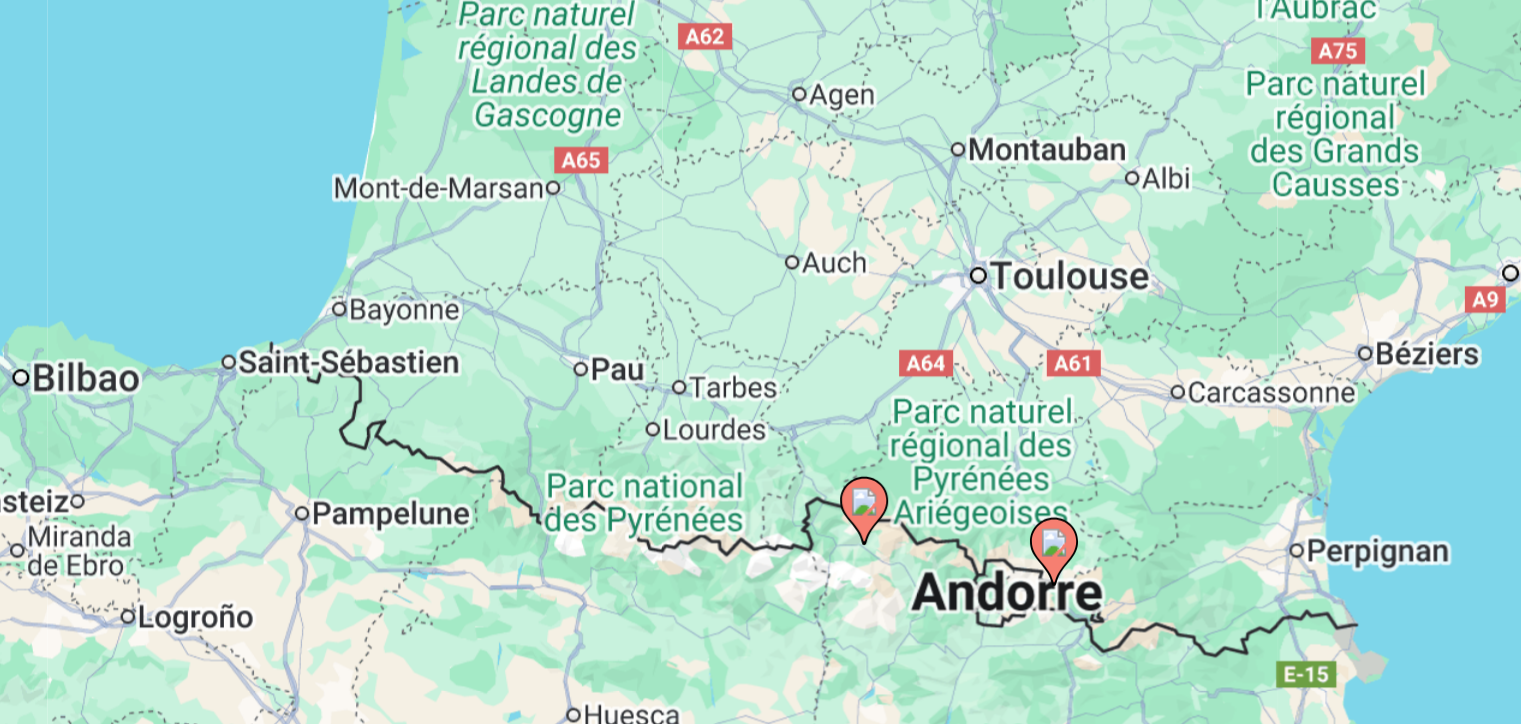drag, startPoint x: 1022, startPoint y: 284, endPoint x: 820, endPoint y: 409, distance: 237.5479 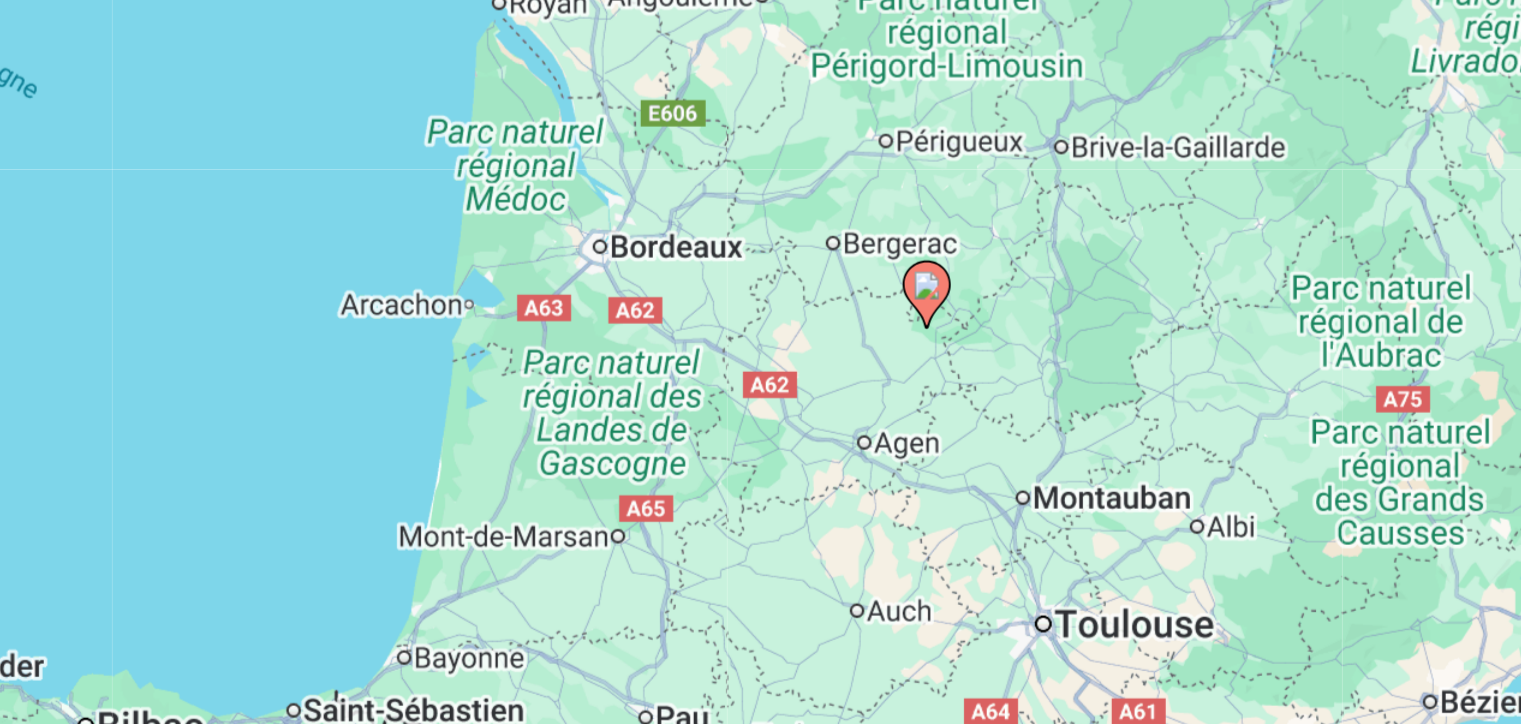 drag, startPoint x: 834, startPoint y: 308, endPoint x: 861, endPoint y: 458, distance: 152.41063 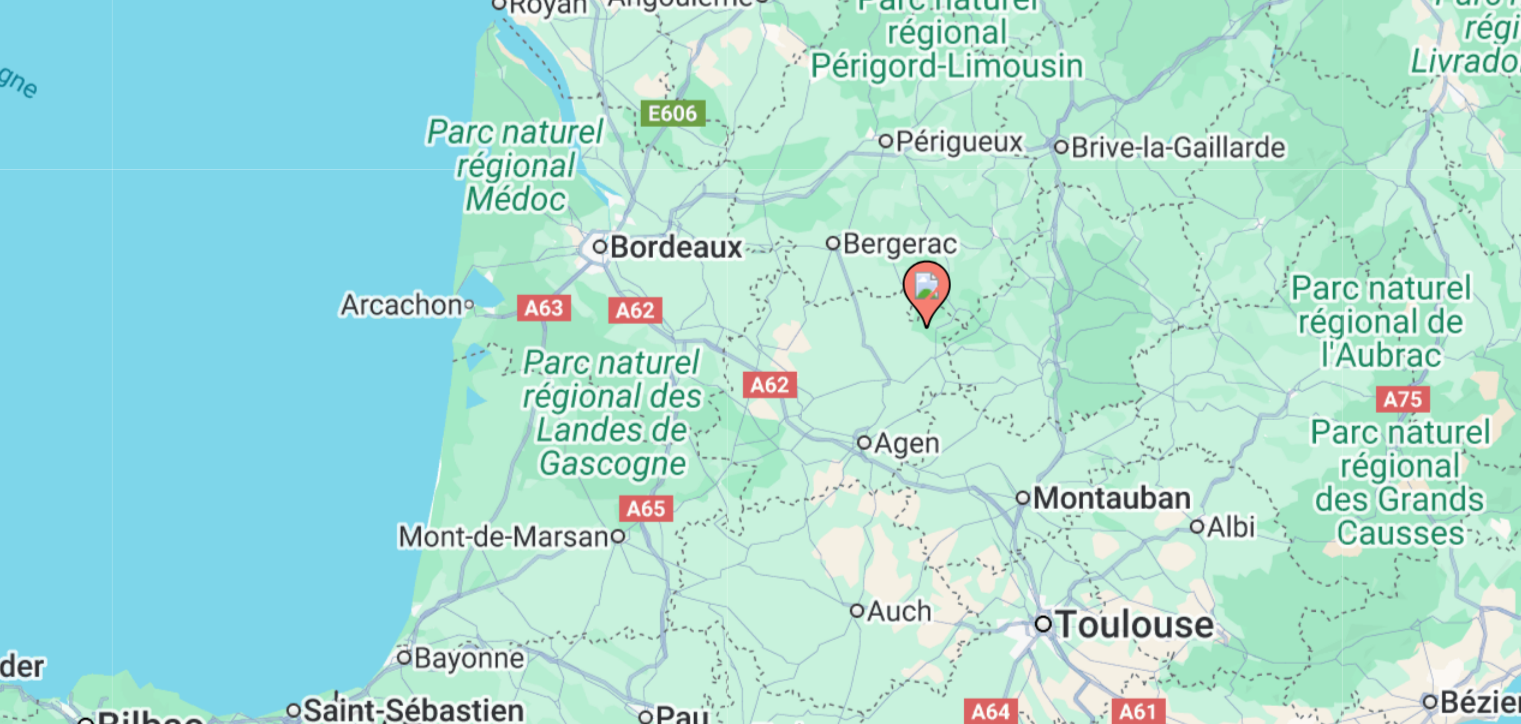 click 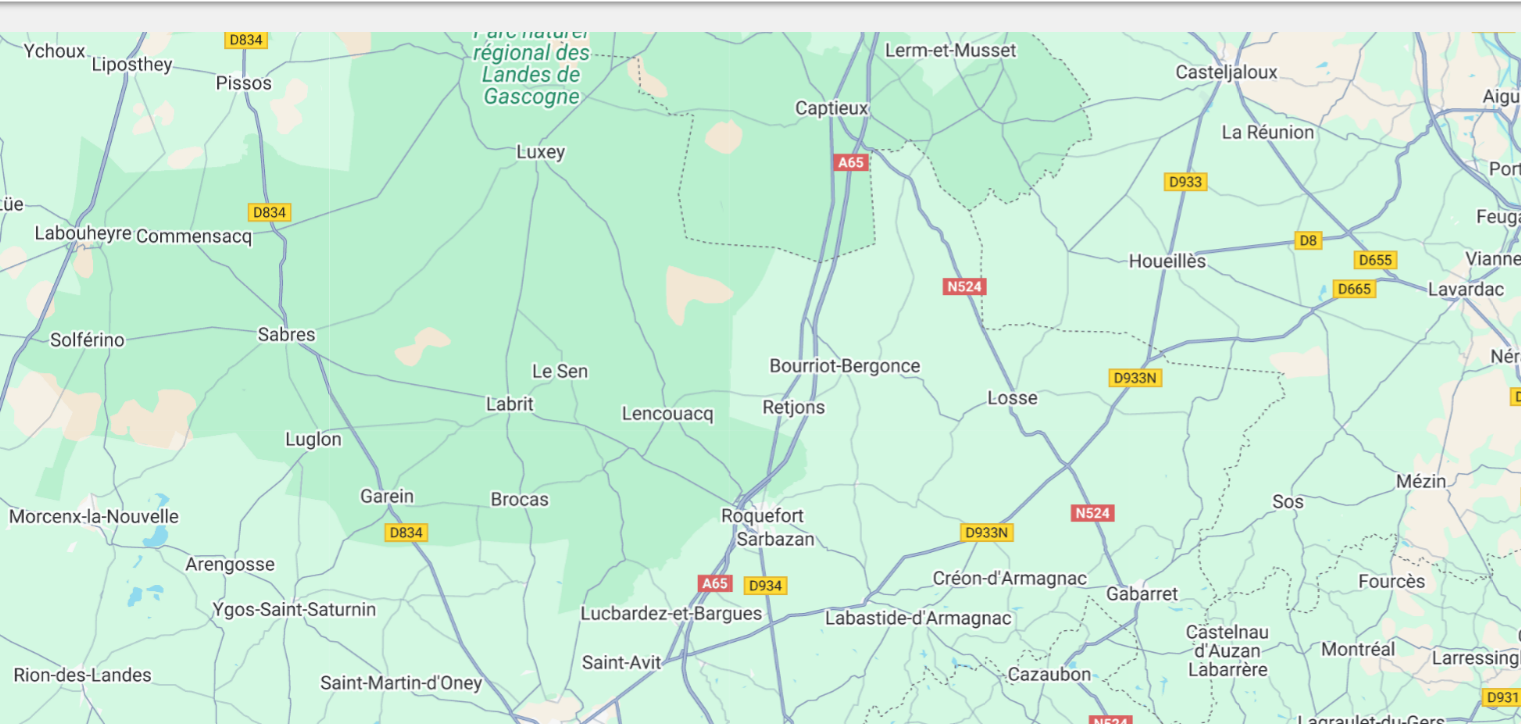 drag, startPoint x: 1155, startPoint y: 284, endPoint x: 829, endPoint y: 582, distance: 441.67862 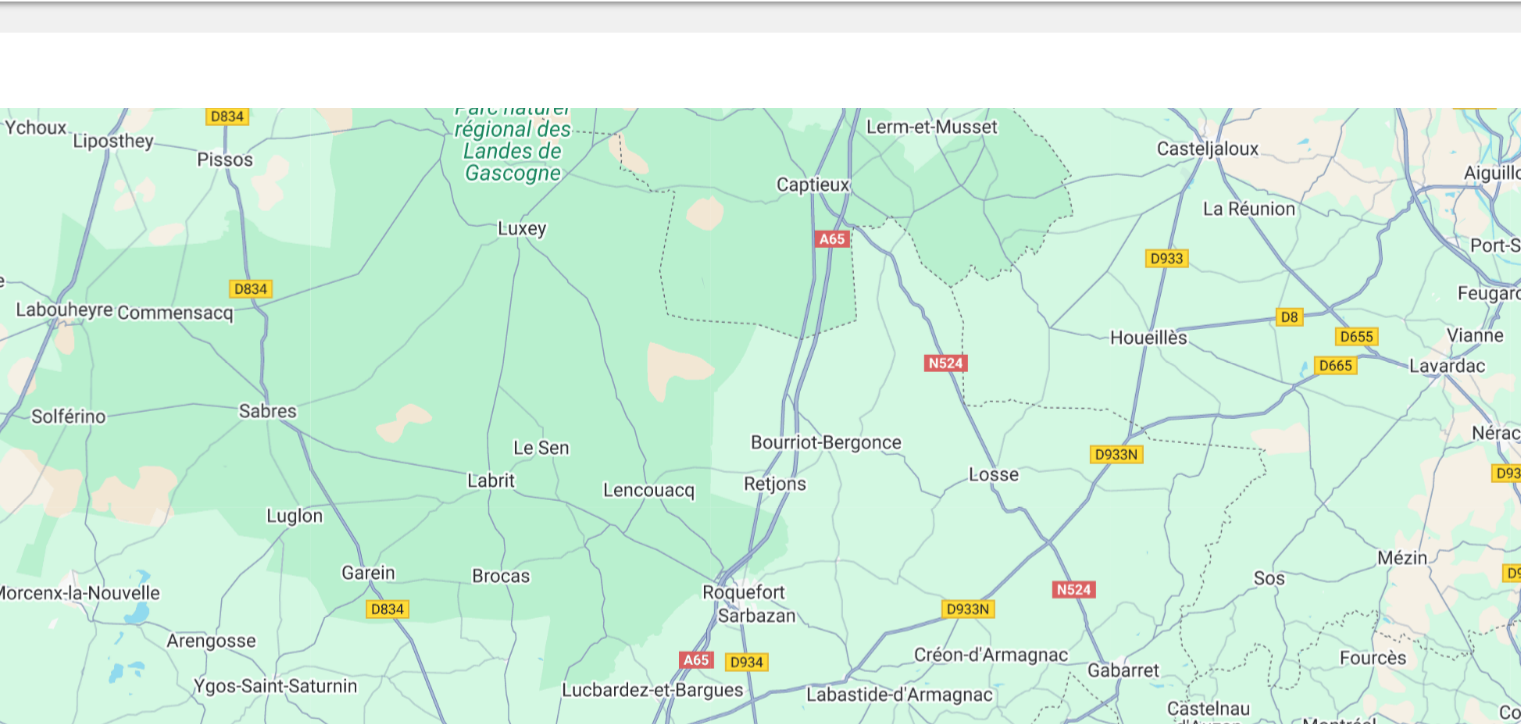 drag, startPoint x: 915, startPoint y: 409, endPoint x: 887, endPoint y: 582, distance: 175.25125 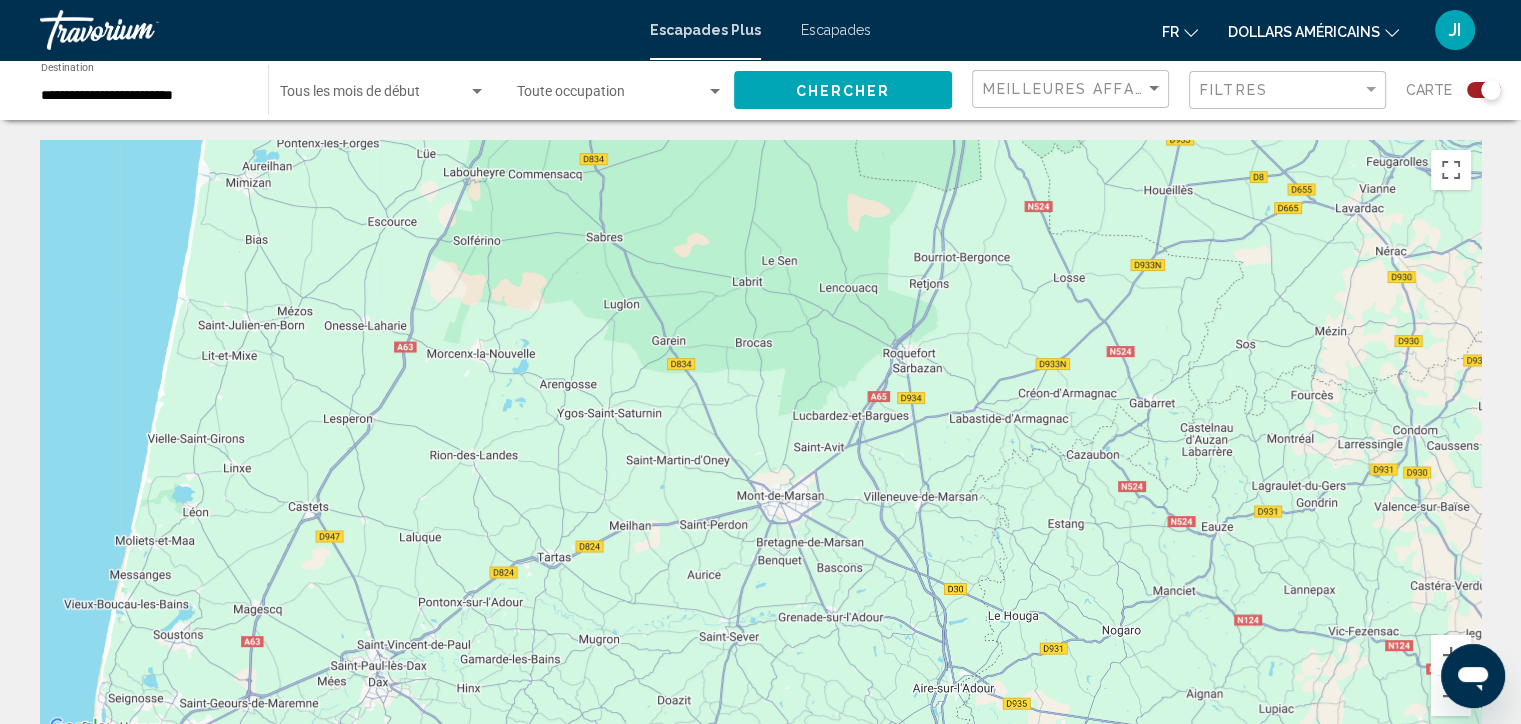 drag, startPoint x: 553, startPoint y: 519, endPoint x: 700, endPoint y: 81, distance: 462.00974 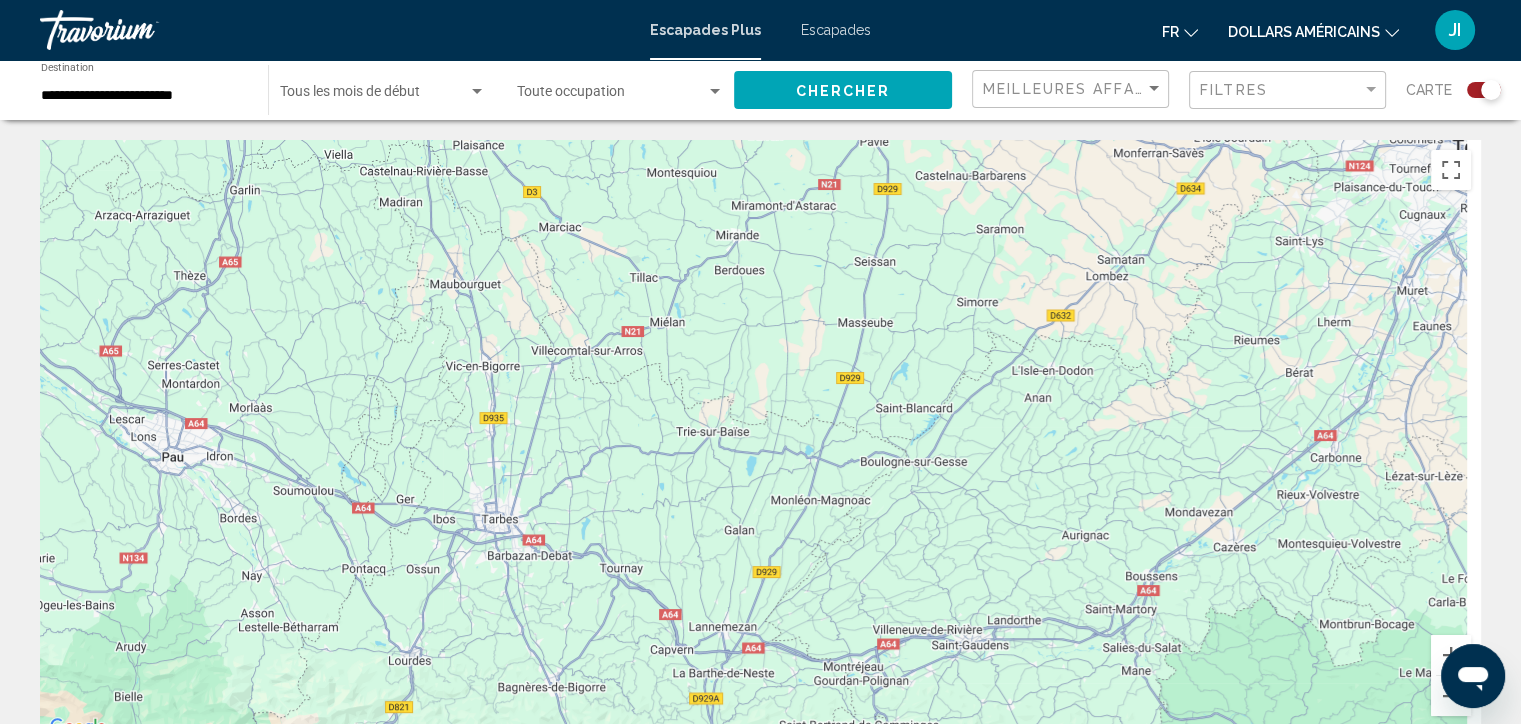 drag, startPoint x: 996, startPoint y: 612, endPoint x: 384, endPoint y: 137, distance: 774.70575 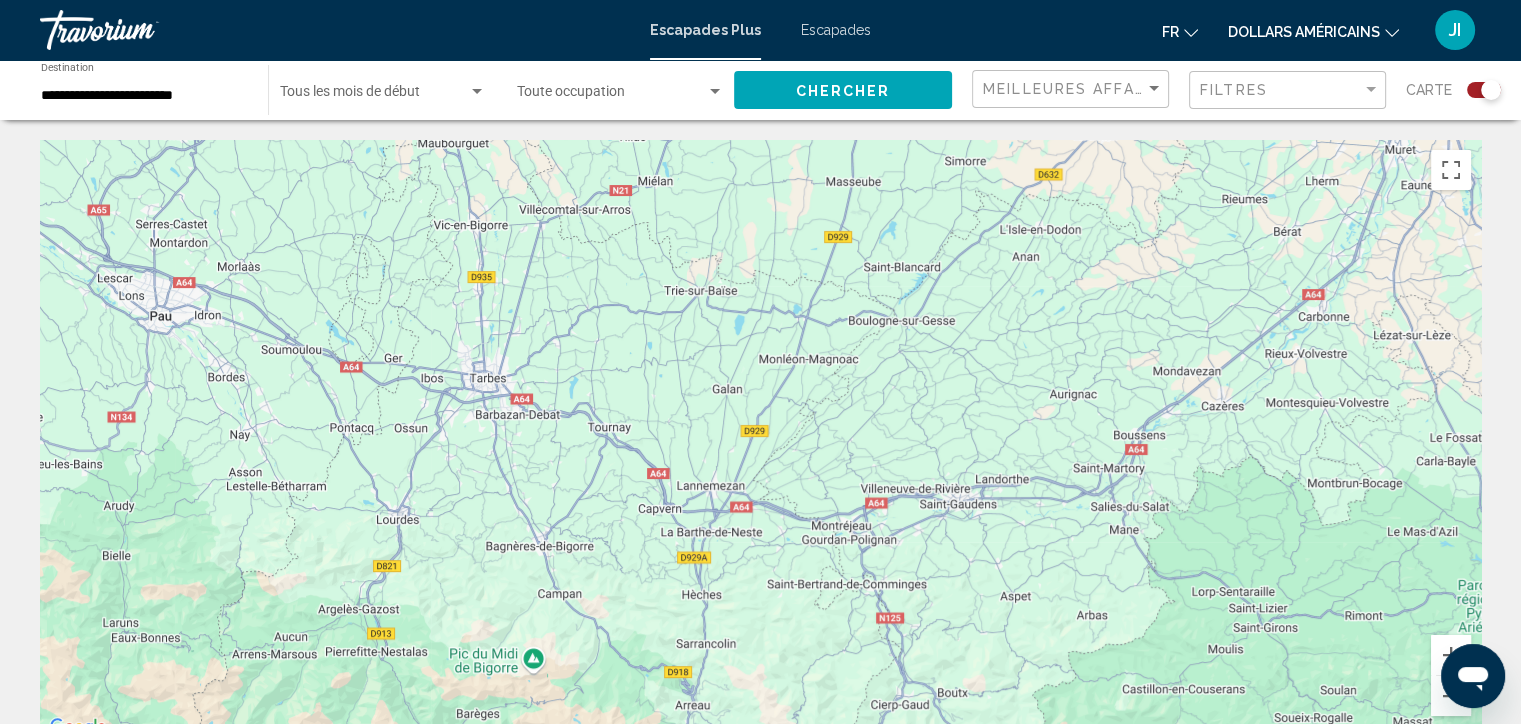 drag, startPoint x: 1298, startPoint y: 584, endPoint x: 1280, endPoint y: 423, distance: 162.00308 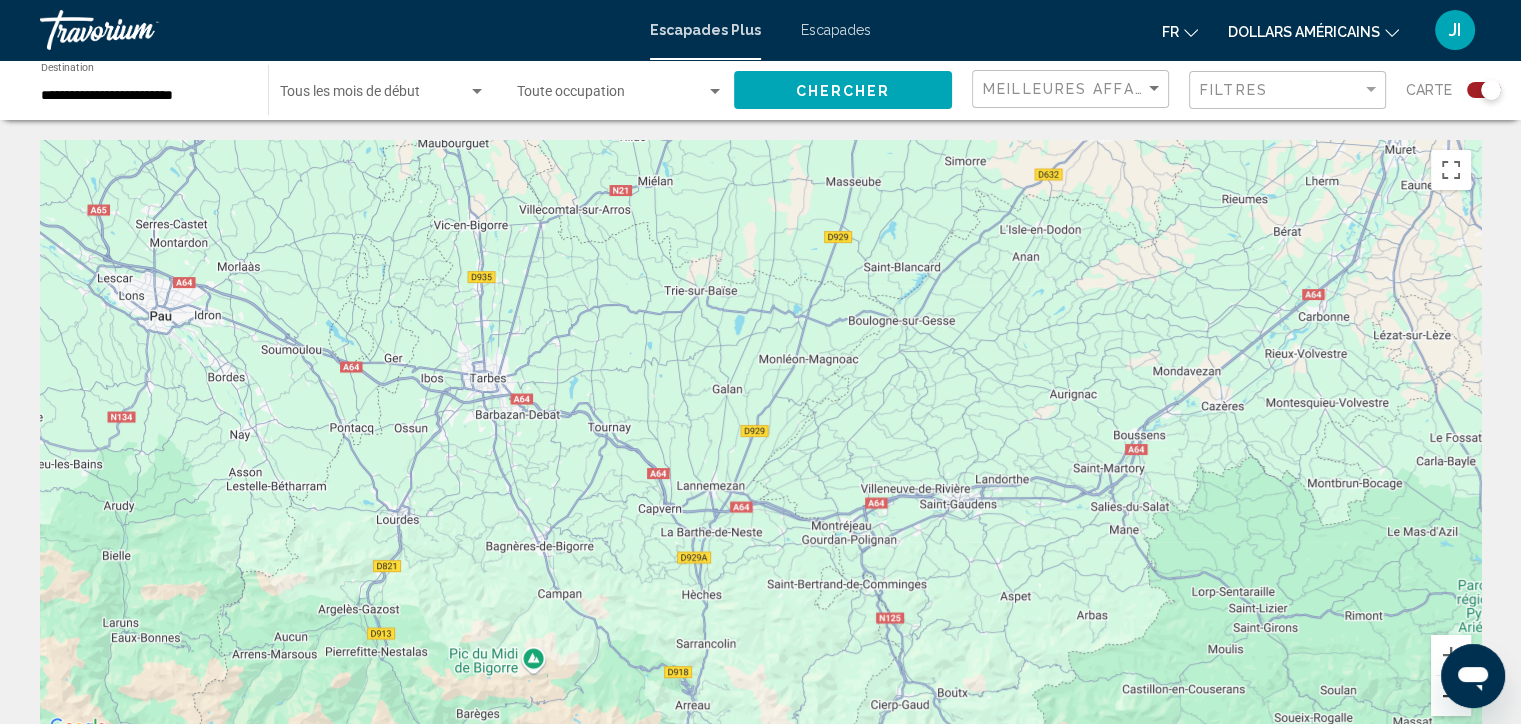 click at bounding box center [1451, 696] 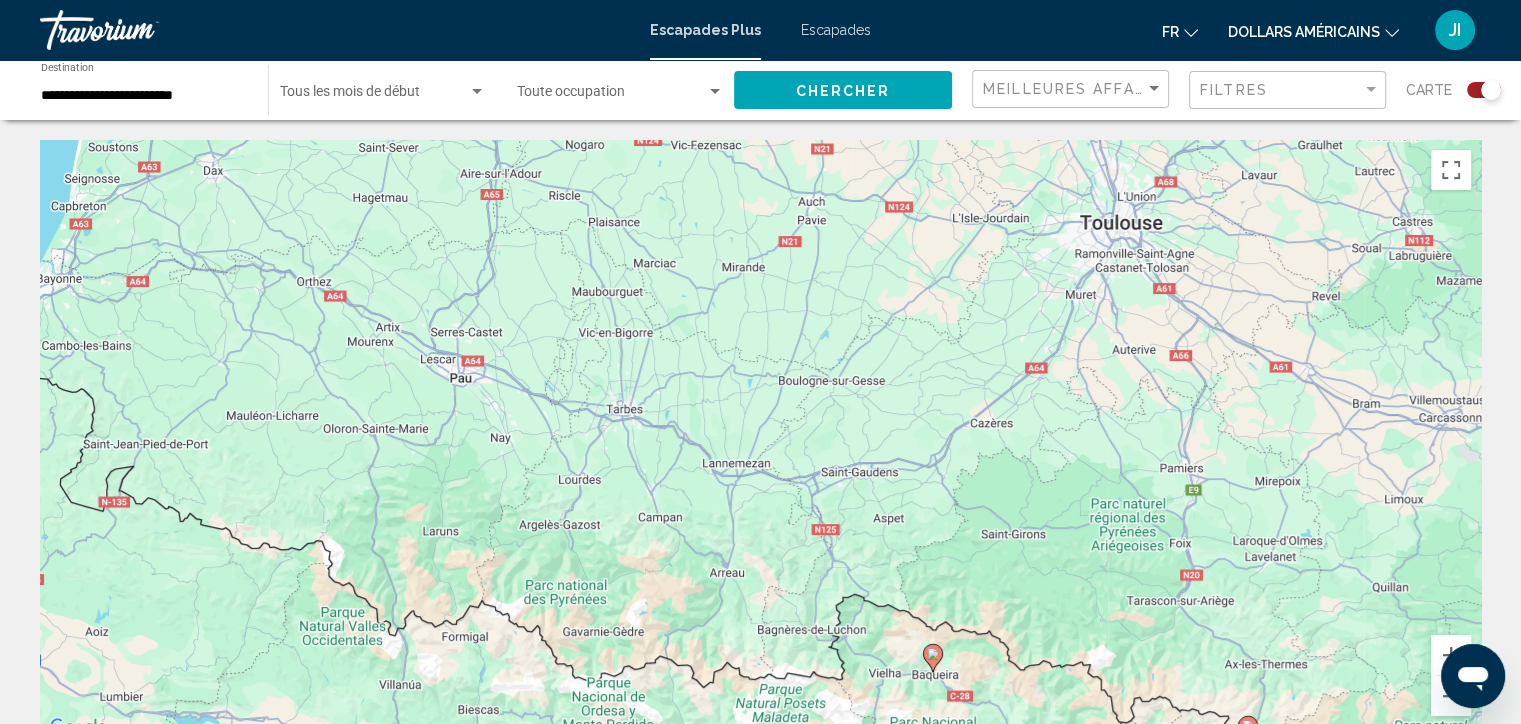 click 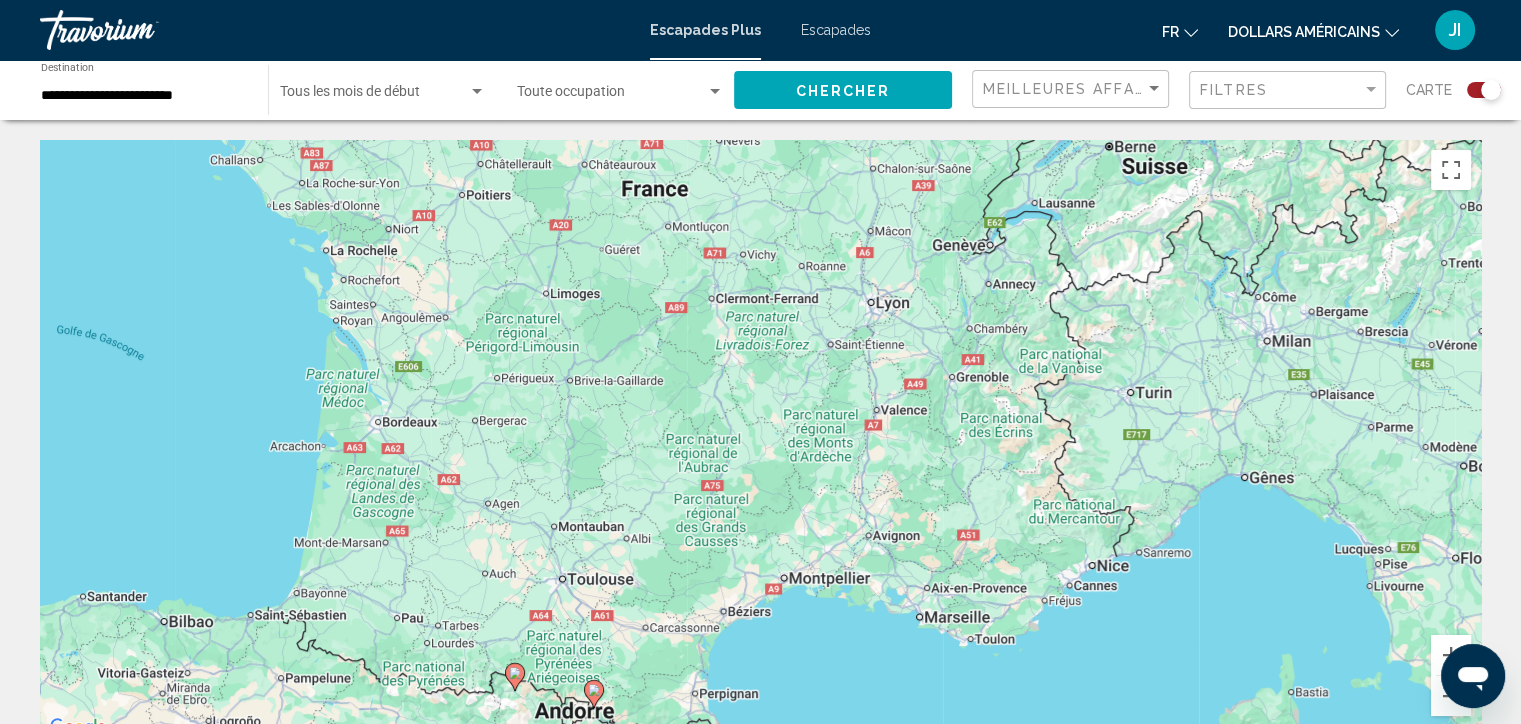 drag, startPoint x: 776, startPoint y: 274, endPoint x: 530, endPoint y: 529, distance: 354.31766 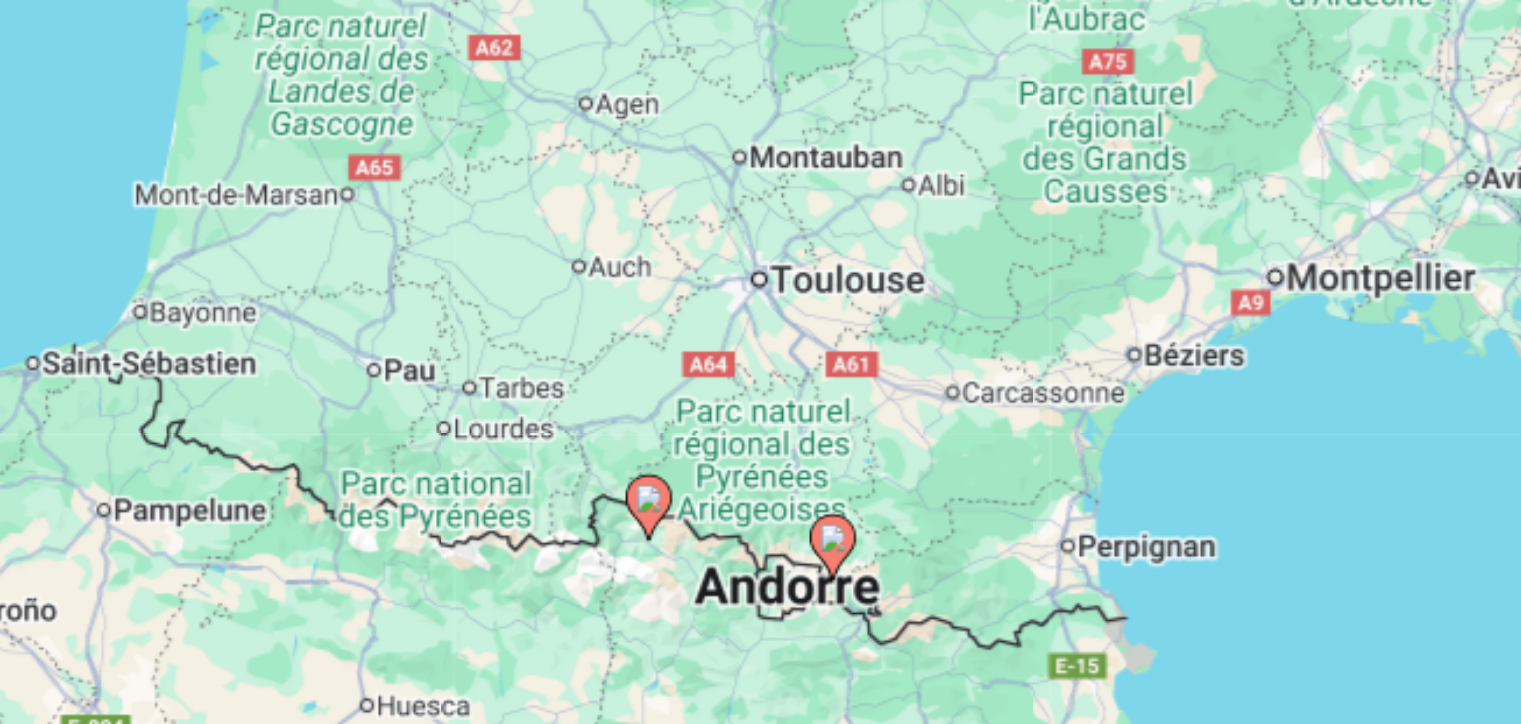 drag, startPoint x: 501, startPoint y: 556, endPoint x: 557, endPoint y: 428, distance: 139.71399 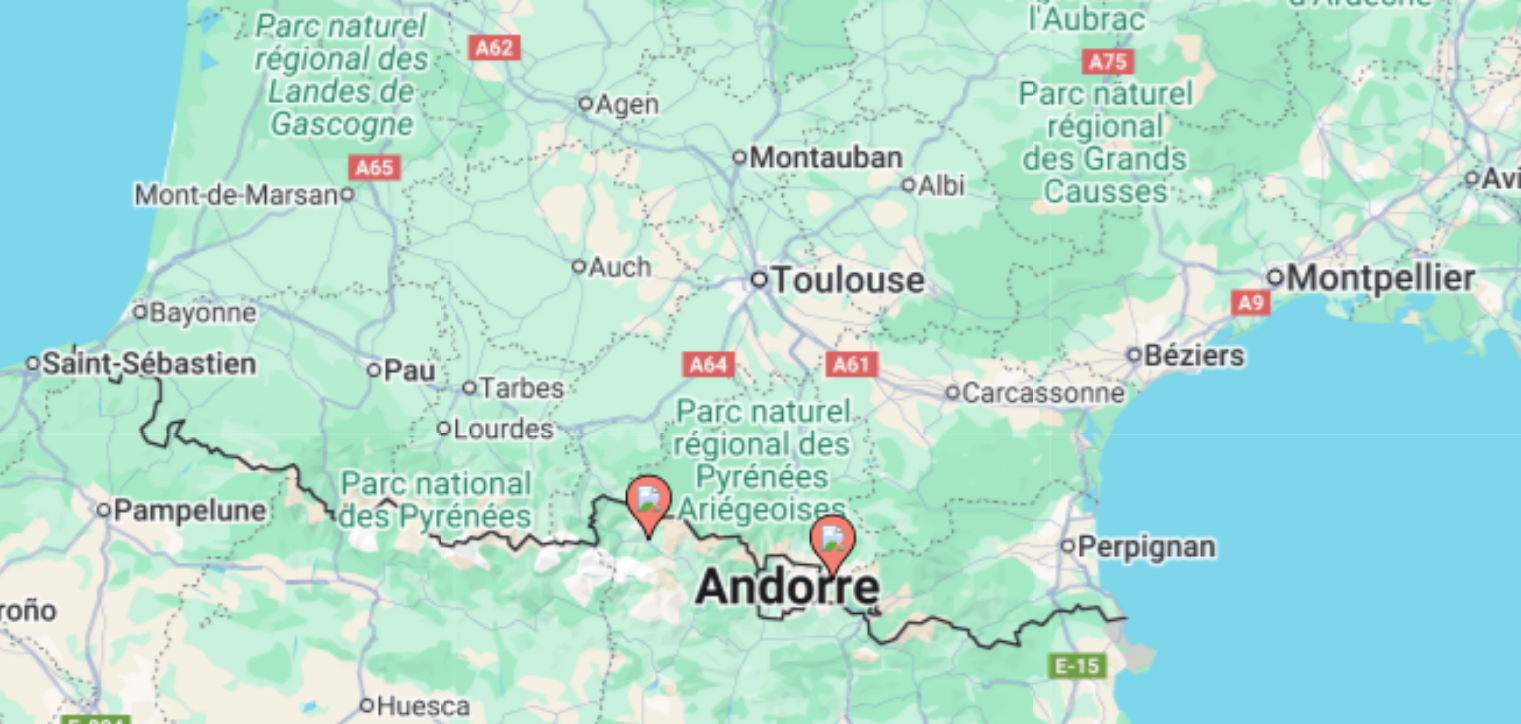 click 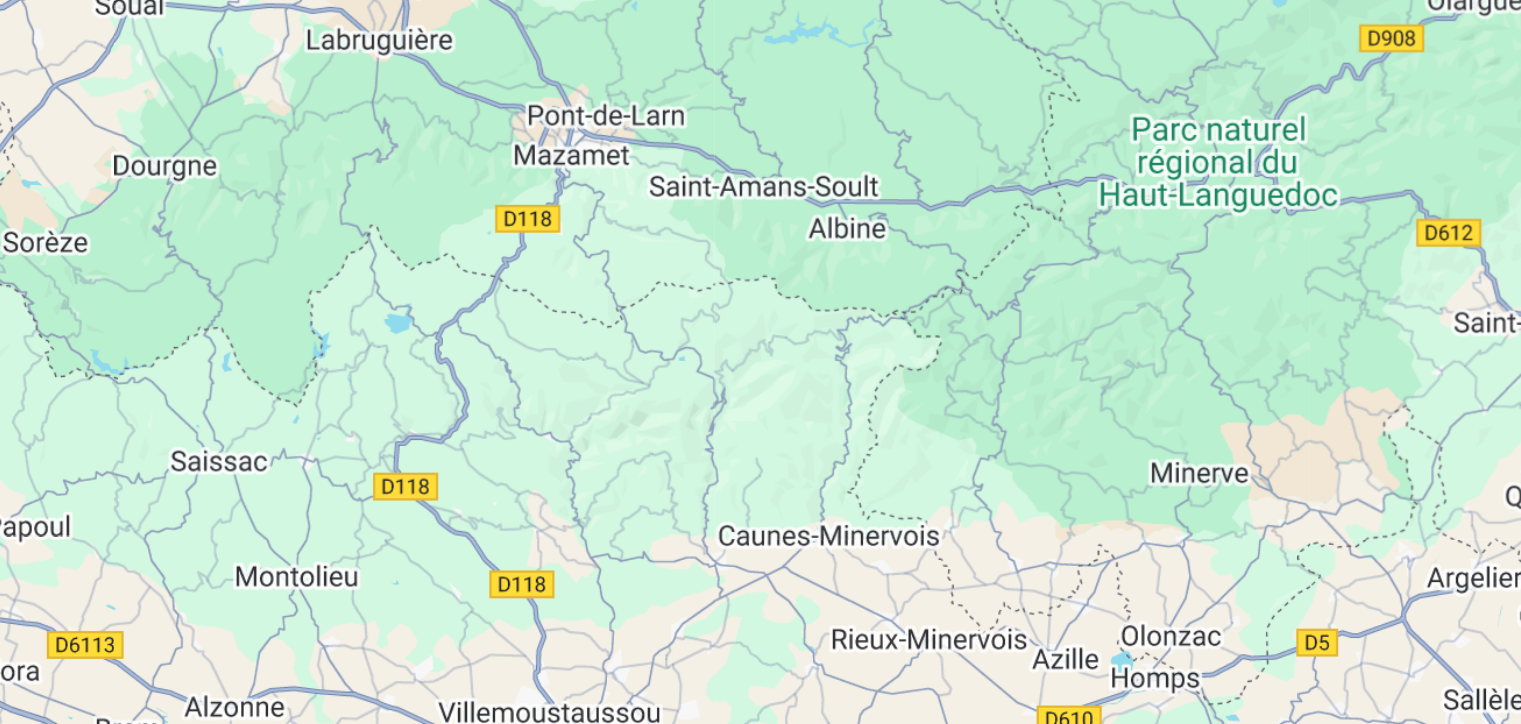 drag, startPoint x: 596, startPoint y: 596, endPoint x: 871, endPoint y: 280, distance: 418.9045 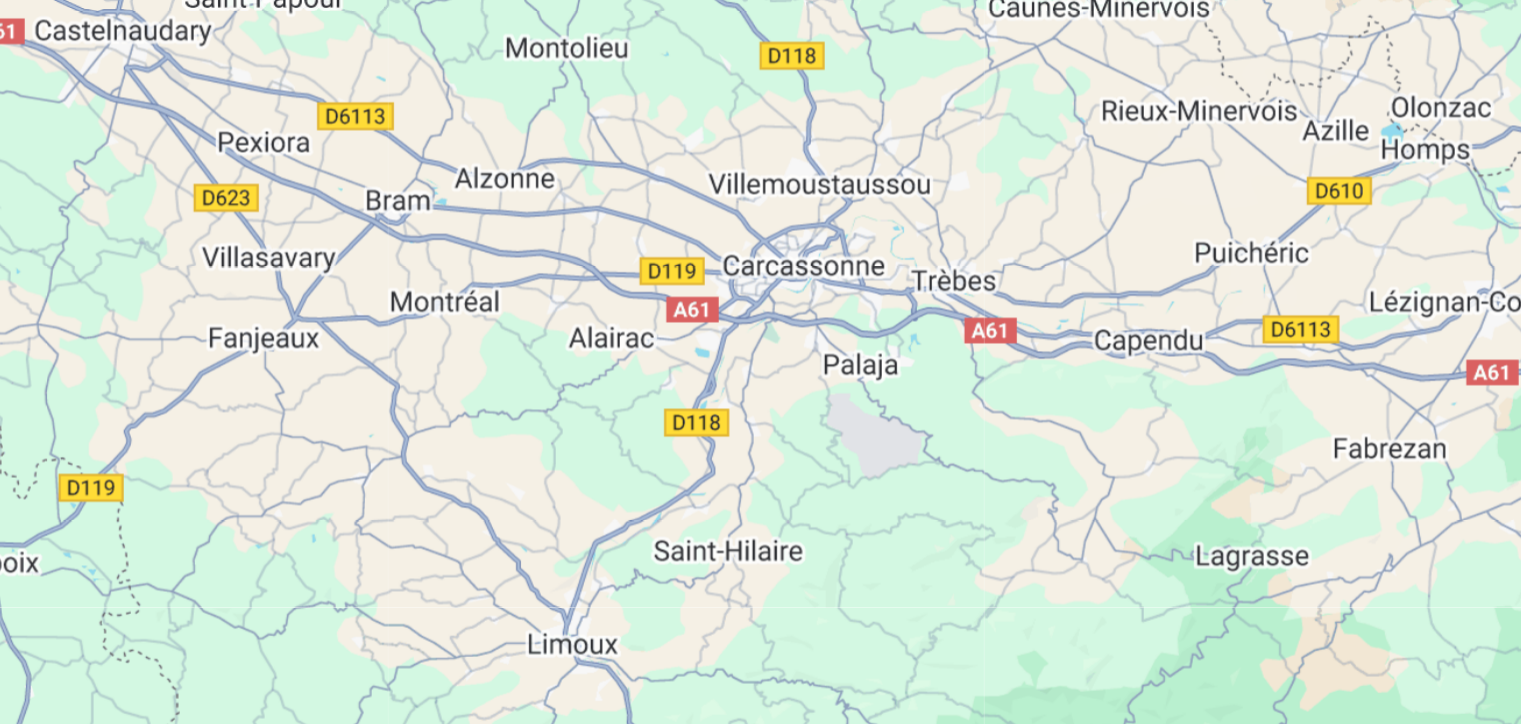 drag, startPoint x: 718, startPoint y: 511, endPoint x: 819, endPoint y: 280, distance: 252.11505 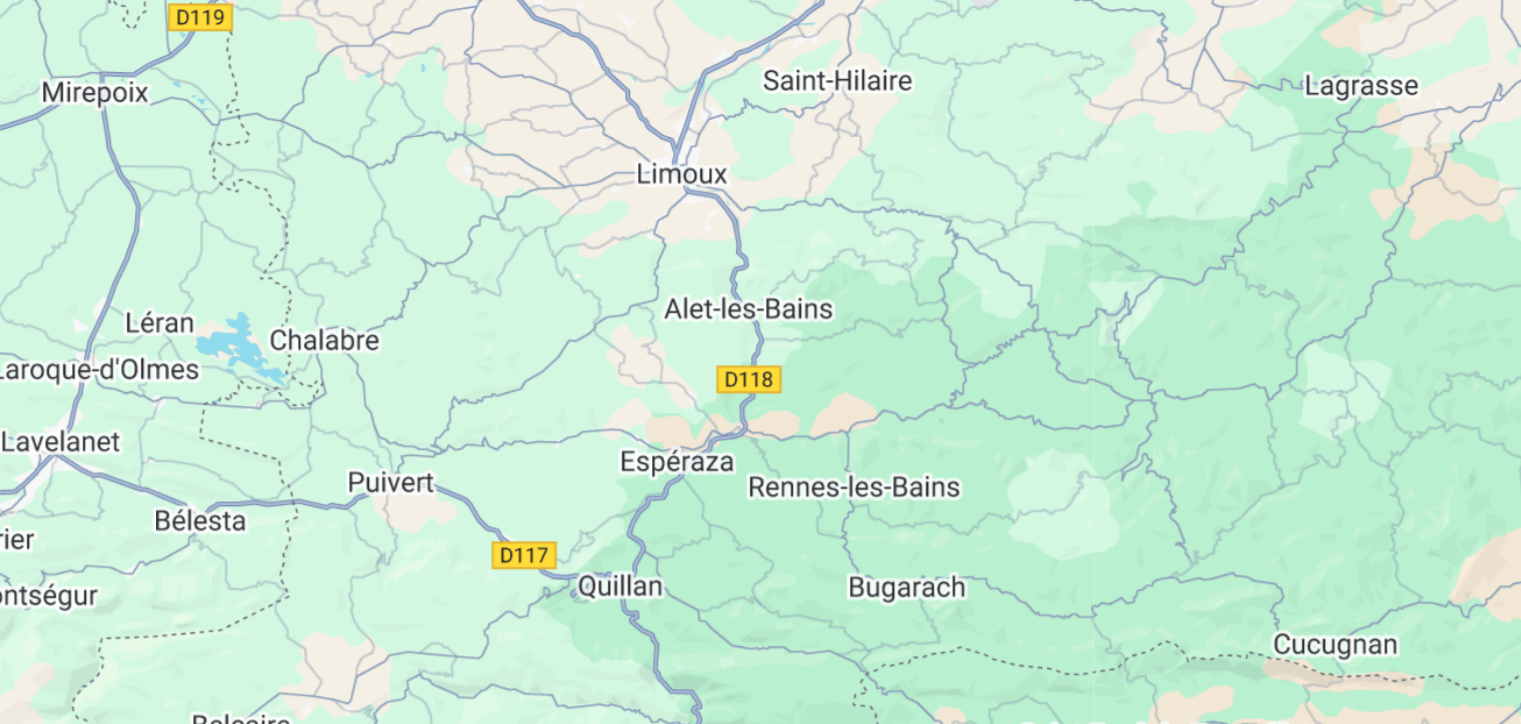 drag, startPoint x: 698, startPoint y: 580, endPoint x: 745, endPoint y: 374, distance: 211.29364 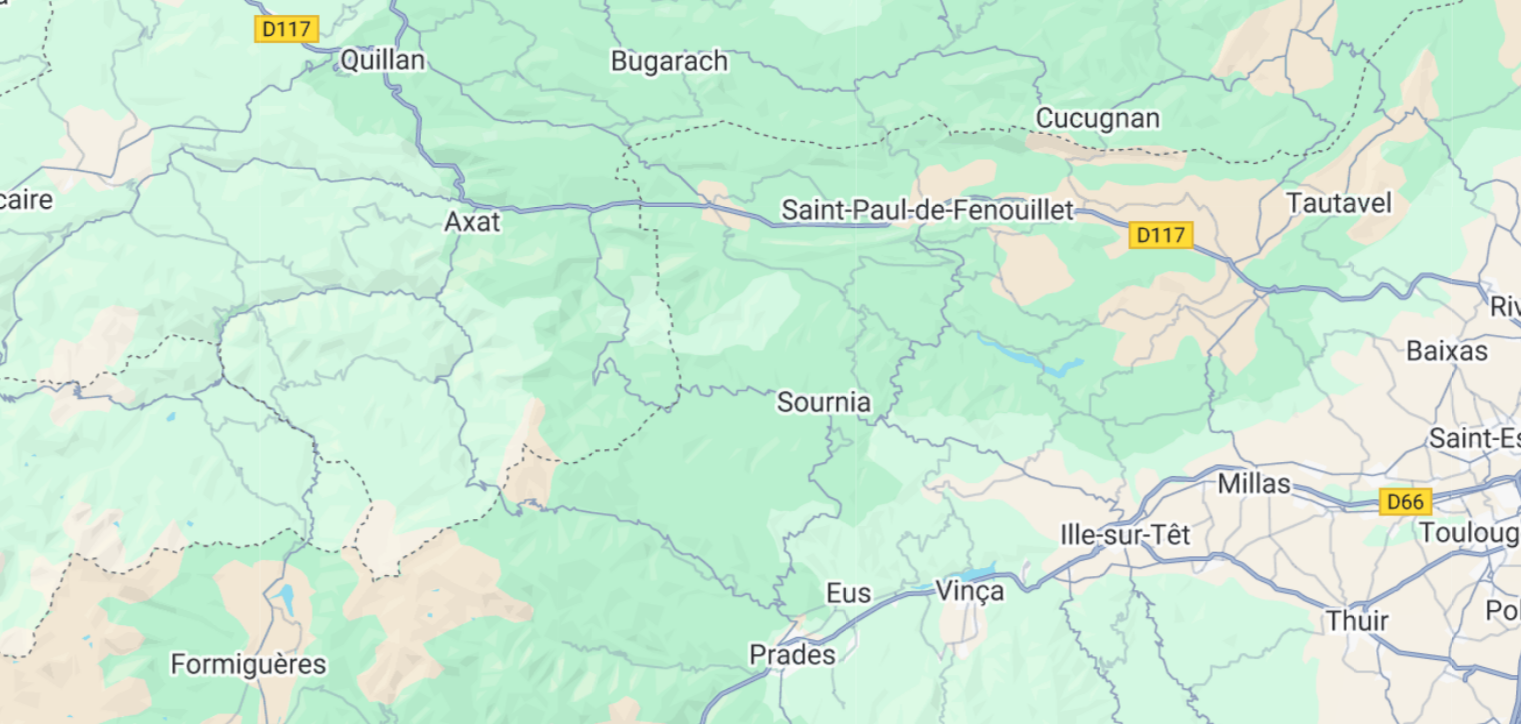 drag, startPoint x: 787, startPoint y: 570, endPoint x: 683, endPoint y: 342, distance: 250.59929 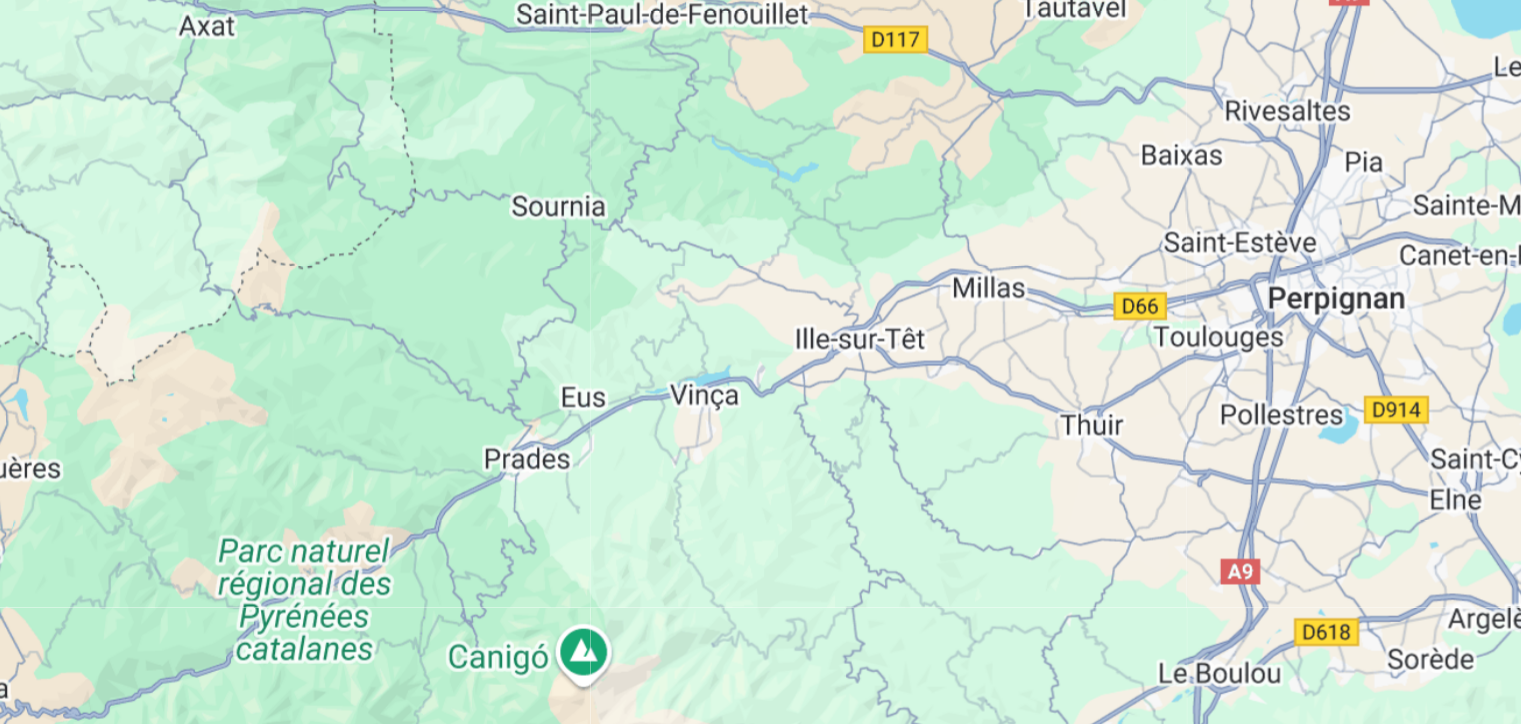 drag, startPoint x: 796, startPoint y: 436, endPoint x: 659, endPoint y: 333, distance: 171.40012 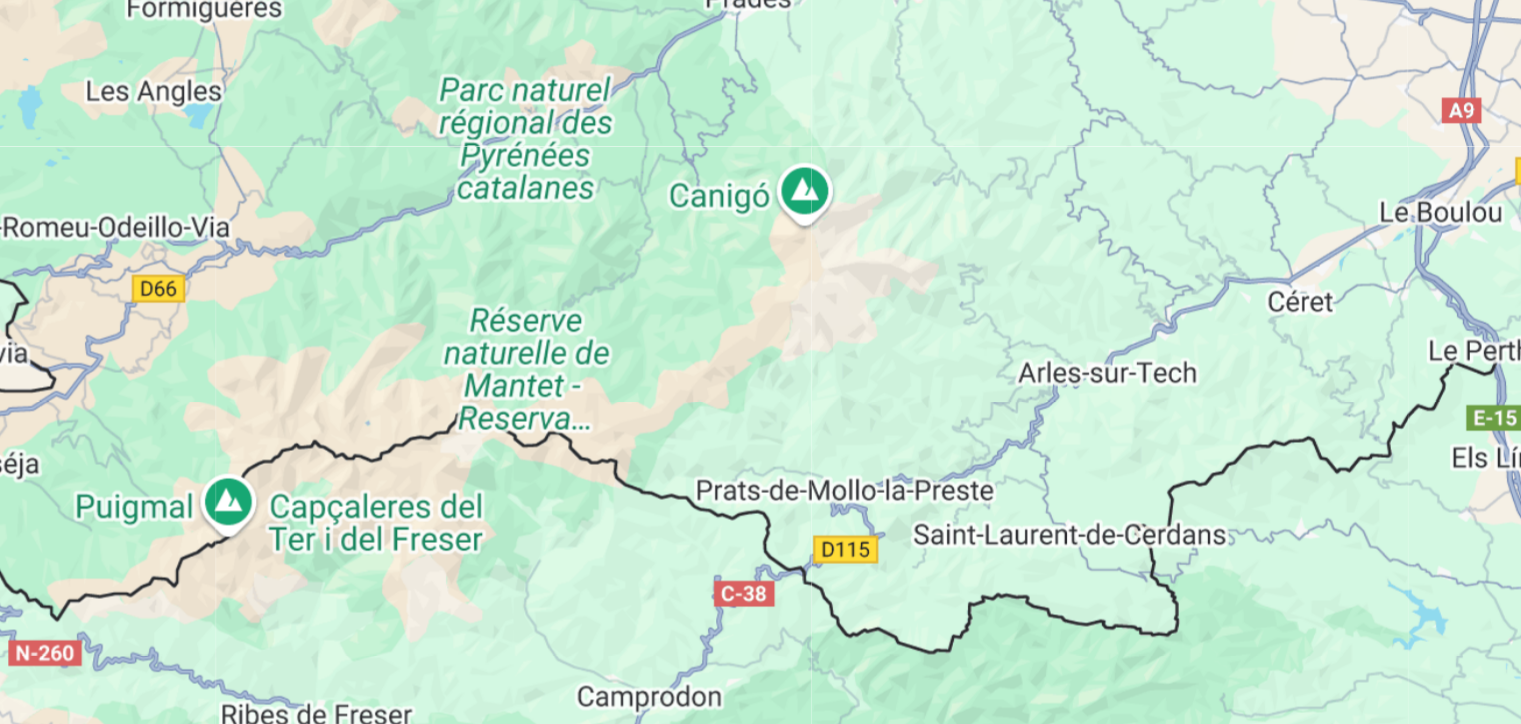 drag, startPoint x: 486, startPoint y: 526, endPoint x: 670, endPoint y: 394, distance: 226.45088 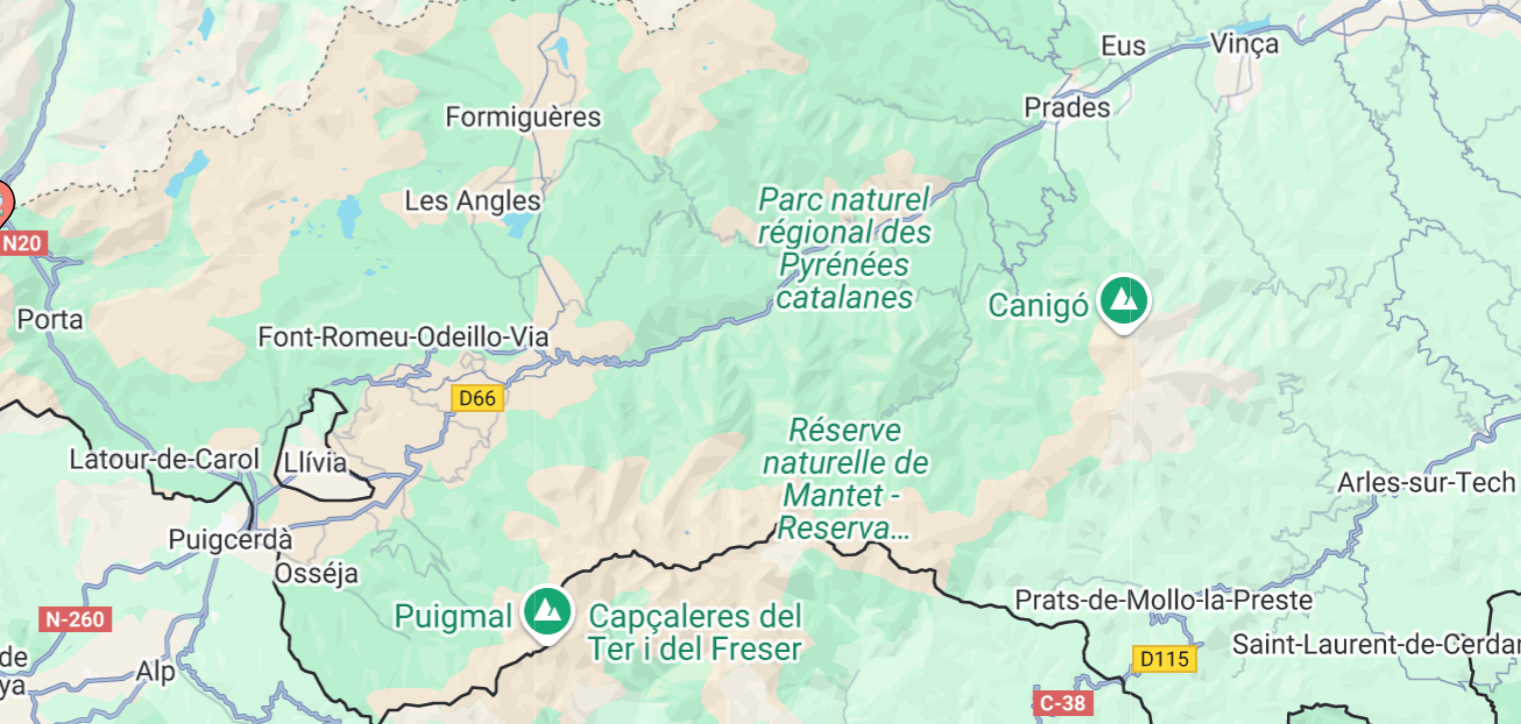 drag, startPoint x: 491, startPoint y: 404, endPoint x: 642, endPoint y: 458, distance: 160.3652 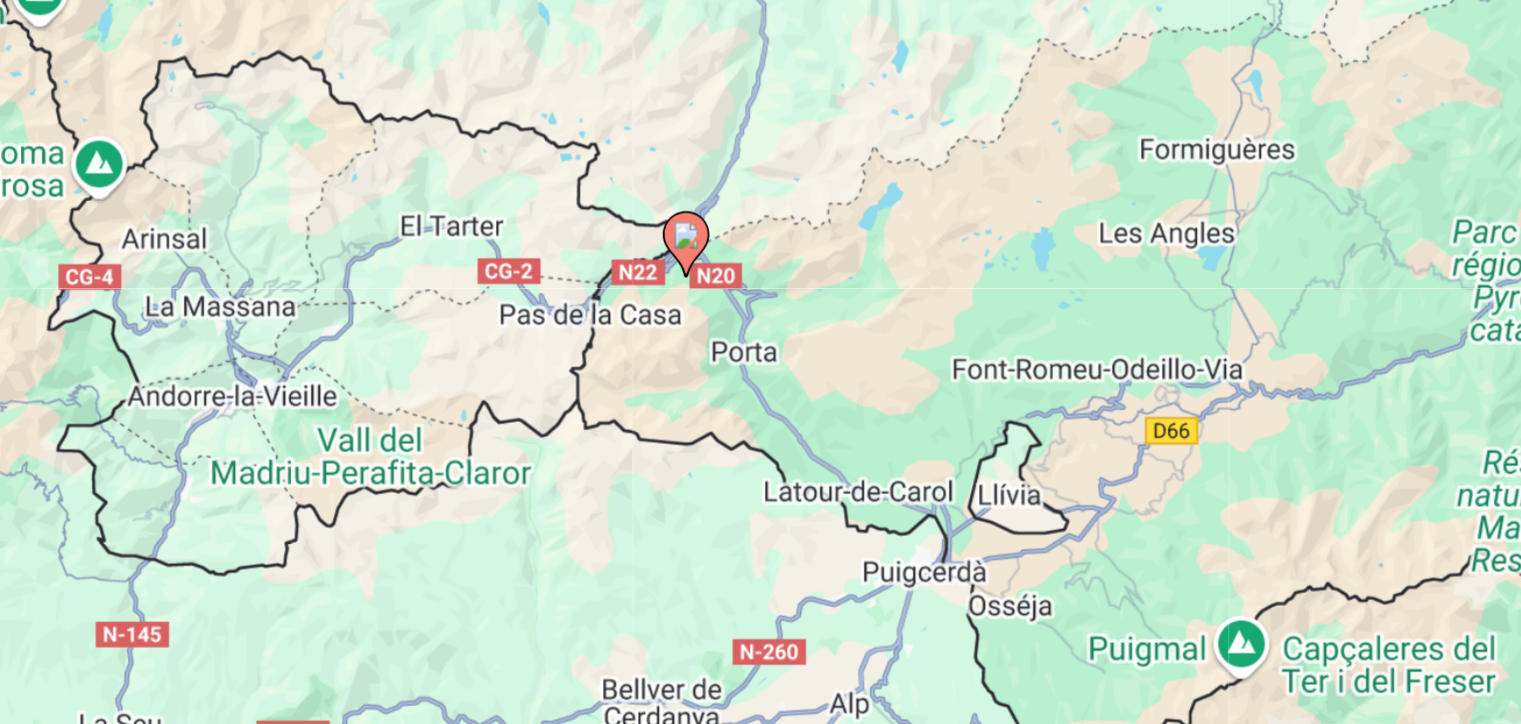 drag, startPoint x: 400, startPoint y: 476, endPoint x: 680, endPoint y: 467, distance: 280.1446 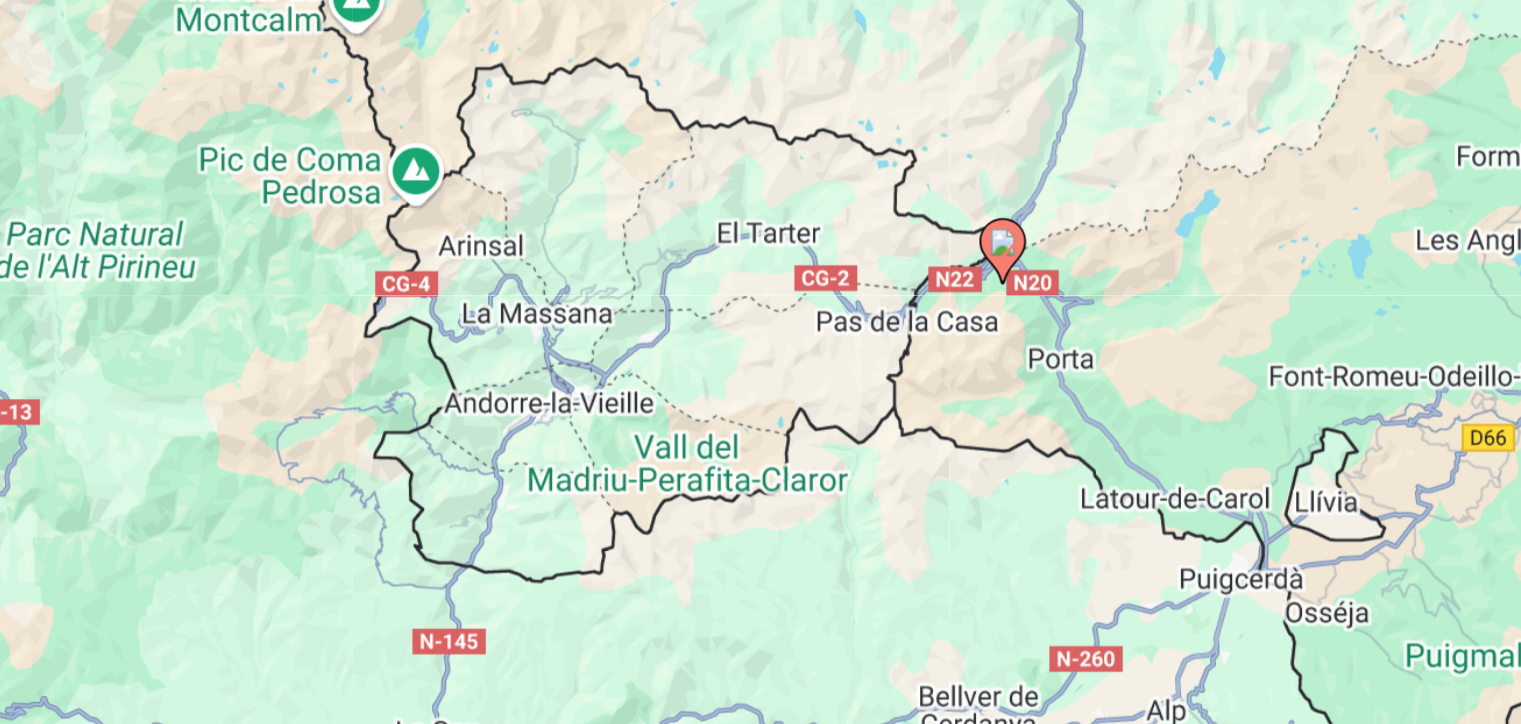drag, startPoint x: 405, startPoint y: 503, endPoint x: 543, endPoint y: 512, distance: 138.29317 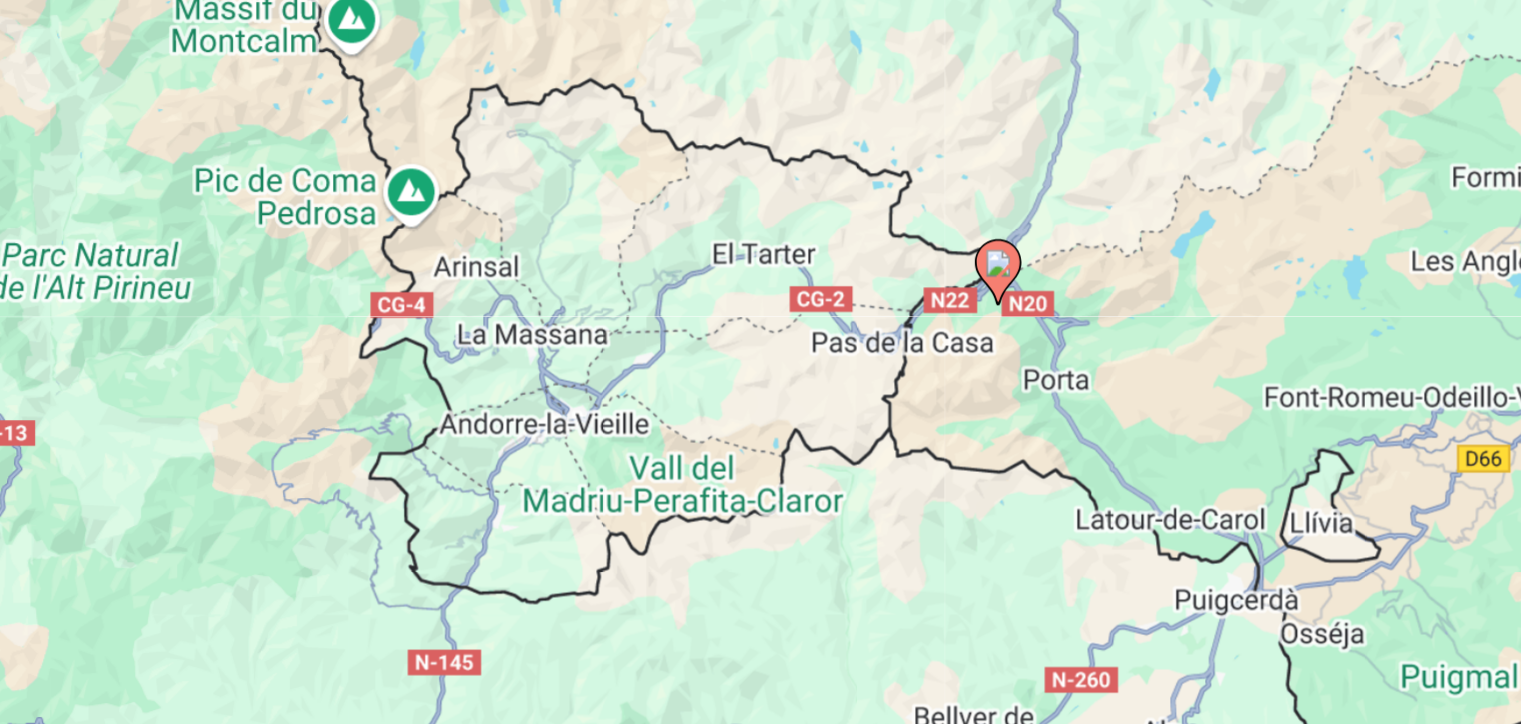 click 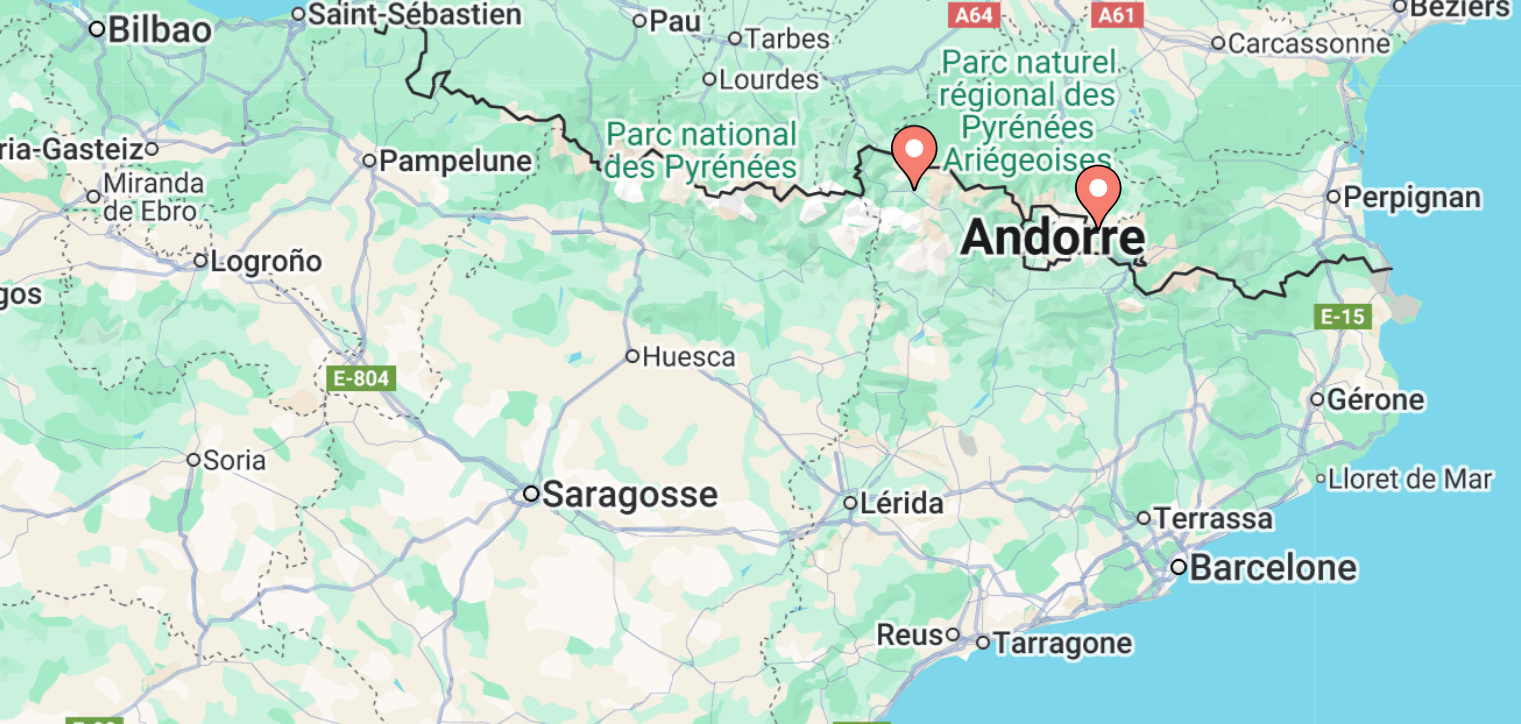 click 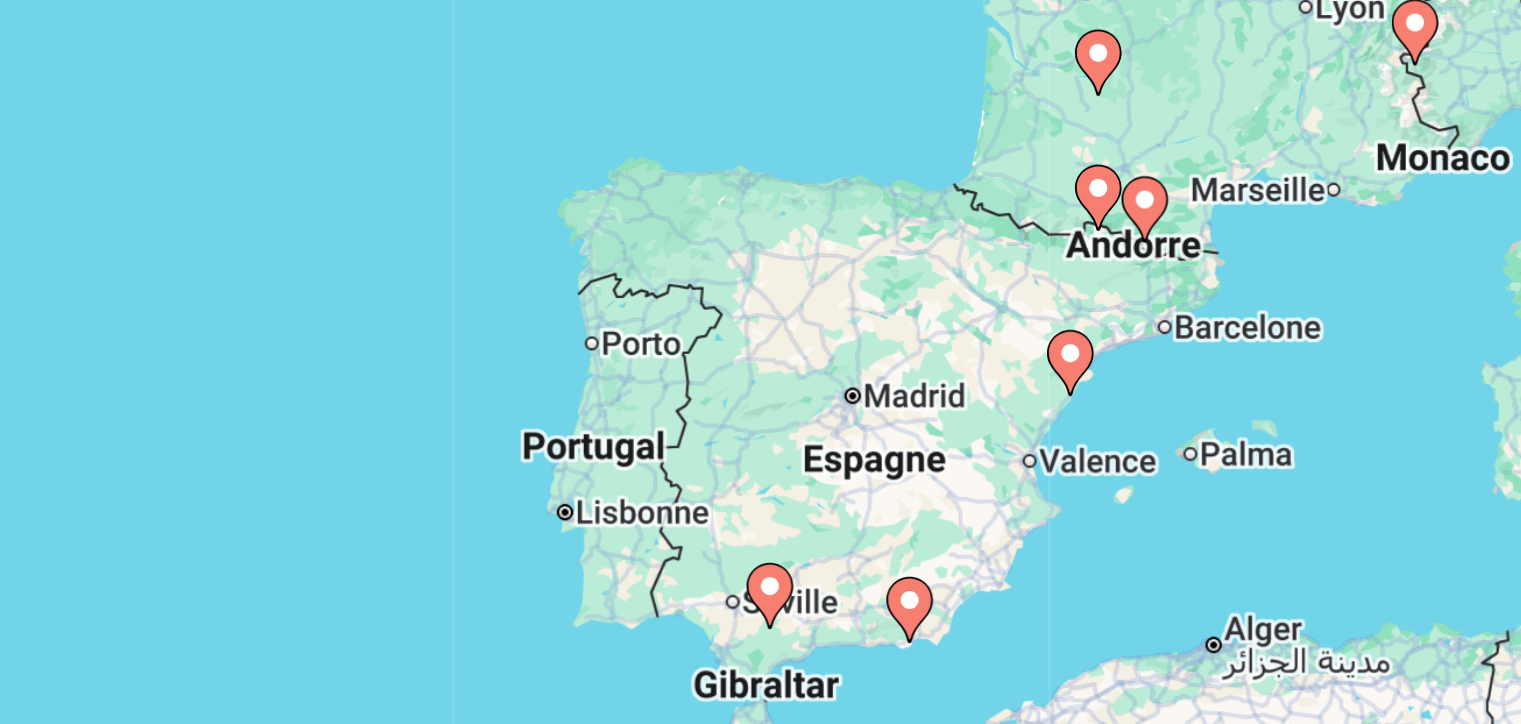 click 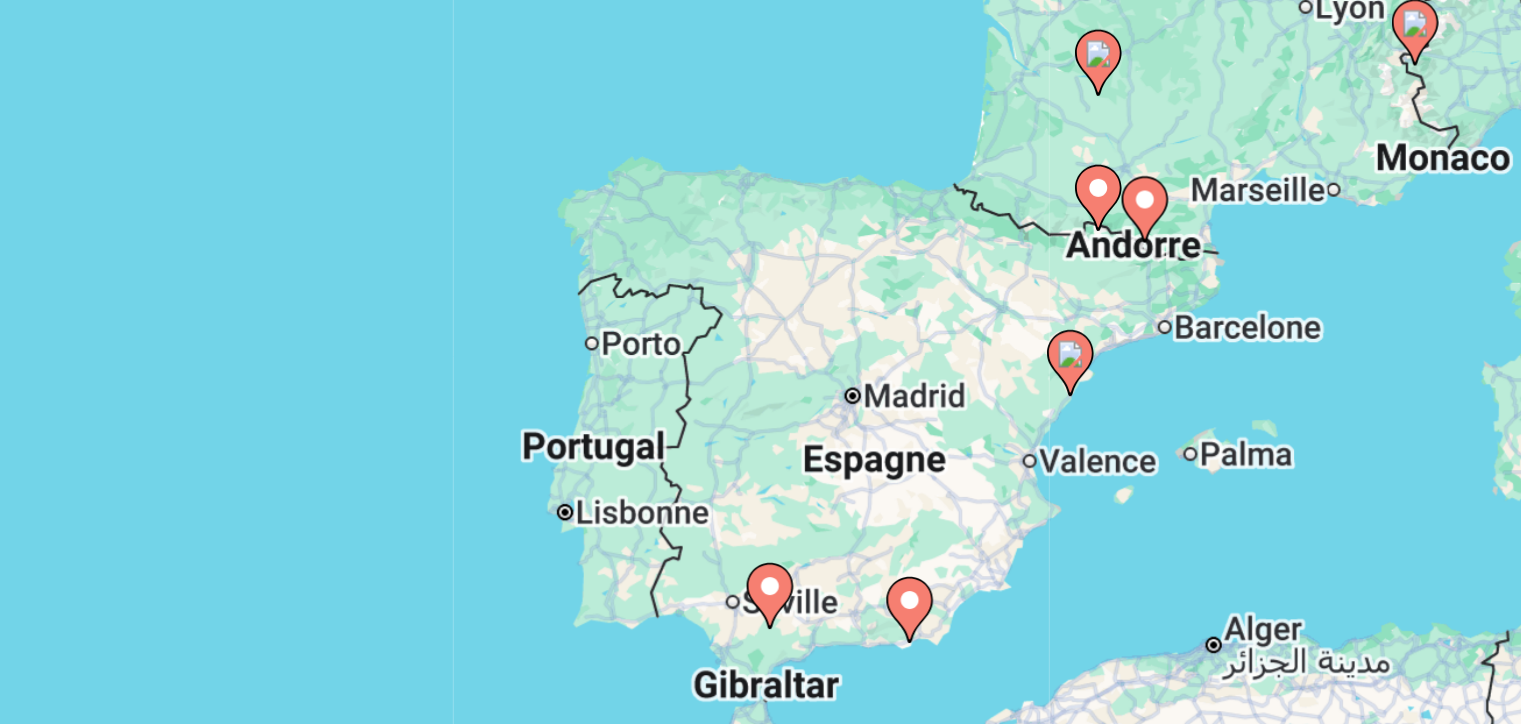type on "**********" 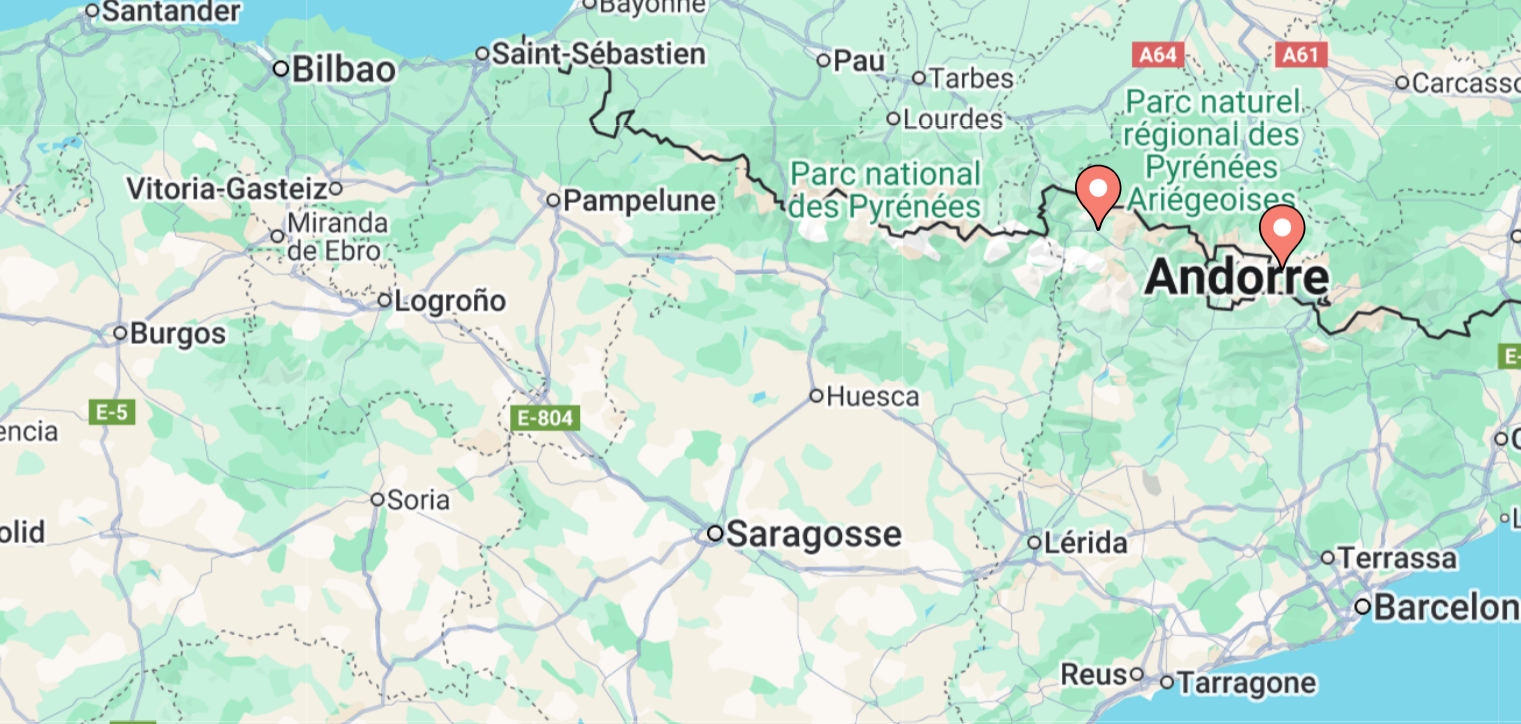click 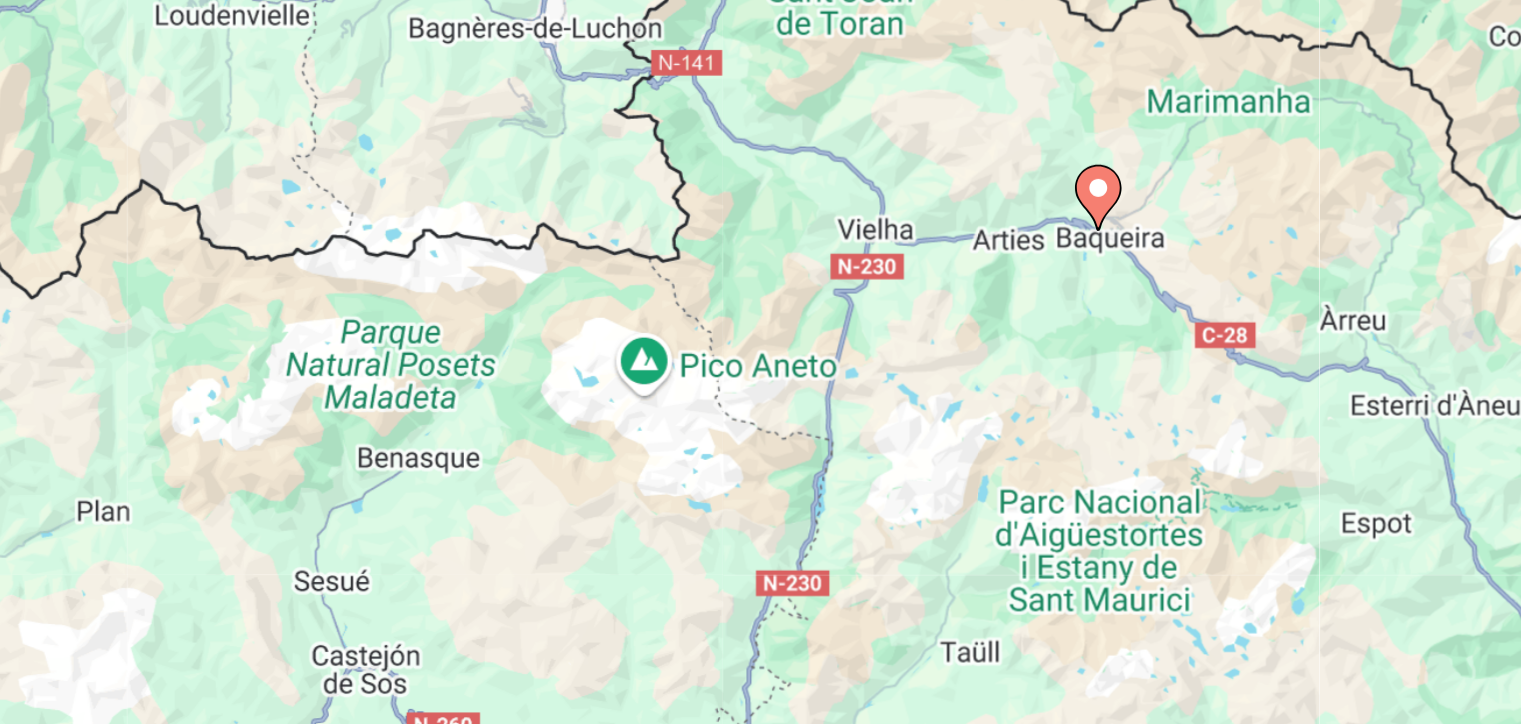 click 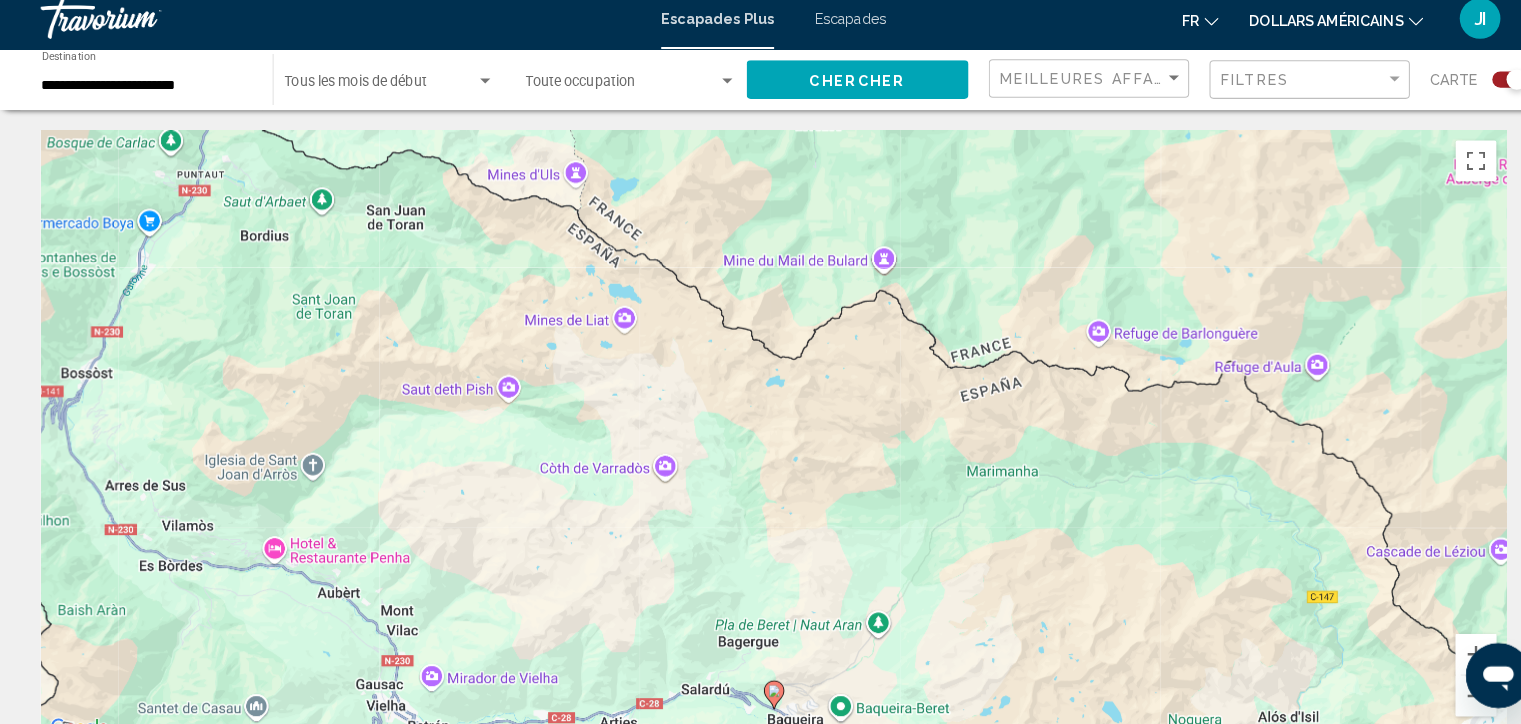 scroll, scrollTop: 0, scrollLeft: 0, axis: both 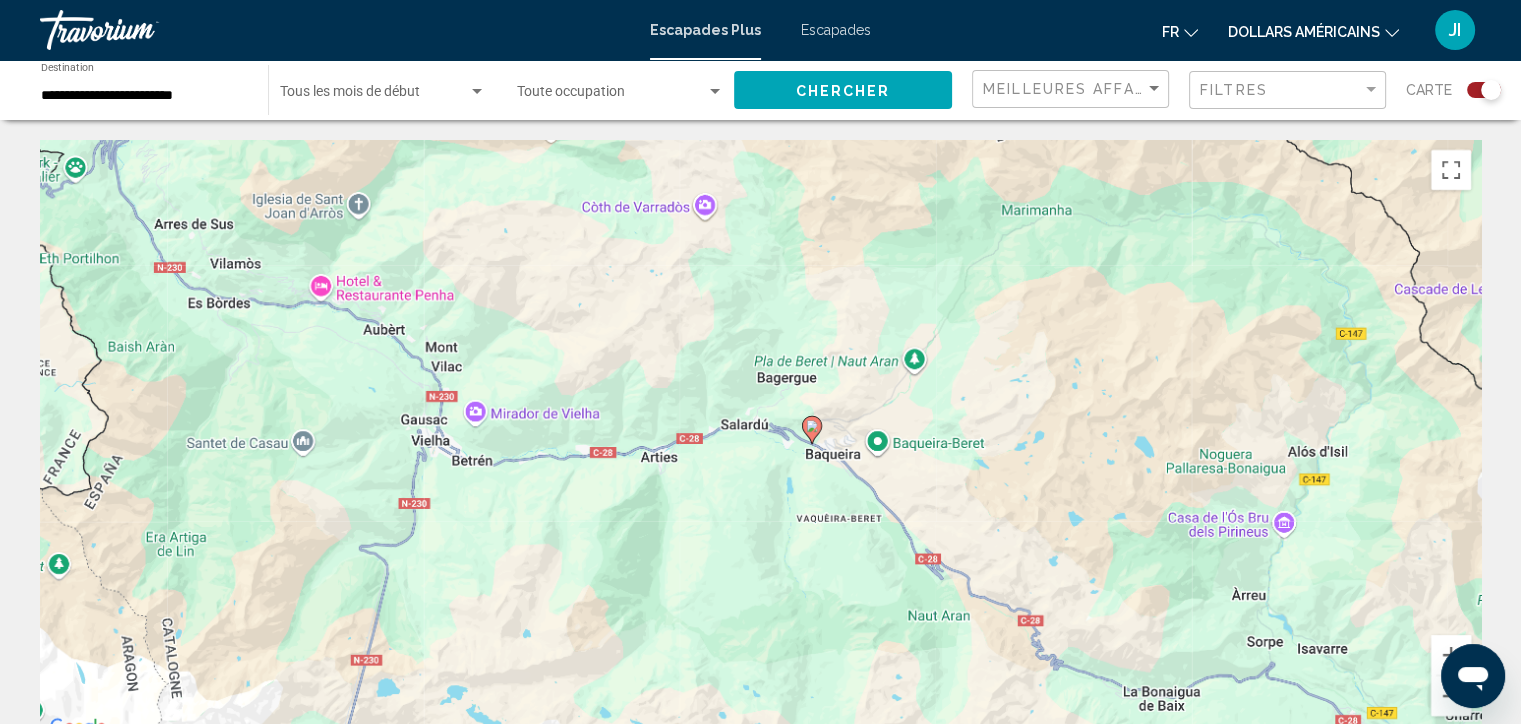 drag, startPoint x: 1047, startPoint y: 500, endPoint x: 1096, endPoint y: 232, distance: 272.44266 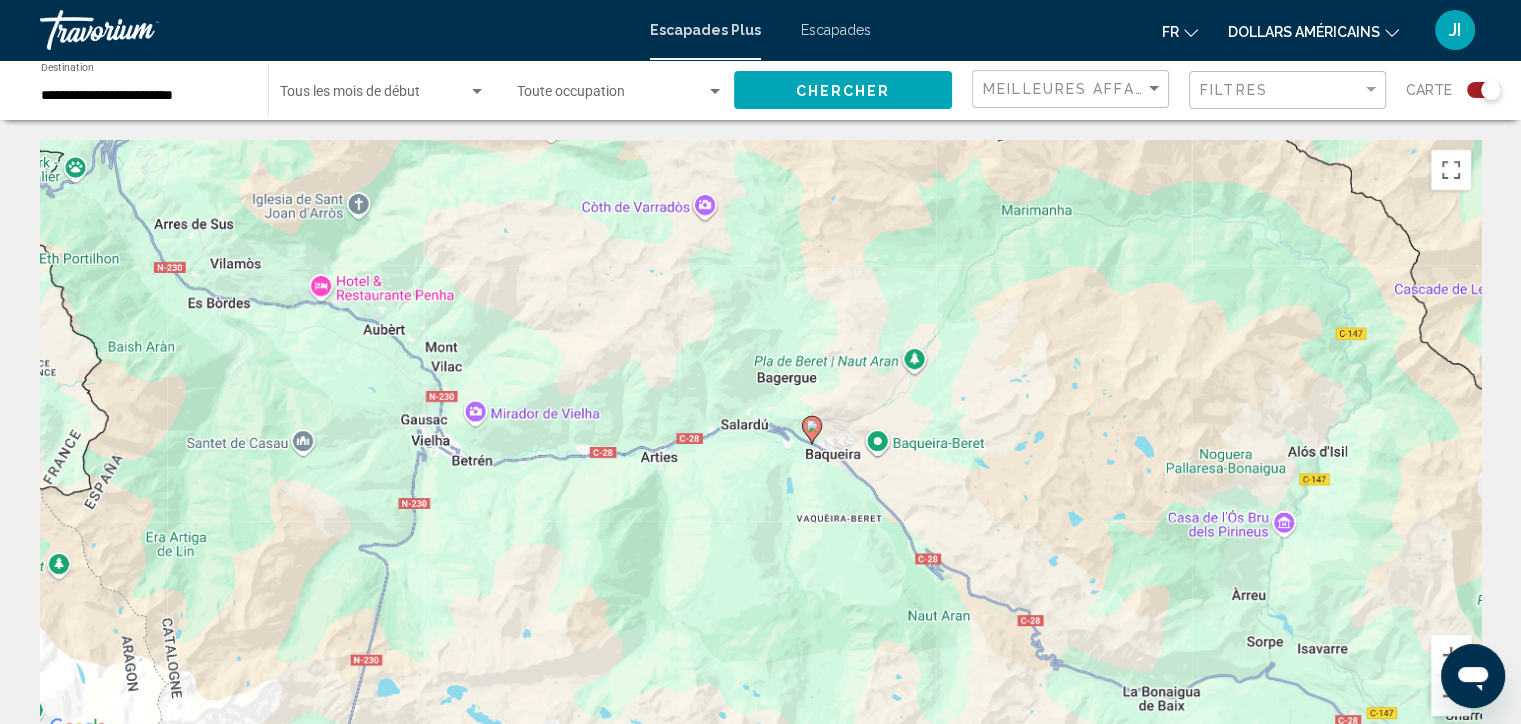 click 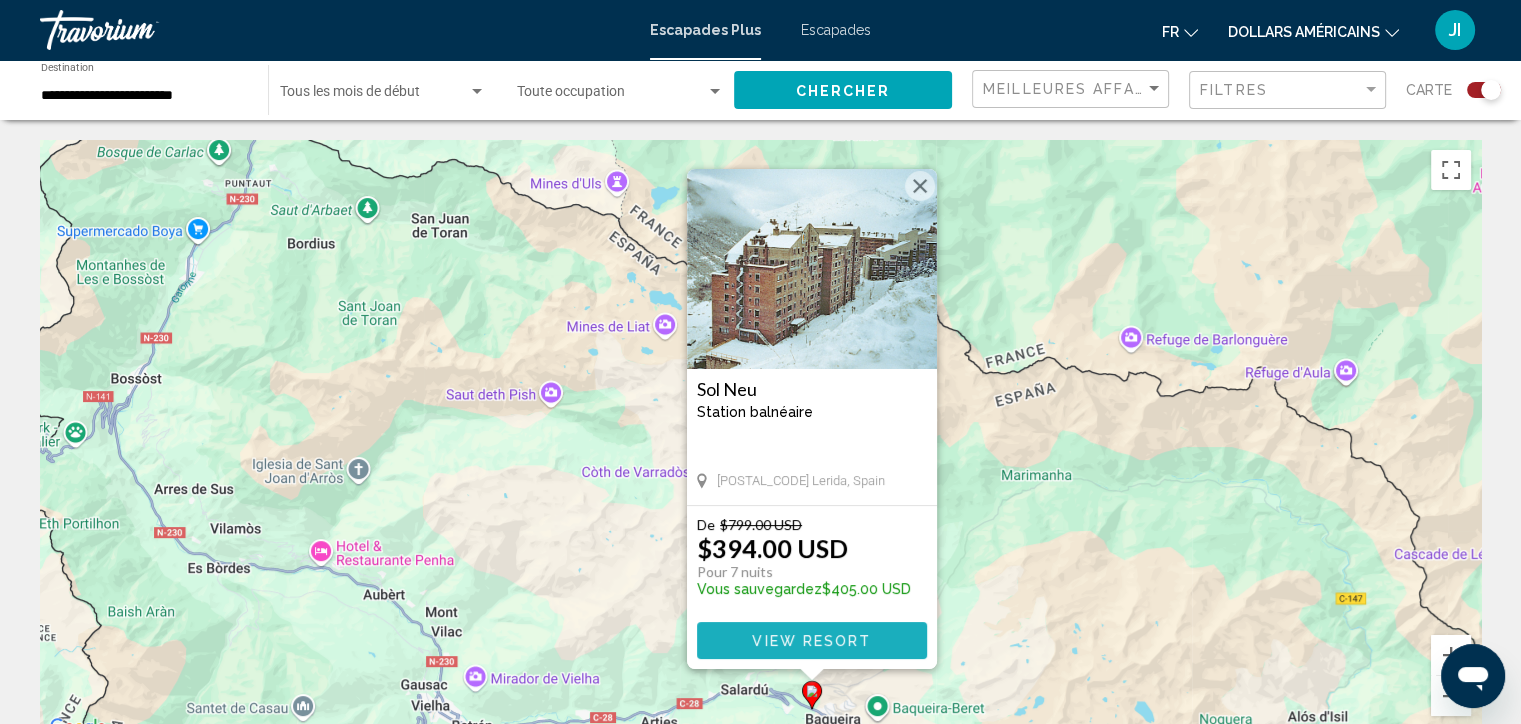 click on "View Resort" at bounding box center (811, 641) 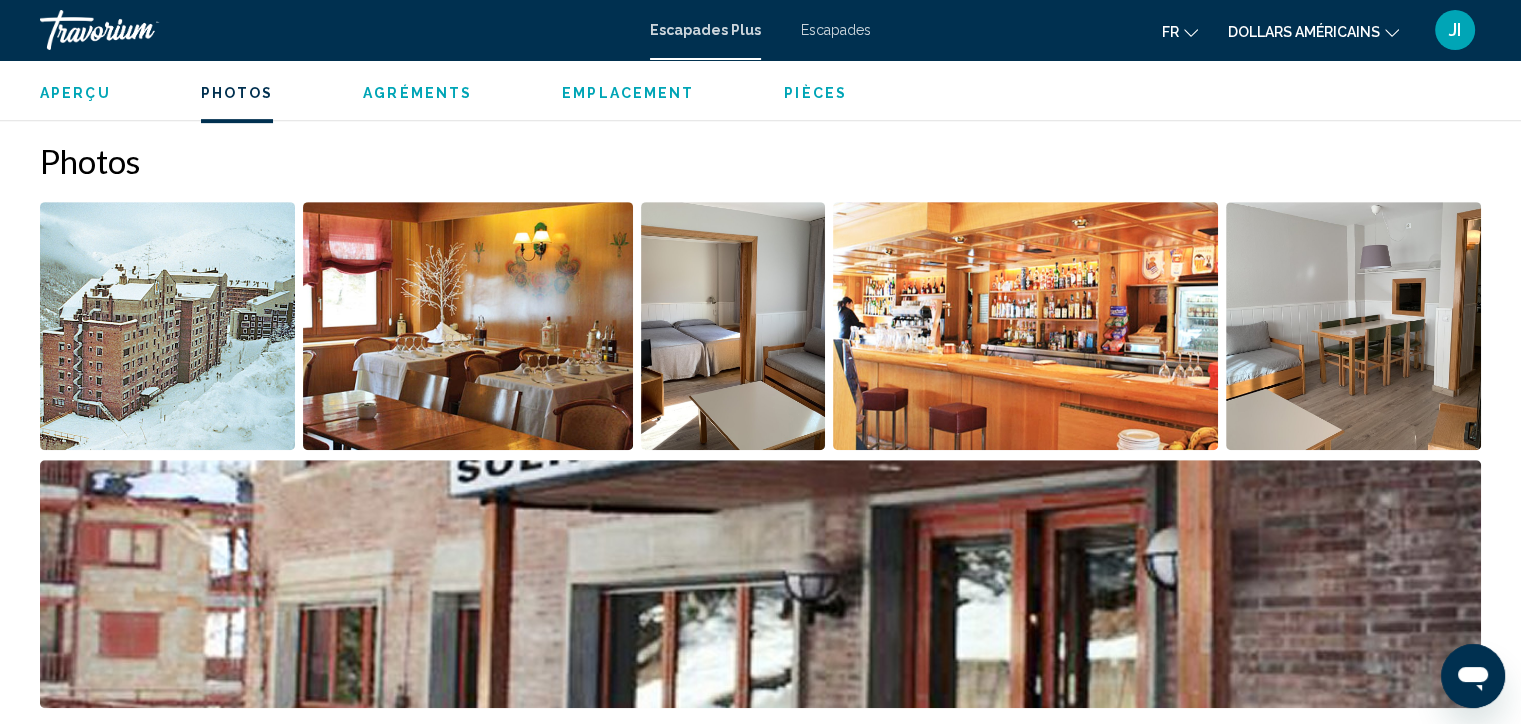 scroll, scrollTop: 868, scrollLeft: 0, axis: vertical 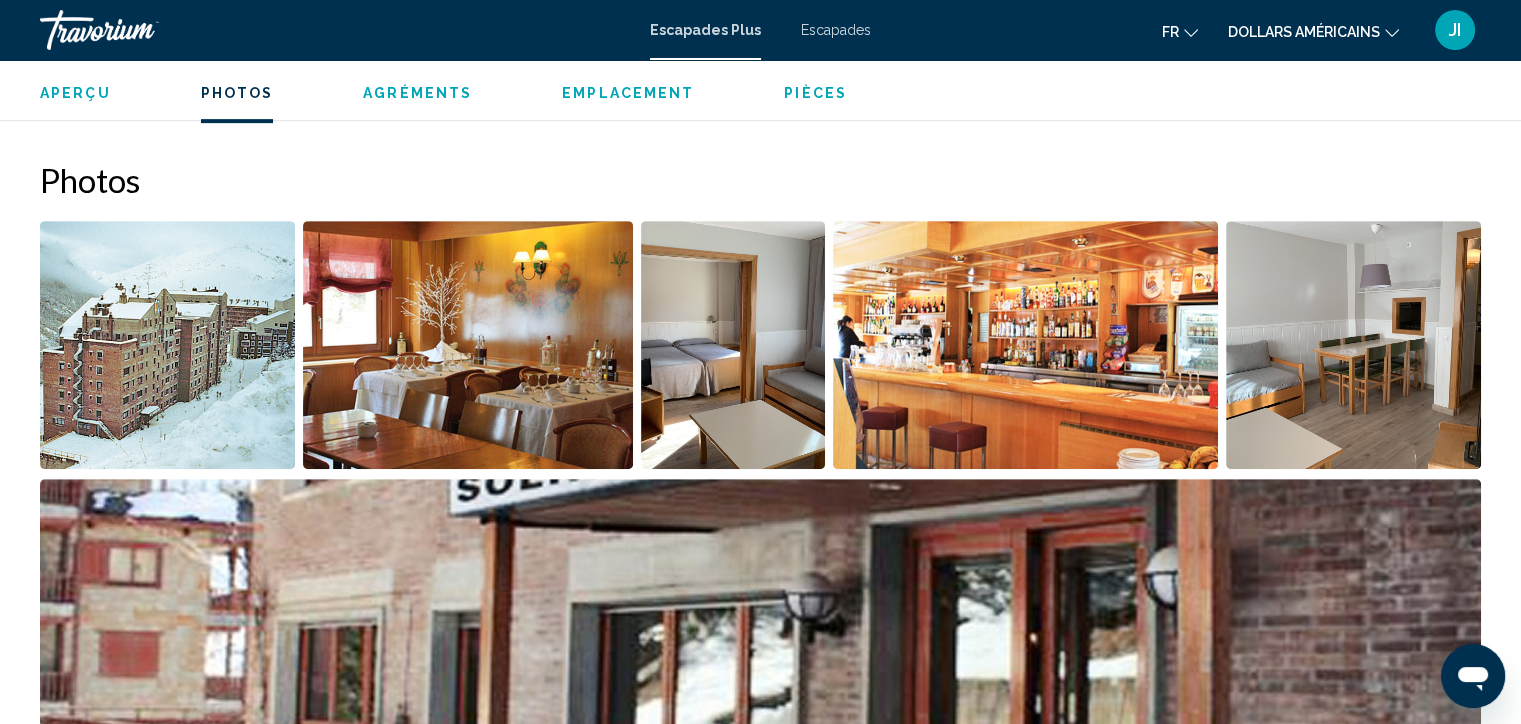 click at bounding box center [1353, 345] 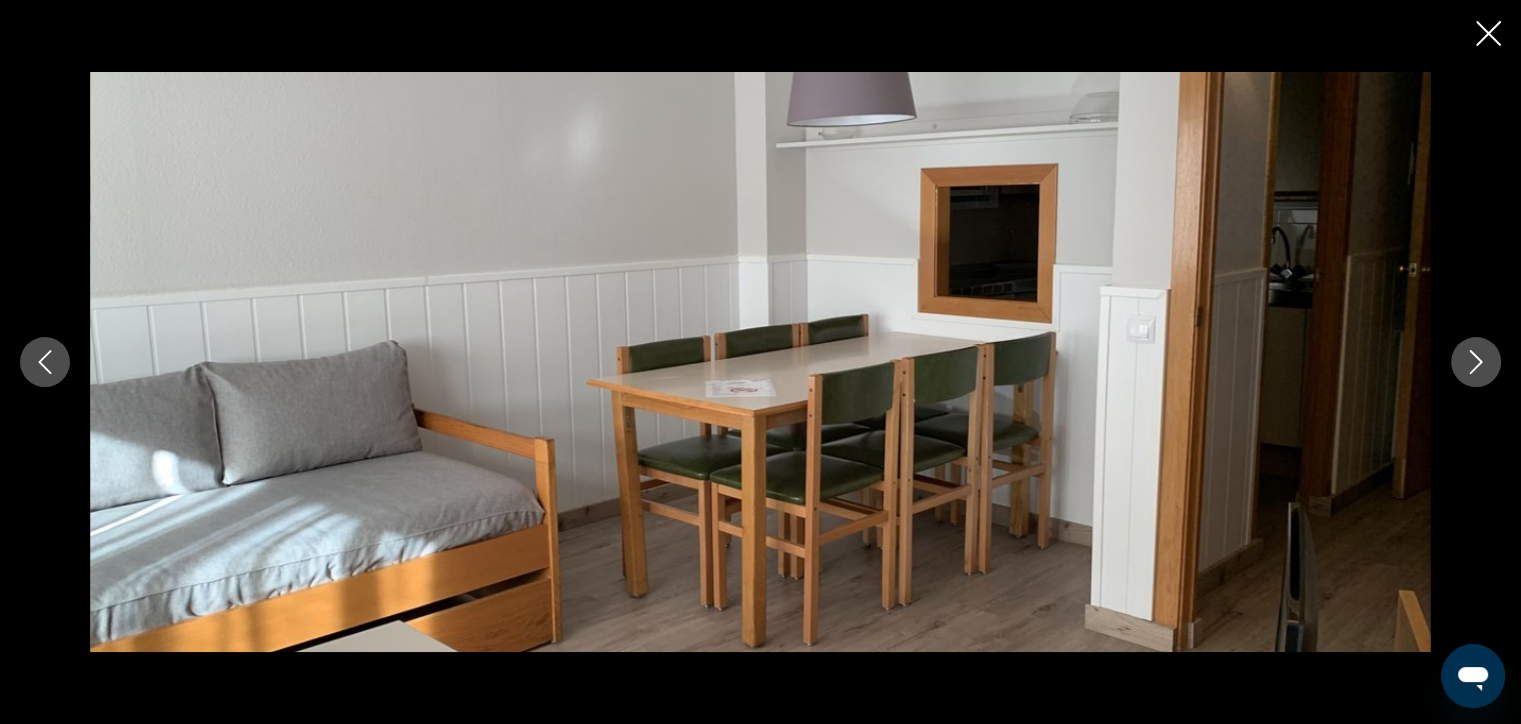 click 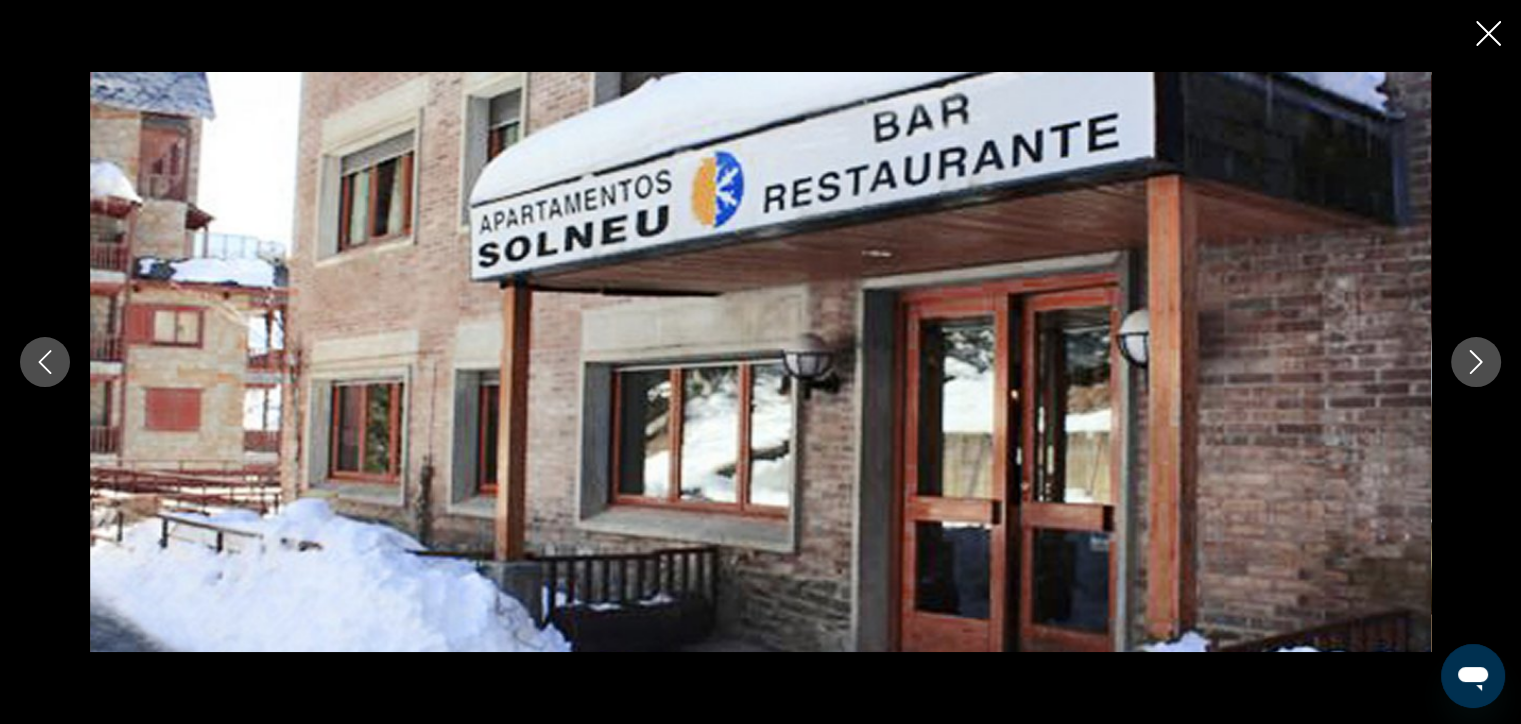 click 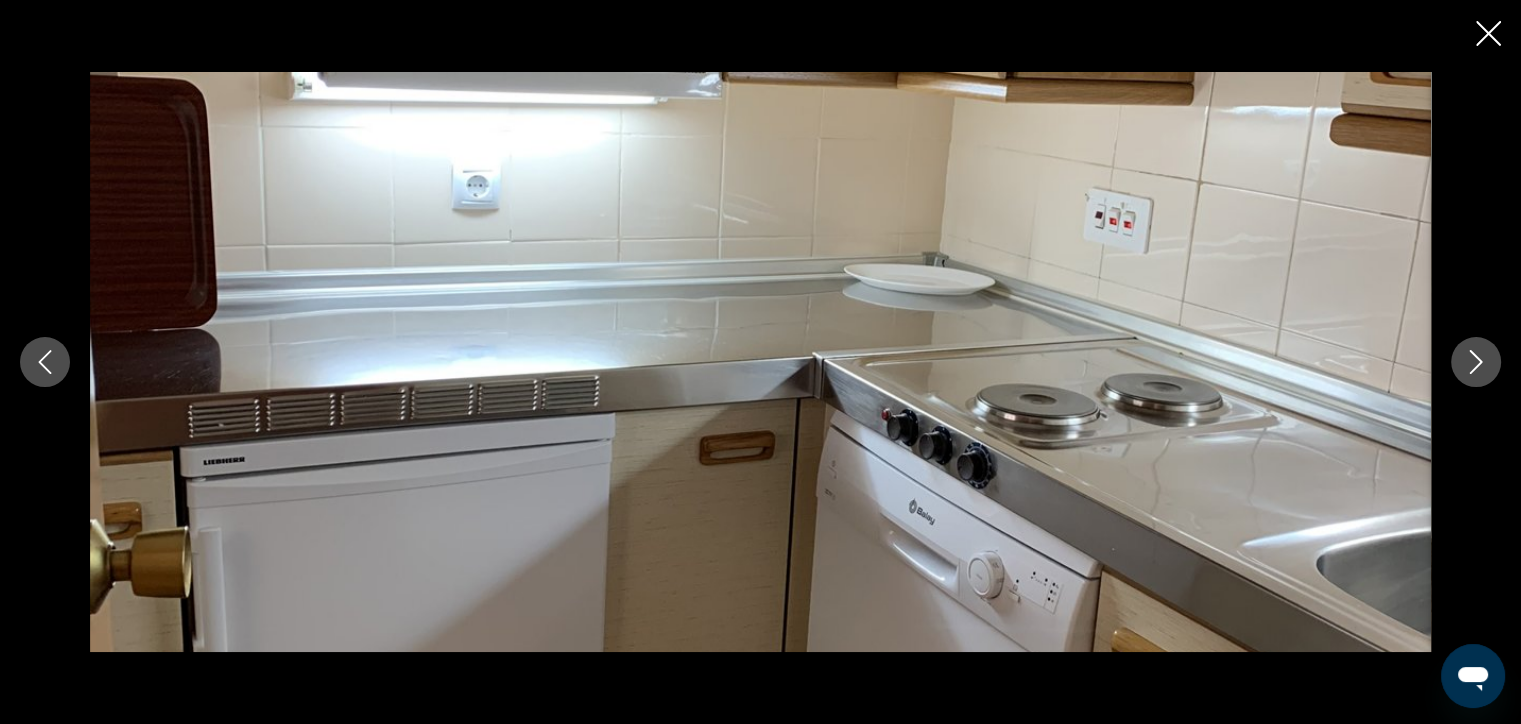 click 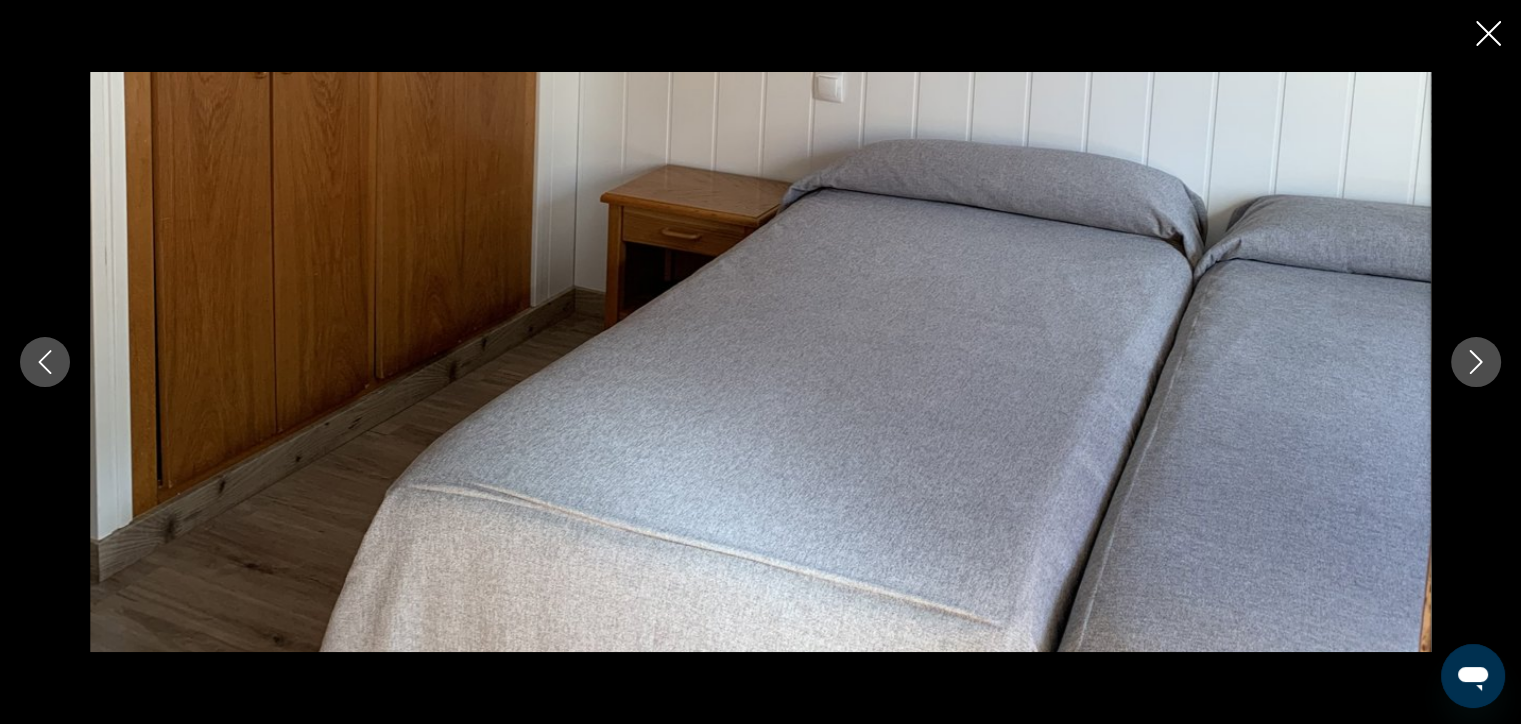 click 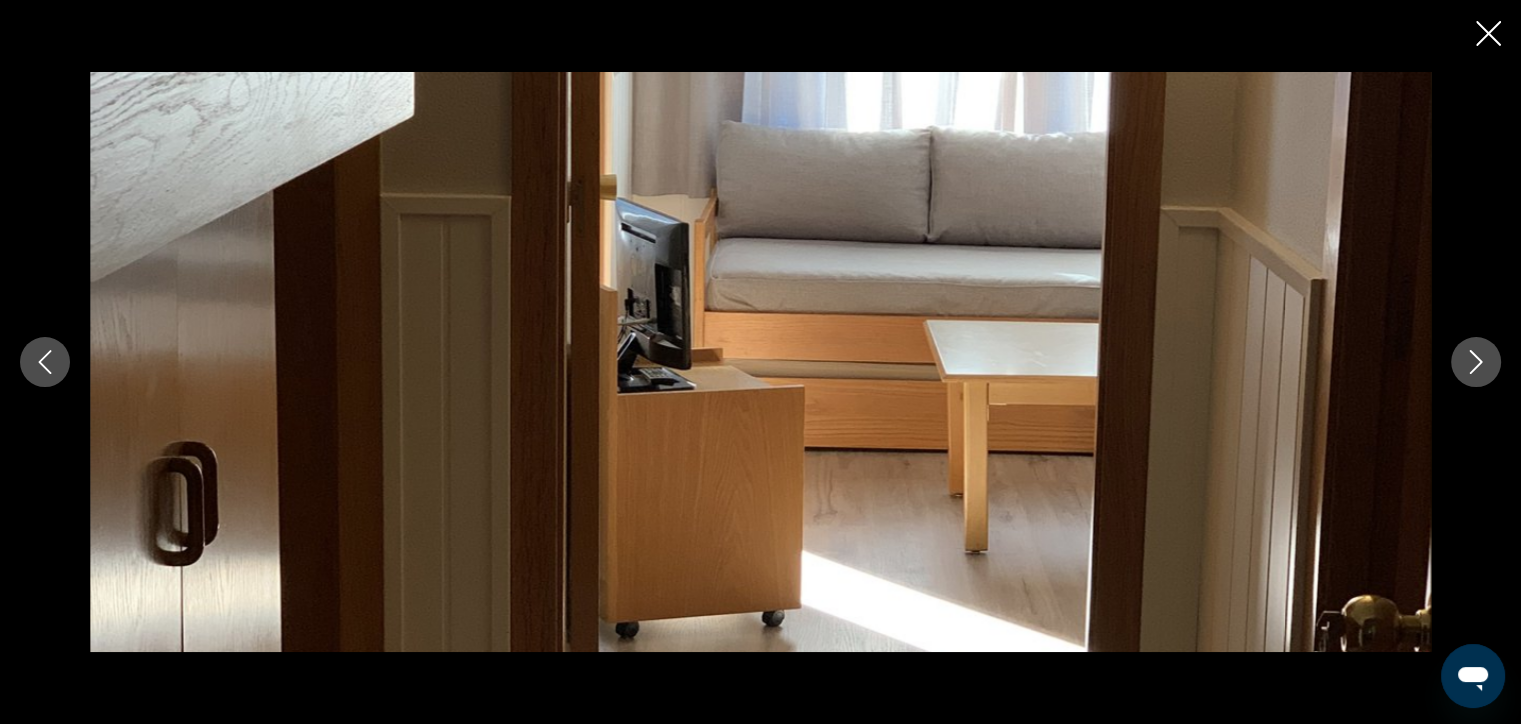 click 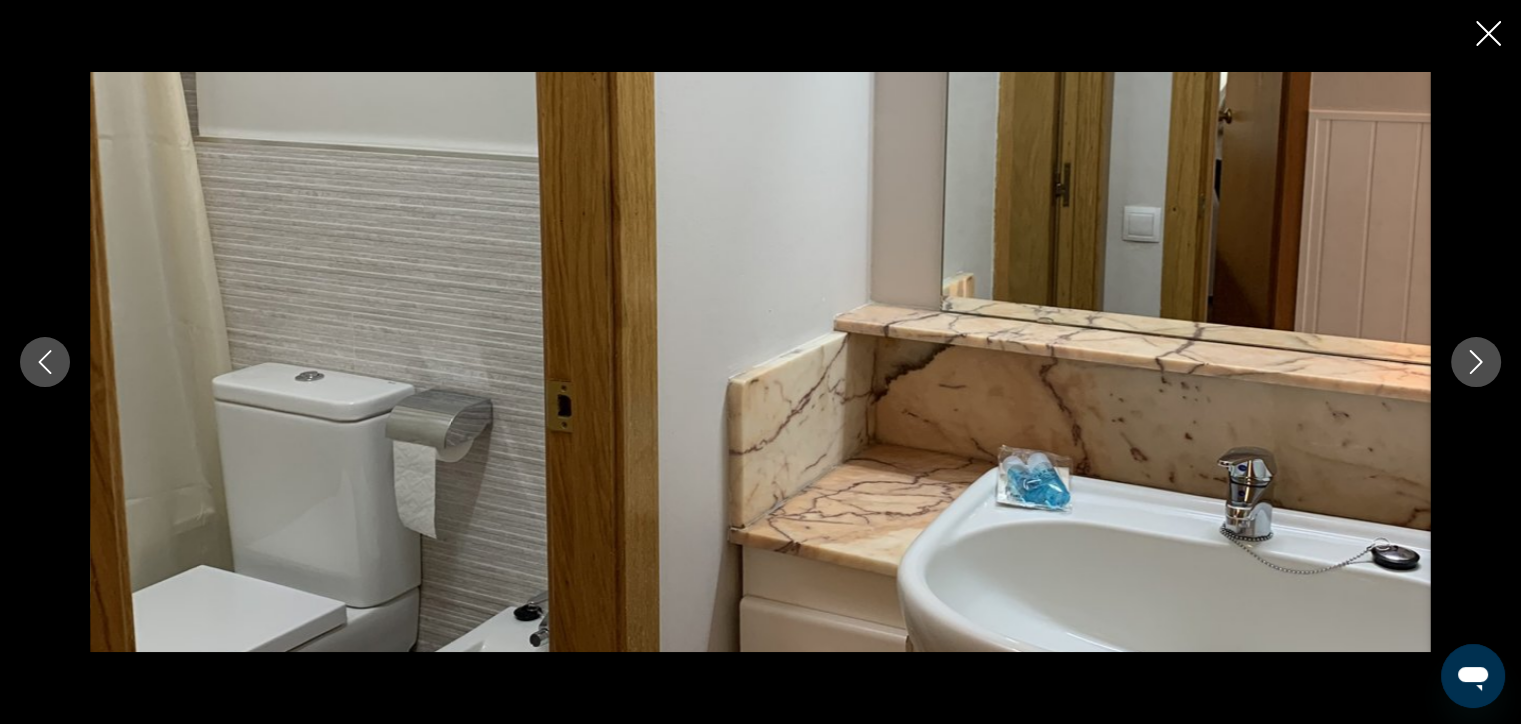 click 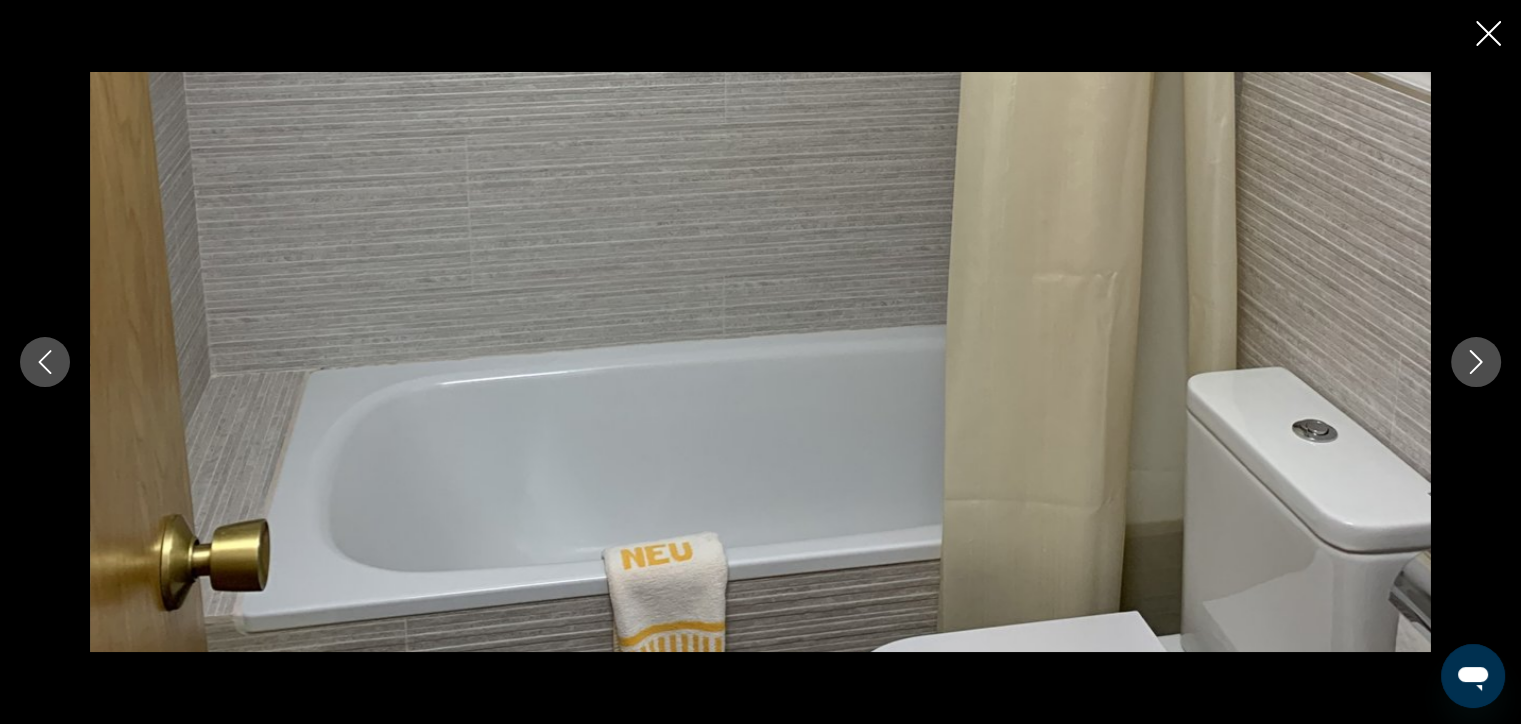click 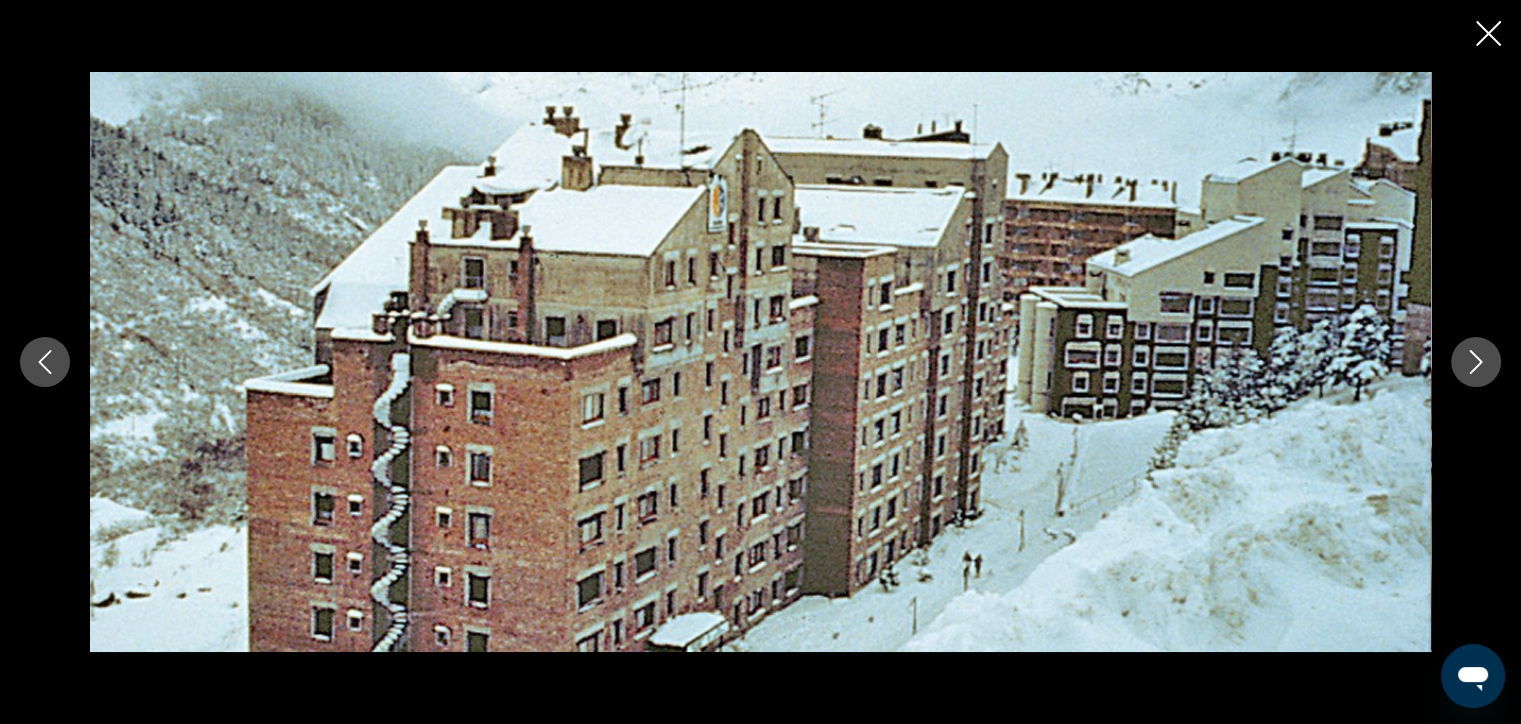 click 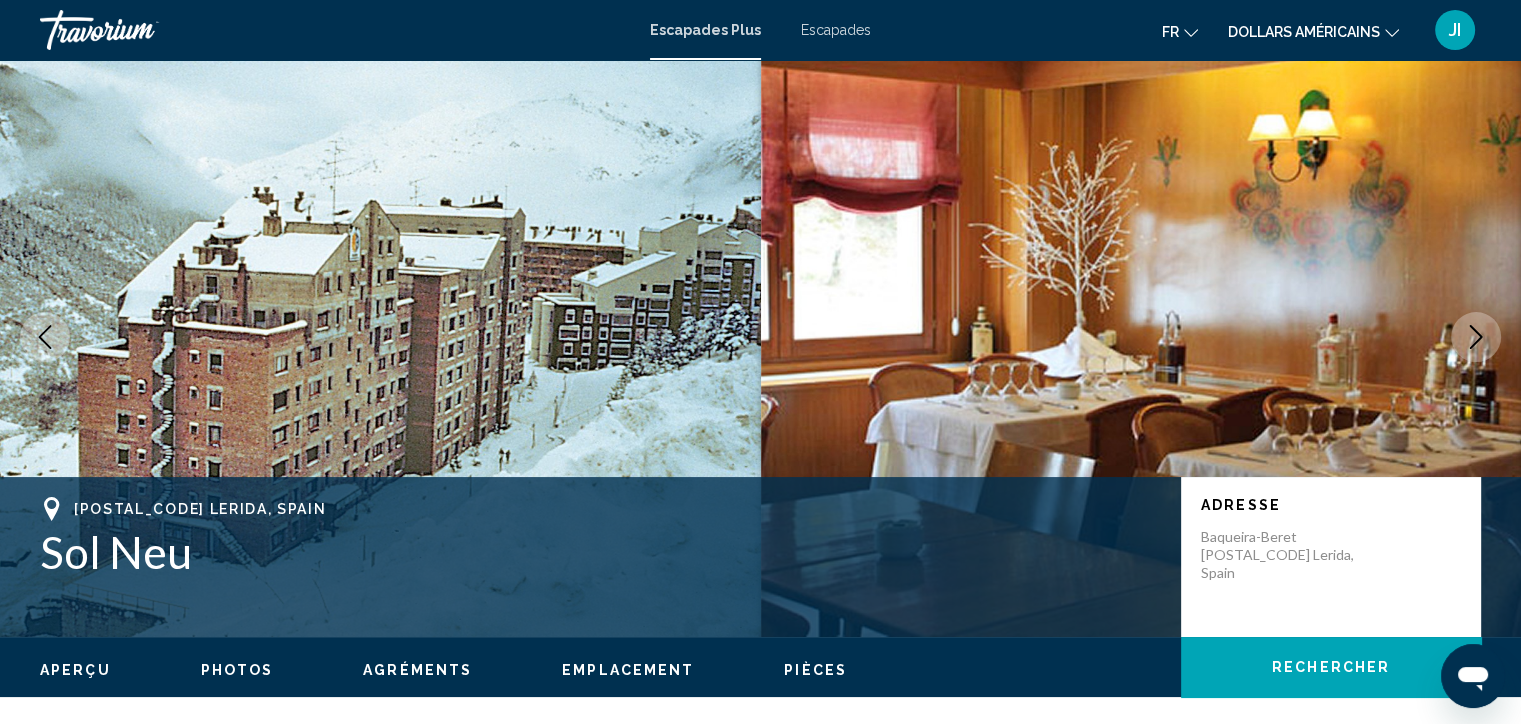 scroll, scrollTop: 0, scrollLeft: 0, axis: both 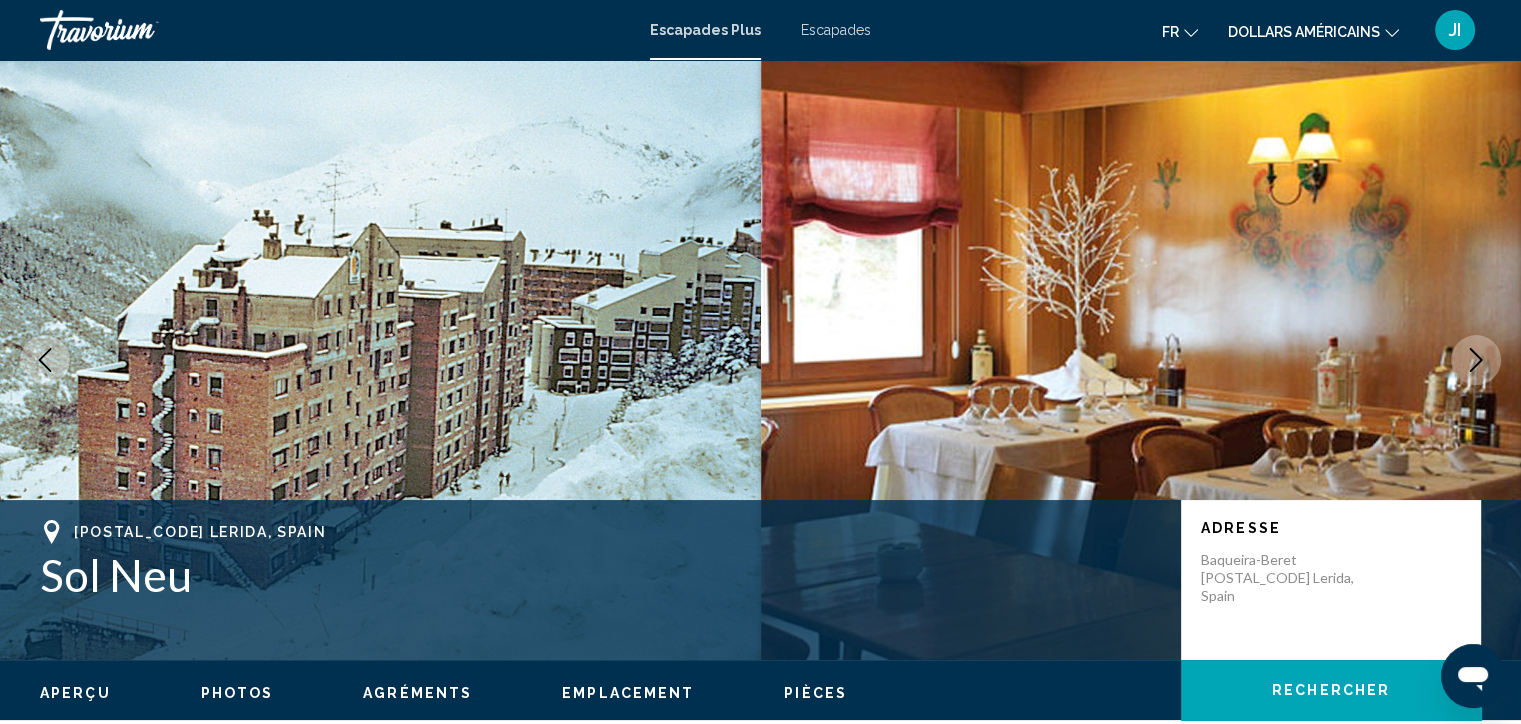 click on "Escapades Plus" at bounding box center (705, 30) 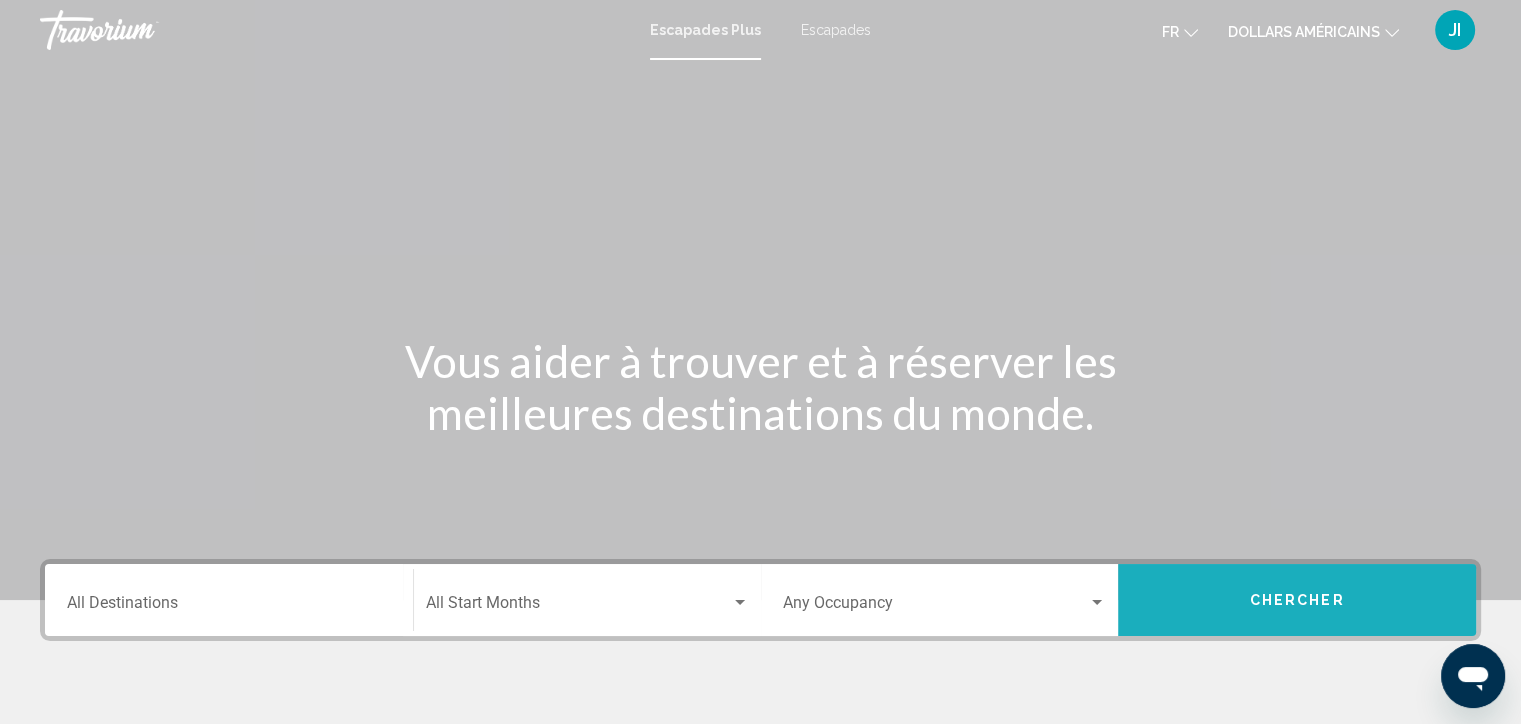 click on "Chercher" at bounding box center (1297, 600) 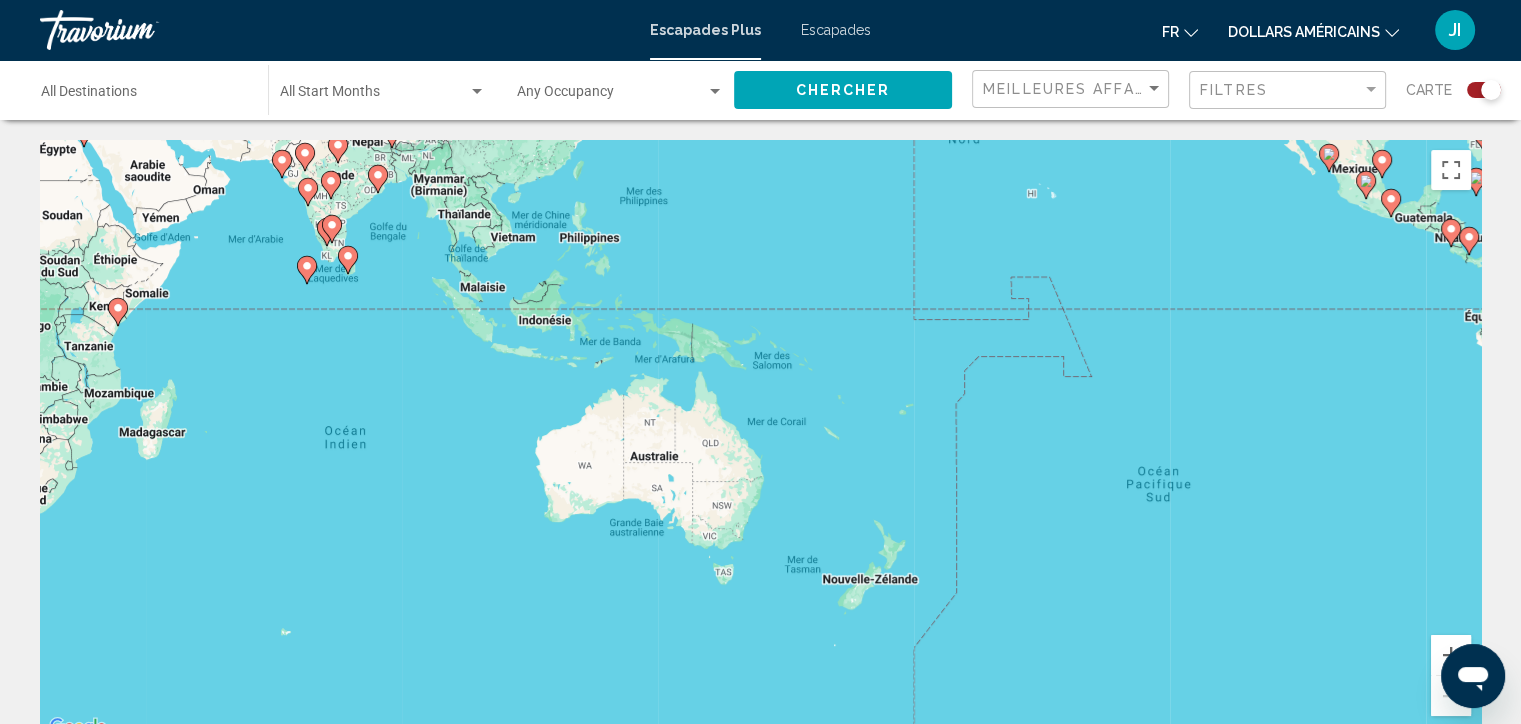 drag, startPoint x: 144, startPoint y: 525, endPoint x: 1152, endPoint y: 215, distance: 1054.5919 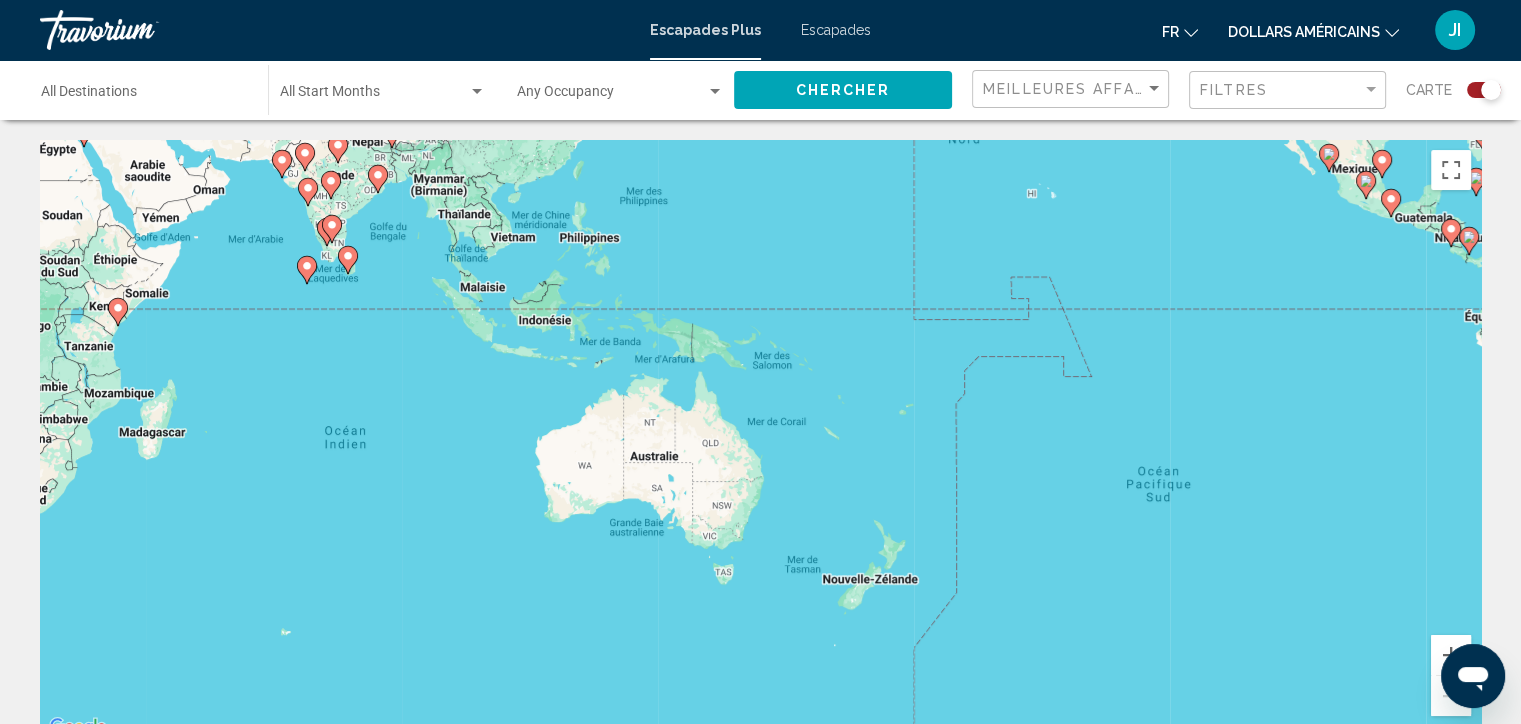 click on "Pour activer le glissement avec le clavier, appuyez sur Alt+Entrée. Une fois ce mode activé, utilisez les touches fléchées pour déplacer le repère. Pour valider le déplacement, appuyez sur Entrée. Pour annuler, appuyez sur Échap." at bounding box center [760, 440] 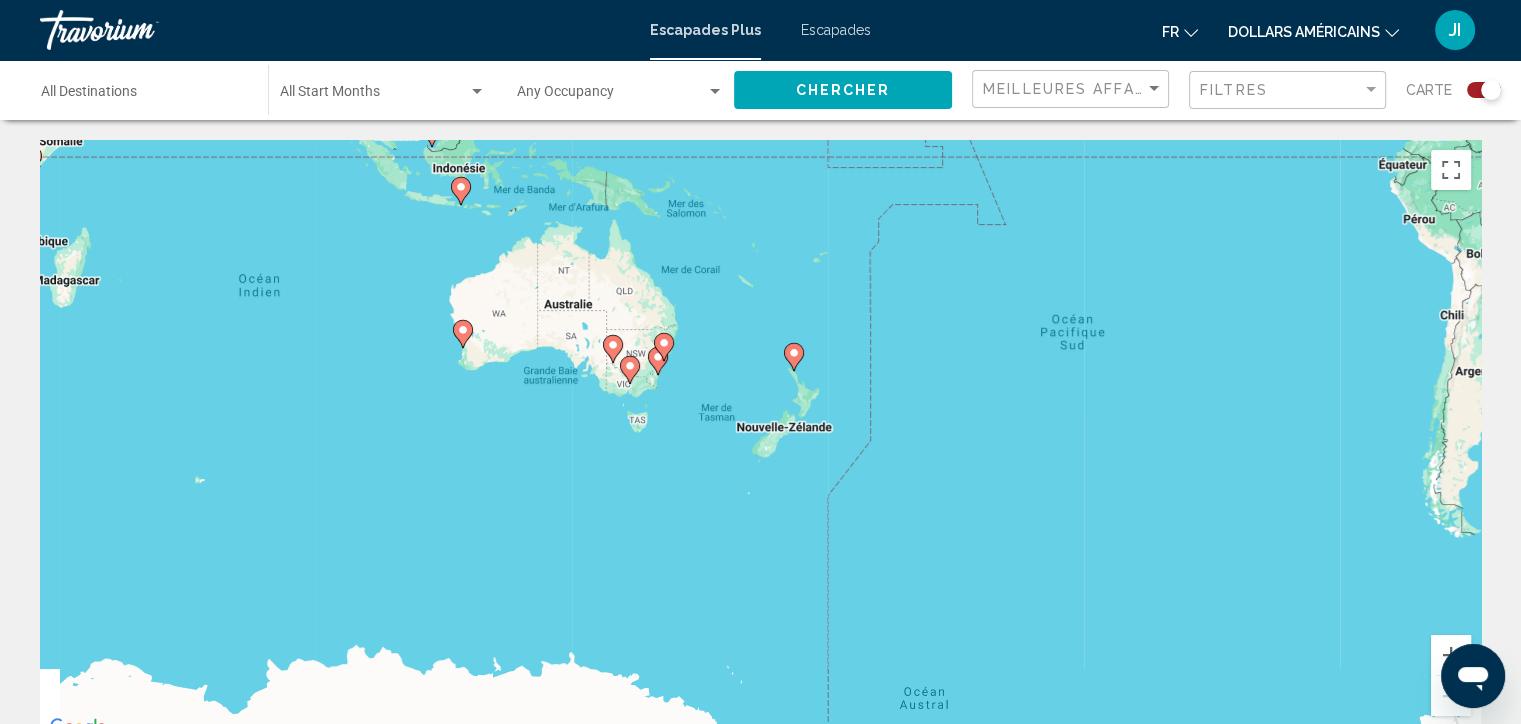 drag, startPoint x: 1062, startPoint y: 570, endPoint x: 973, endPoint y: 415, distance: 178.73444 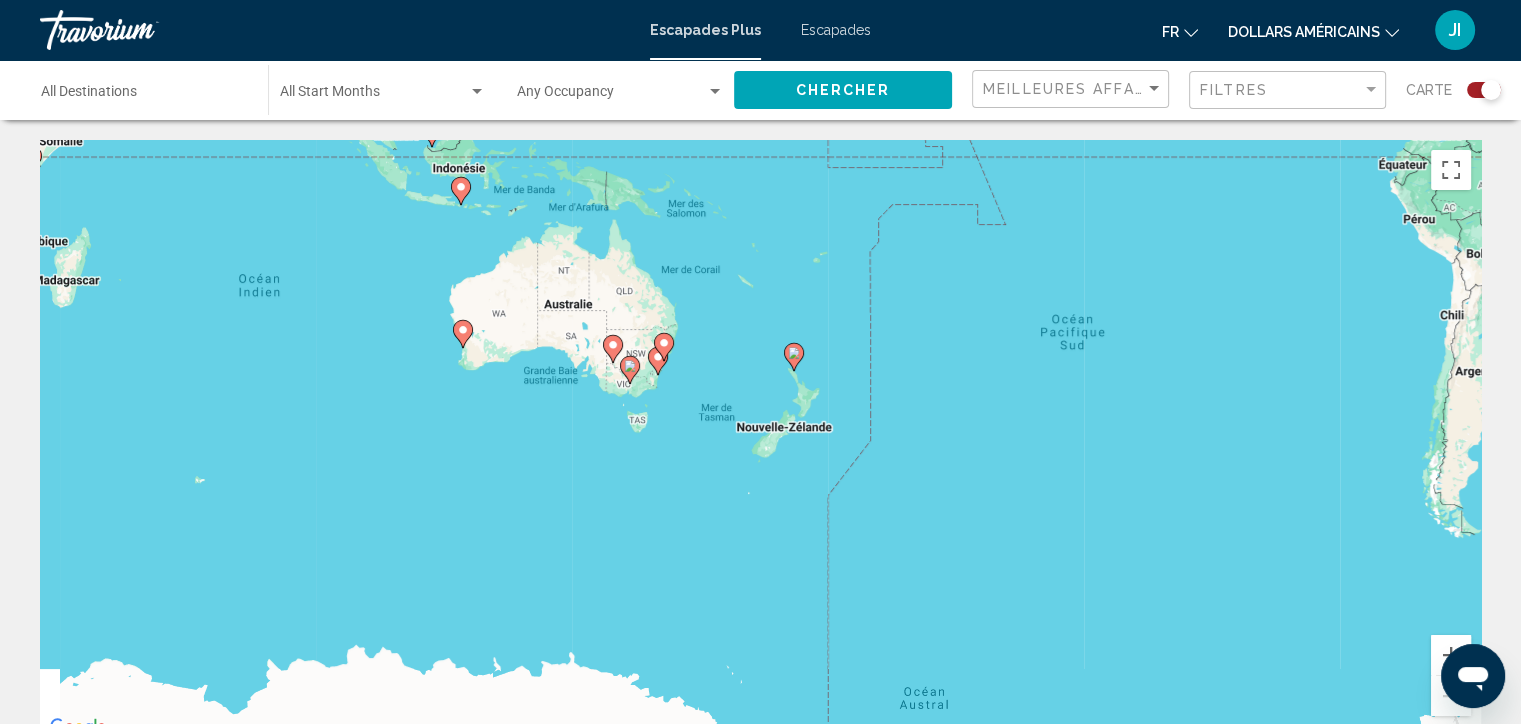 click on "Pour activer le glissement avec le clavier, appuyez sur Alt+Entrée. Une fois ce mode activé, utilisez les touches fléchées pour déplacer le repère. Pour valider le déplacement, appuyez sur Entrée. Pour annuler, appuyez sur Échap." at bounding box center [760, 440] 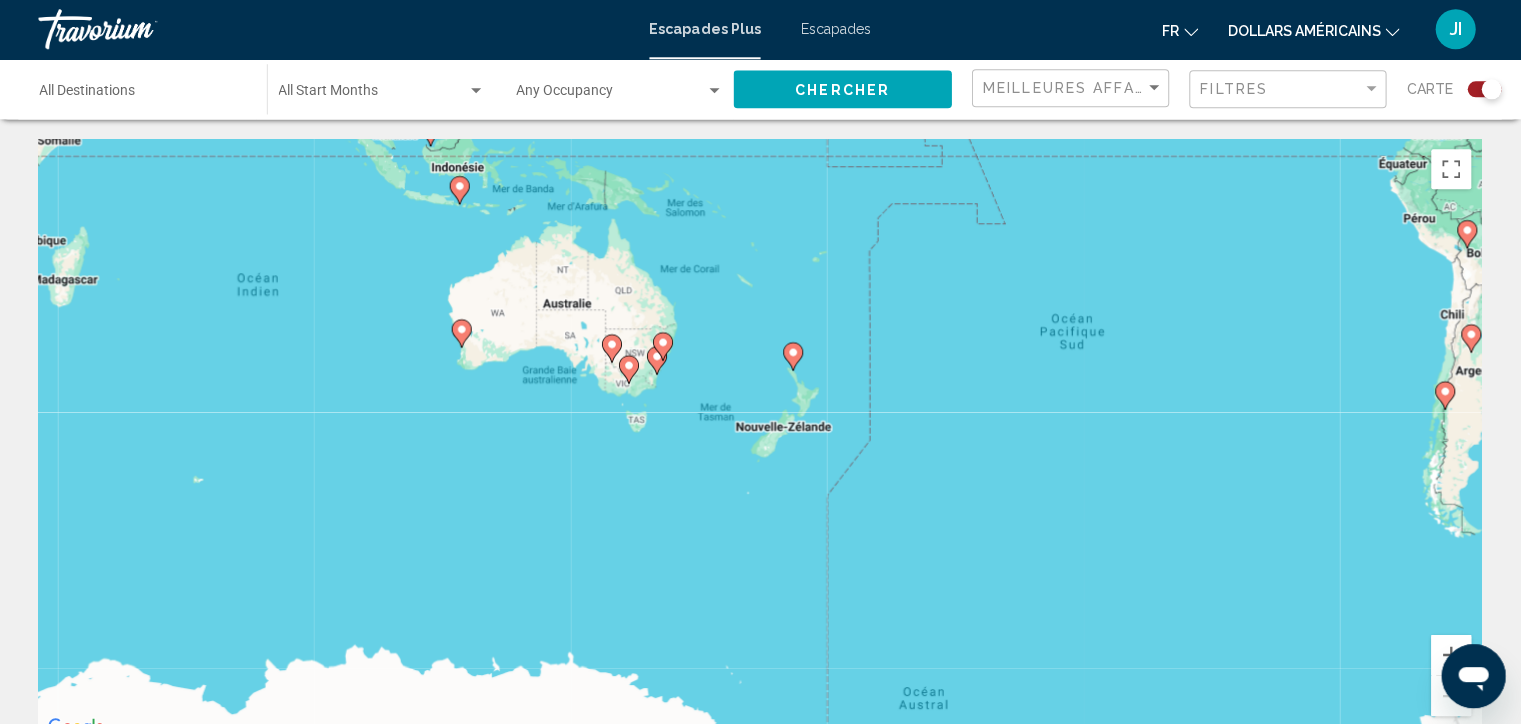 scroll, scrollTop: 0, scrollLeft: 0, axis: both 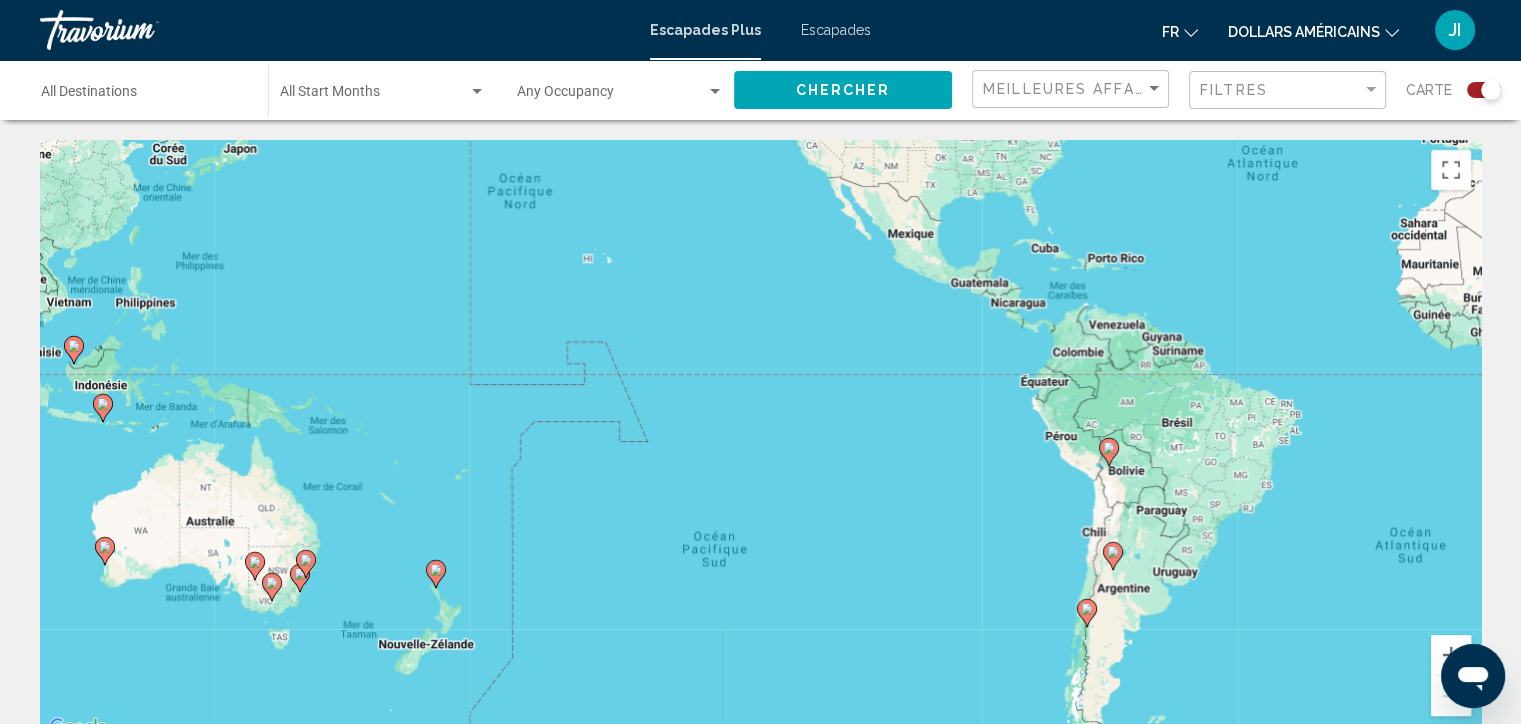 drag, startPoint x: 1228, startPoint y: 391, endPoint x: 863, endPoint y: 615, distance: 428.25342 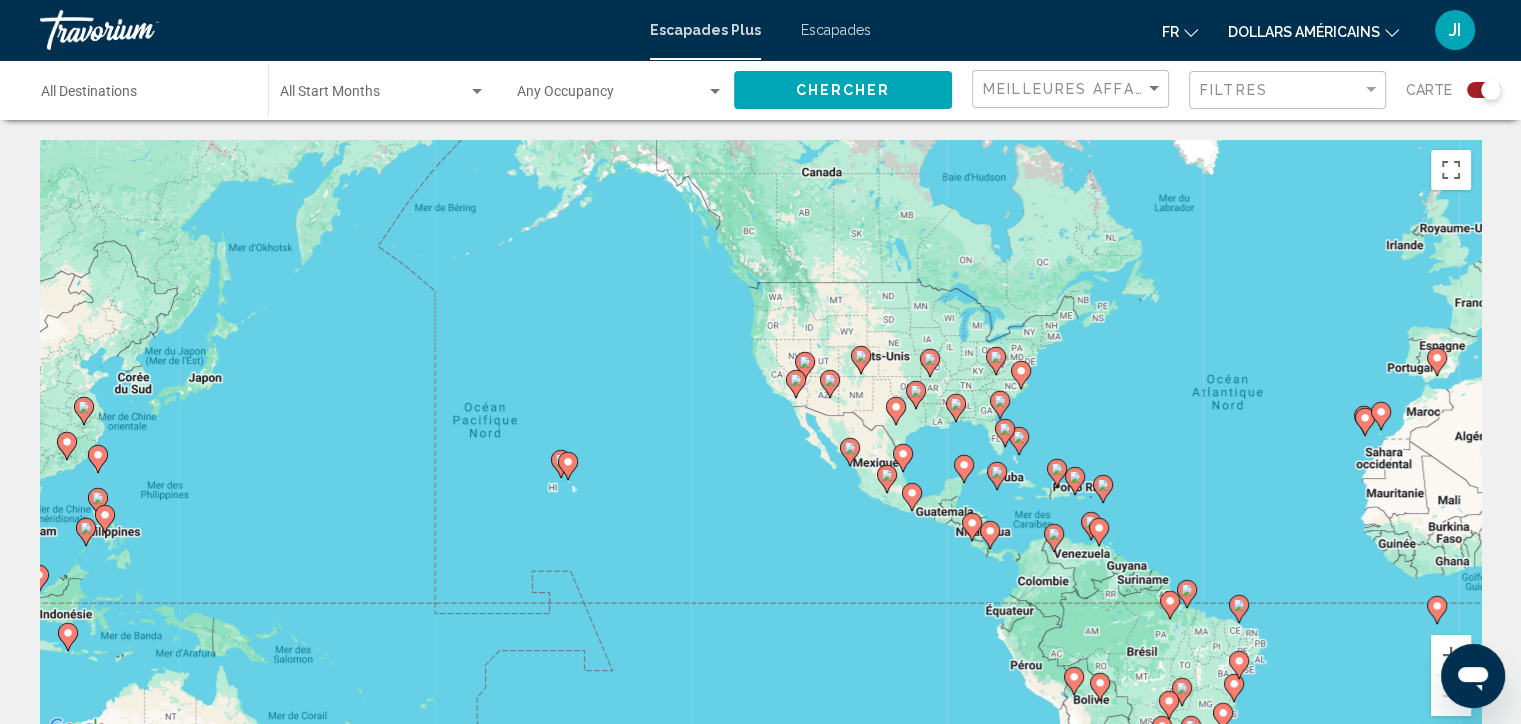drag, startPoint x: 888, startPoint y: 325, endPoint x: 848, endPoint y: 561, distance: 239.36583 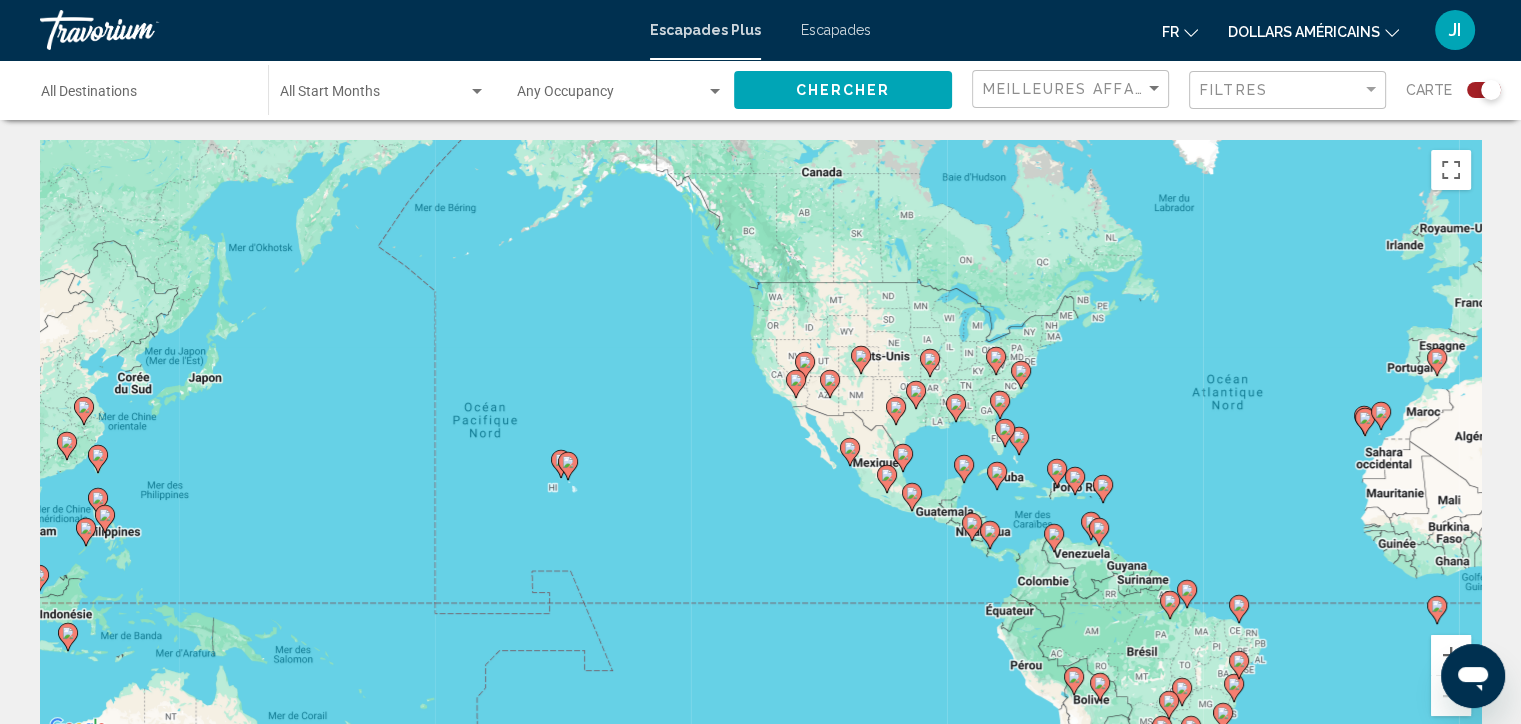 click on "Pour activer le glissement avec le clavier, appuyez sur Alt+Entrée. Une fois ce mode activé, utilisez les touches fléchées pour déplacer le repère. Pour valider le déplacement, appuyez sur Entrée. Pour annuler, appuyez sur Échap." at bounding box center [760, 440] 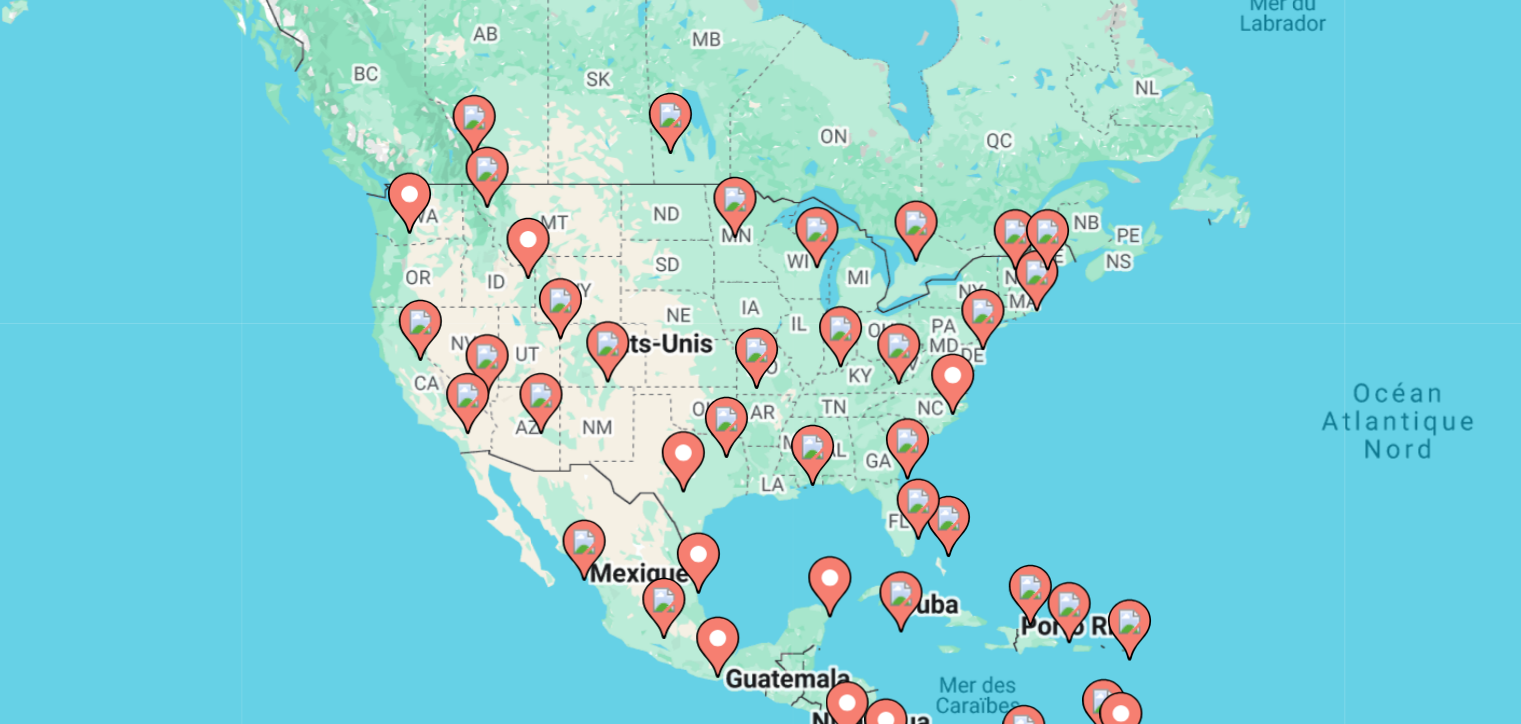 click on "Pour activer le glissement avec le clavier, appuyez sur Alt+Entrée. Une fois ce mode activé, utilisez les touches fléchées pour déplacer le repère. Pour valider le déplacement, appuyez sur Entrée. Pour annuler, appuyez sur Échap." at bounding box center (760, 440) 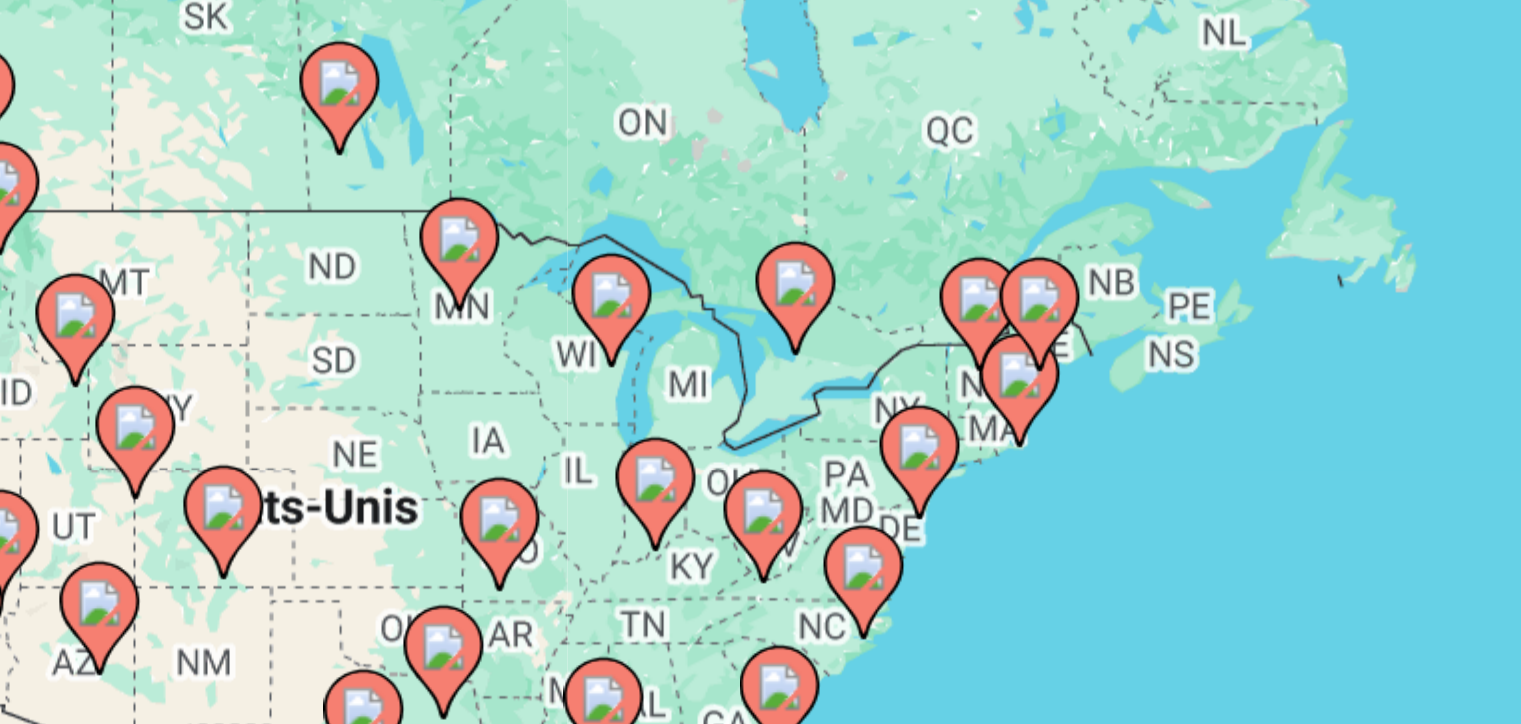 drag, startPoint x: 1079, startPoint y: 349, endPoint x: 1054, endPoint y: 418, distance: 73.38937 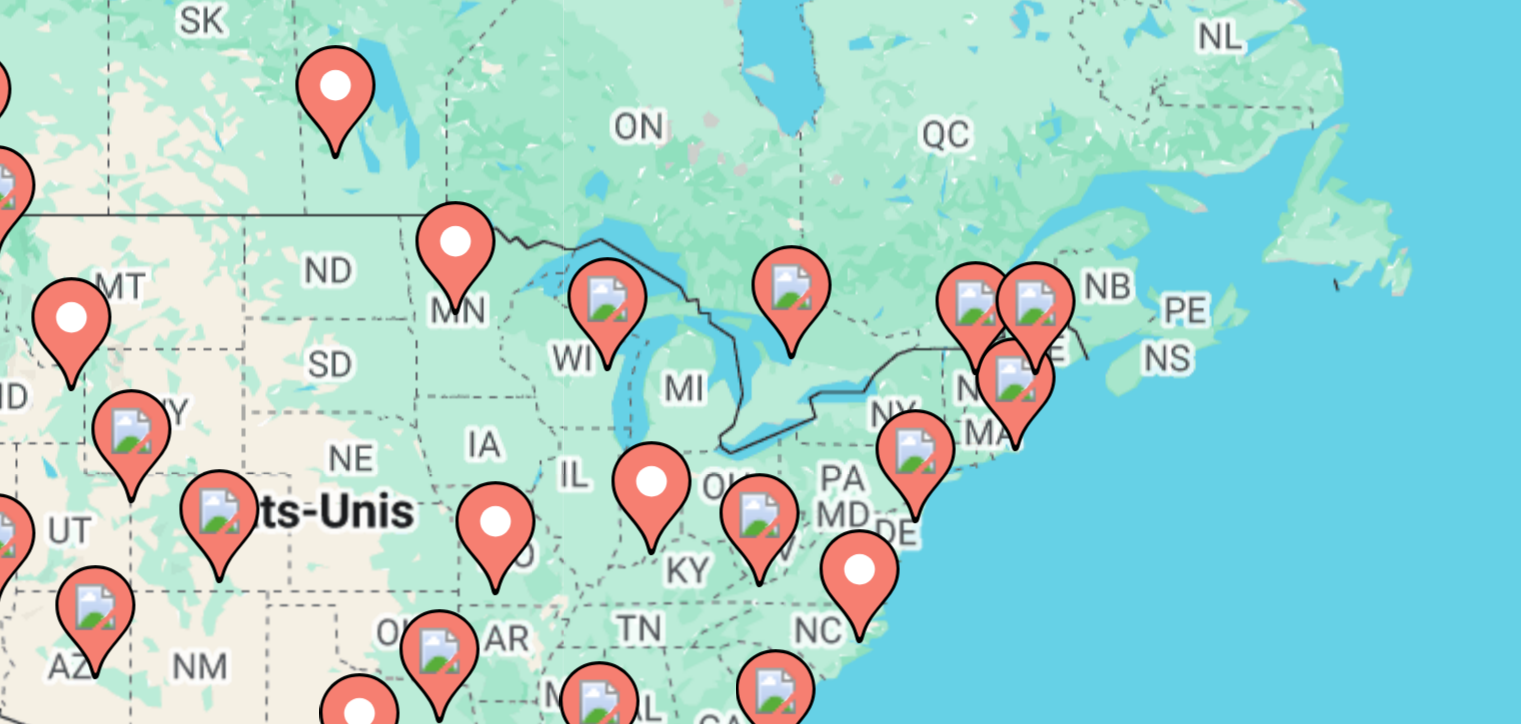 click at bounding box center [1029, 397] 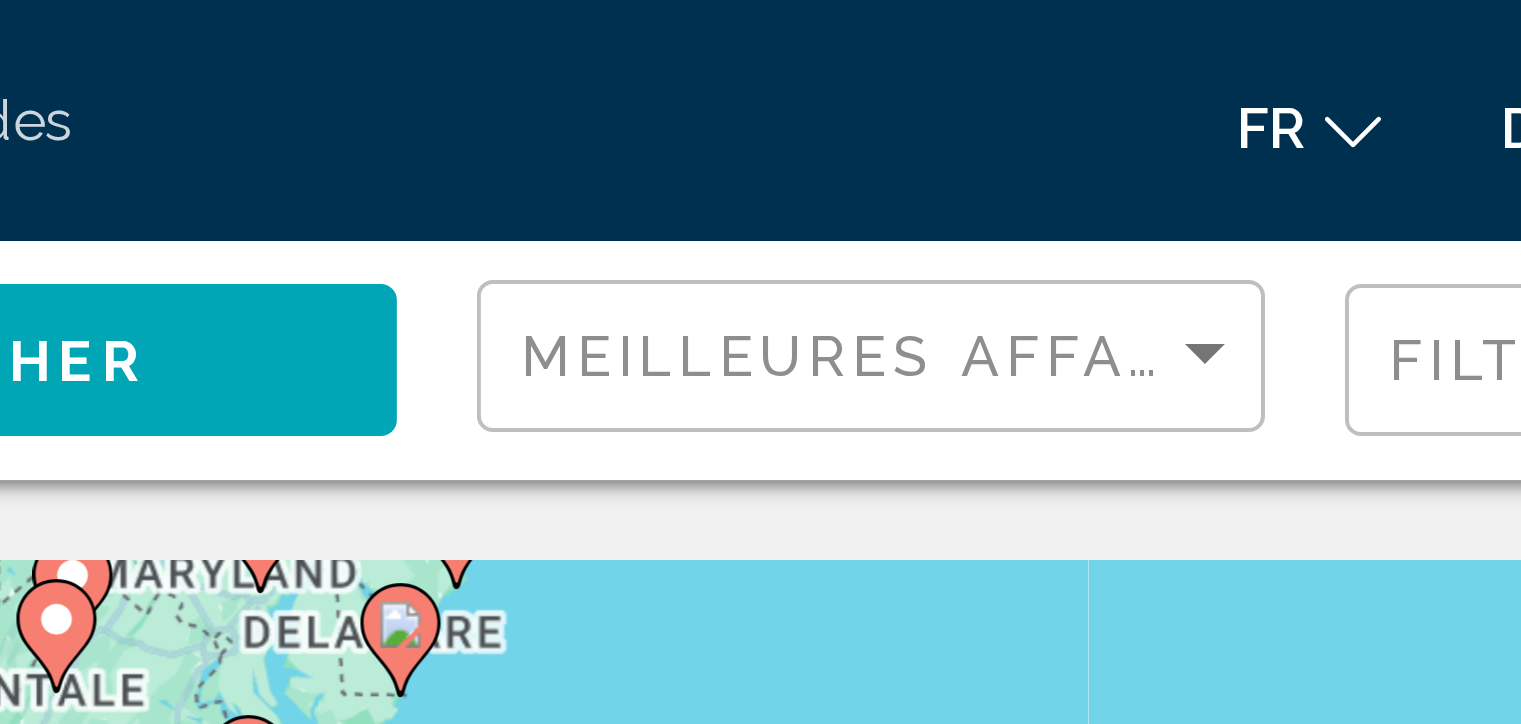 drag, startPoint x: 895, startPoint y: 396, endPoint x: 1200, endPoint y: 35, distance: 472.59497 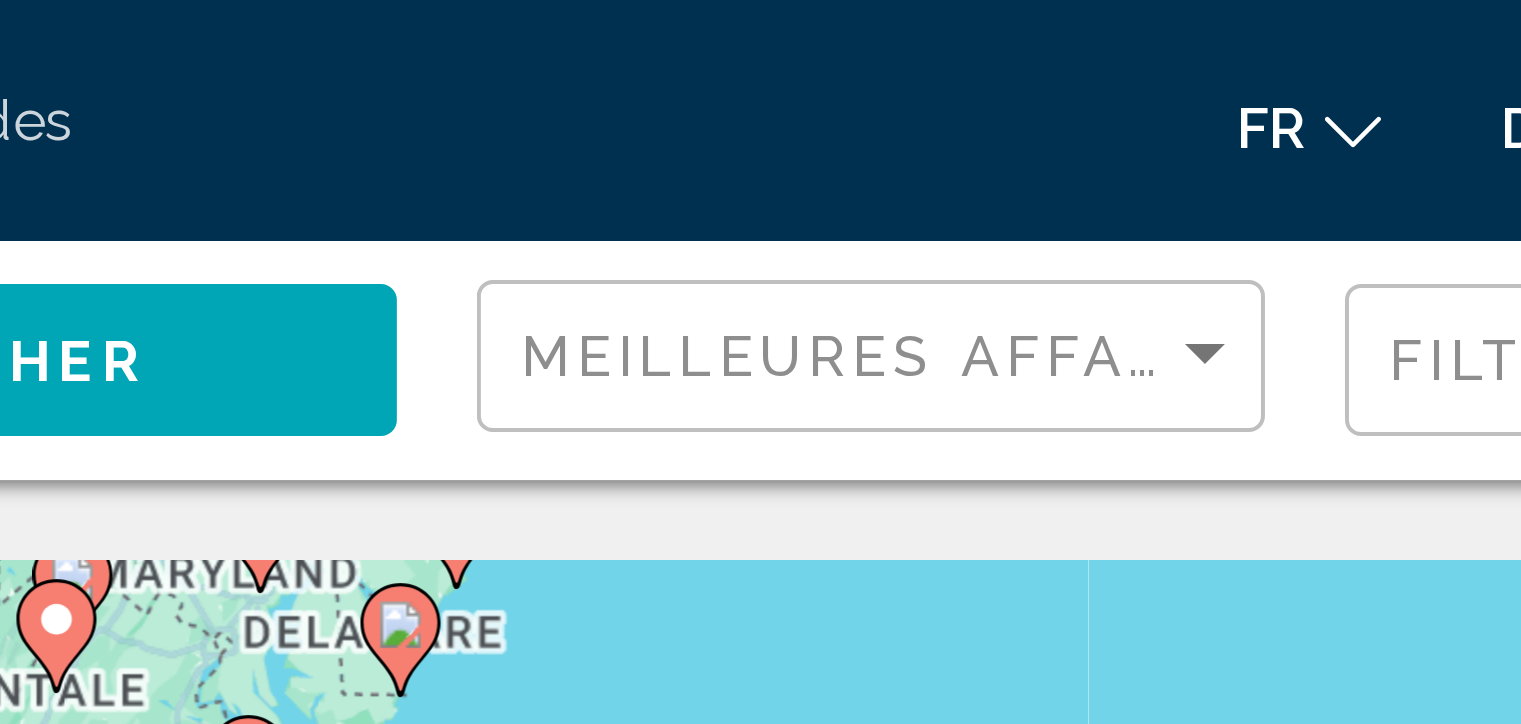 click on "Escapades Plus Escapades fr Anglais Espagnol Français italien Portugais russe dollars américains USD ($) MXN (Mexique$) CAD ($ CA) GBP (£) EUR (€) AUD (A$) NZD (NZ$) CNY (CN¥) JI Se connecter Destination All Destinations Start Month All Start Months Occupancy Any Occupancy Chercher Meilleures affaires Filtres Carte ← Déplacement vers la gauche → Déplacement vers la droite ↑ Déplacement vers le haut ↓ Déplacement vers le bas + Zoom avant - Zoom arrière Accueil Déplacement de 75 % vers la gauche Fin Déplacement de 75 % vers la droite Page précédente Déplacement de 75 % vers le haut Page suivante Déplacement de 75 % vers le bas Pour naviguer, appuyez sur les touches fléchées. Raccourcis clavier Données cartographiques Données cartographiques ©2025 Google, INEGI Données cartographiques ©2025 Google, INEGI 200 km Conditions d'utilisation 54% - De" at bounding box center (760, 362) 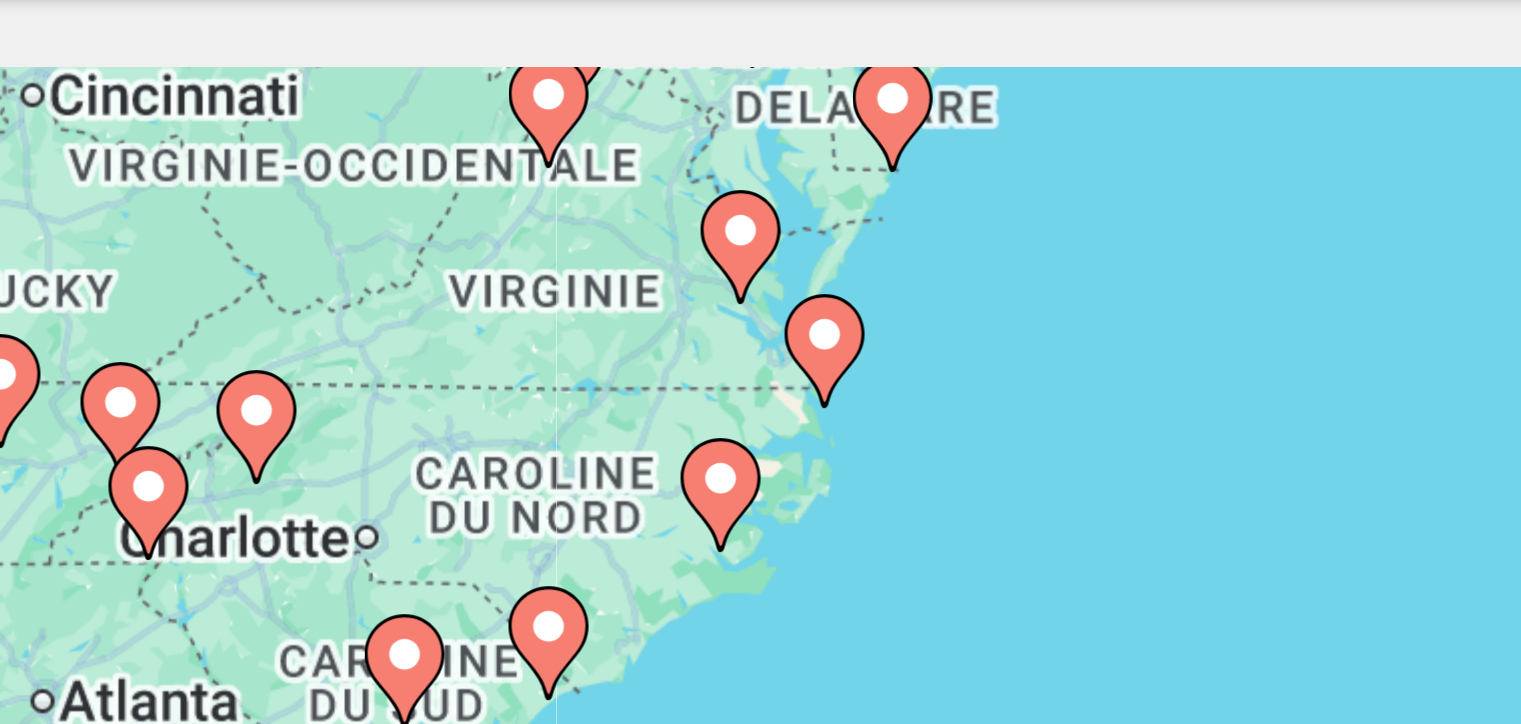 drag, startPoint x: 973, startPoint y: 187, endPoint x: 1117, endPoint y: 182, distance: 144.08678 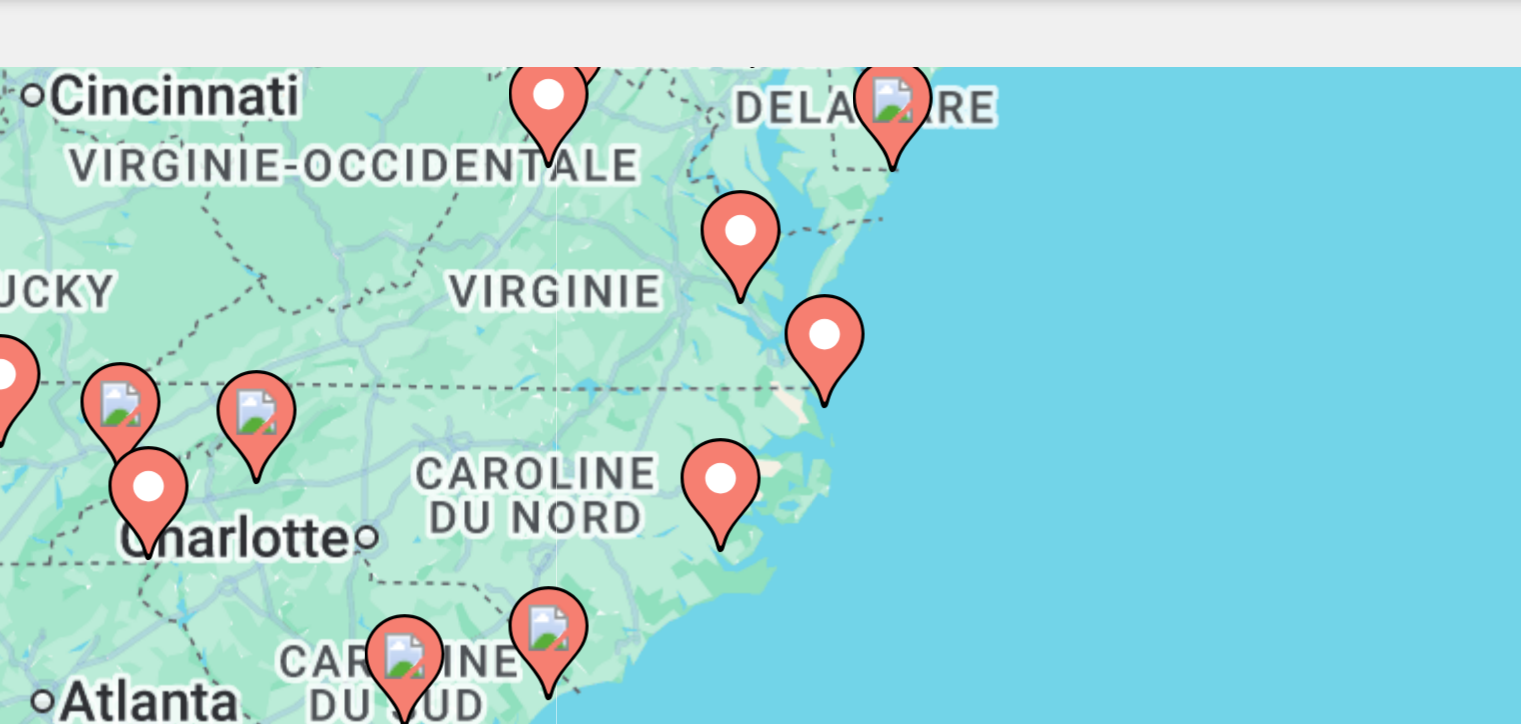 click on "Pour naviguer, appuyez sur les touches fléchées.  Pour activer le glissement avec le clavier, appuyez sur Alt+Entrée. Une fois ce mode activé, utilisez les touches fléchées pour déplacer le repère. Pour valider le déplacement, appuyez sur Entrée. Pour annuler, appuyez sur Échap." at bounding box center [760, 440] 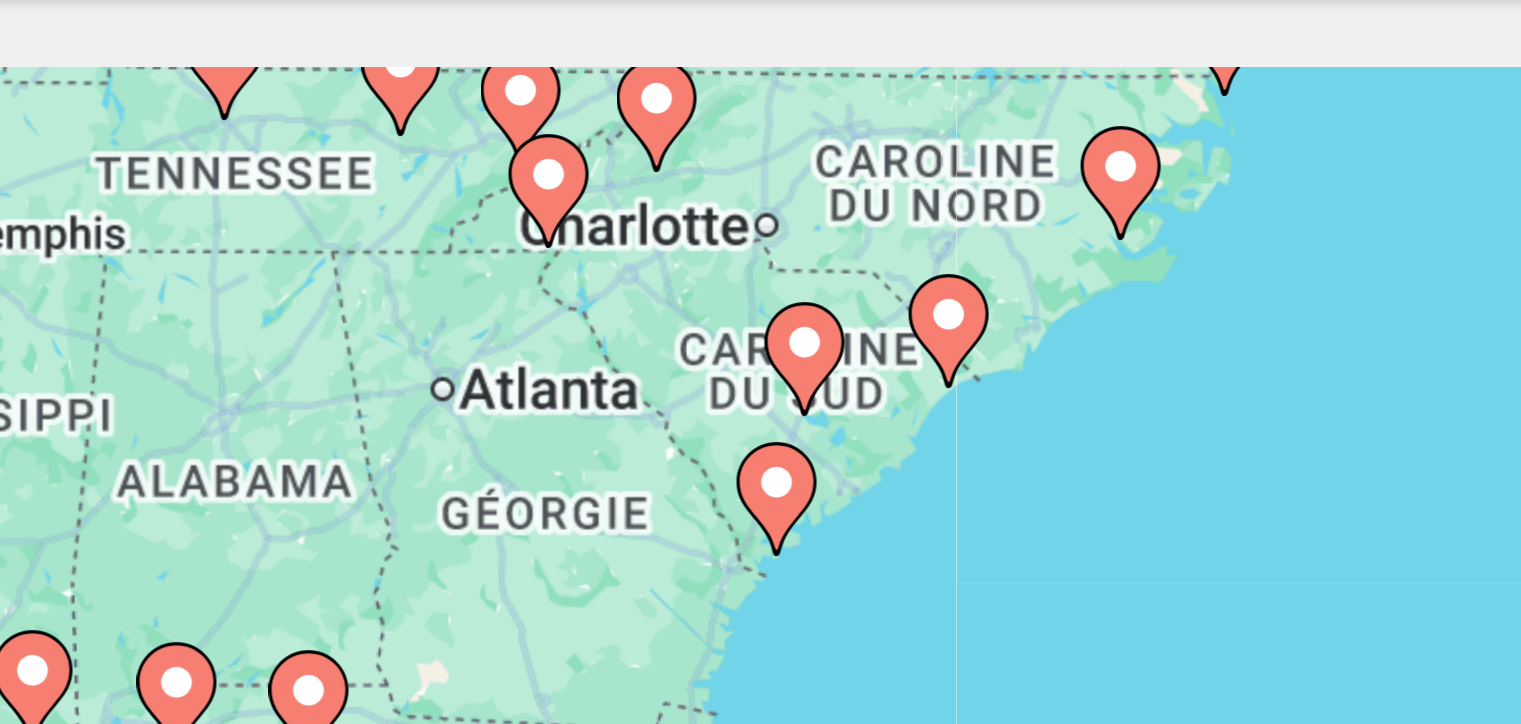 drag, startPoint x: 997, startPoint y: 227, endPoint x: 1116, endPoint y: 132, distance: 152.2695 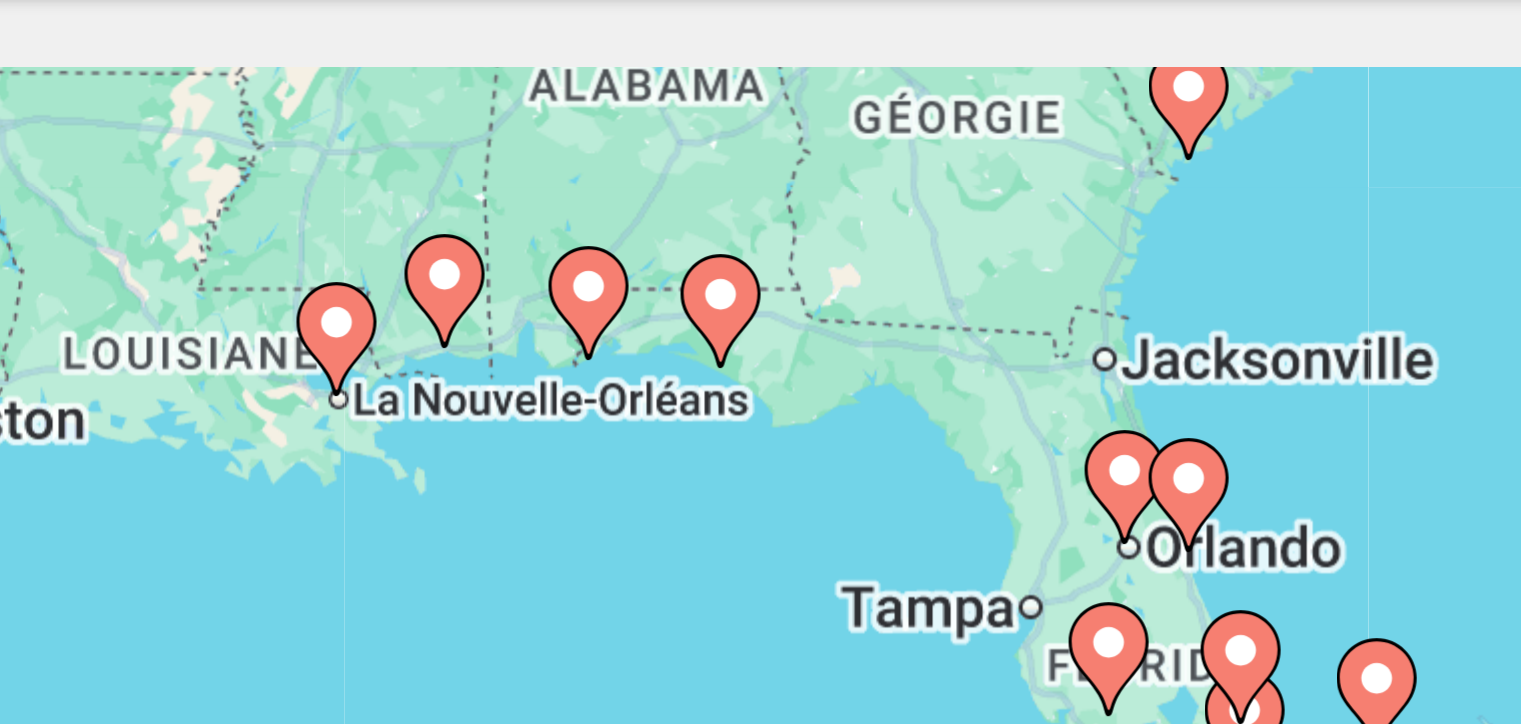 drag, startPoint x: 1039, startPoint y: 234, endPoint x: 1126, endPoint y: 149, distance: 121.630585 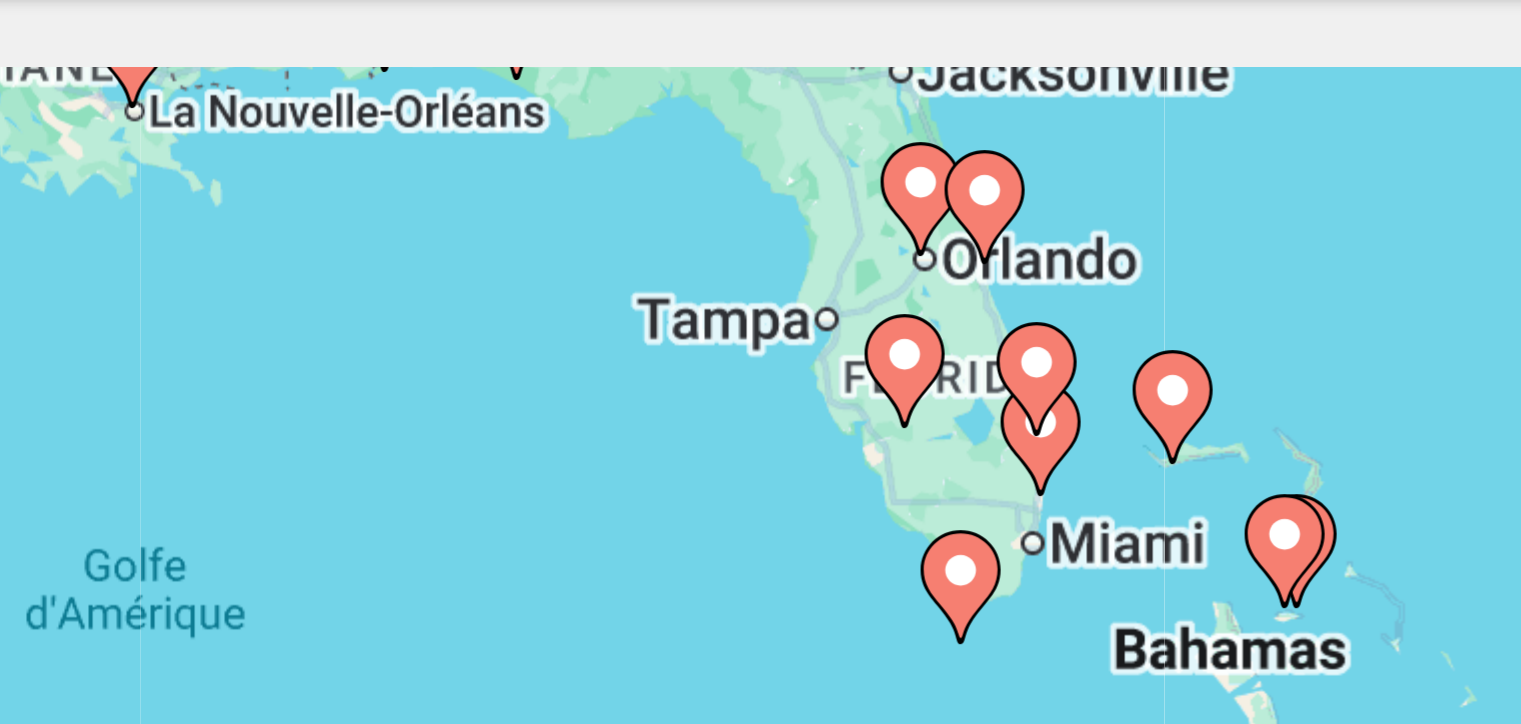 drag, startPoint x: 1115, startPoint y: 239, endPoint x: 1061, endPoint y: 165, distance: 91.60786 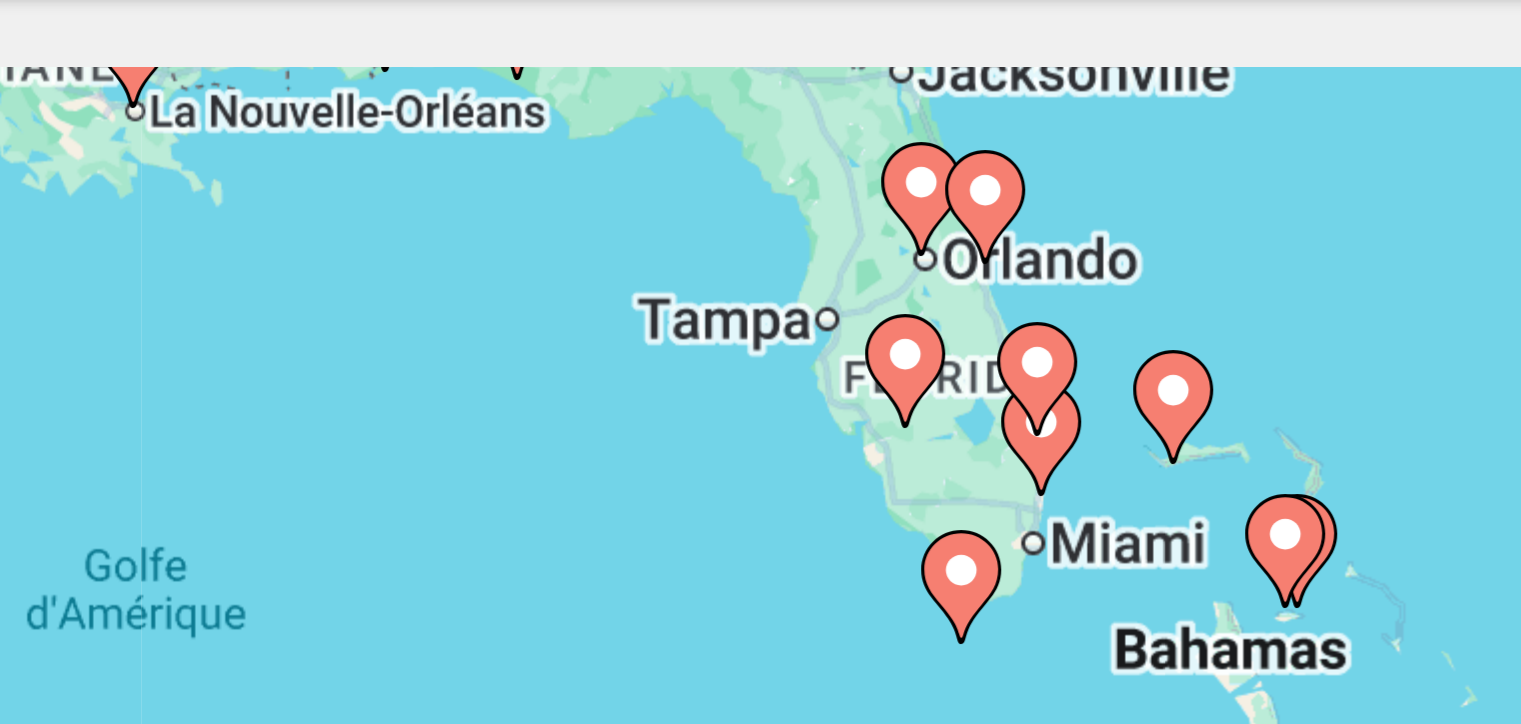 click 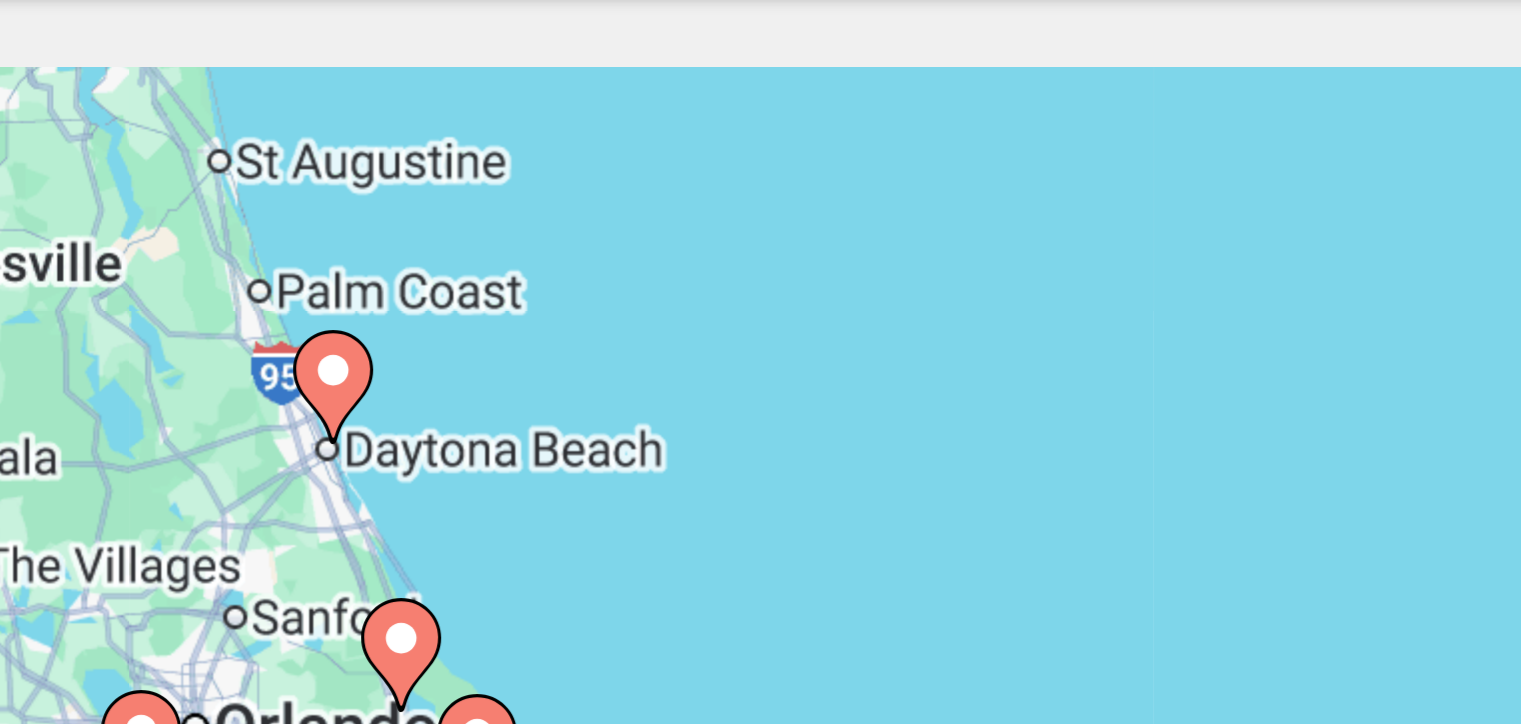drag, startPoint x: 1023, startPoint y: 251, endPoint x: 1256, endPoint y: 137, distance: 259.39352 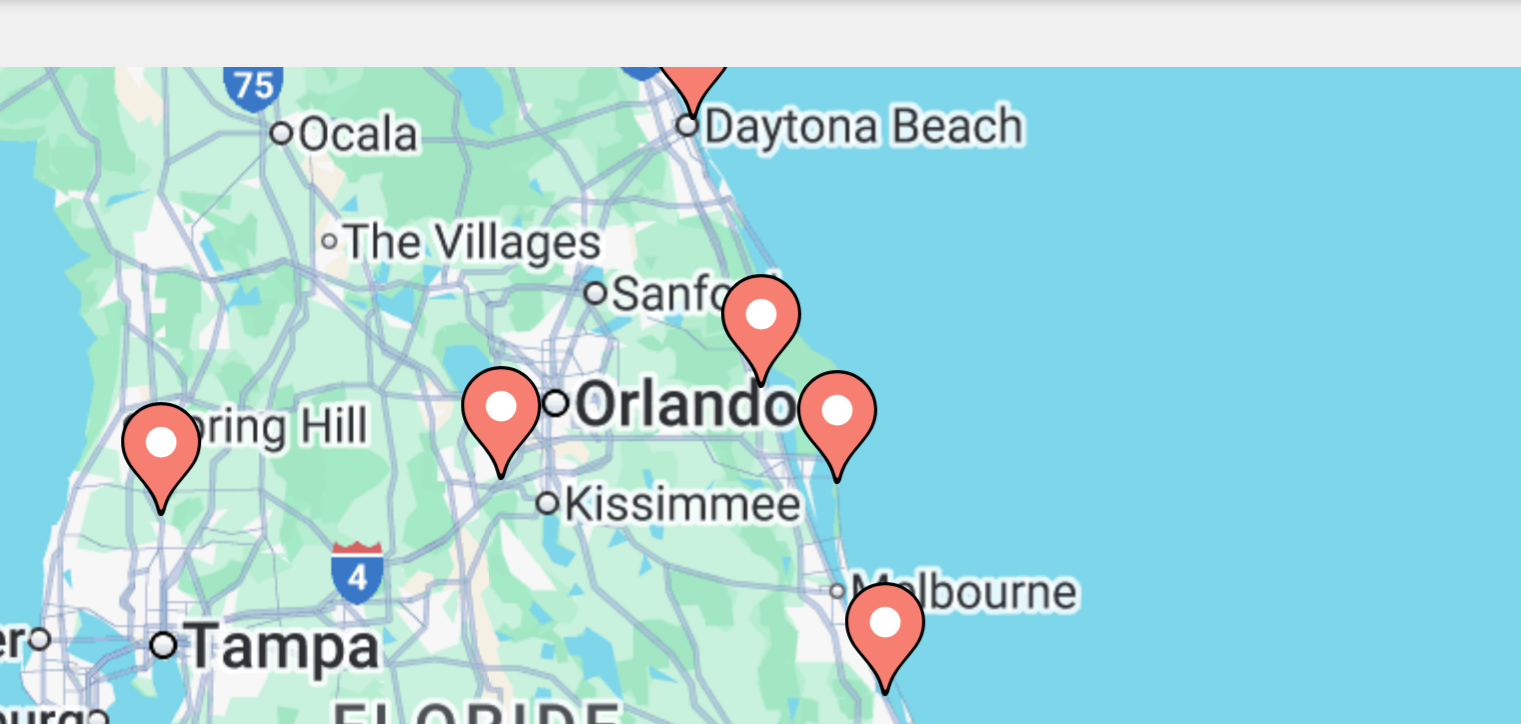 drag, startPoint x: 1035, startPoint y: 243, endPoint x: 1131, endPoint y: 157, distance: 128.88754 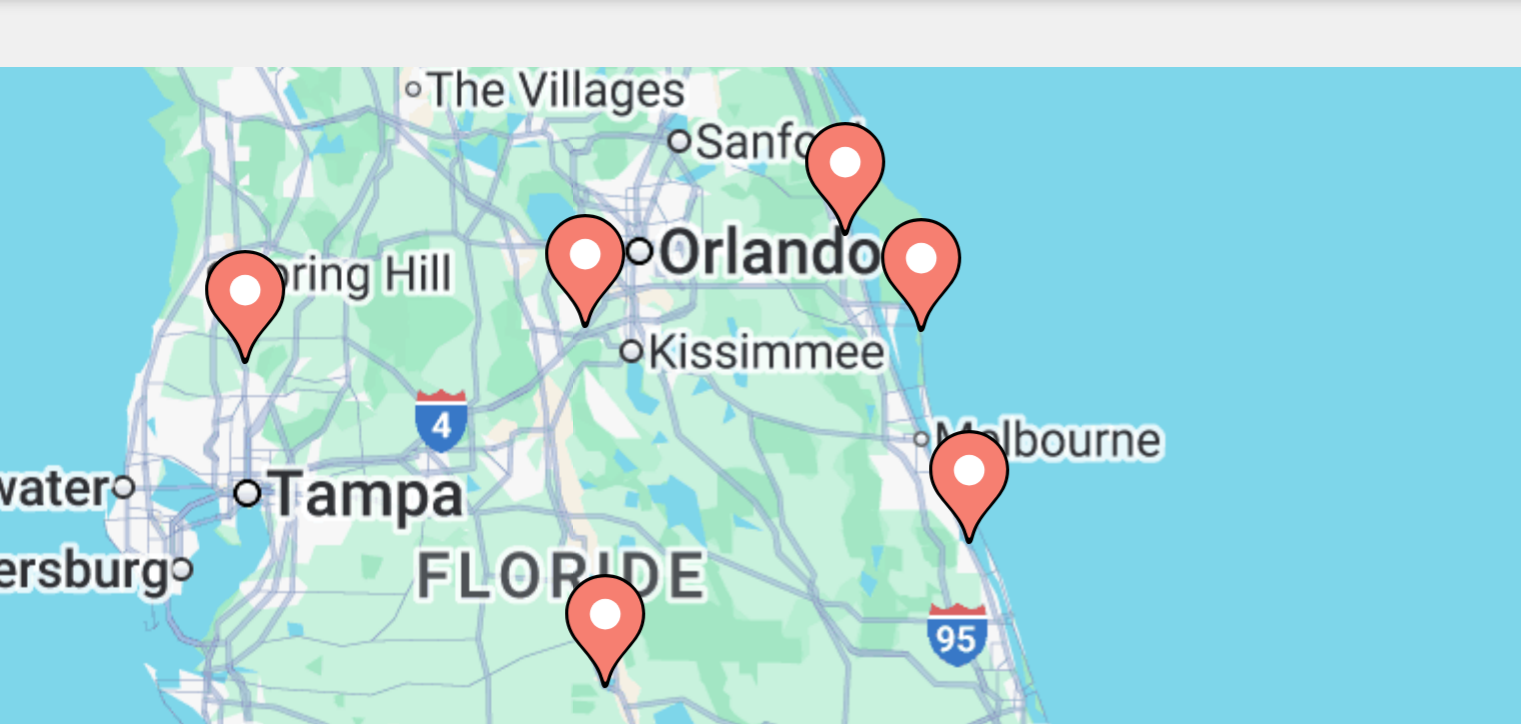 drag, startPoint x: 1038, startPoint y: 248, endPoint x: 1058, endPoint y: 208, distance: 44.72136 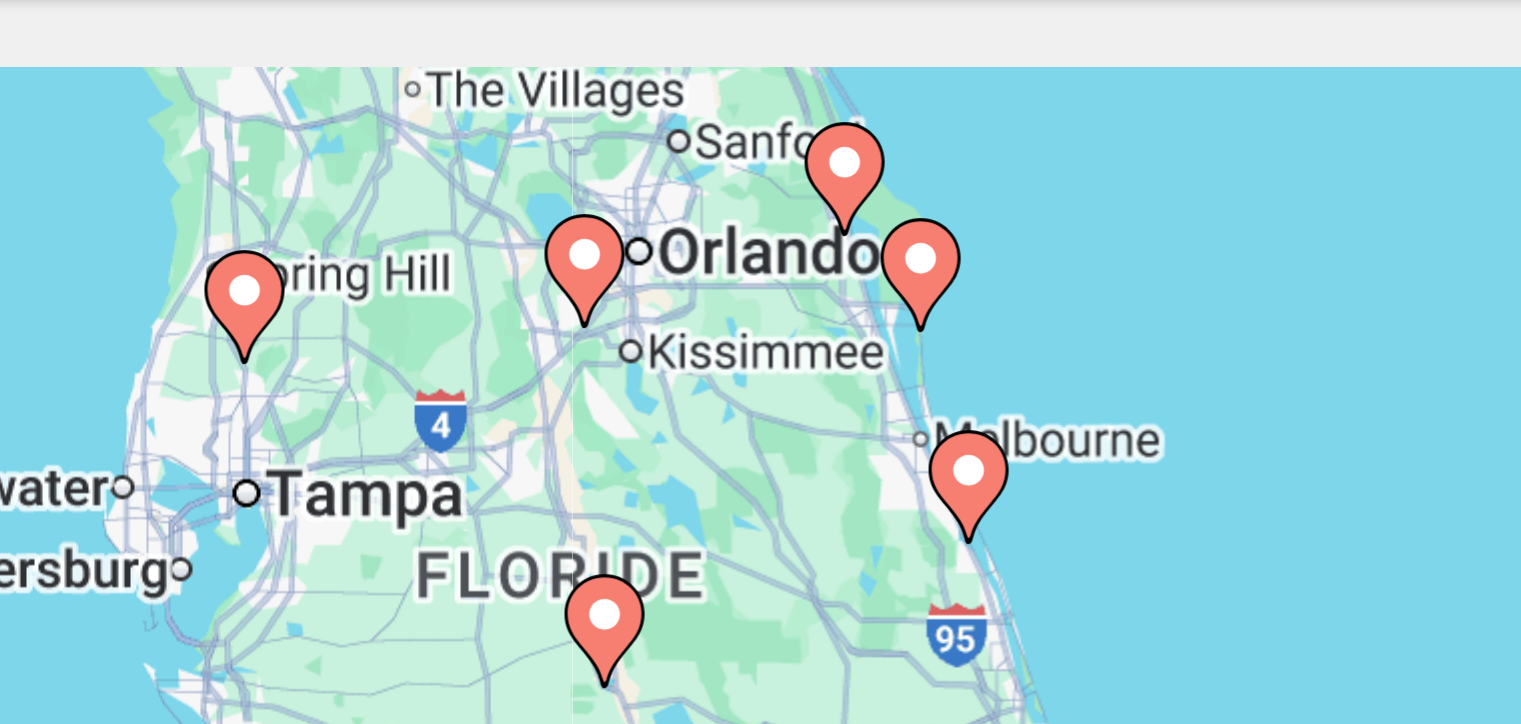 click 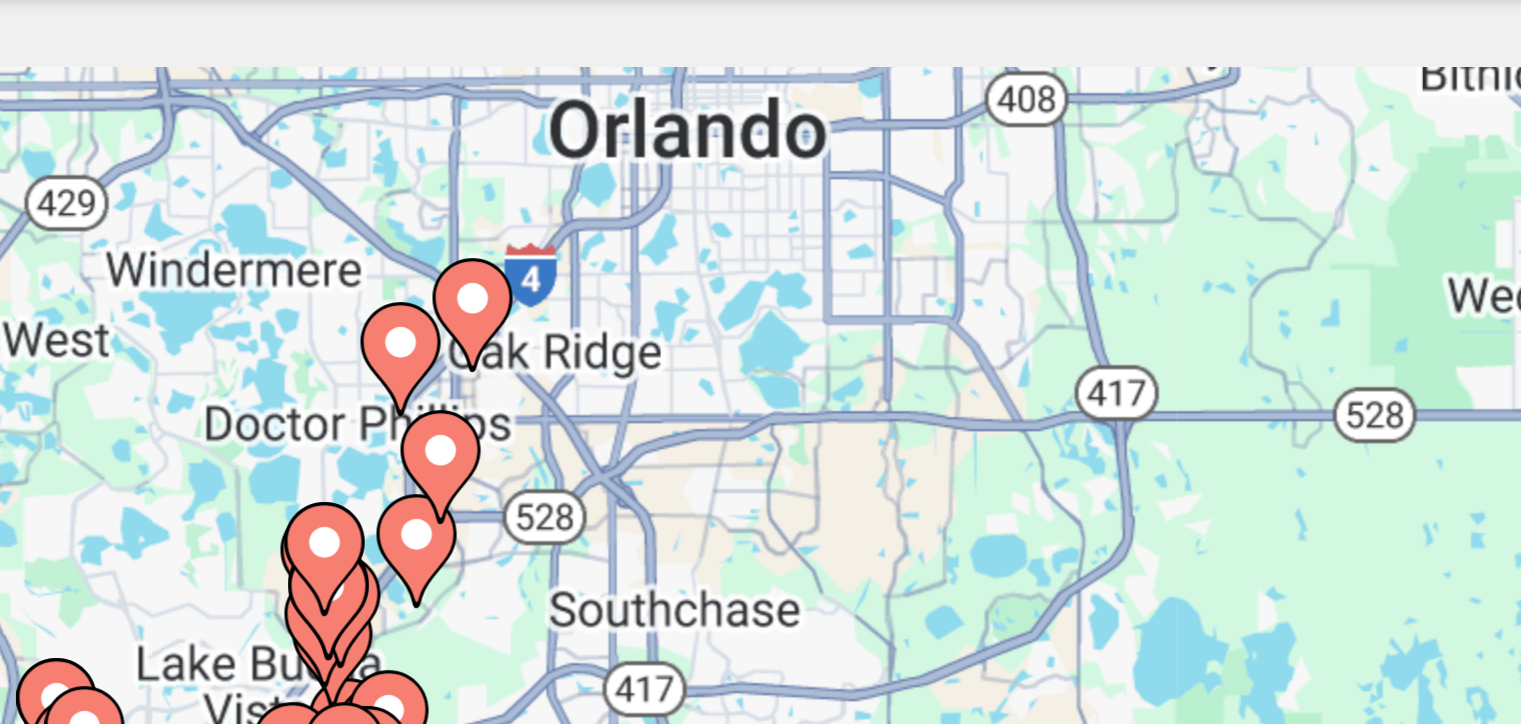 drag, startPoint x: 1043, startPoint y: 270, endPoint x: 1172, endPoint y: 142, distance: 181.72781 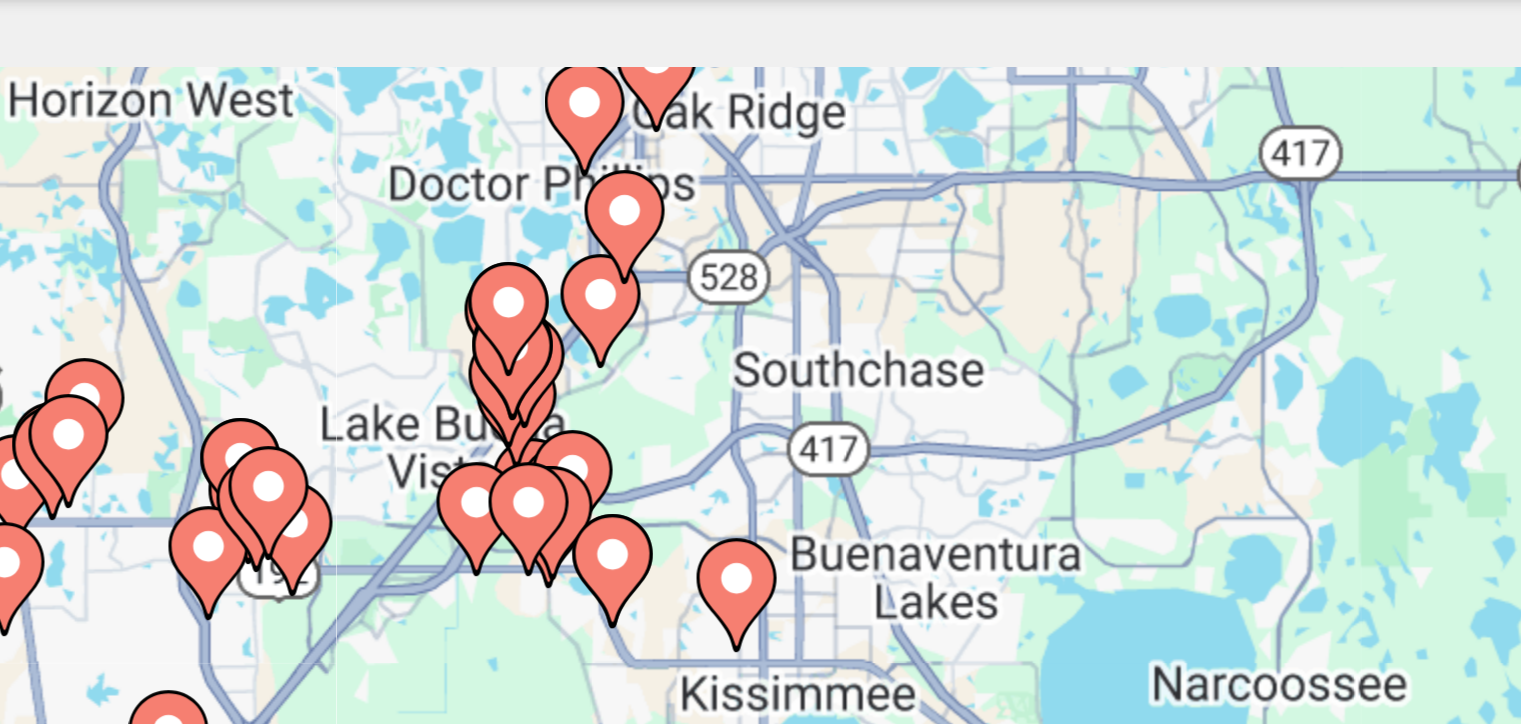 drag, startPoint x: 1050, startPoint y: 250, endPoint x: 1097, endPoint y: 187, distance: 78.60026 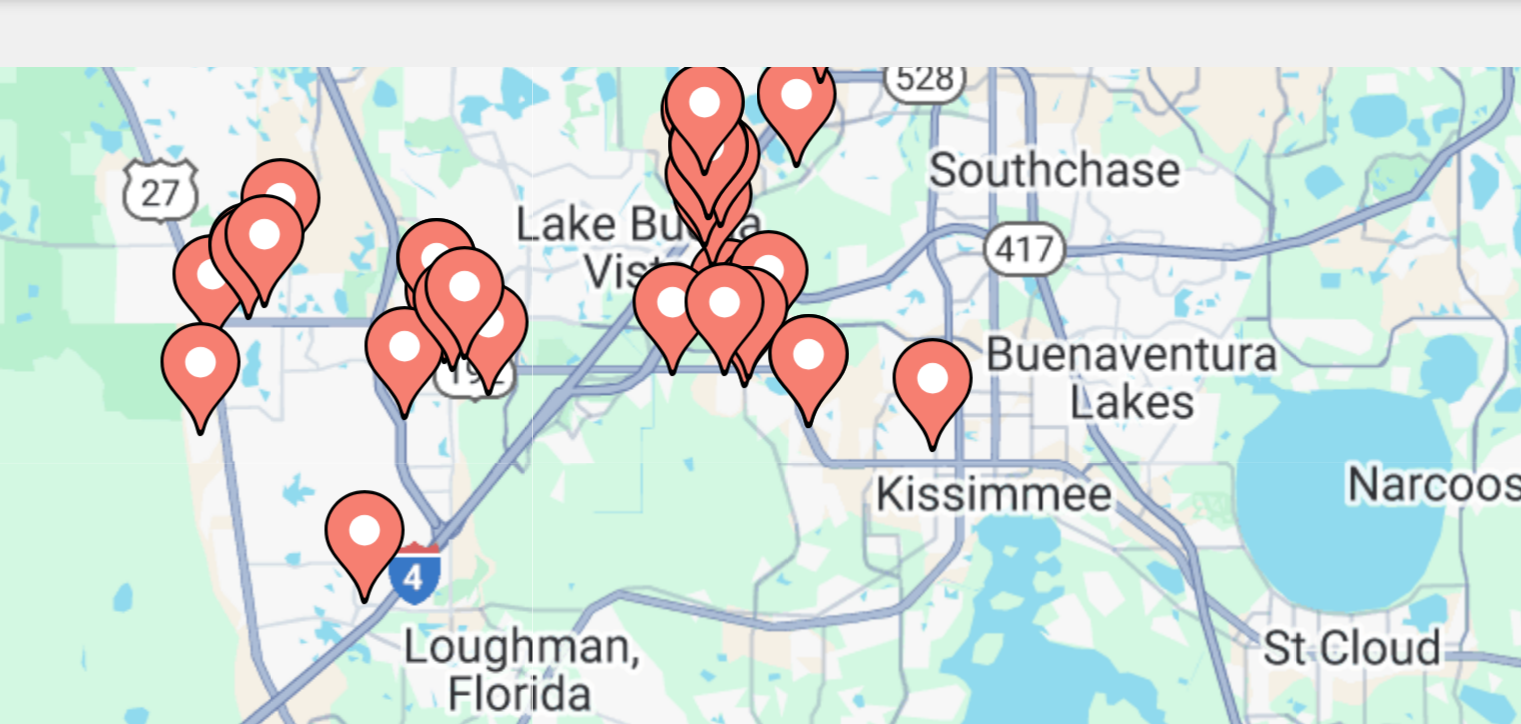 drag, startPoint x: 1044, startPoint y: 236, endPoint x: 1094, endPoint y: 184, distance: 72.138756 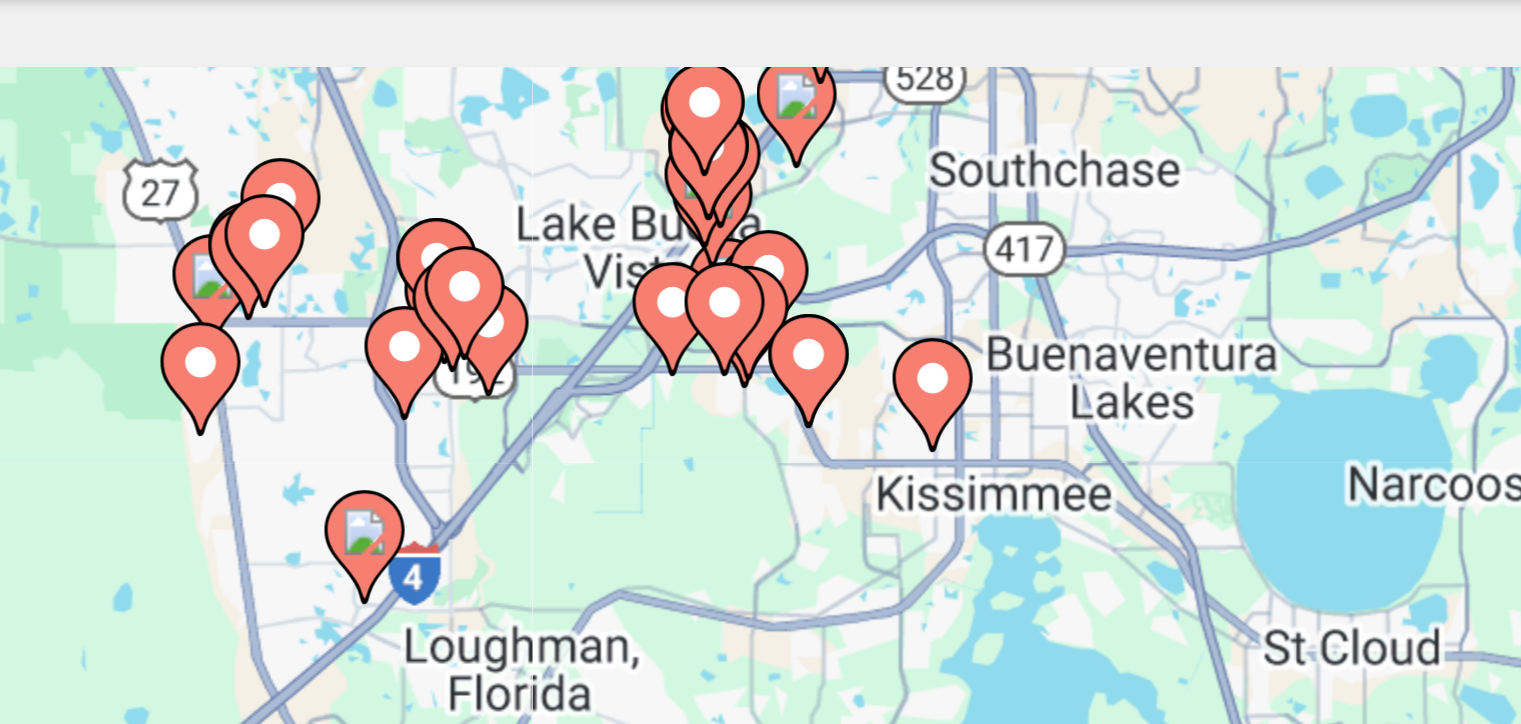 click 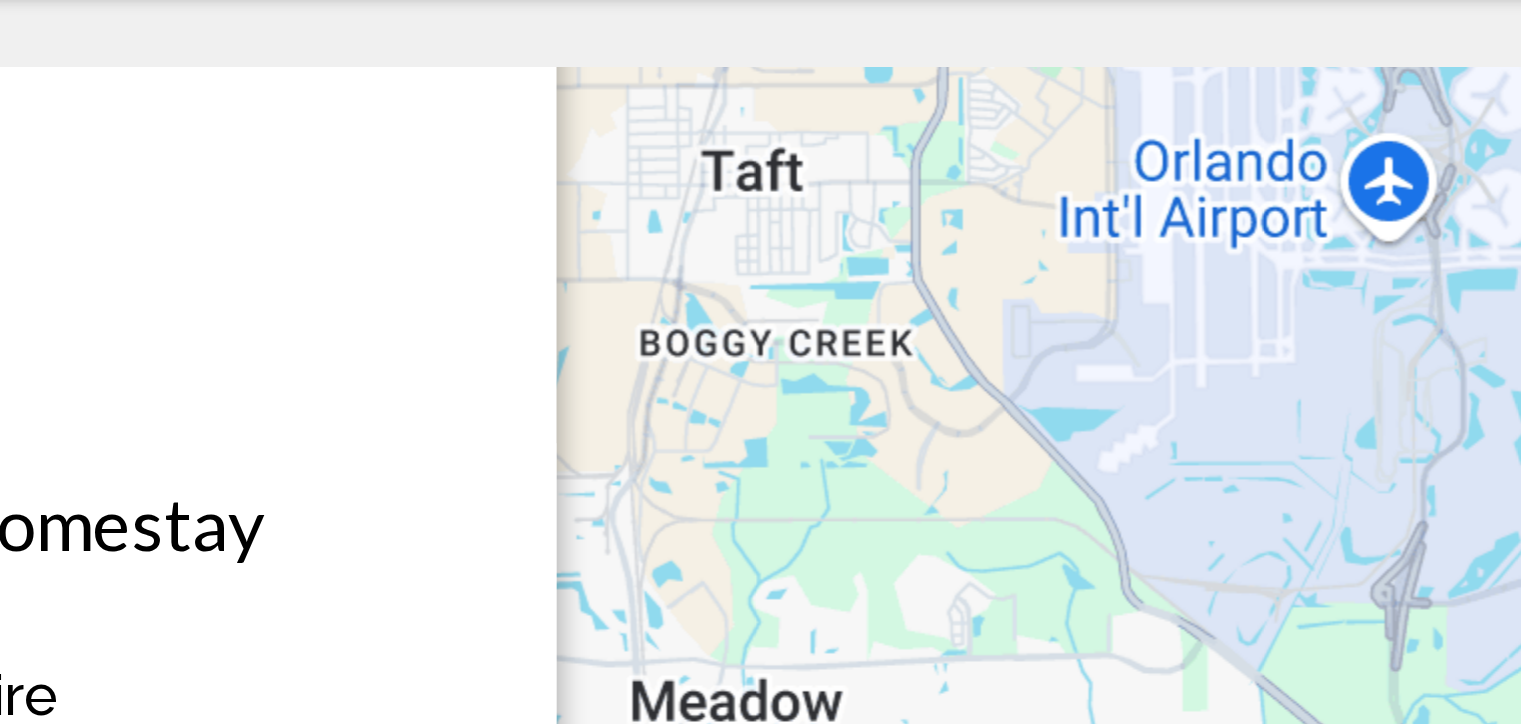drag, startPoint x: 1041, startPoint y: 268, endPoint x: 1167, endPoint y: 130, distance: 186.86894 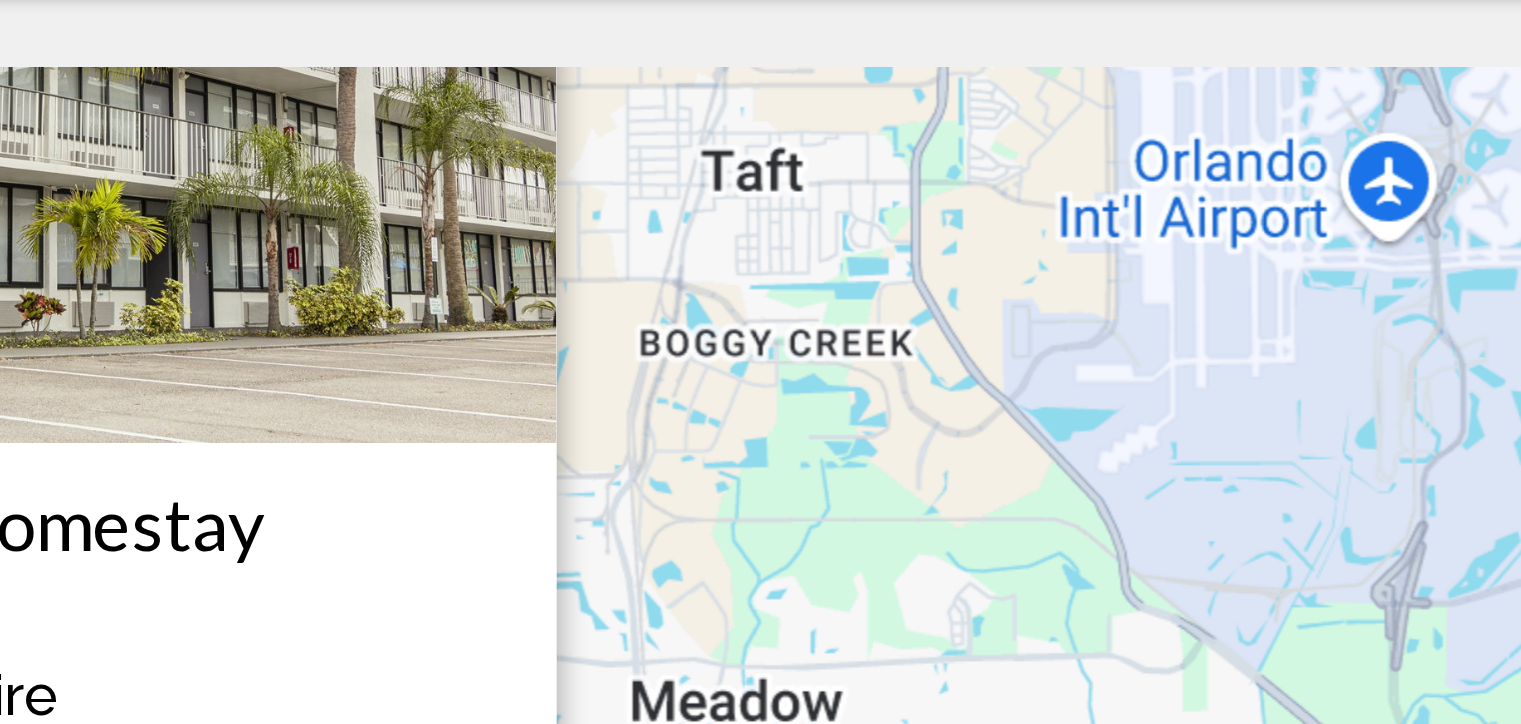 click on "Park Royal Homestay Orlando Station balnéaire - Ceci est une station d'adultes seulement [CITY], [STATE], [COUNTRY] De $789.00 USD $384.00 USD Pour 7 nuits Vous sauvegardez $405.00 USD View Resort" at bounding box center (760, 1847) 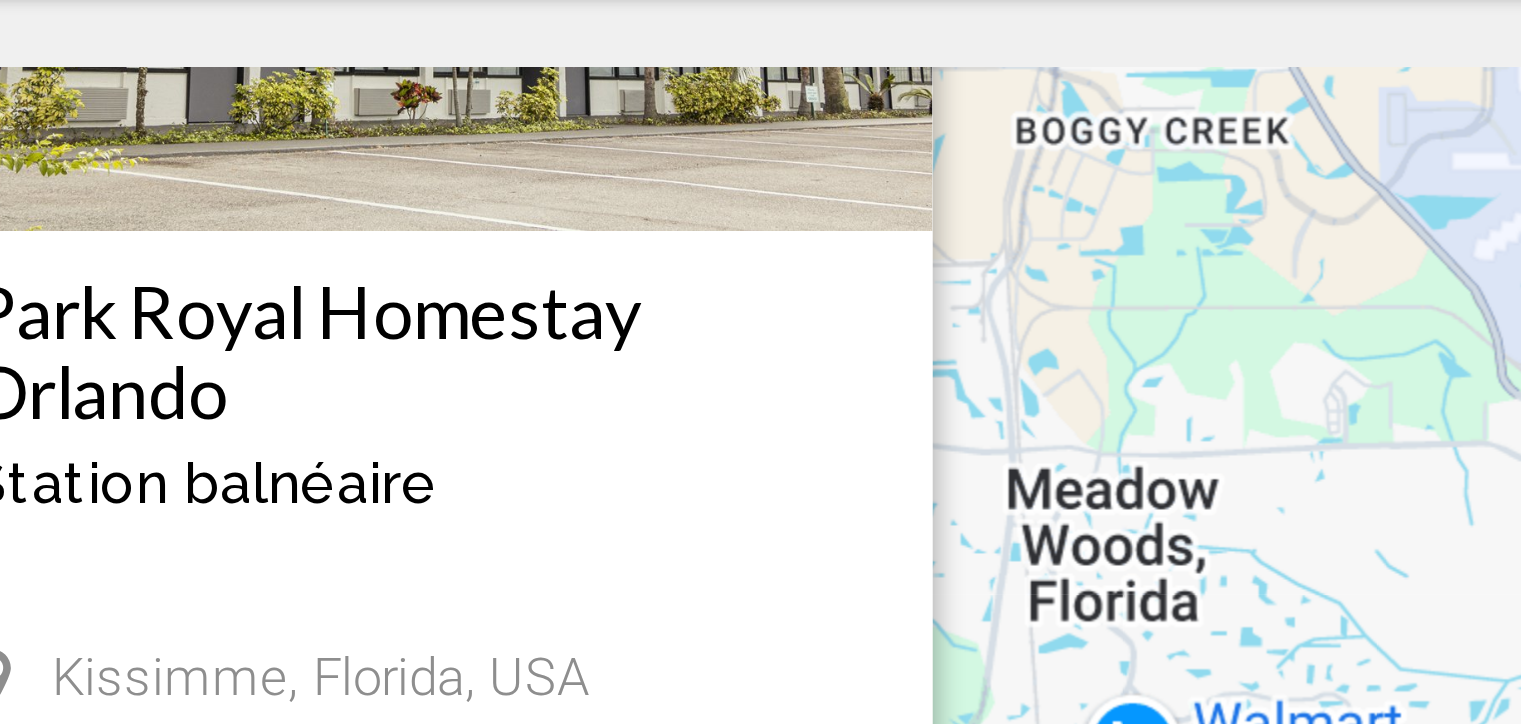 drag, startPoint x: 1068, startPoint y: 250, endPoint x: 1166, endPoint y: 195, distance: 112.37882 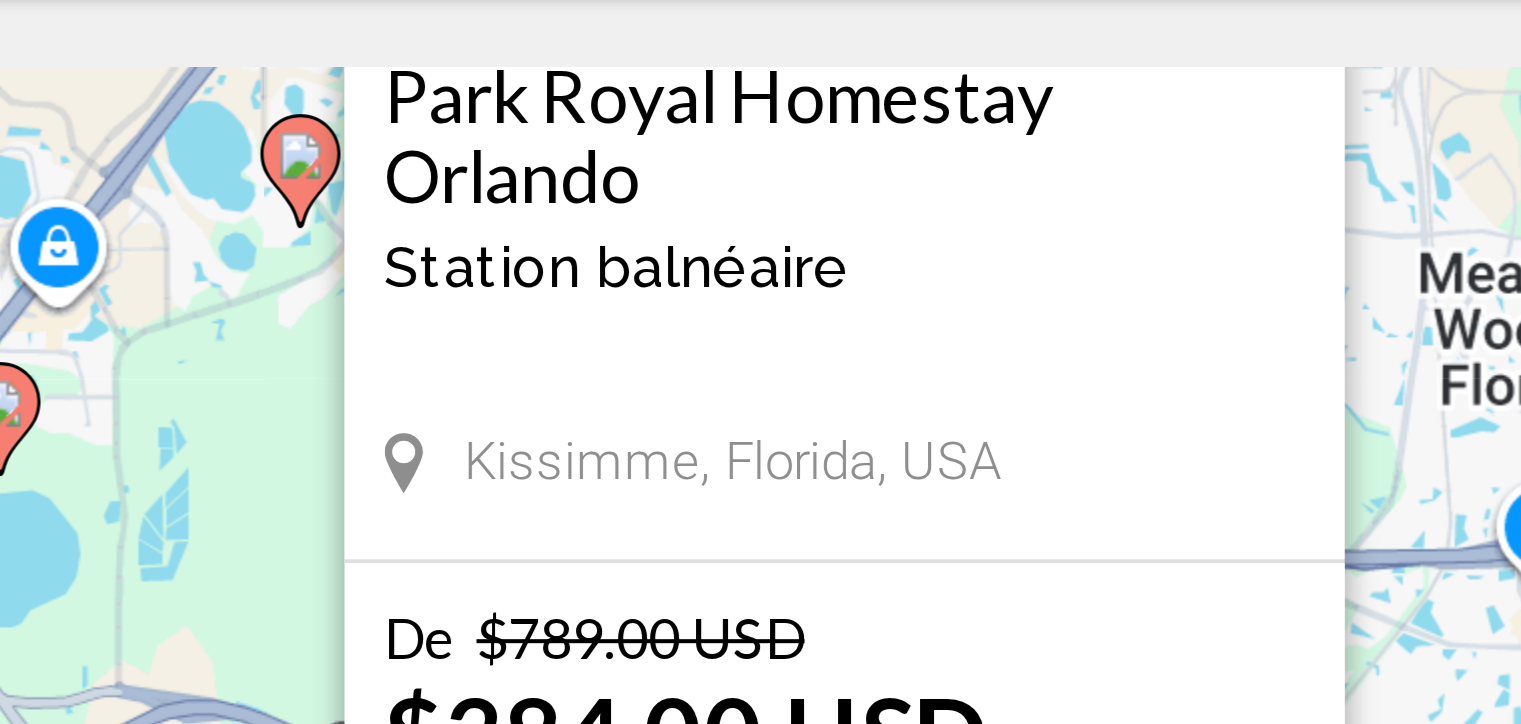 drag, startPoint x: 1140, startPoint y: 255, endPoint x: 1256, endPoint y: 194, distance: 131.06105 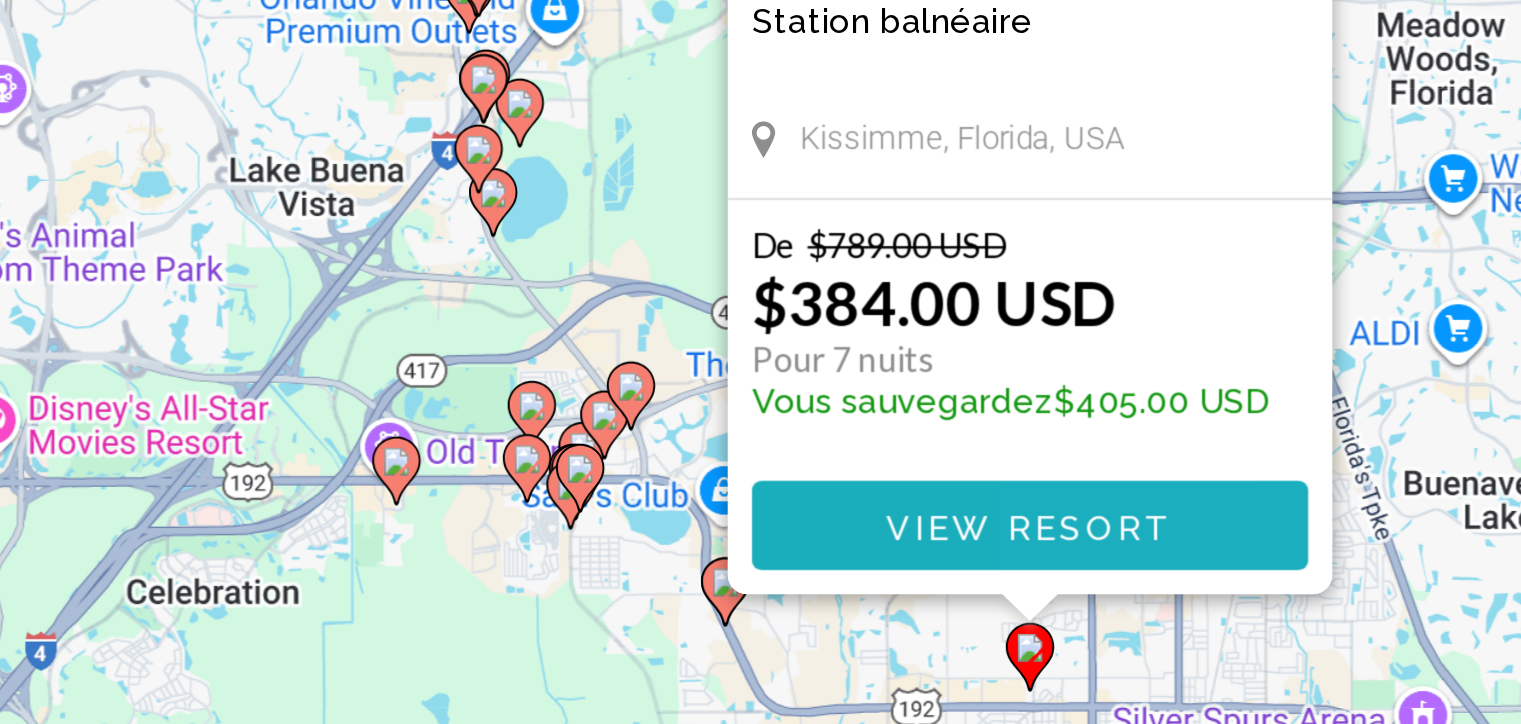click on "View Resort" at bounding box center (1092, 396) 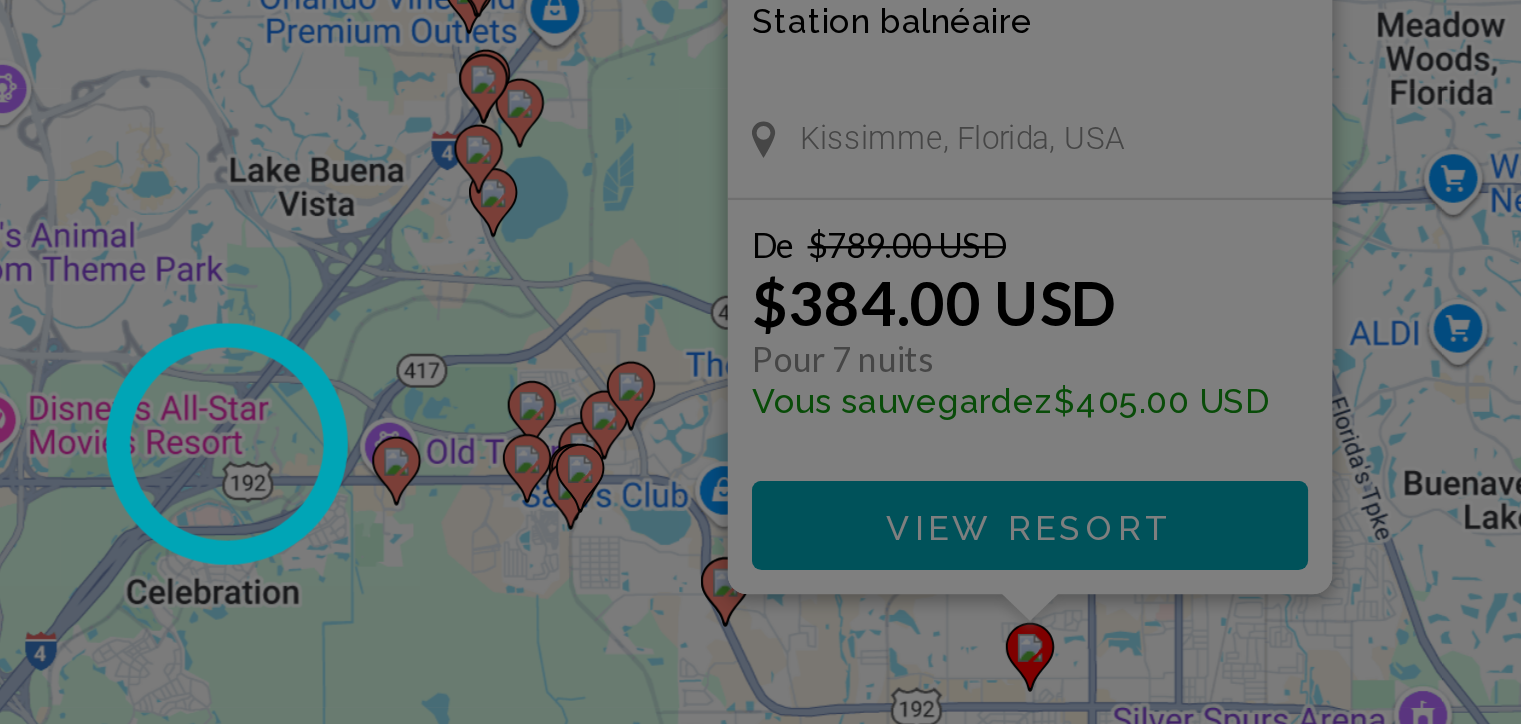 scroll, scrollTop: 0, scrollLeft: 0, axis: both 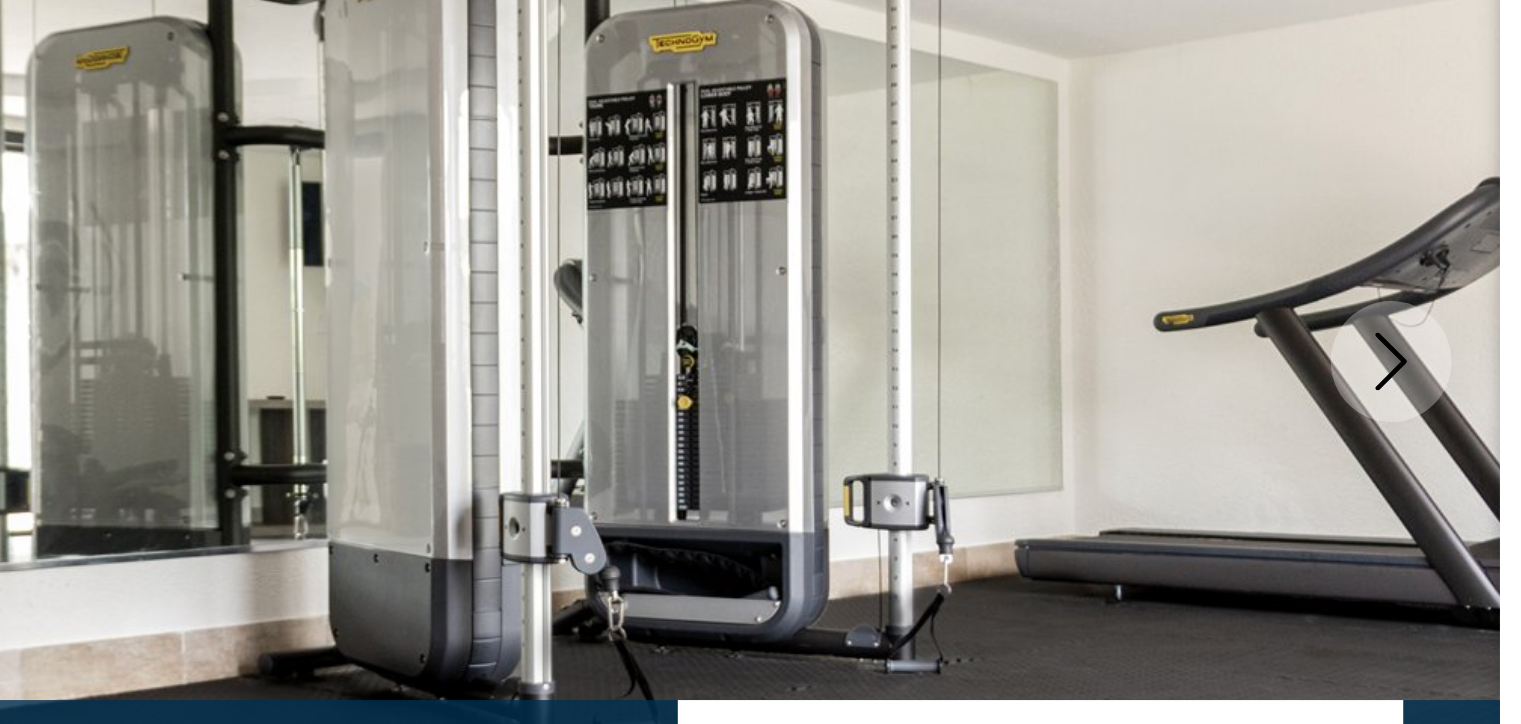 click 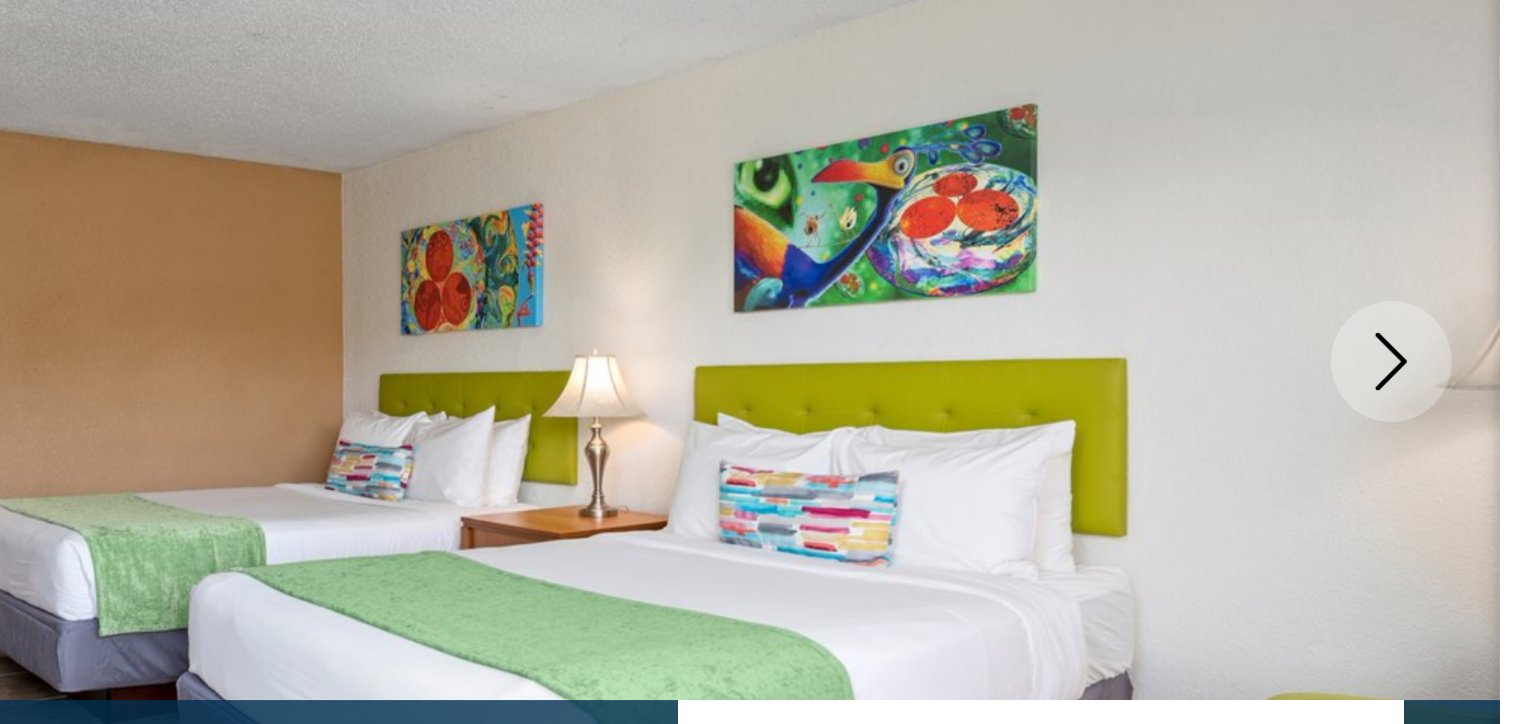 click 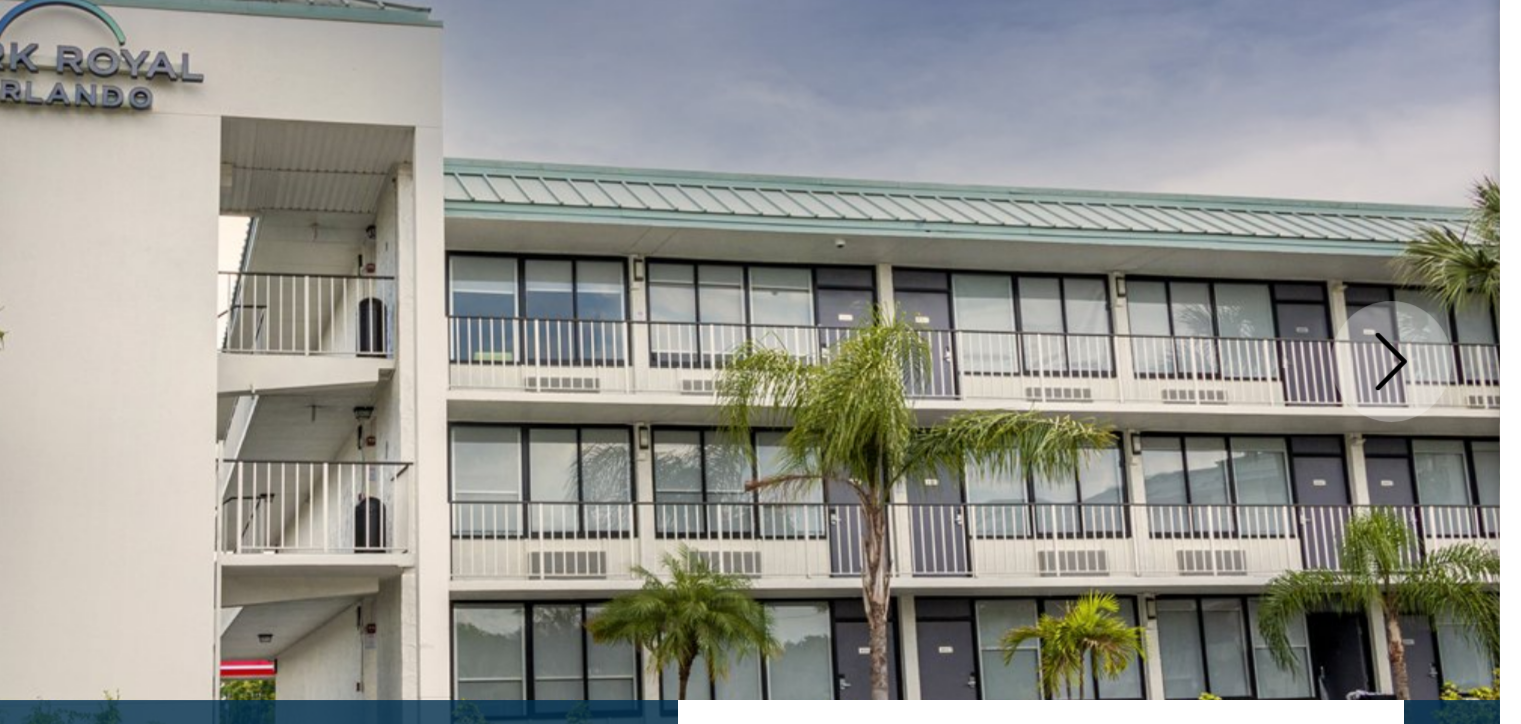 click 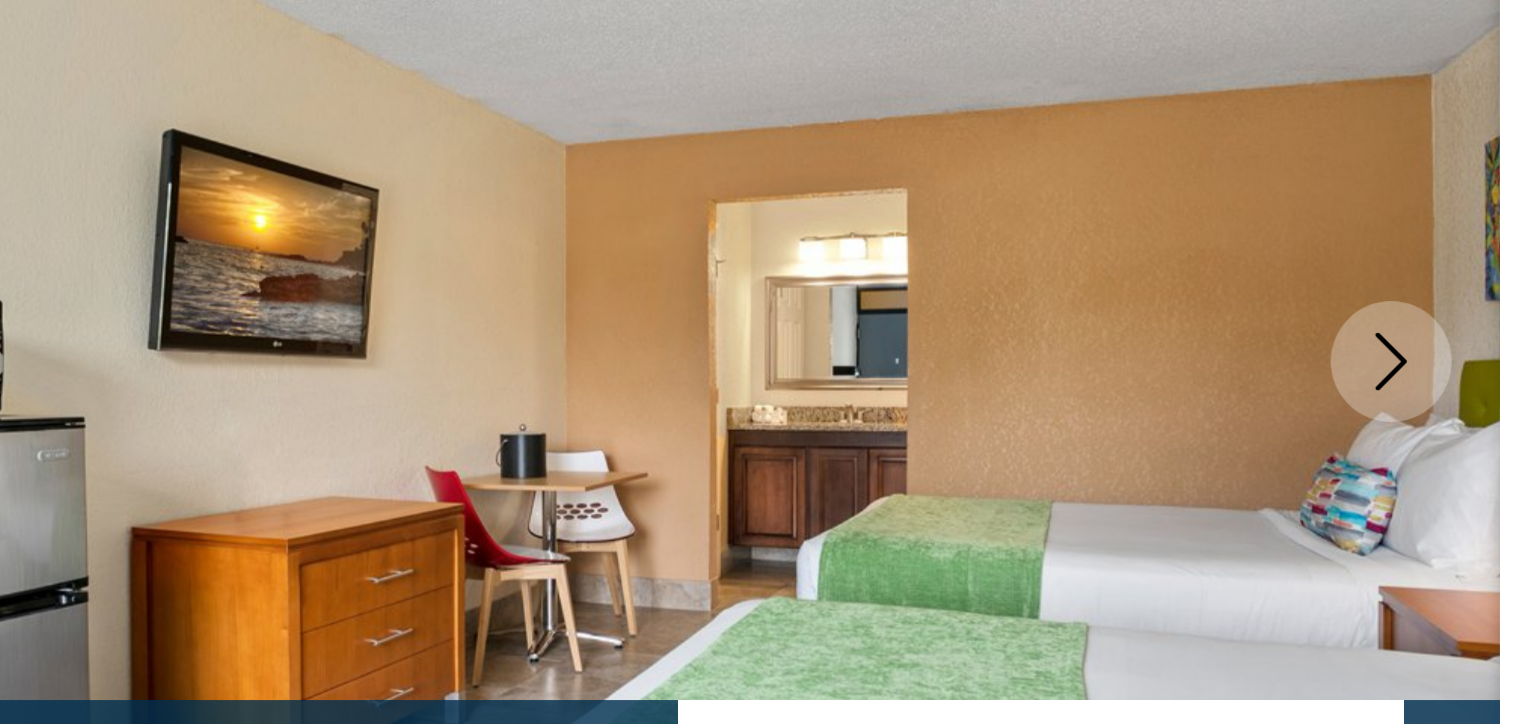 click 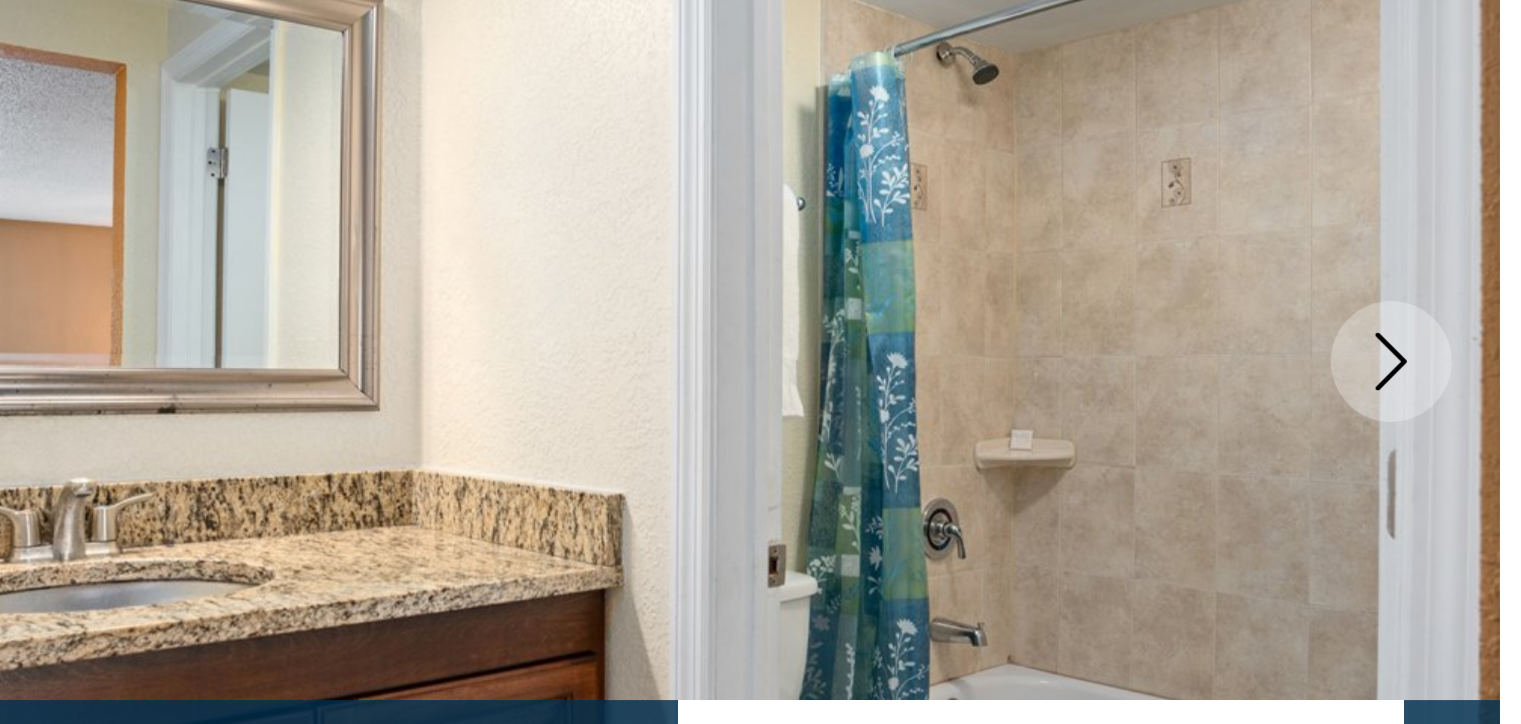 click 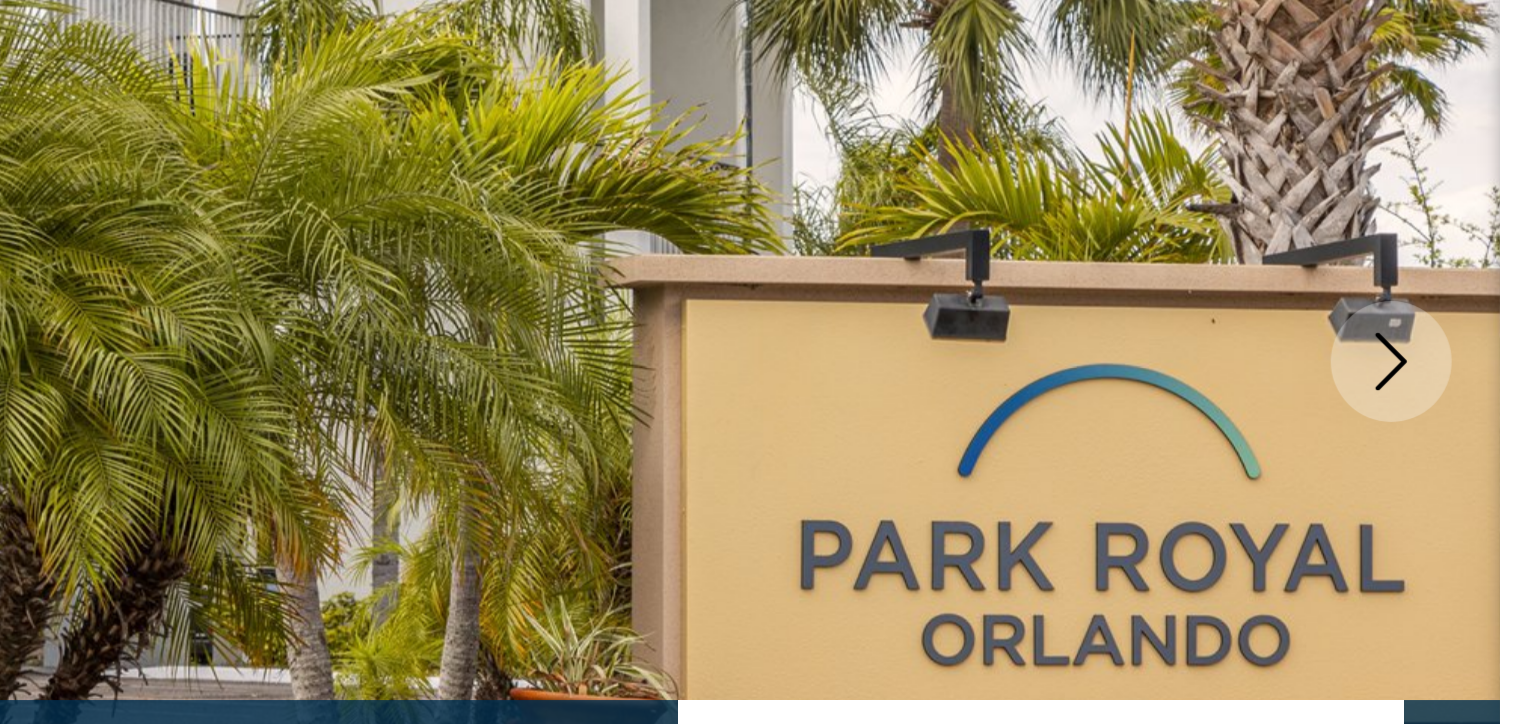 scroll, scrollTop: 0, scrollLeft: 0, axis: both 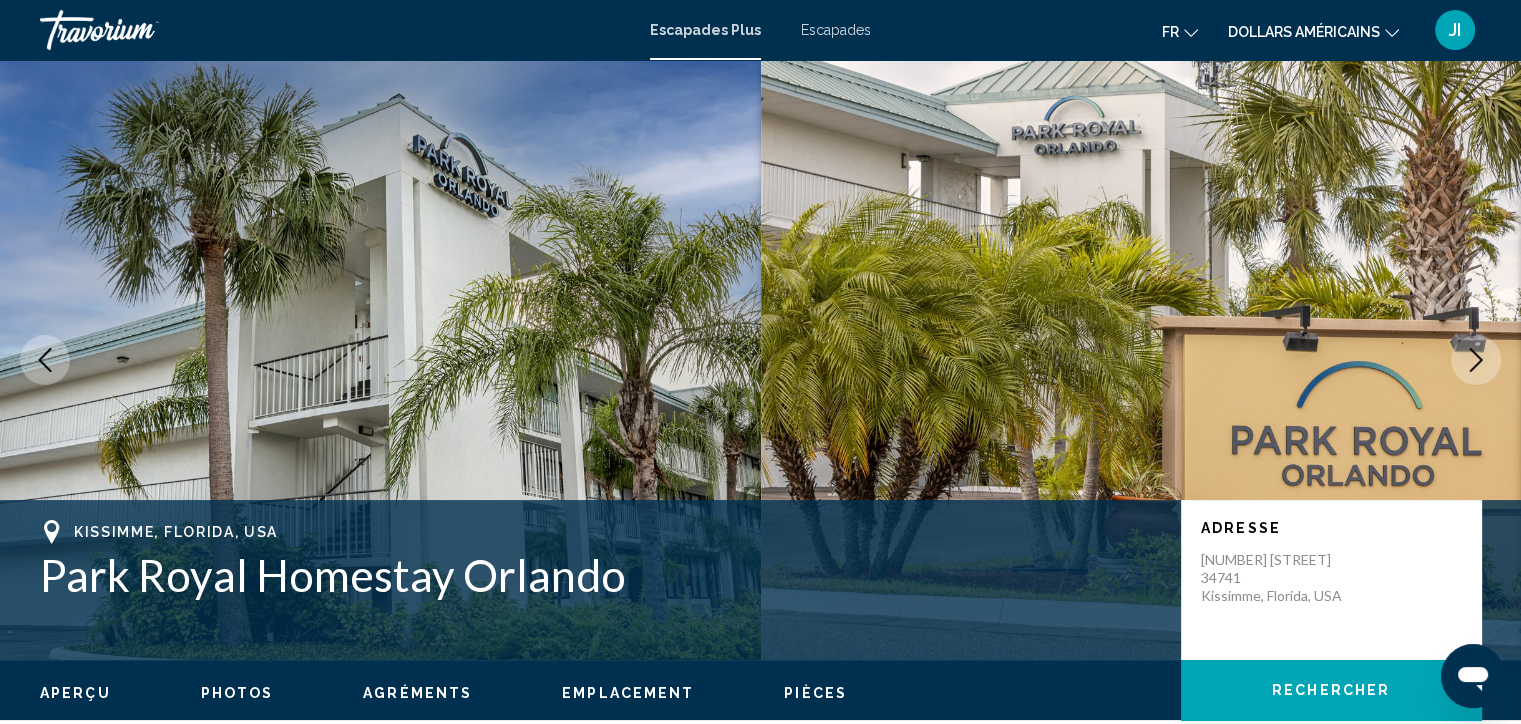 click at bounding box center [1141, 360] 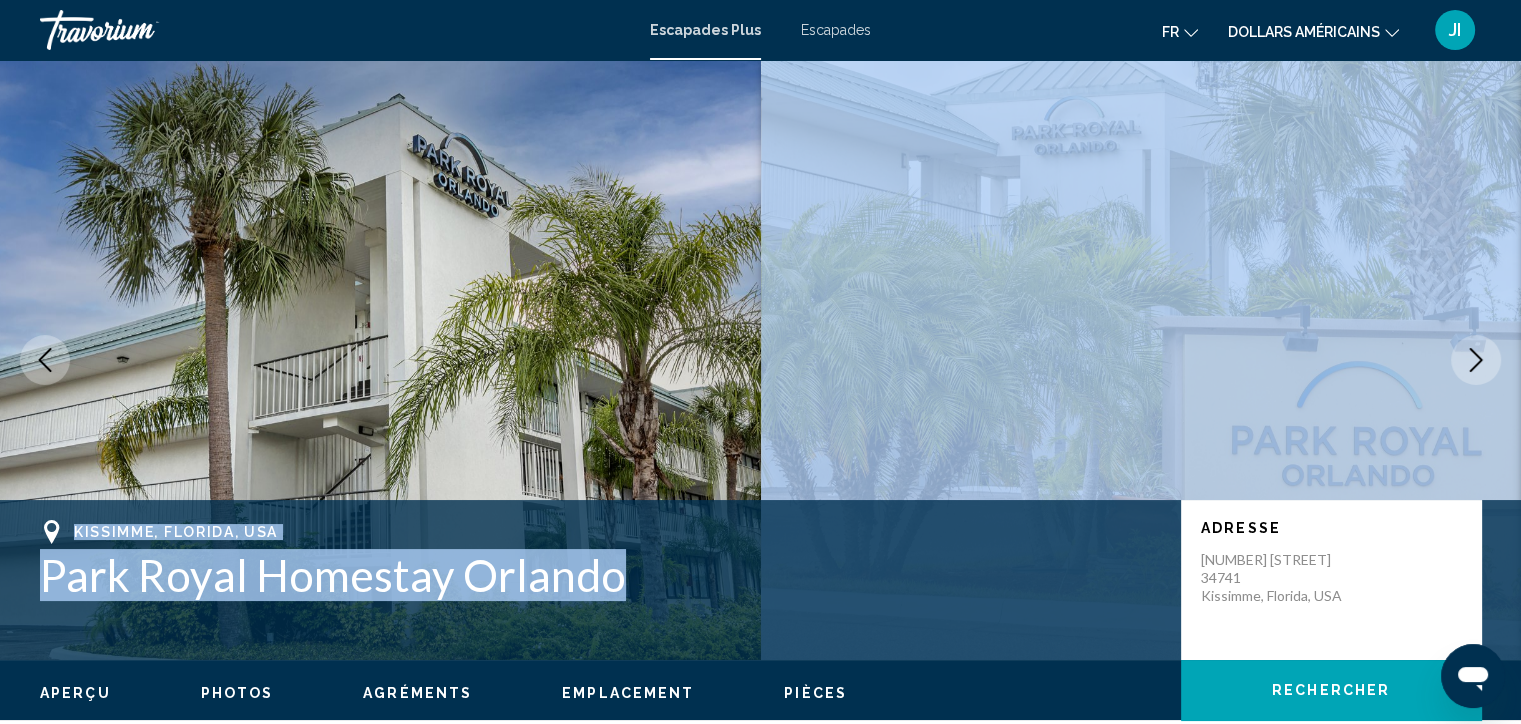 drag, startPoint x: 853, startPoint y: 622, endPoint x: 957, endPoint y: 106, distance: 526.3763 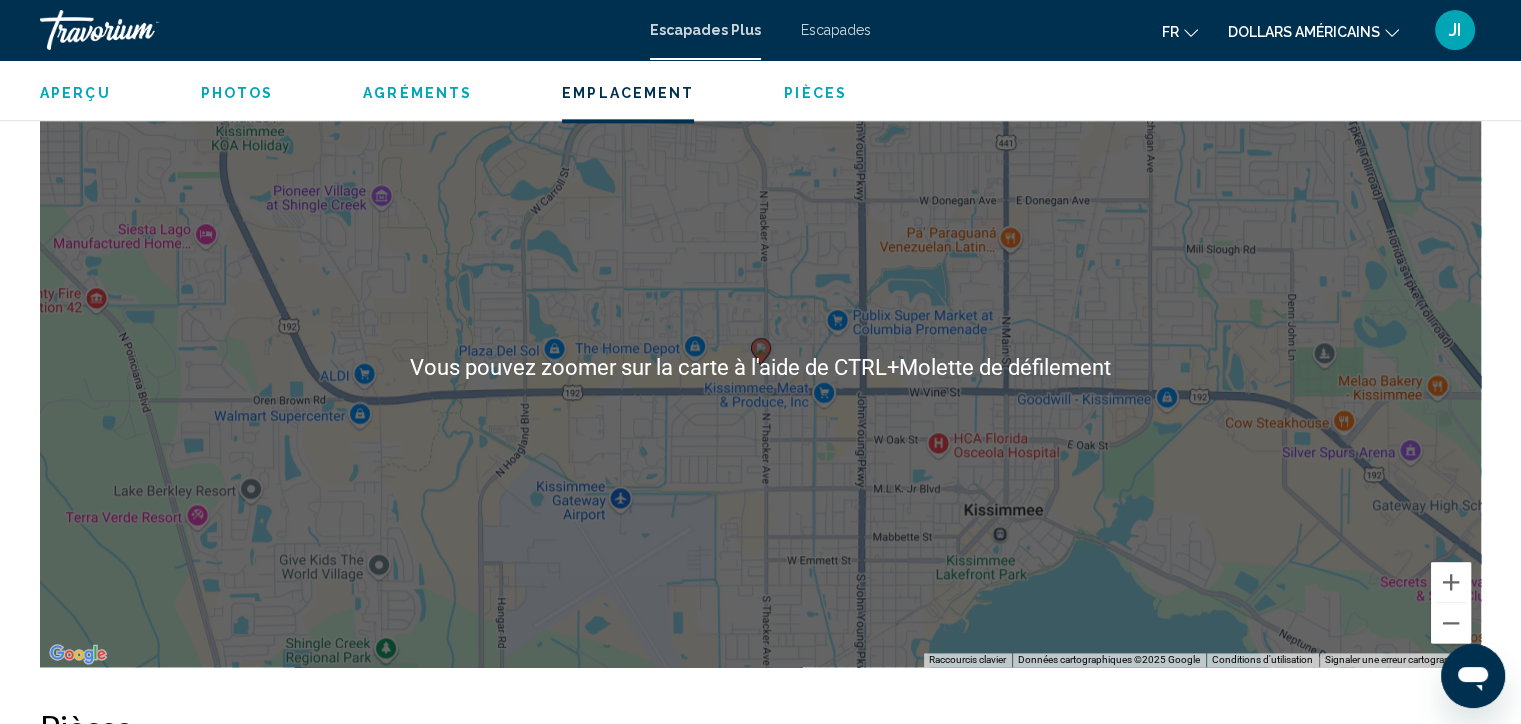 scroll, scrollTop: 2424, scrollLeft: 0, axis: vertical 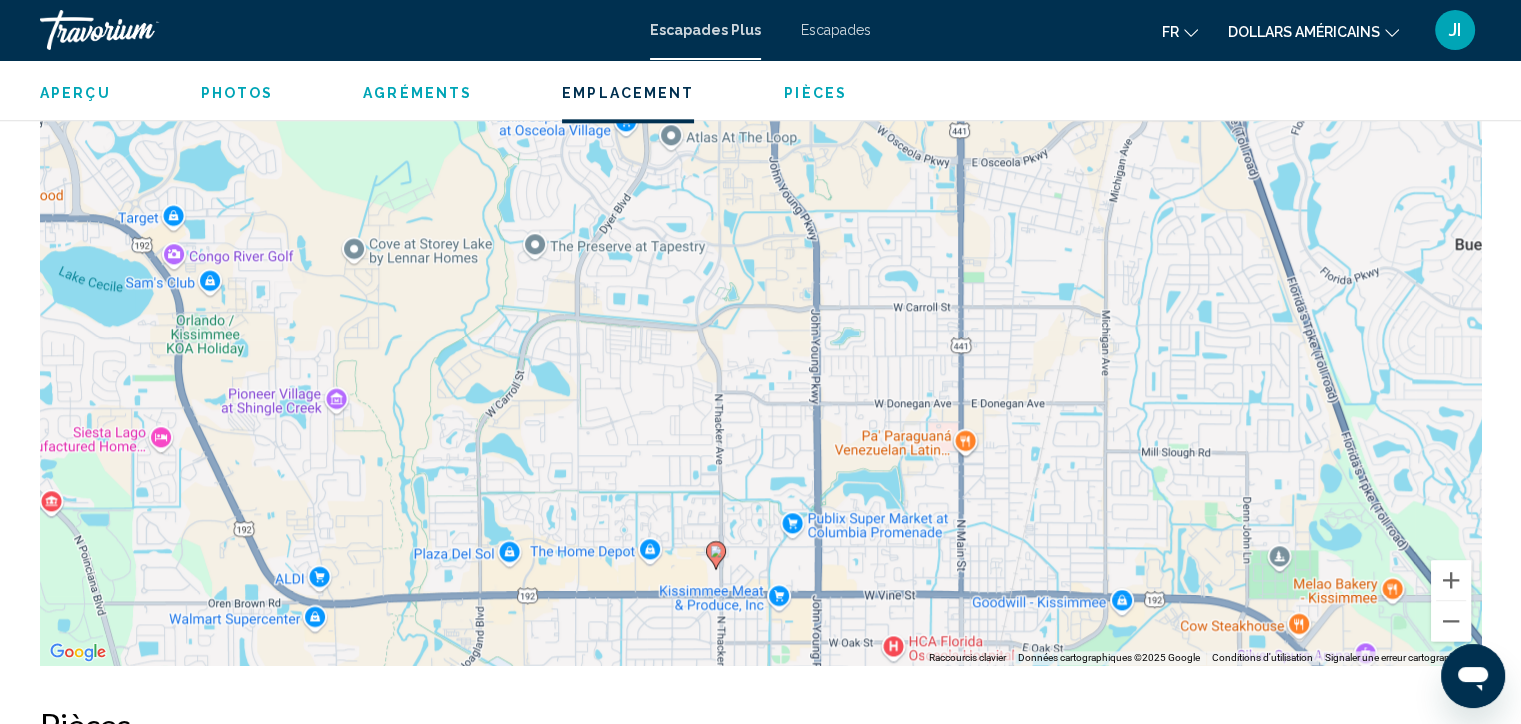 drag, startPoint x: 587, startPoint y: 321, endPoint x: 540, endPoint y: 528, distance: 212.26869 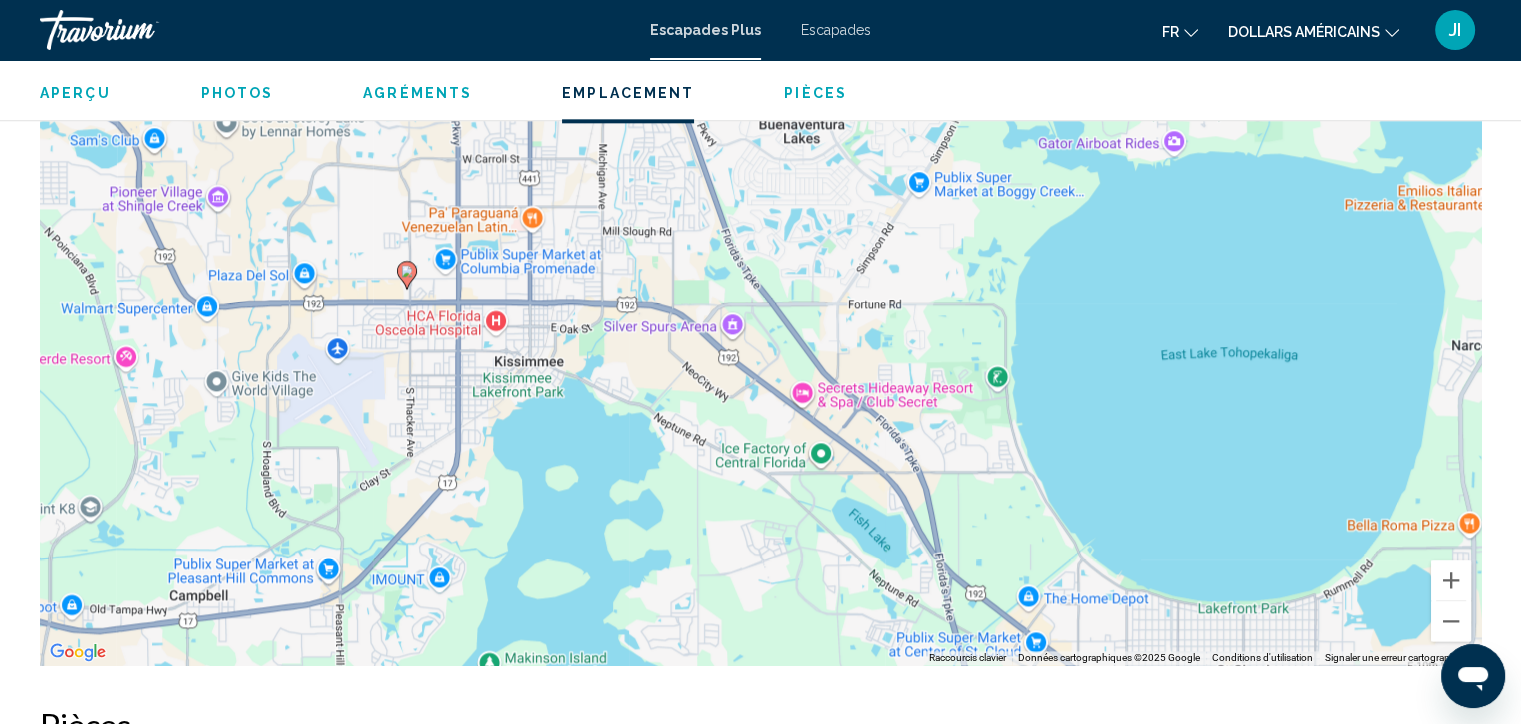 drag, startPoint x: 797, startPoint y: 551, endPoint x: 404, endPoint y: 273, distance: 481.38654 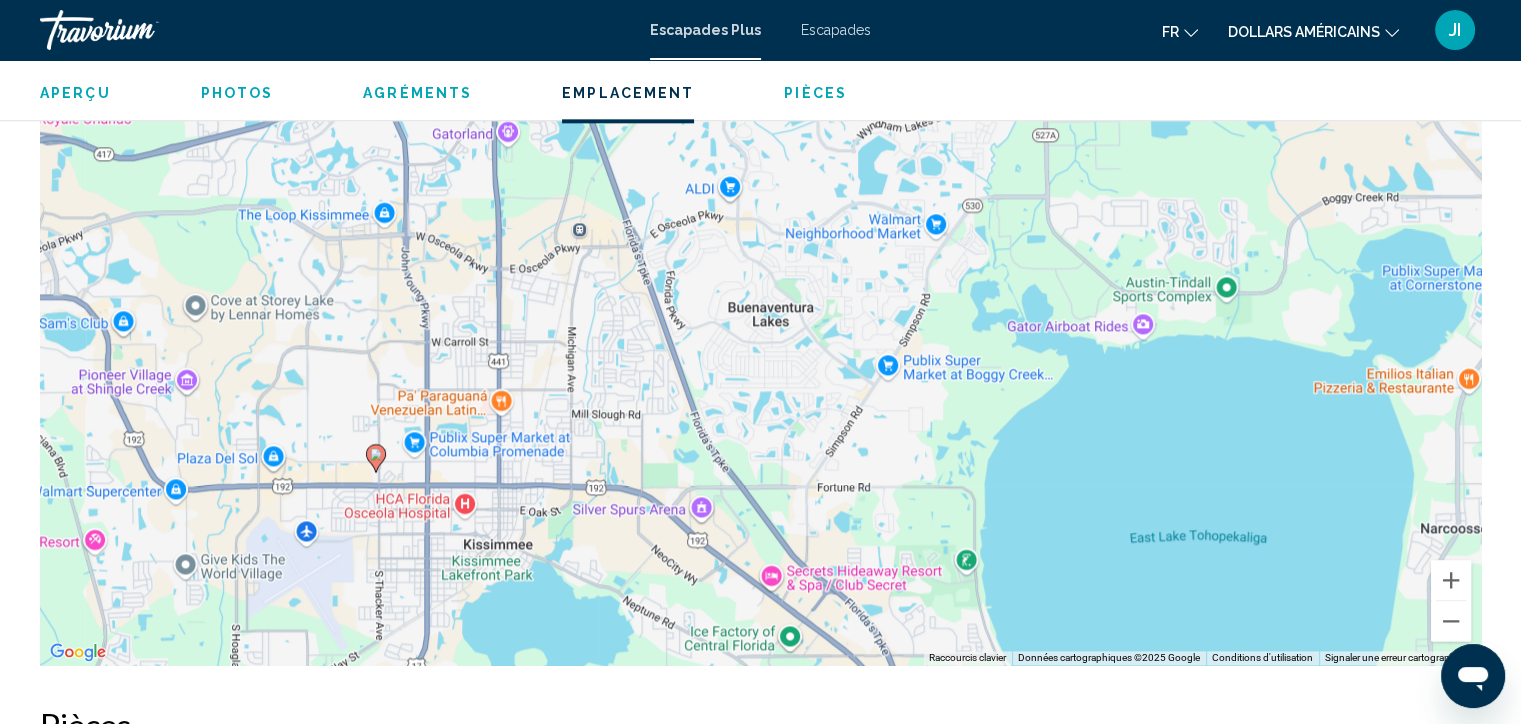 drag, startPoint x: 949, startPoint y: 442, endPoint x: 916, endPoint y: 622, distance: 183 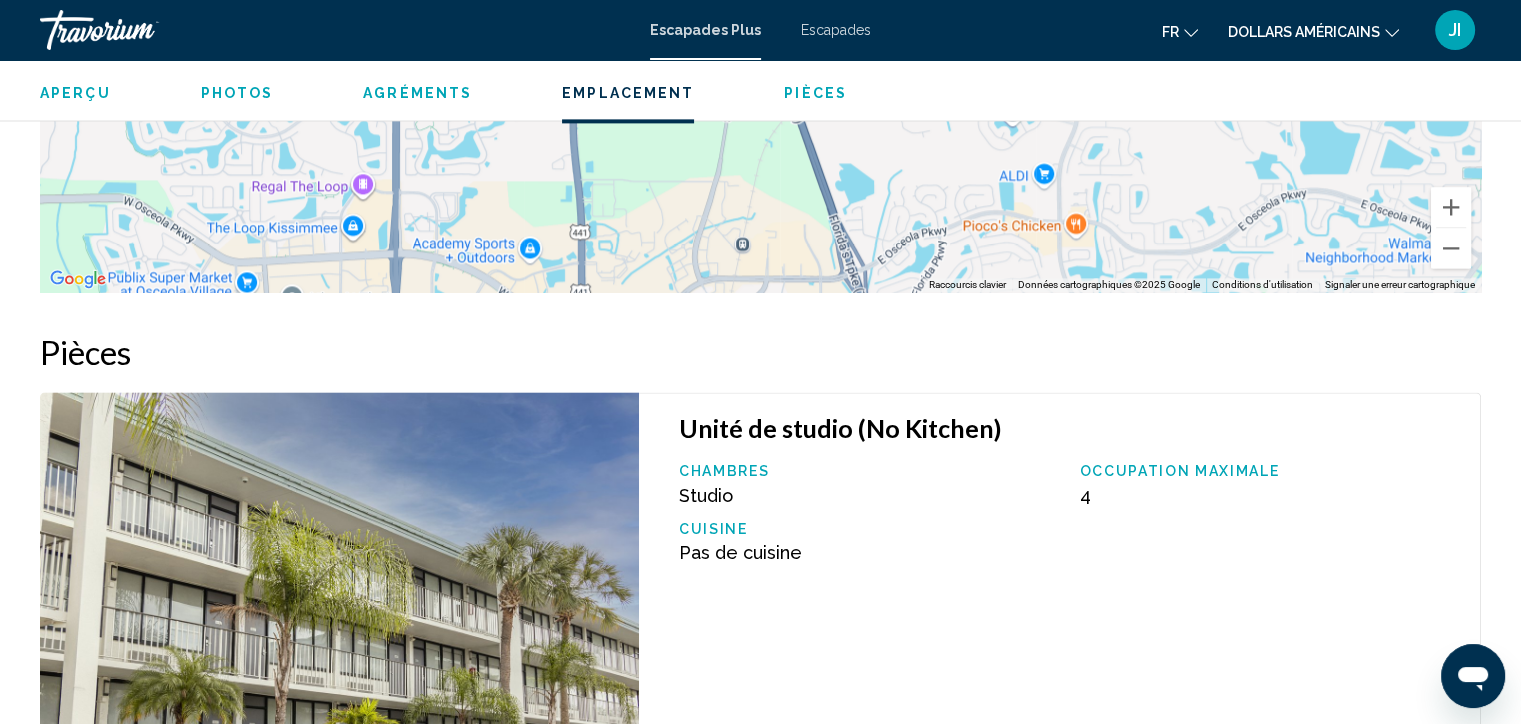 scroll, scrollTop: 2948, scrollLeft: 0, axis: vertical 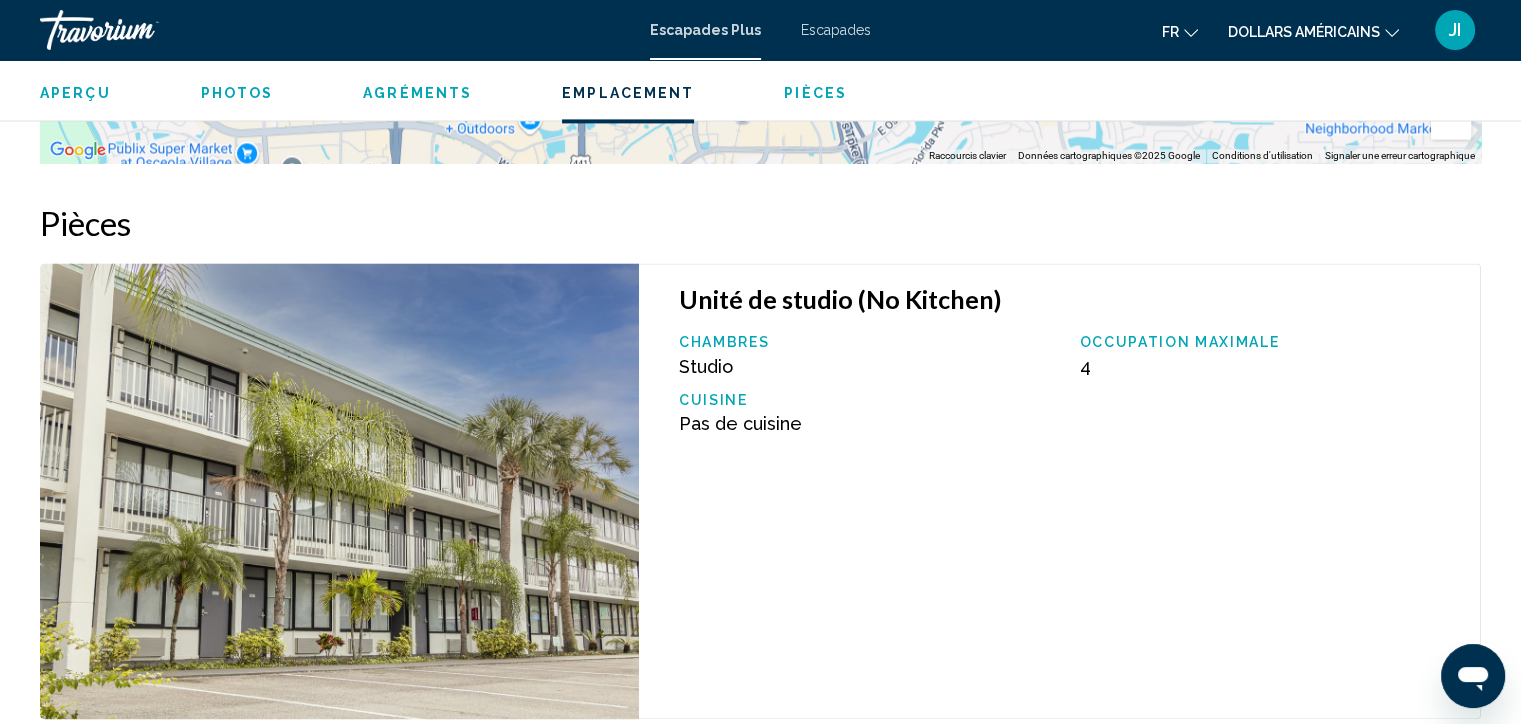 drag, startPoint x: 568, startPoint y: 335, endPoint x: 732, endPoint y: 724, distance: 422.15756 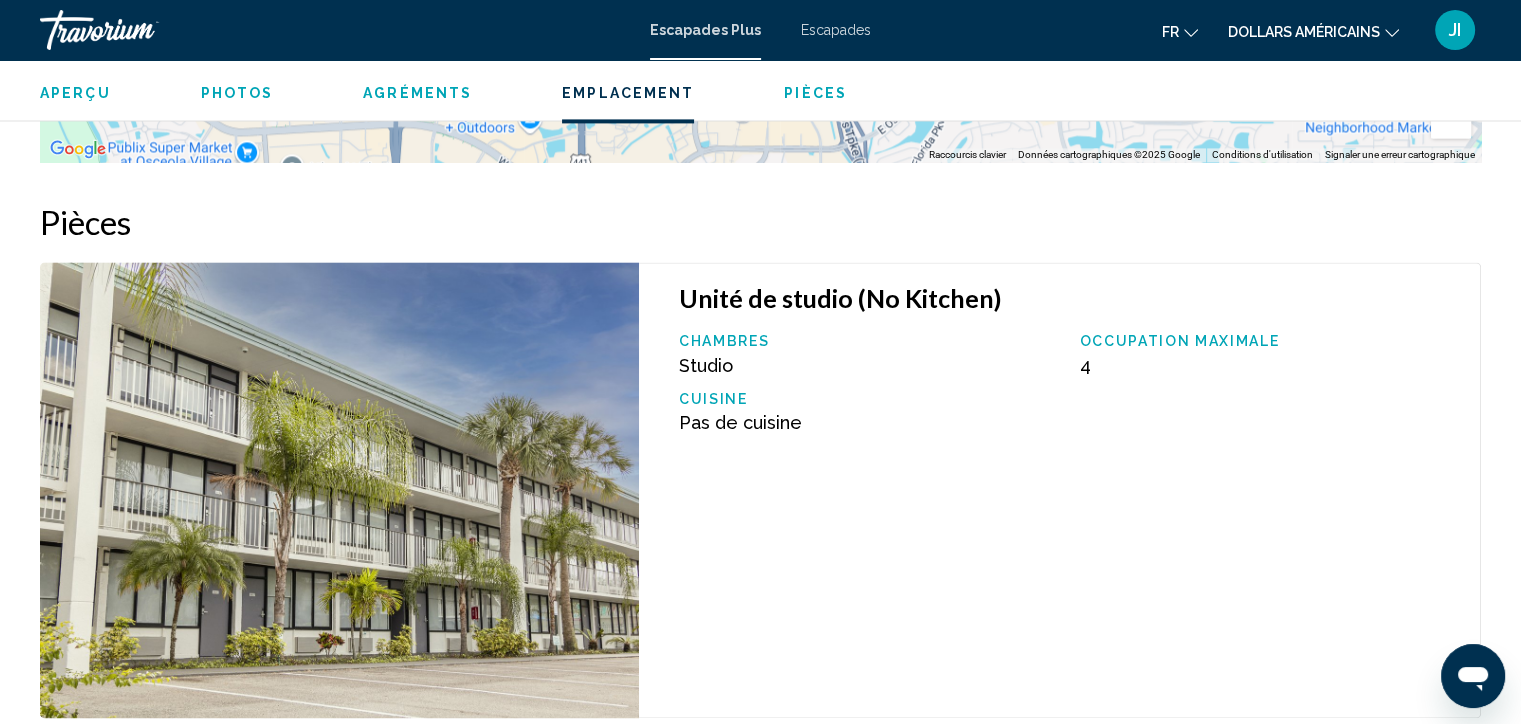 click on "Escapades Plus Escapades fr Anglais Espagnol Français italien Portugais russe dollars américains USD ($) MXN (Mexique$) CAD ($ CA) GBP (£) EUR (€) AUD (A$) NZD (NZ$) CNY (CN¥) JI Se connecter [CITY], [STATE], [COUNTRY] Park Royal Homestay Orlando Adresse [NUMBER] [STREET] [POSTAL_CODE] [CITY], [STATE], [COUNTRY] Aperçu Photos Agréments Emplacement Pièces Rechercher Rechercher Aperçu Taper Station balnéaire Tout inclus Pas tout compris Adresse [NUMBER] [STREET] [POSTAL_CODE] [CITY], [STATE], [COUNTRY] La description Staying at Park Royal Orlando ensures comfort, since it is a condominium-type hotel where its rooms are fully equipped. In addition, in its facilities you will find a swimming pool, Tennis Court, laundry and drying rooms and areas to rest after a day full of fun." at bounding box center (760, -2565) 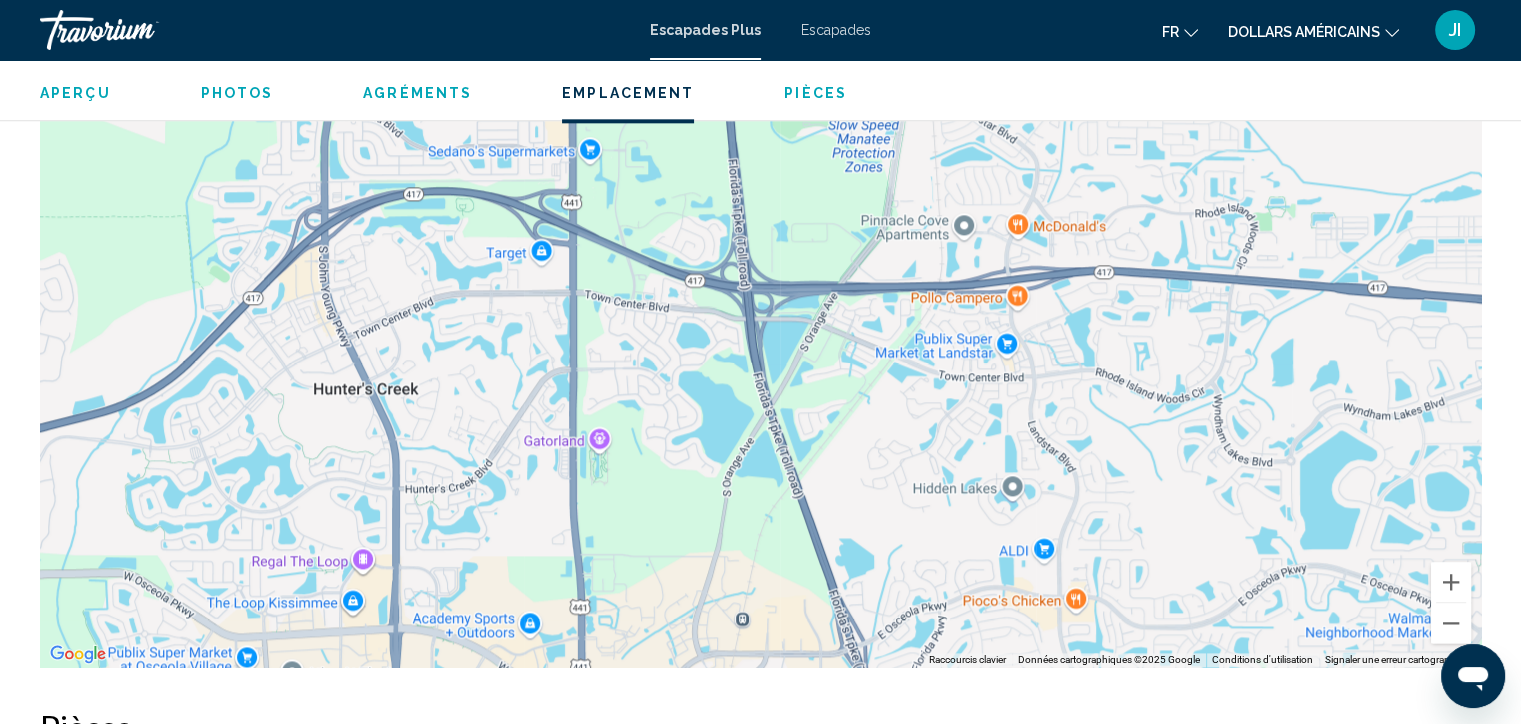 scroll, scrollTop: 2416, scrollLeft: 0, axis: vertical 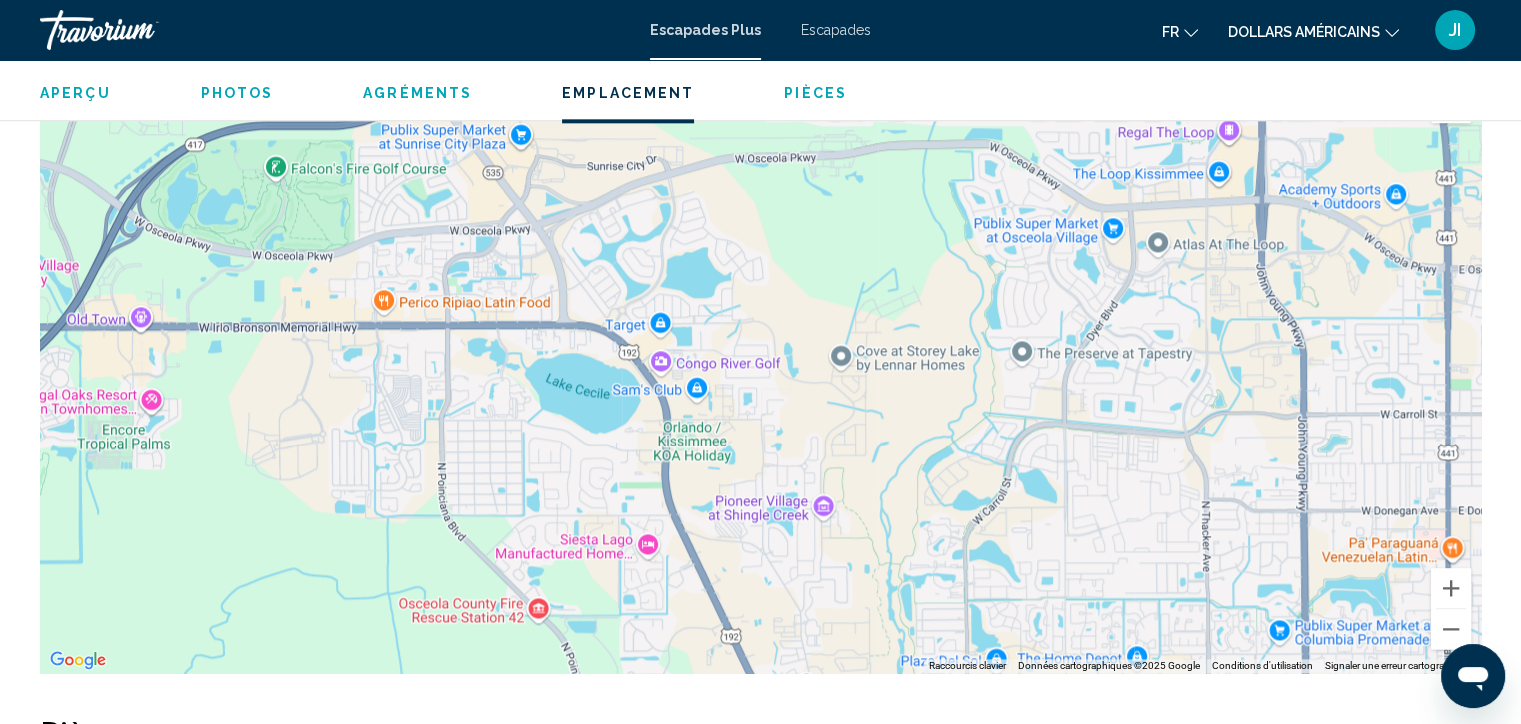 drag, startPoint x: 668, startPoint y: 517, endPoint x: 1535, endPoint y: 80, distance: 970.90576 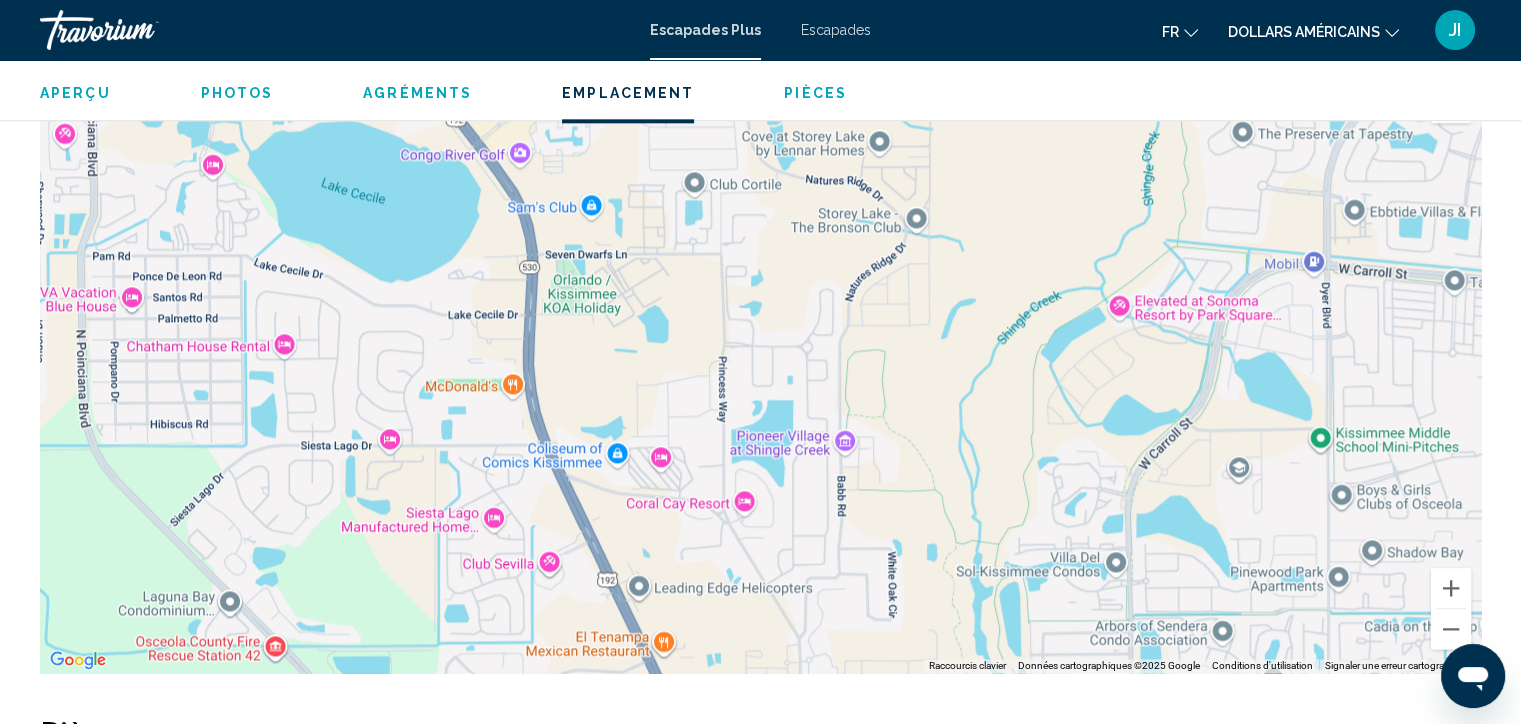 click on "Pour activer le glissement avec le clavier, appuyez sur Alt+Entrée. Une fois ce mode activé, utilisez les touches fléchées pour déplacer le repère. Pour valider le déplacement, appuyez sur Entrée. Pour annuler, appuyez sur Échap." at bounding box center (760, 373) 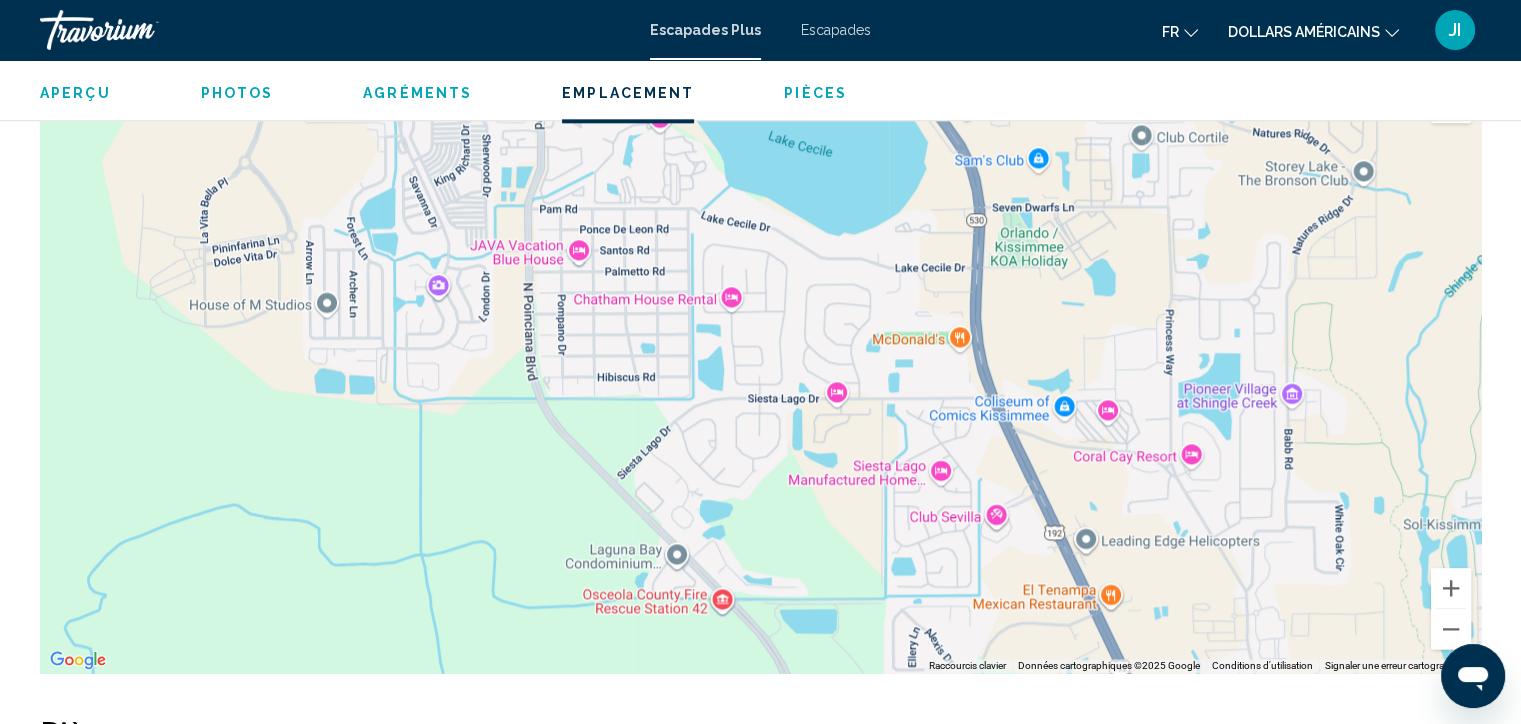 drag, startPoint x: 376, startPoint y: 557, endPoint x: 824, endPoint y: 508, distance: 450.67172 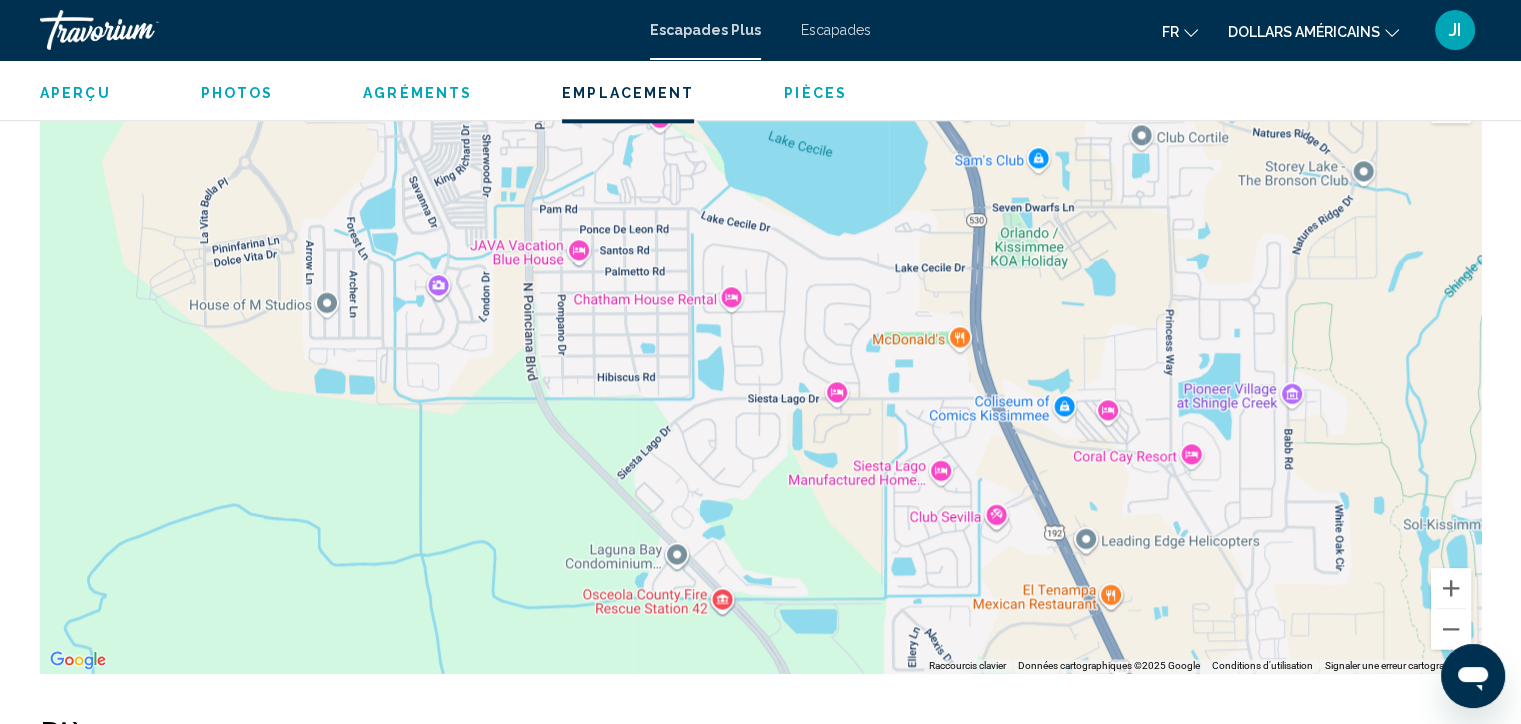 click at bounding box center [760, 373] 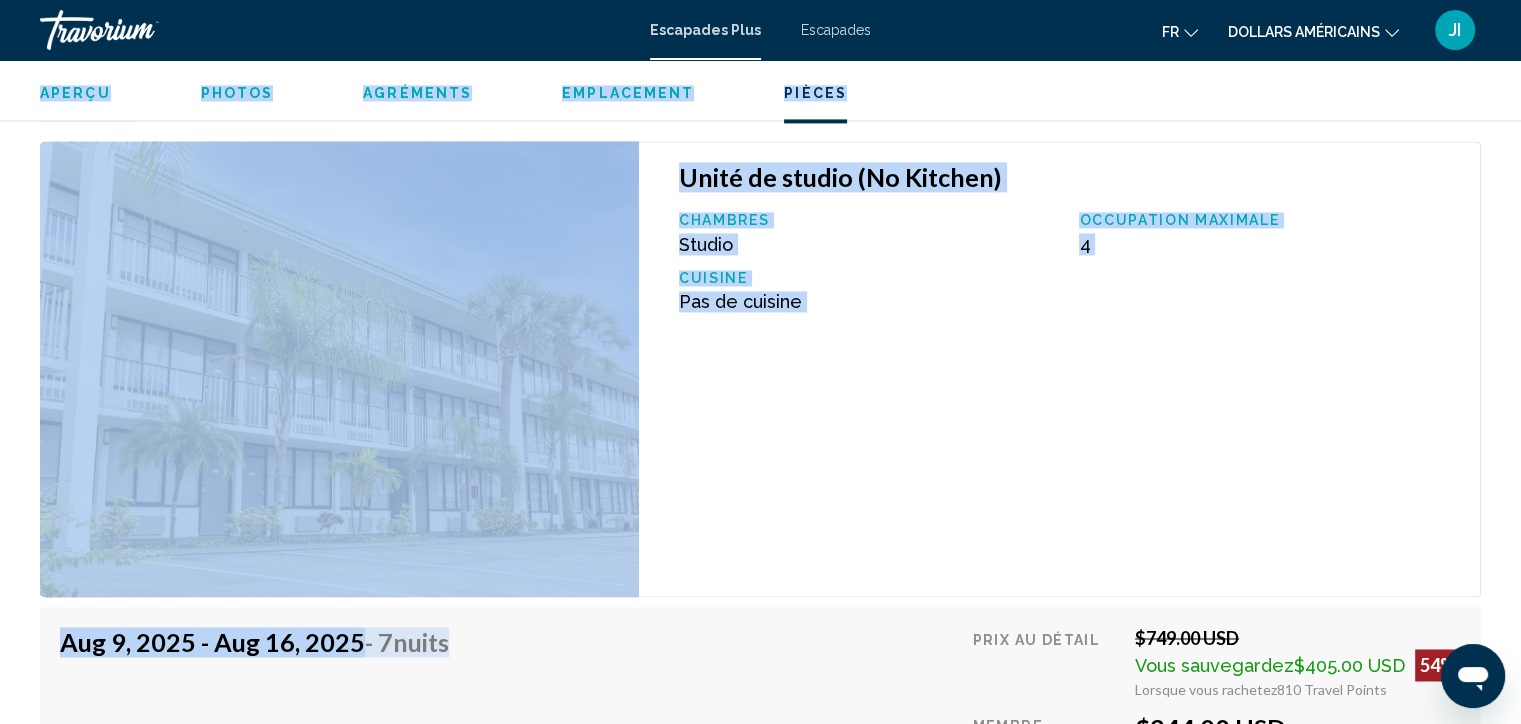 scroll, scrollTop: 3199, scrollLeft: 0, axis: vertical 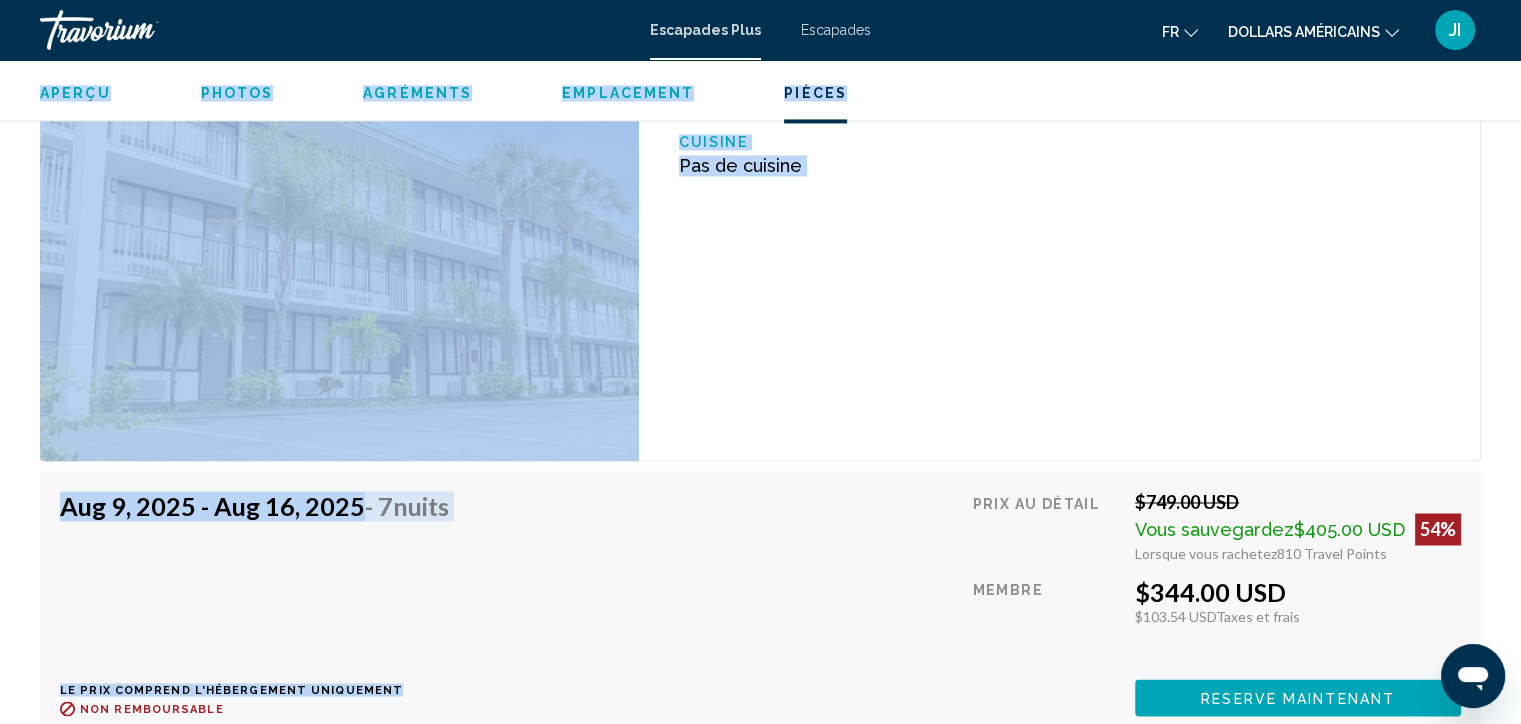 drag, startPoint x: 503, startPoint y: 401, endPoint x: 623, endPoint y: 724, distance: 344.57074 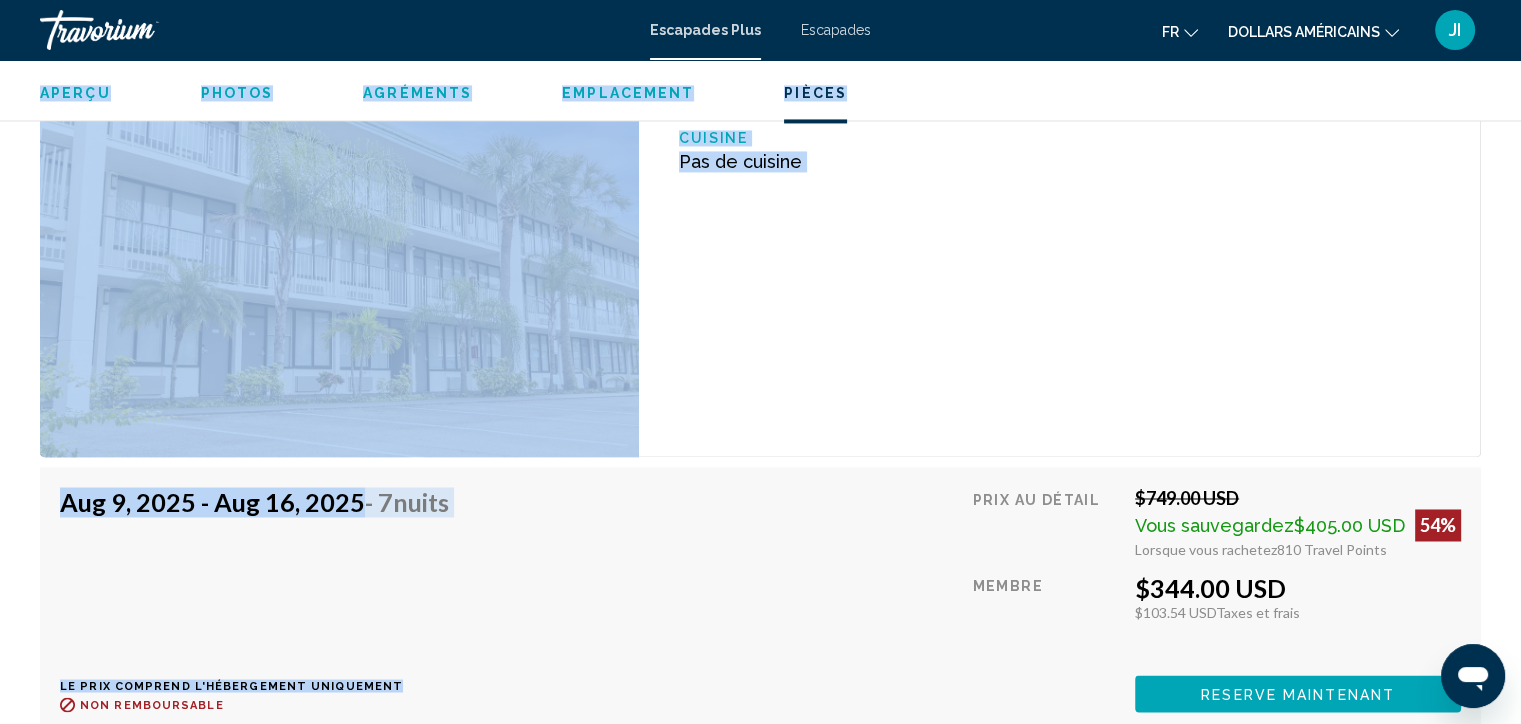 click on "Escapades Plus Escapades fr Anglais Espagnol Français italien Portugais russe dollars américains USD ($) MXN (Mexique$) CAD ($ CA) GBP (£) EUR (€) AUD (A$) NZD (NZ$) CNY (CN¥) JI Se connecter [CITY], [STATE], [COUNTRY] Park Royal Homestay Orlando Adresse [NUMBER] [STREET] [POSTAL_CODE] [CITY], [STATE], [COUNTRY] Aperçu Photos Agréments Emplacement Pièces Rechercher Rechercher Aperçu Taper Station balnéaire Tout inclus Pas tout compris Adresse [NUMBER] [STREET] [POSTAL_CODE] [CITY], [STATE], [COUNTRY] La description Staying at Park Royal Orlando ensures comfort, since it is a condominium-type hotel where its rooms are fully equipped. In addition, in its facilities you will find a swimming pool, Tennis Court, laundry and drying rooms and areas to rest after a day full of fun." at bounding box center (760, -2826) 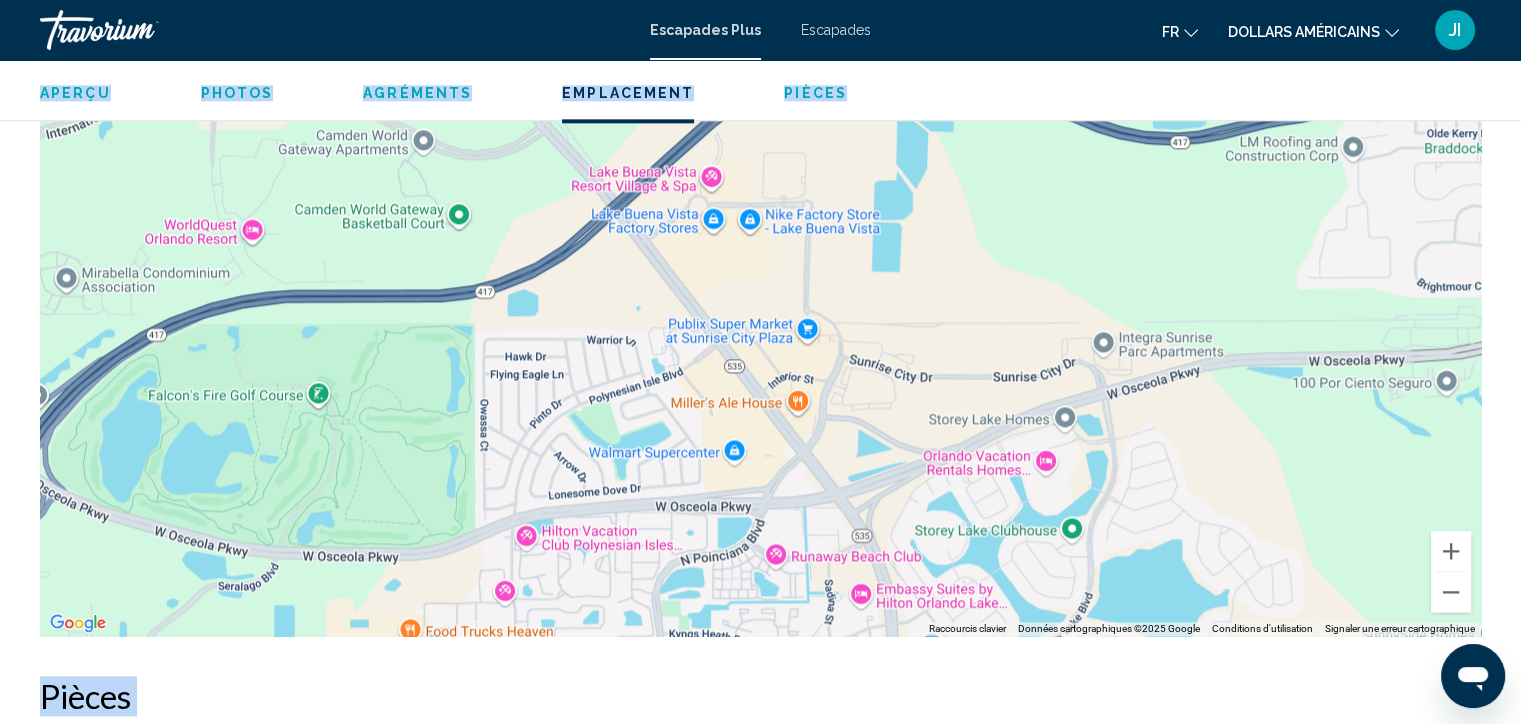 scroll, scrollTop: 2431, scrollLeft: 0, axis: vertical 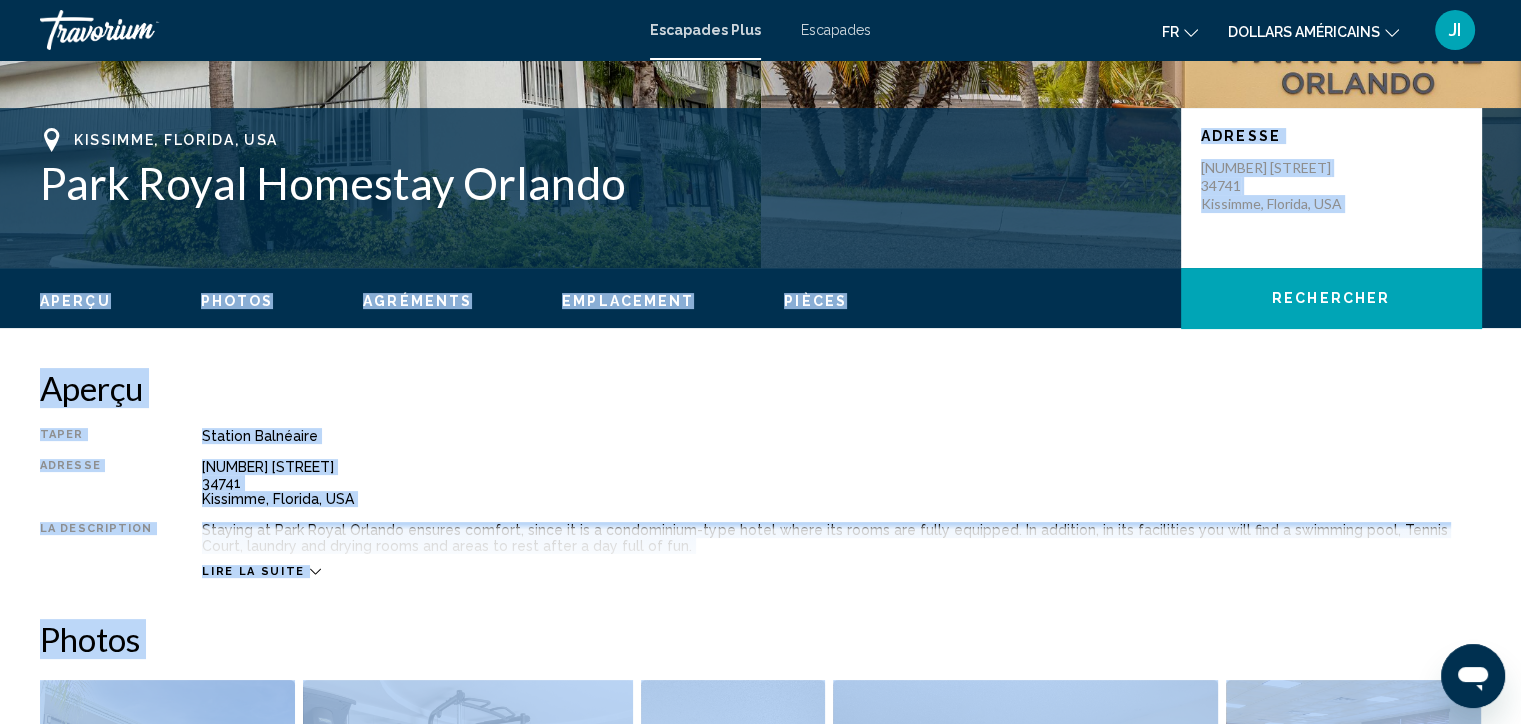 drag, startPoint x: 408, startPoint y: 382, endPoint x: 927, endPoint y: -58, distance: 680.41235 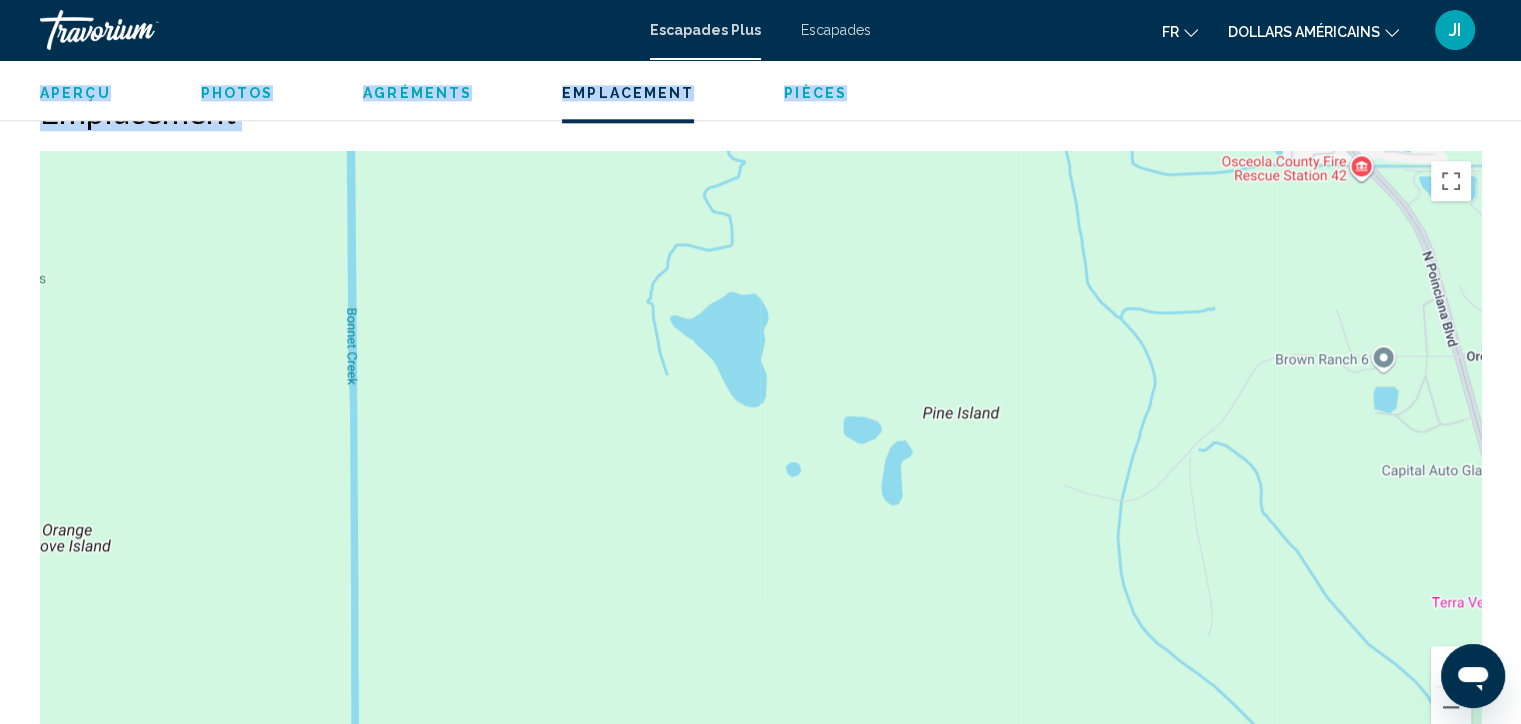 scroll, scrollTop: 2336, scrollLeft: 0, axis: vertical 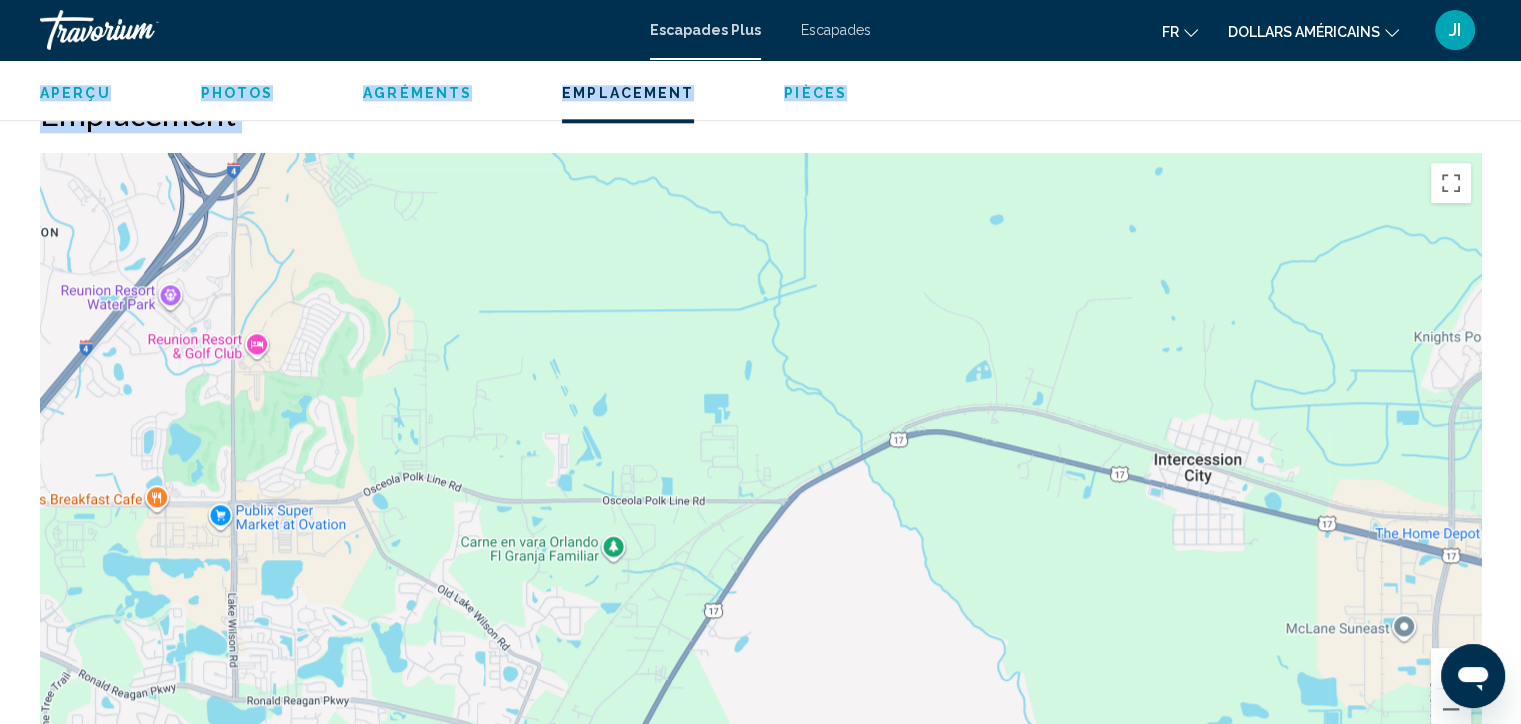 drag, startPoint x: 999, startPoint y: 613, endPoint x: 1396, endPoint y: 38, distance: 698.7374 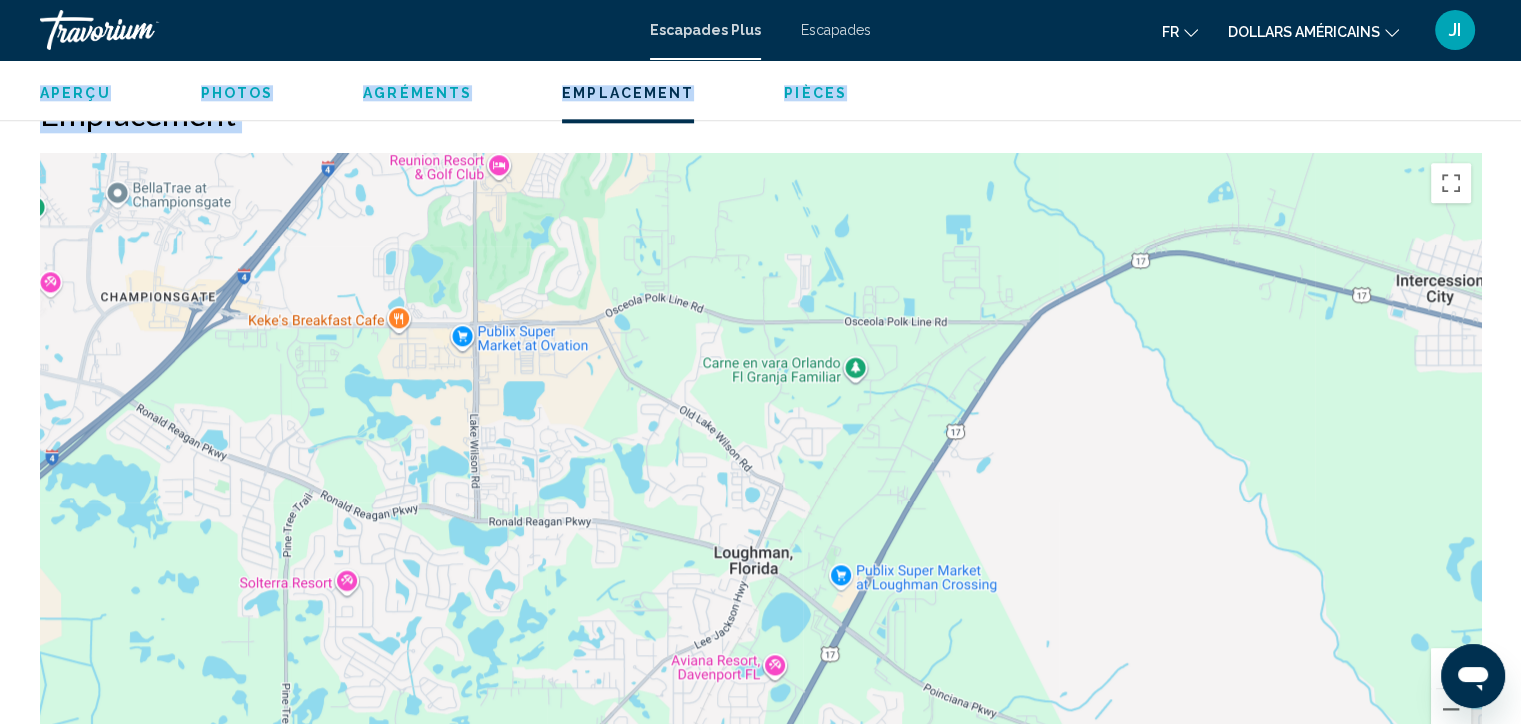 drag, startPoint x: 362, startPoint y: 412, endPoint x: 610, endPoint y: 226, distance: 310 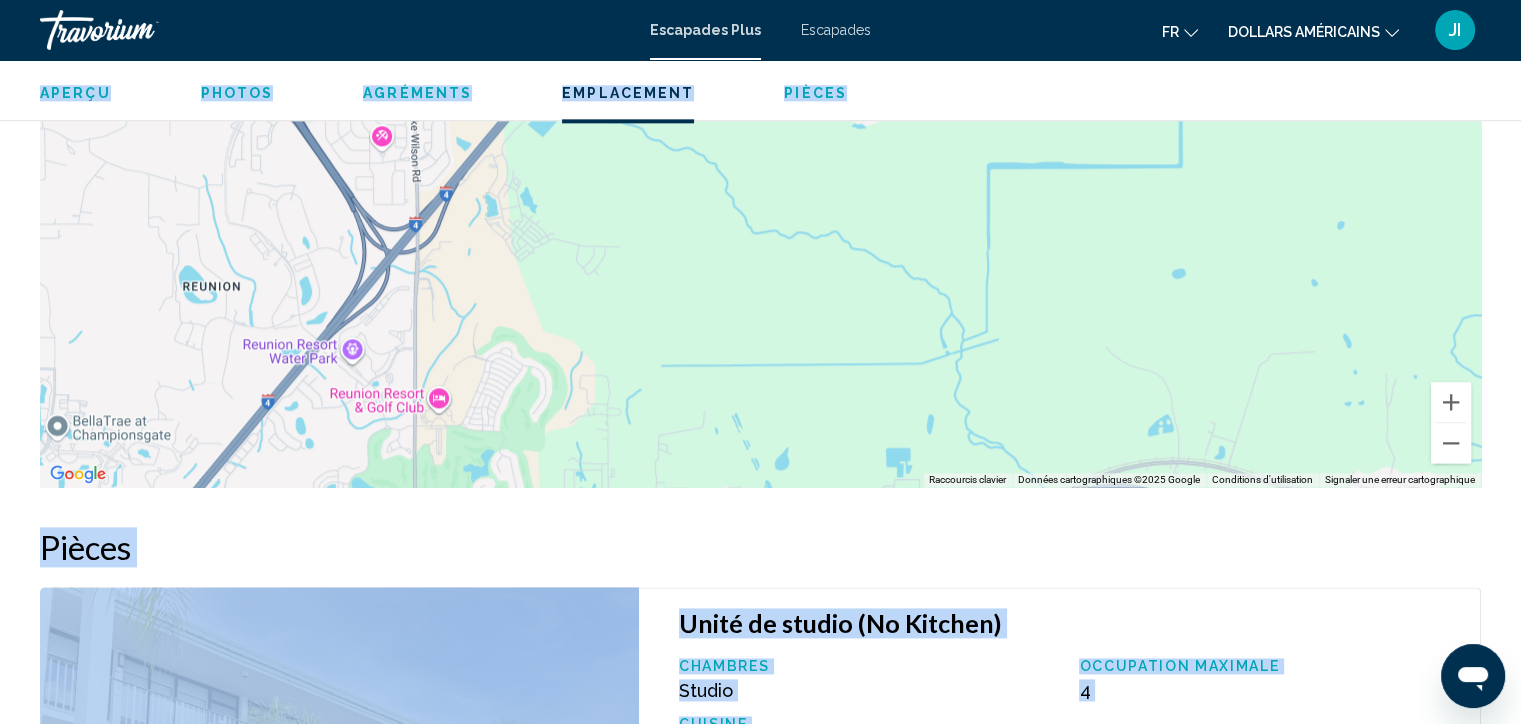 drag, startPoint x: 1075, startPoint y: 265, endPoint x: 1013, endPoint y: 724, distance: 463.16843 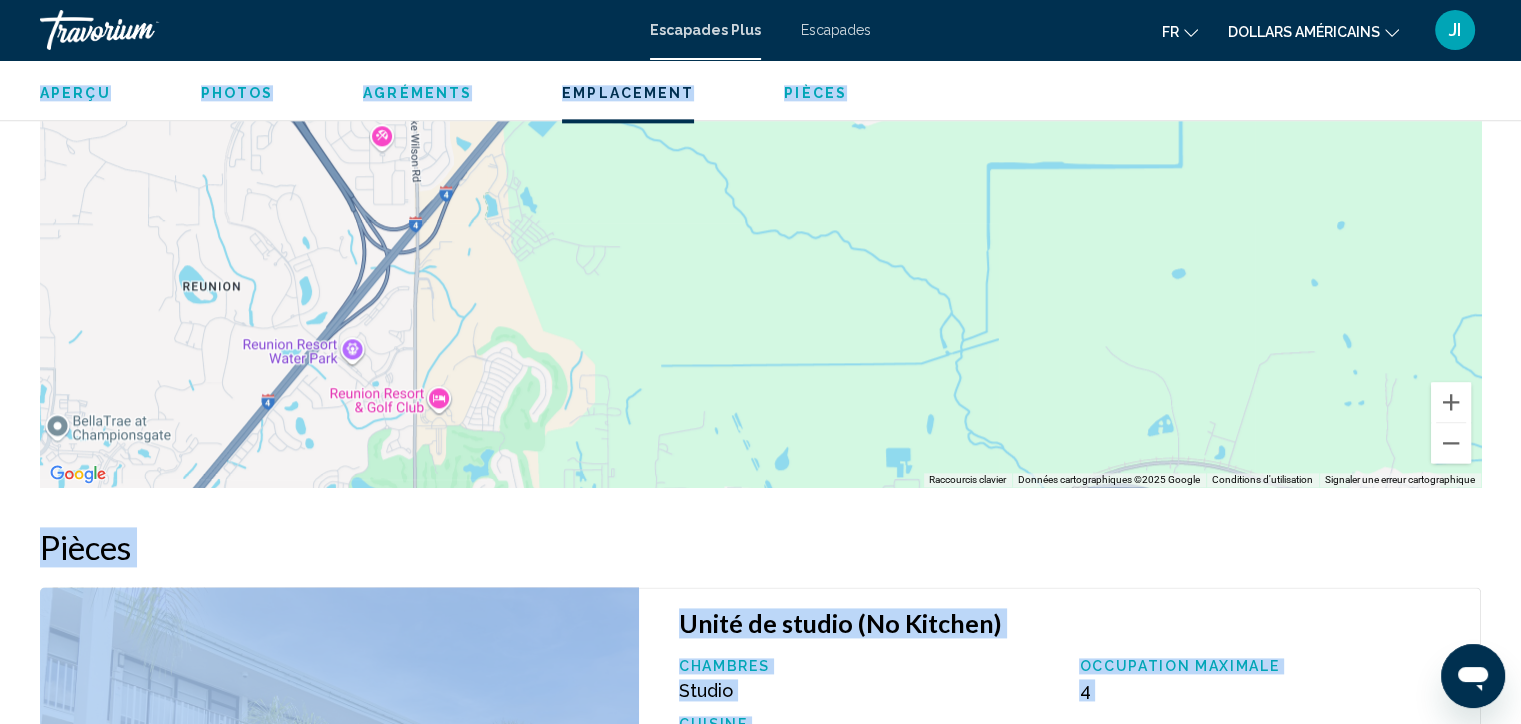 scroll, scrollTop: 2619, scrollLeft: 0, axis: vertical 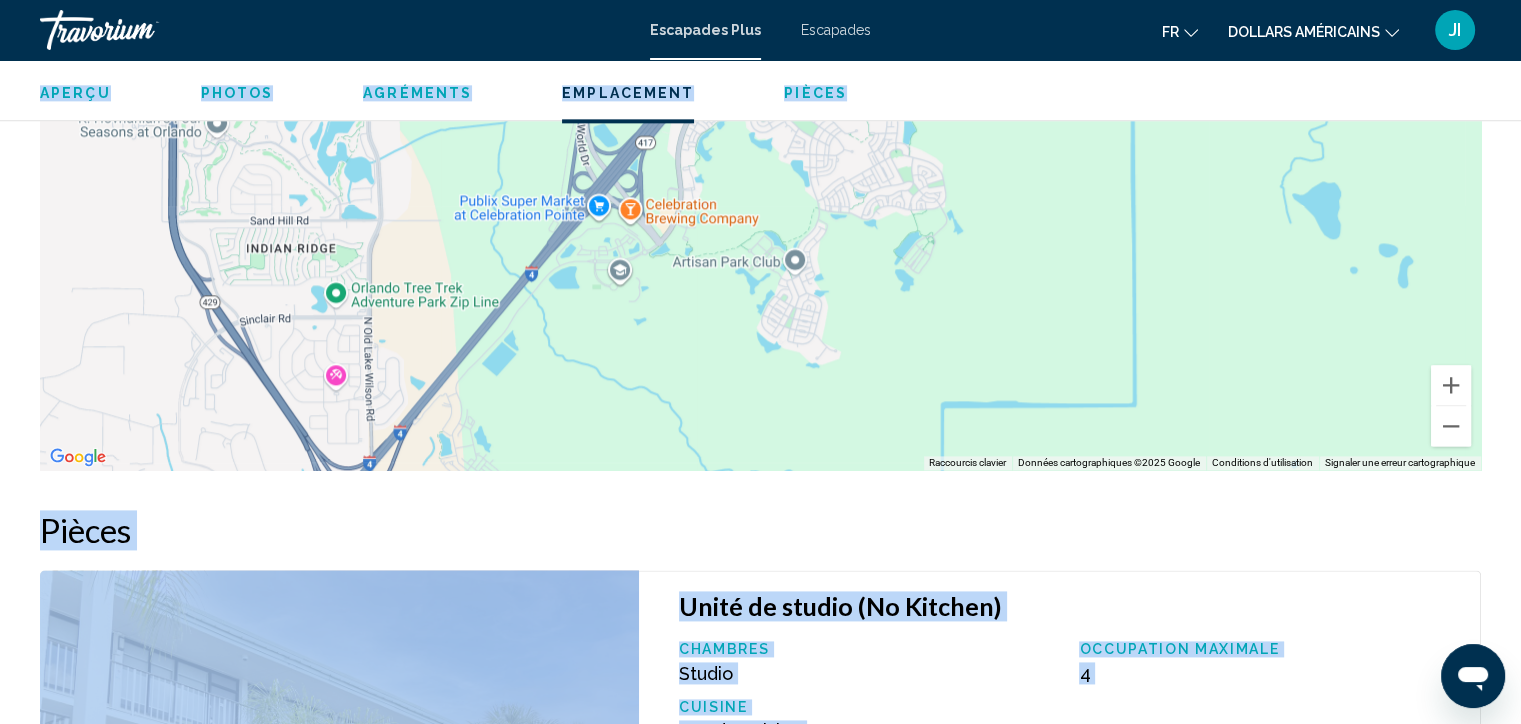 drag, startPoint x: 1048, startPoint y: 257, endPoint x: 1000, endPoint y: 519, distance: 266.36066 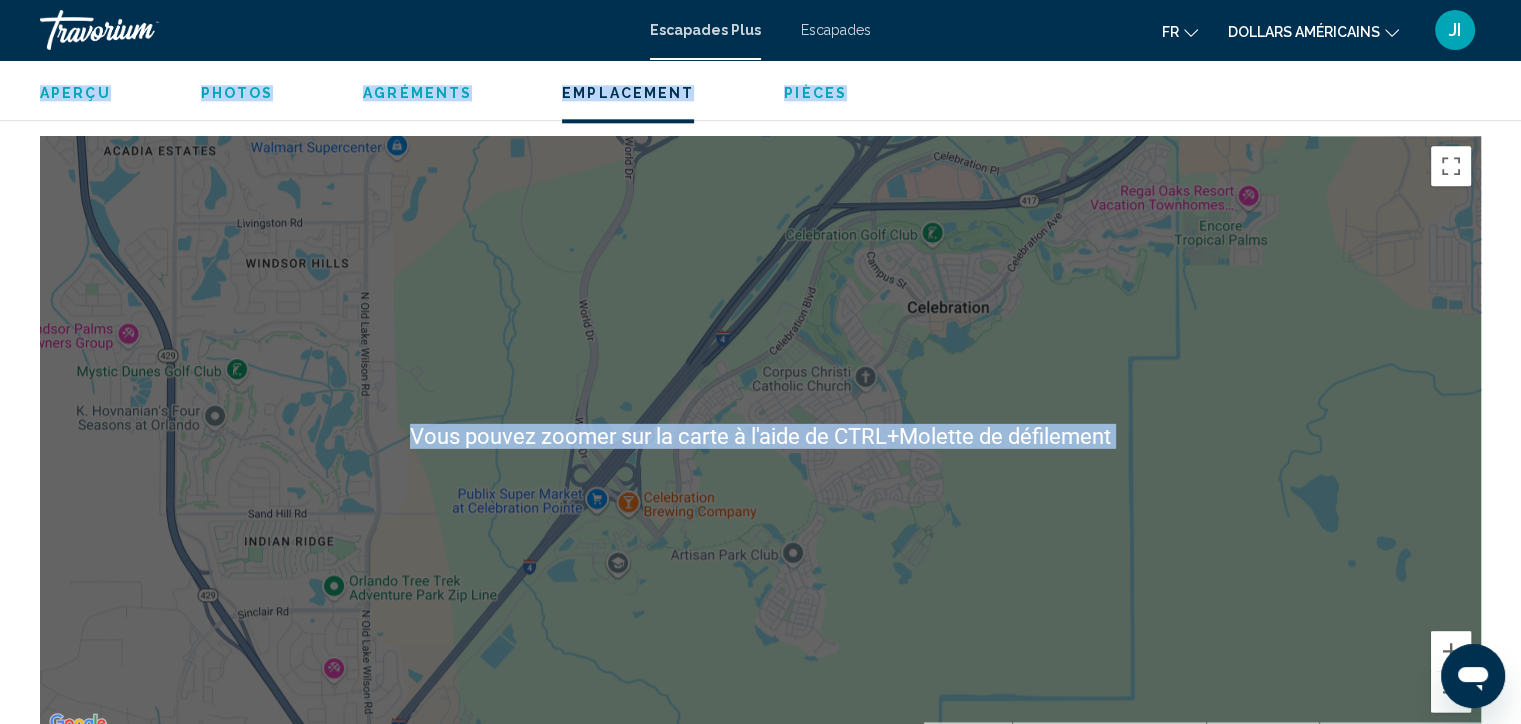 scroll, scrollTop: 2352, scrollLeft: 0, axis: vertical 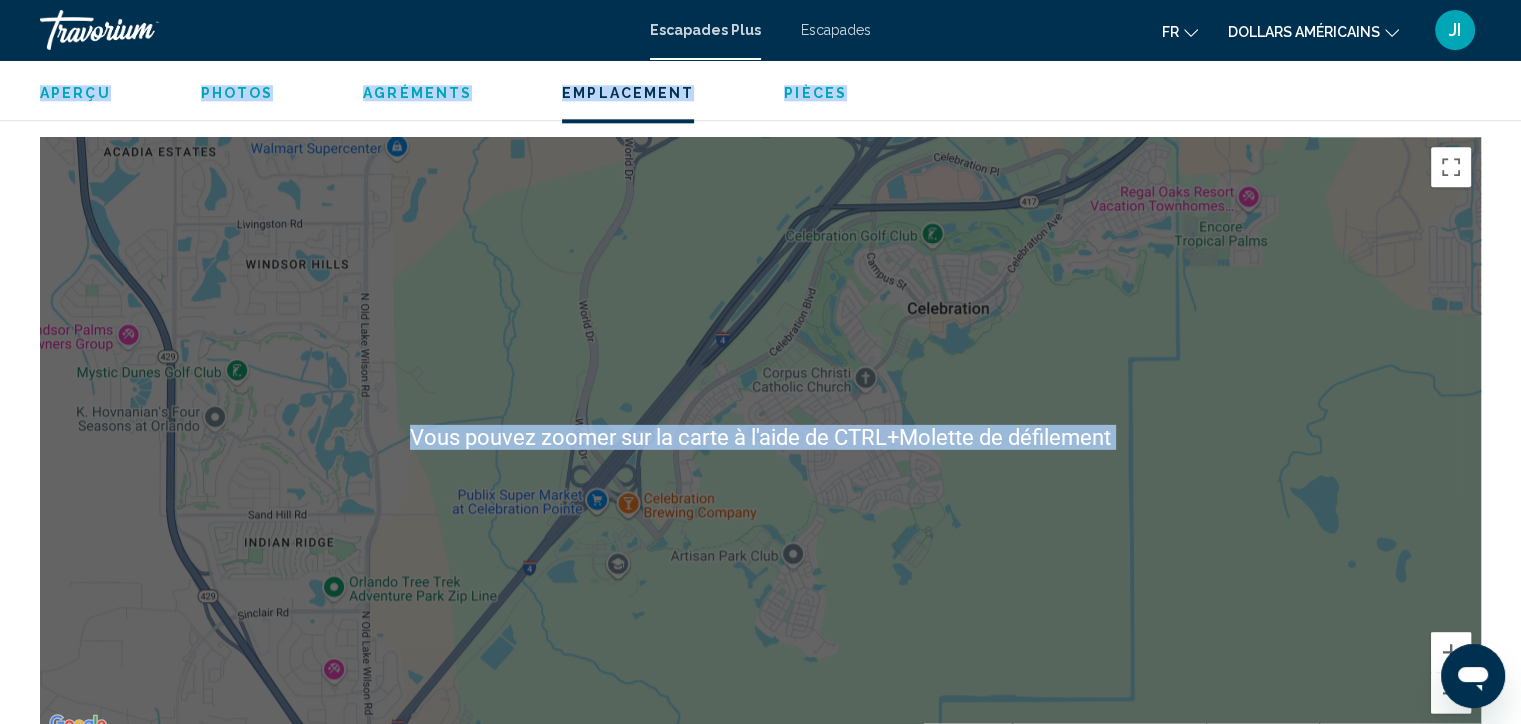 click at bounding box center (760, 437) 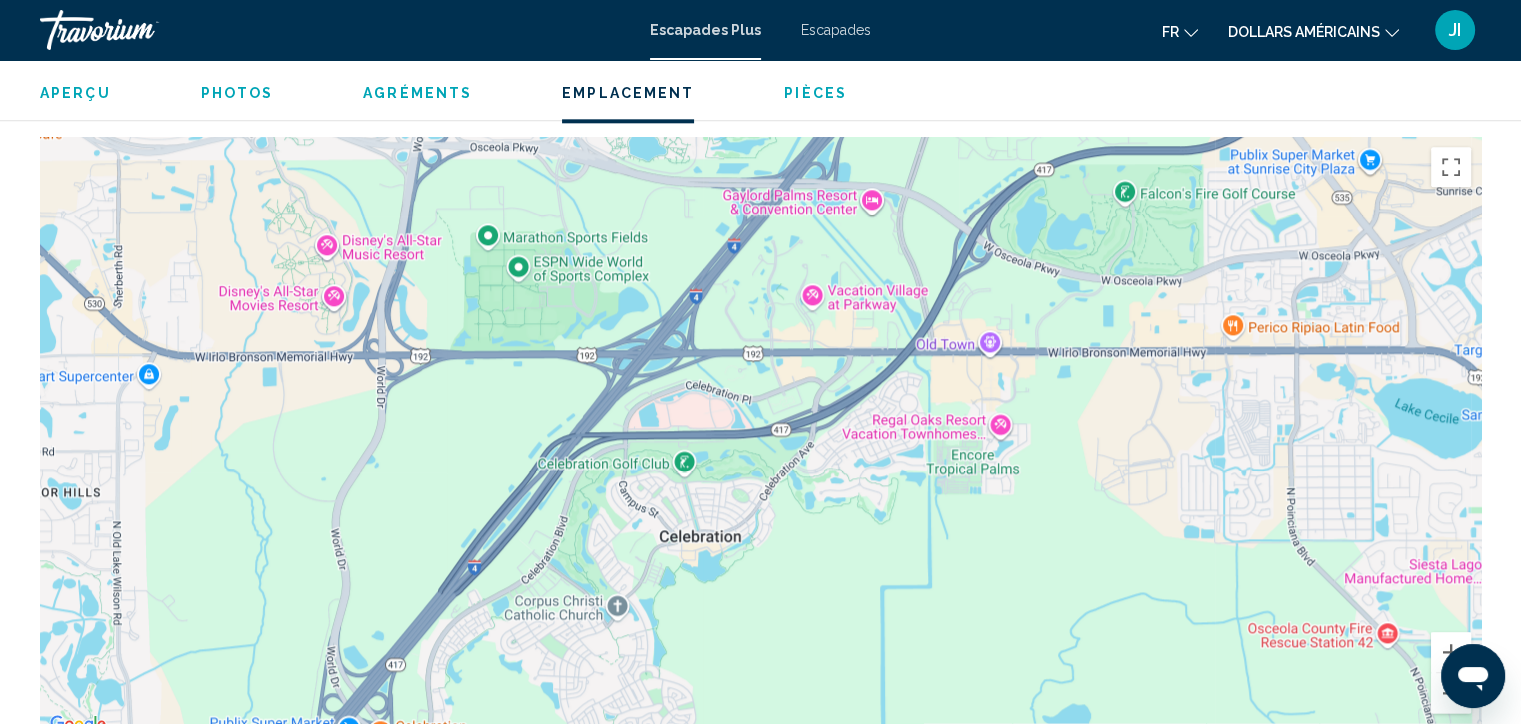 drag, startPoint x: 1246, startPoint y: 373, endPoint x: 996, endPoint y: 605, distance: 341.06305 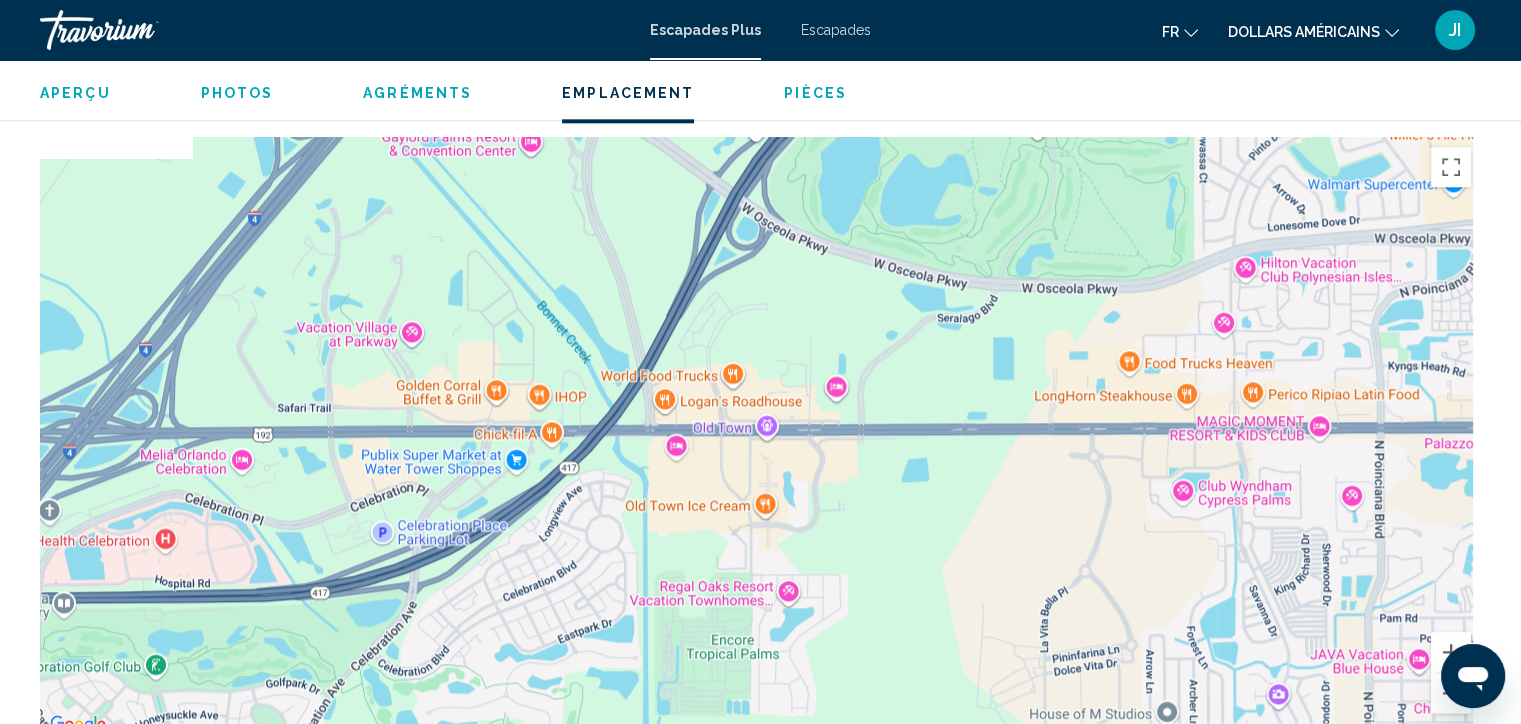 drag, startPoint x: 744, startPoint y: 377, endPoint x: 516, endPoint y: 619, distance: 332.48758 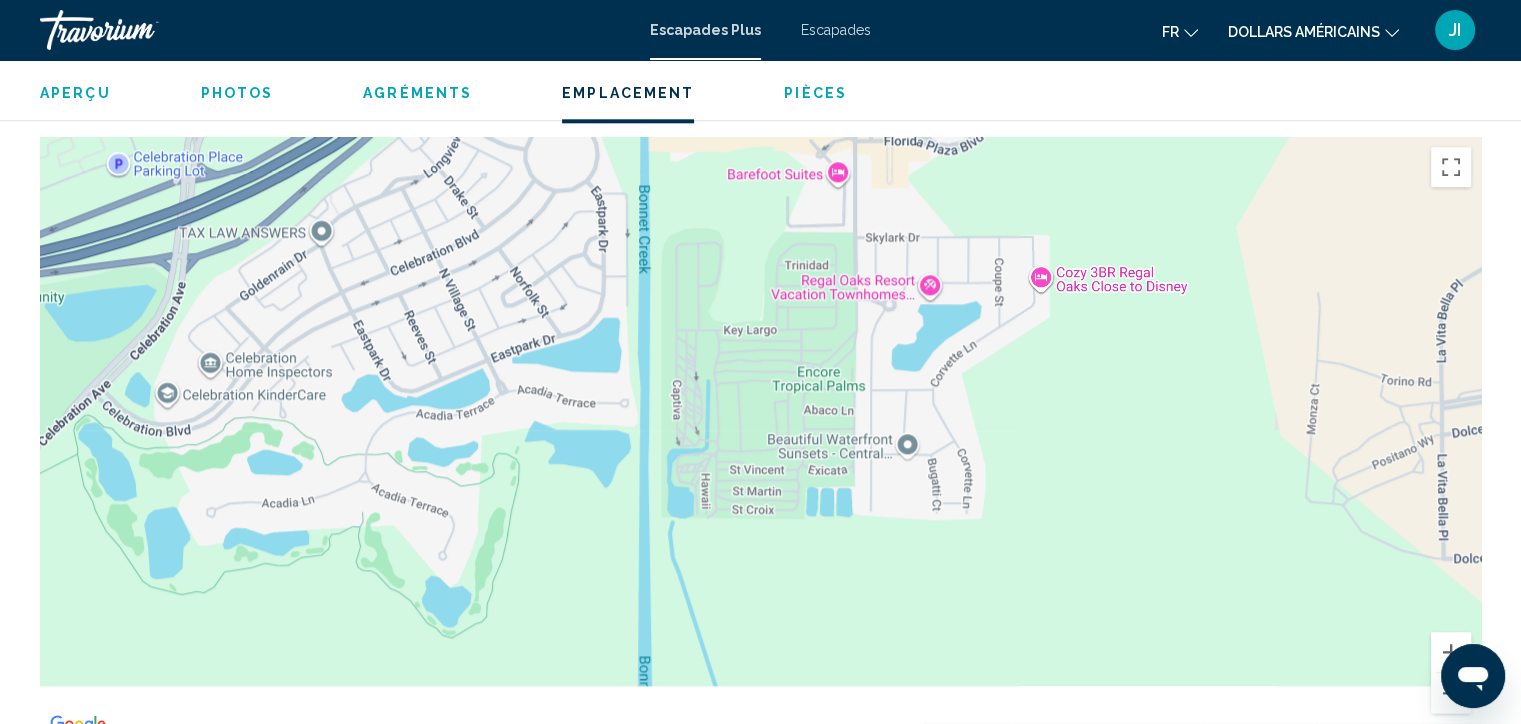 drag, startPoint x: 606, startPoint y: 601, endPoint x: 696, endPoint y: 215, distance: 396.35336 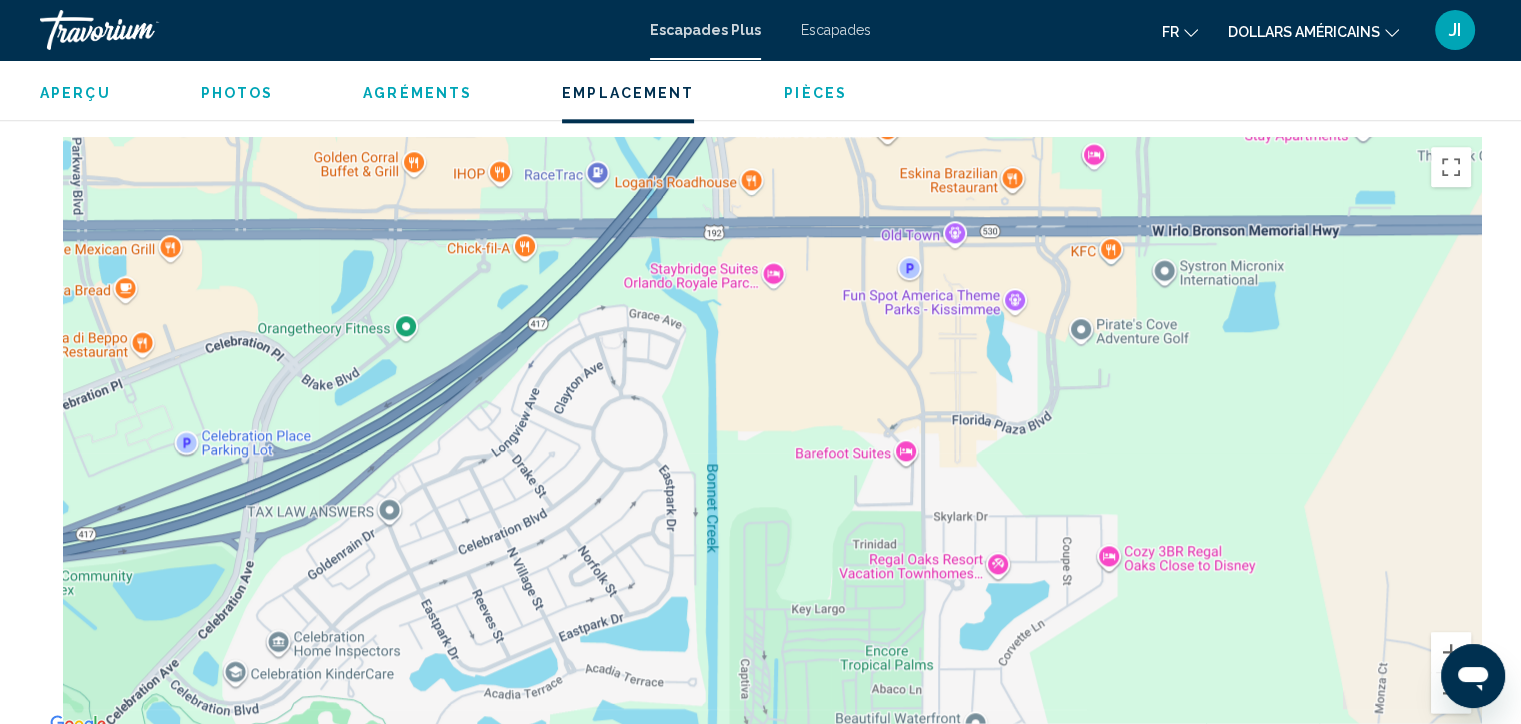 drag, startPoint x: 1121, startPoint y: 222, endPoint x: 1248, endPoint y: 657, distance: 453.16 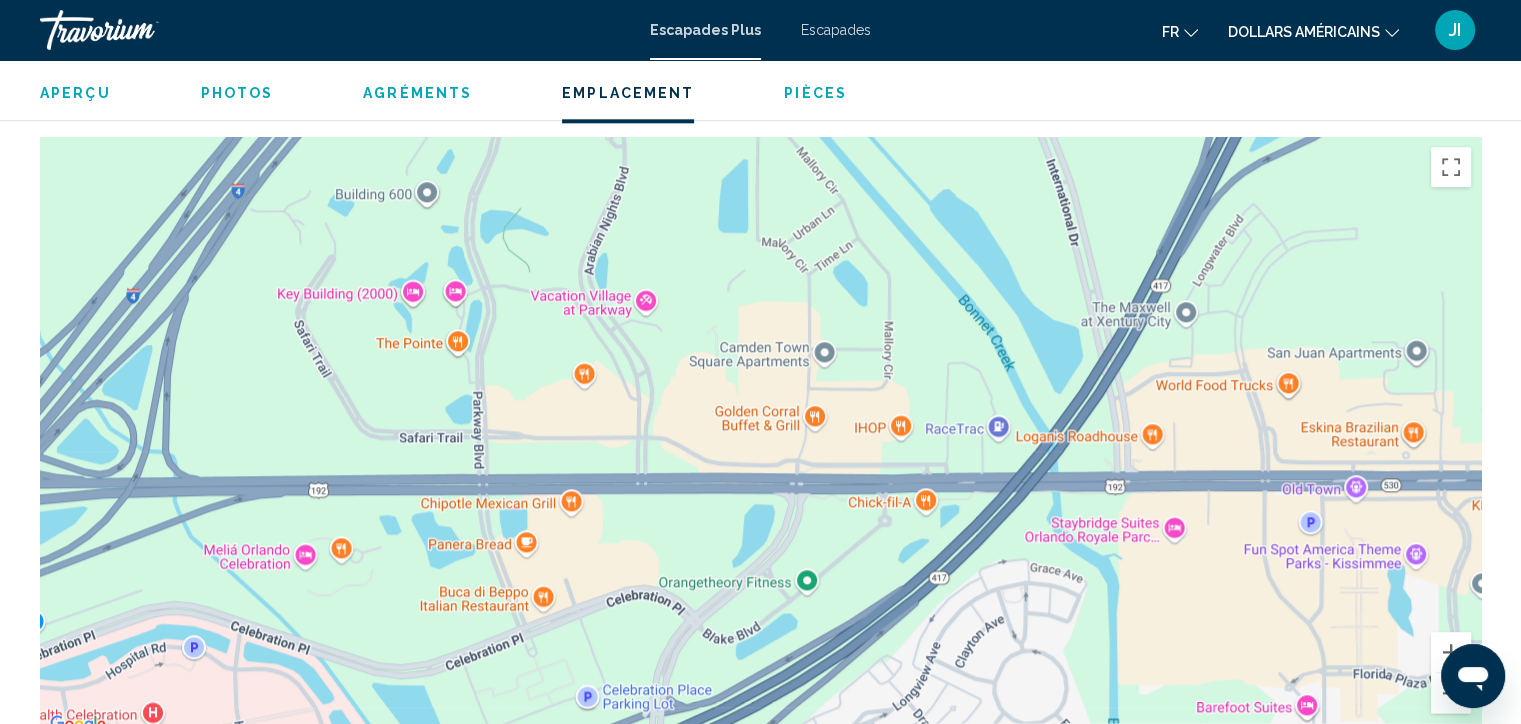 drag, startPoint x: 352, startPoint y: 405, endPoint x: 666, endPoint y: 434, distance: 315.33633 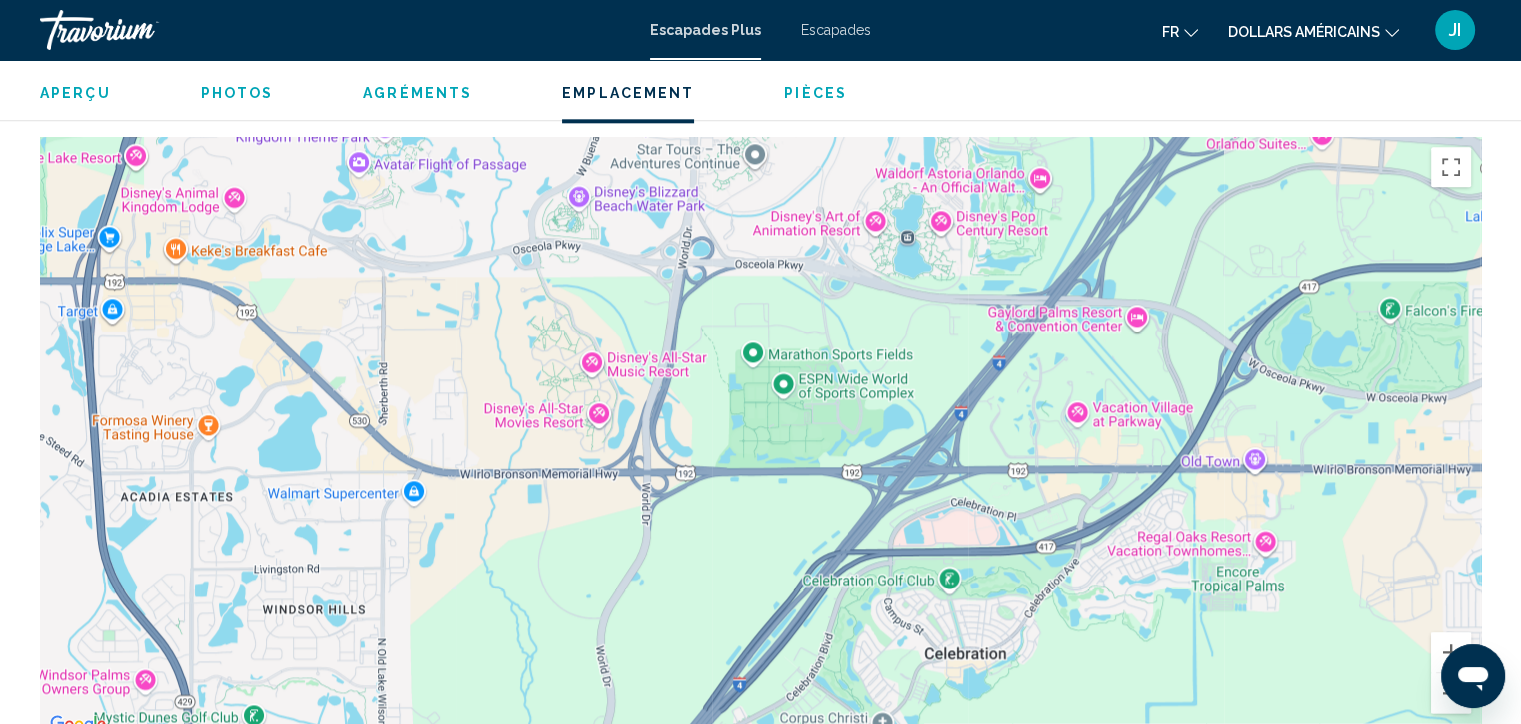 drag, startPoint x: 373, startPoint y: 440, endPoint x: 744, endPoint y: 453, distance: 371.2277 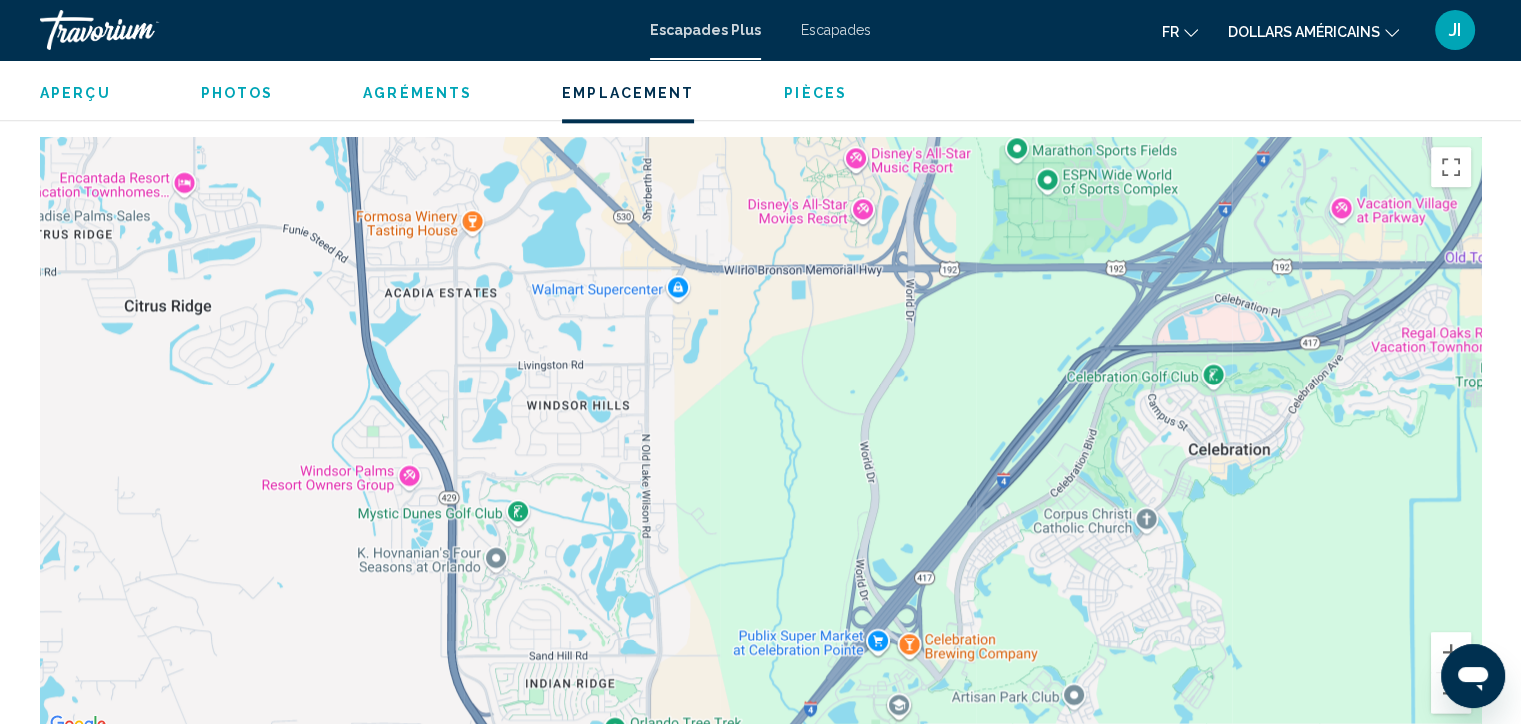 drag, startPoint x: 535, startPoint y: 612, endPoint x: 800, endPoint y: 406, distance: 335.65012 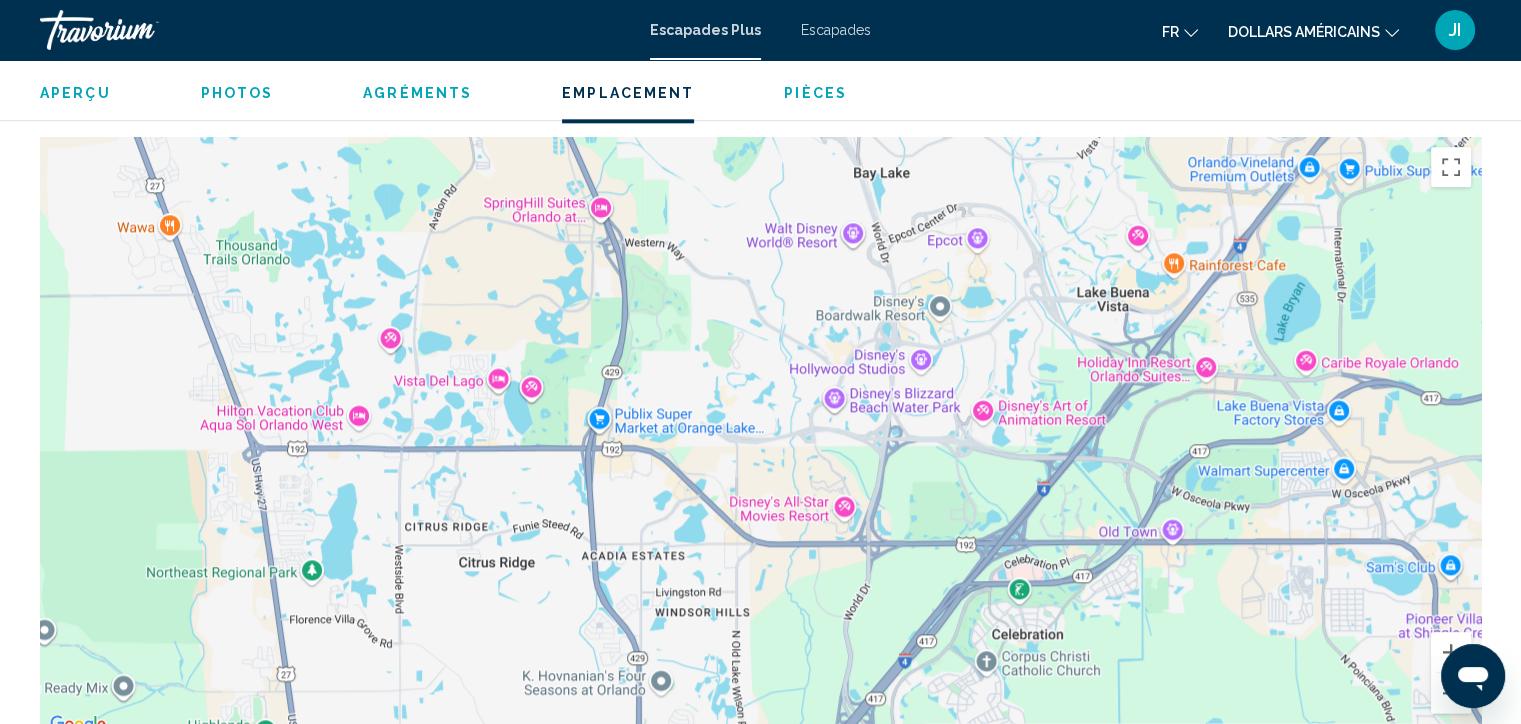 drag, startPoint x: 691, startPoint y: 241, endPoint x: 704, endPoint y: 451, distance: 210.402 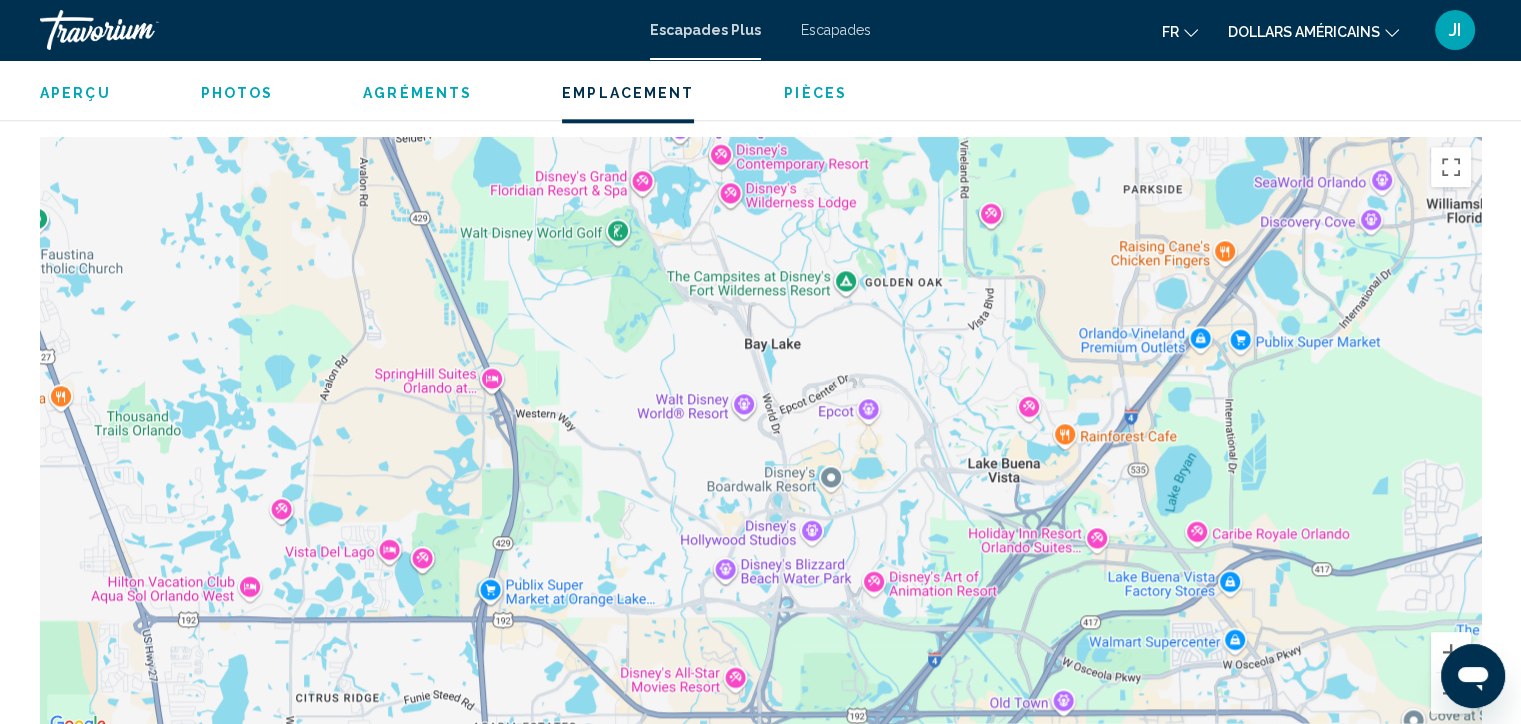 drag, startPoint x: 1272, startPoint y: 433, endPoint x: 1163, endPoint y: 604, distance: 202.7856 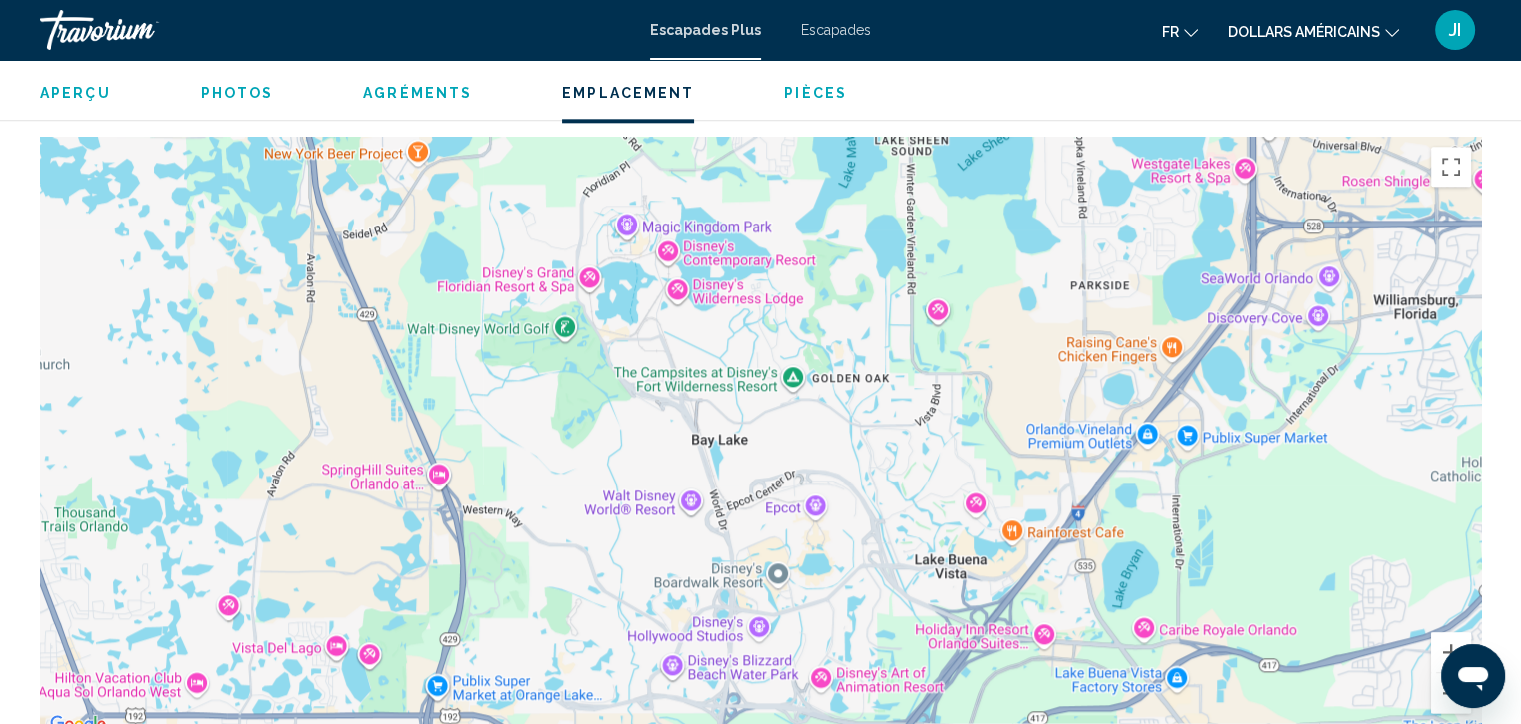 drag, startPoint x: 1208, startPoint y: 396, endPoint x: 1154, endPoint y: 498, distance: 115.41231 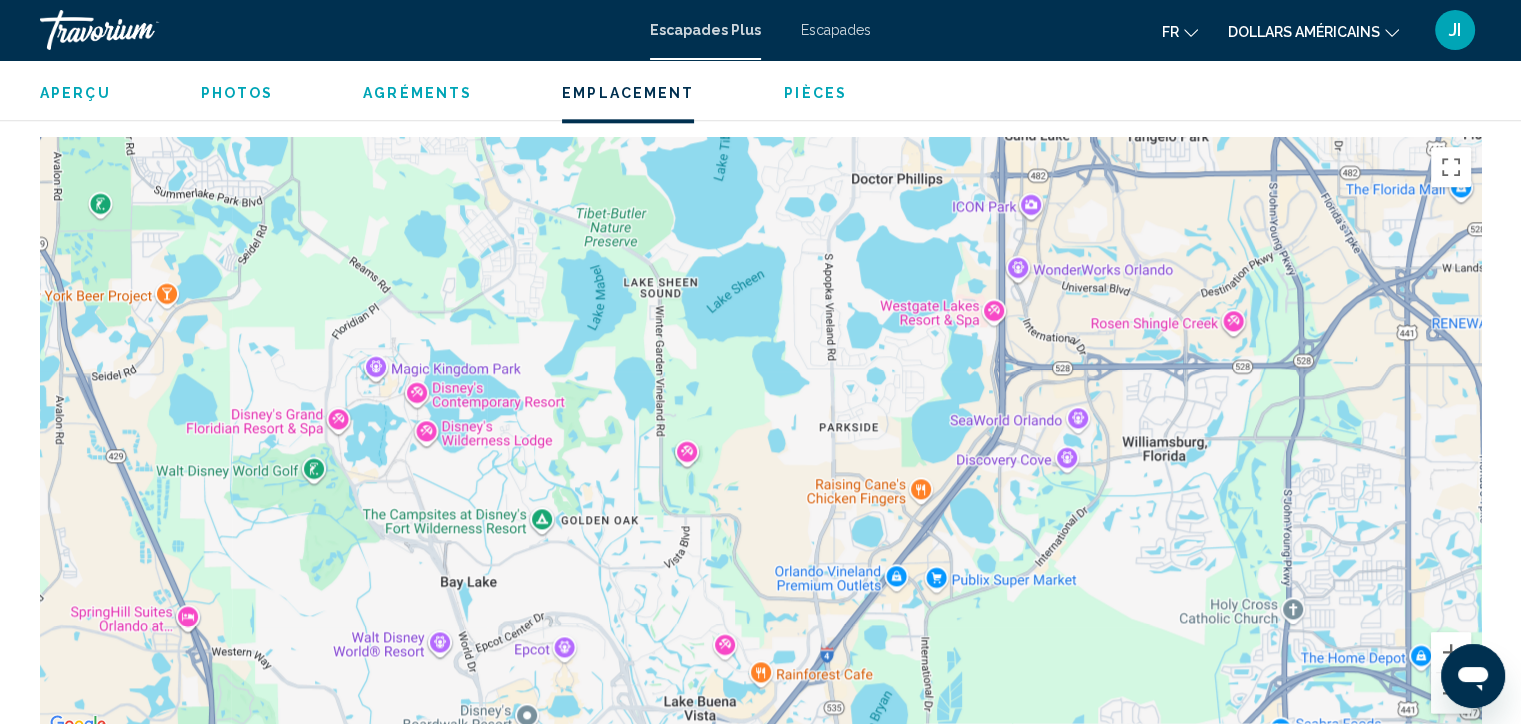 drag, startPoint x: 1080, startPoint y: 259, endPoint x: 824, endPoint y: 404, distance: 294.2125 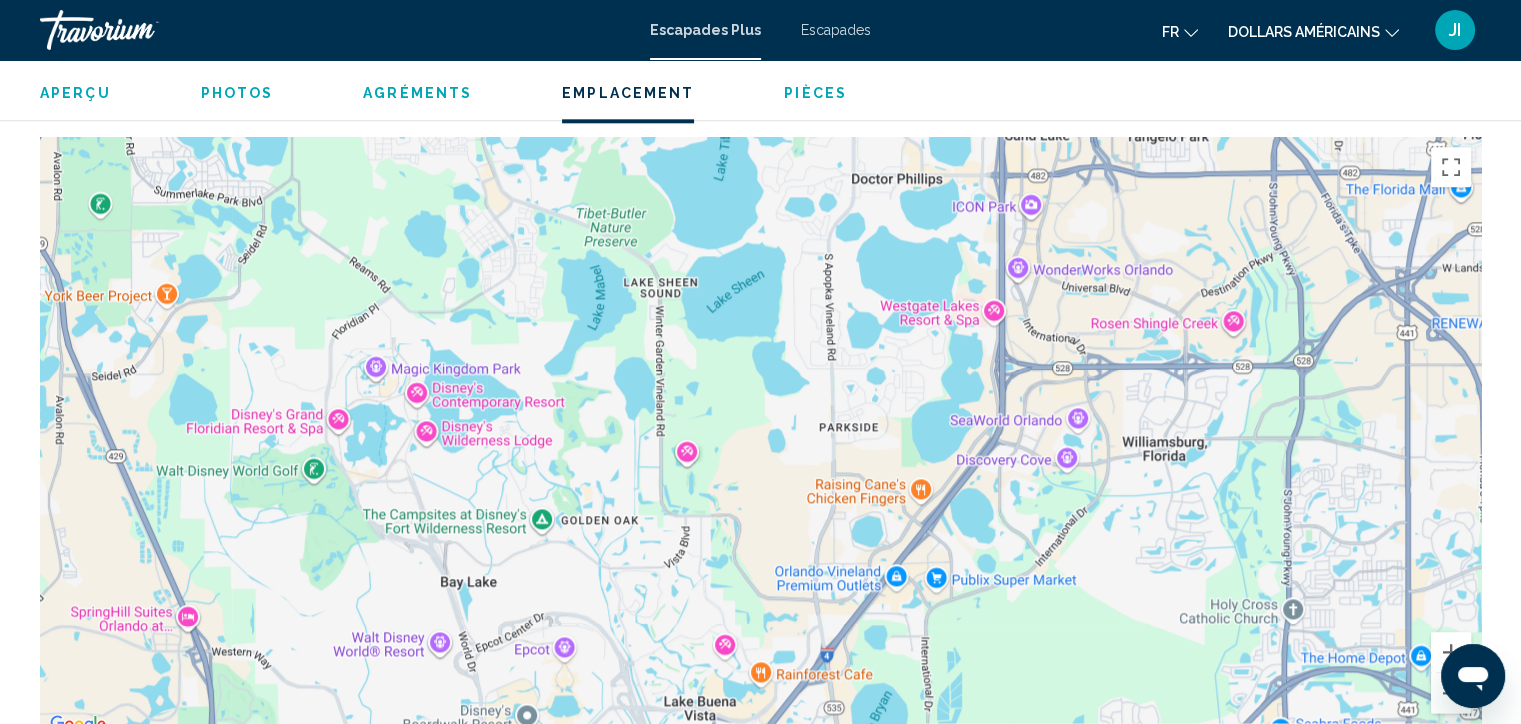 click at bounding box center [760, 437] 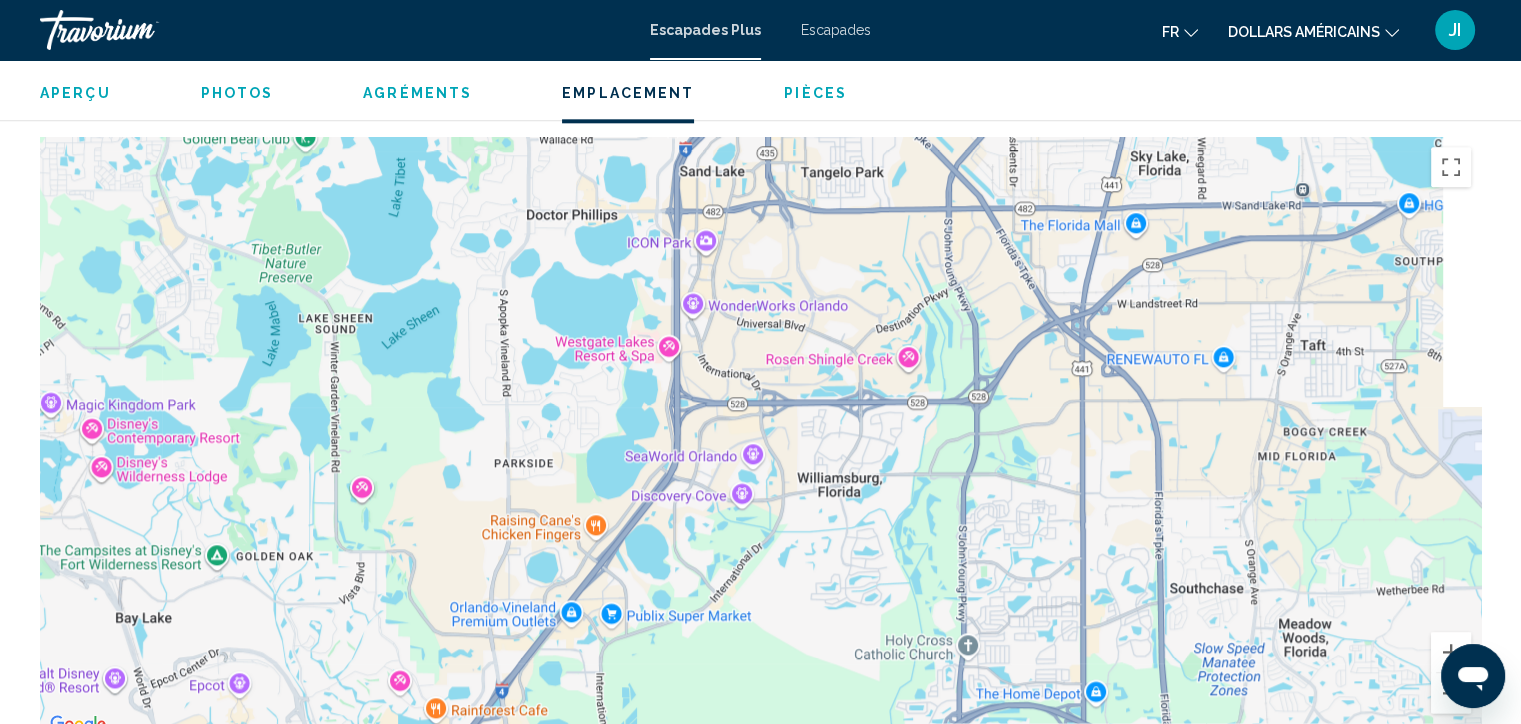 drag, startPoint x: 1282, startPoint y: 414, endPoint x: 952, endPoint y: 451, distance: 332.06775 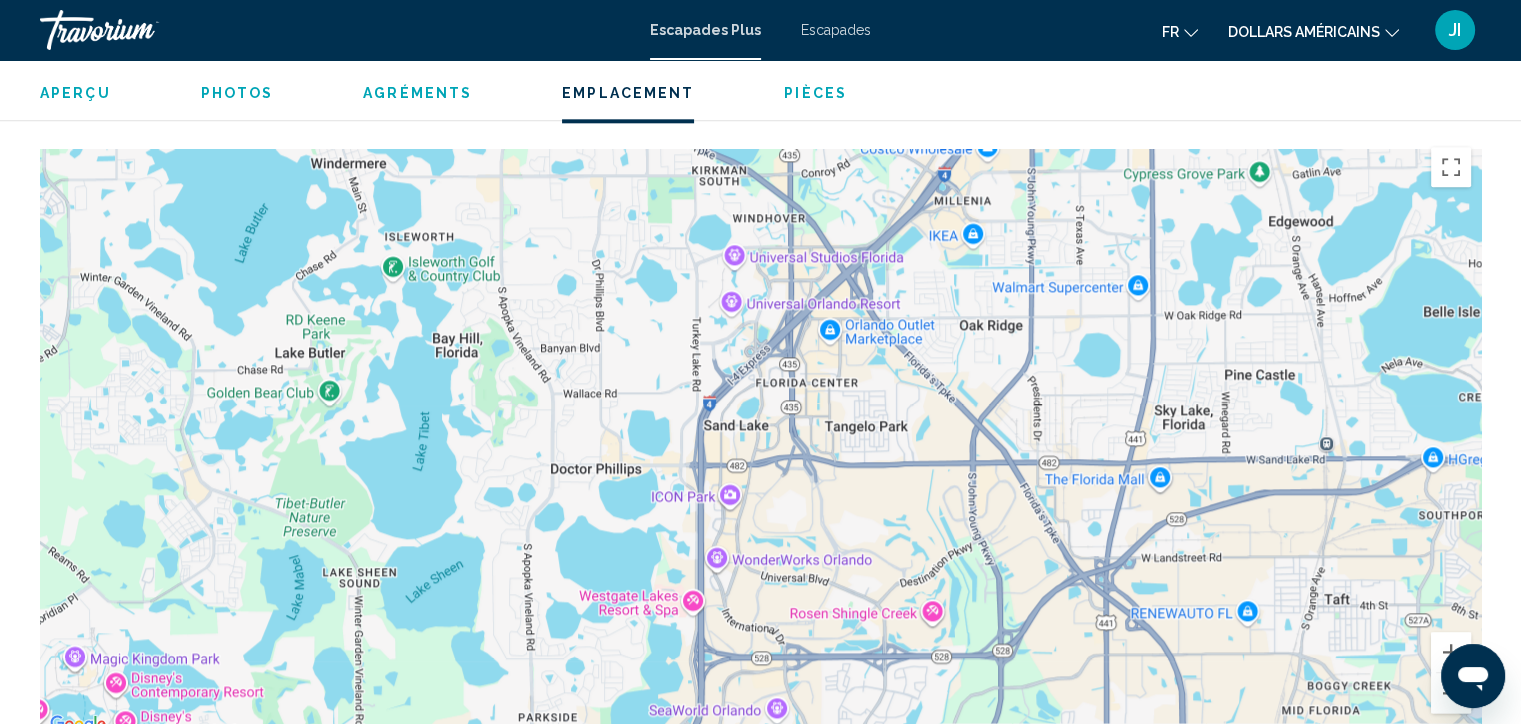 drag, startPoint x: 1354, startPoint y: 359, endPoint x: 1380, endPoint y: 624, distance: 266.27243 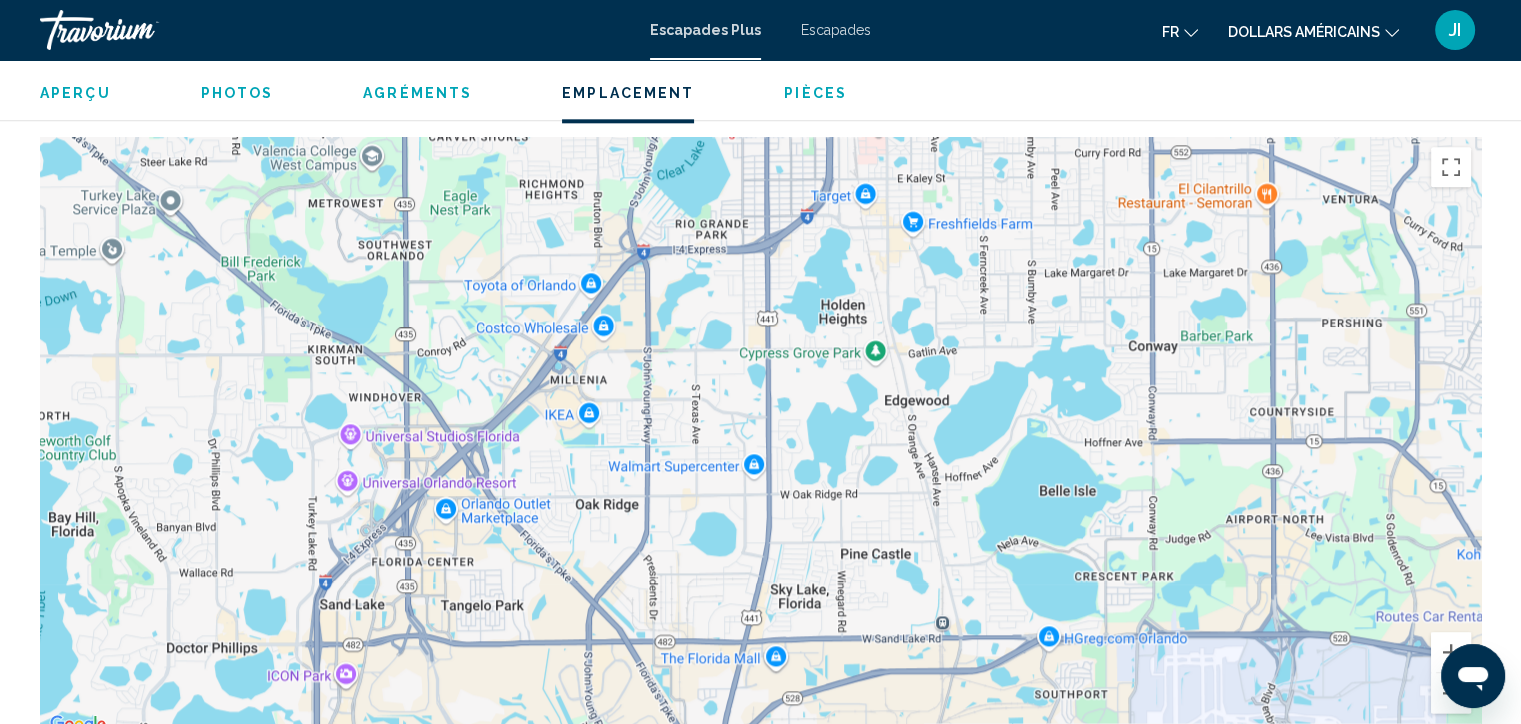 drag, startPoint x: 1114, startPoint y: 463, endPoint x: 681, endPoint y: 635, distance: 465.91095 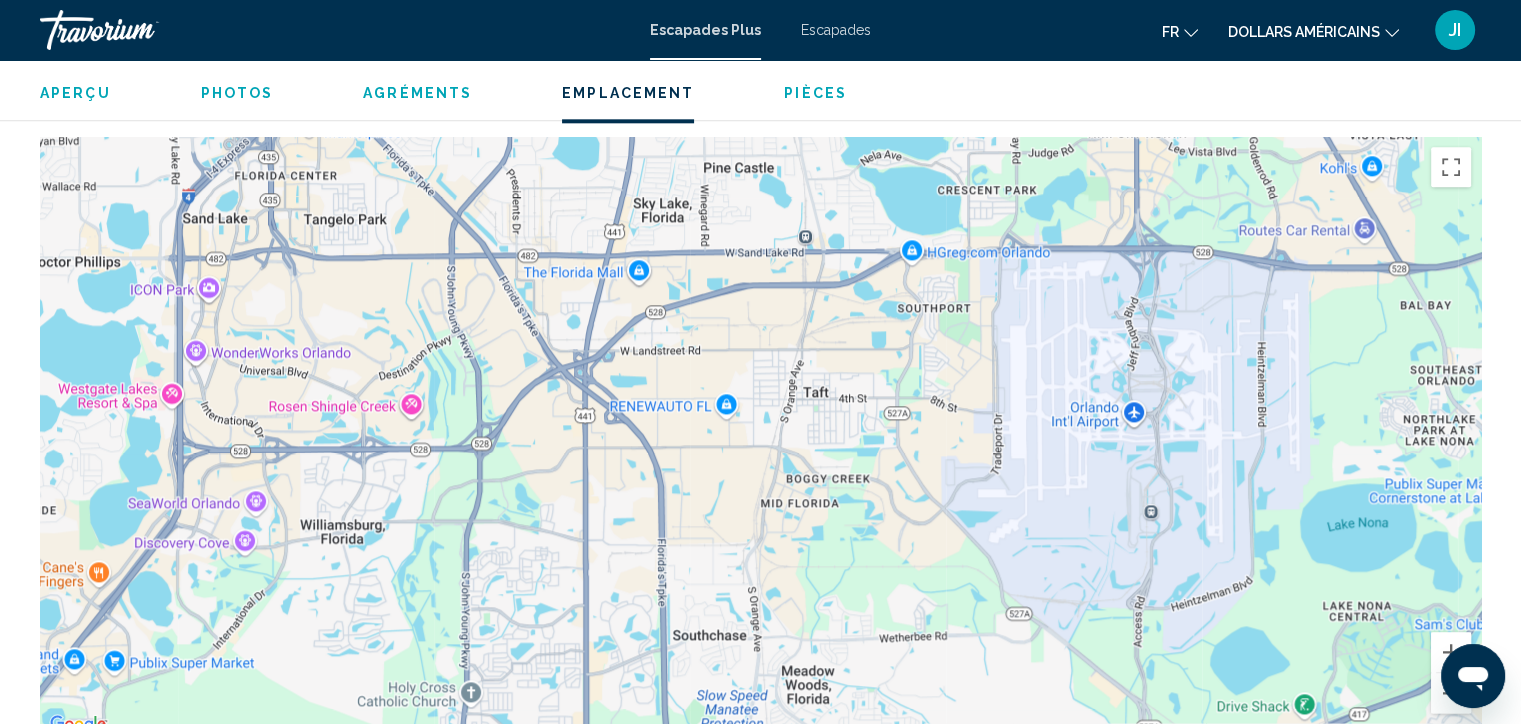 drag, startPoint x: 807, startPoint y: 576, endPoint x: 784, endPoint y: 200, distance: 376.7028 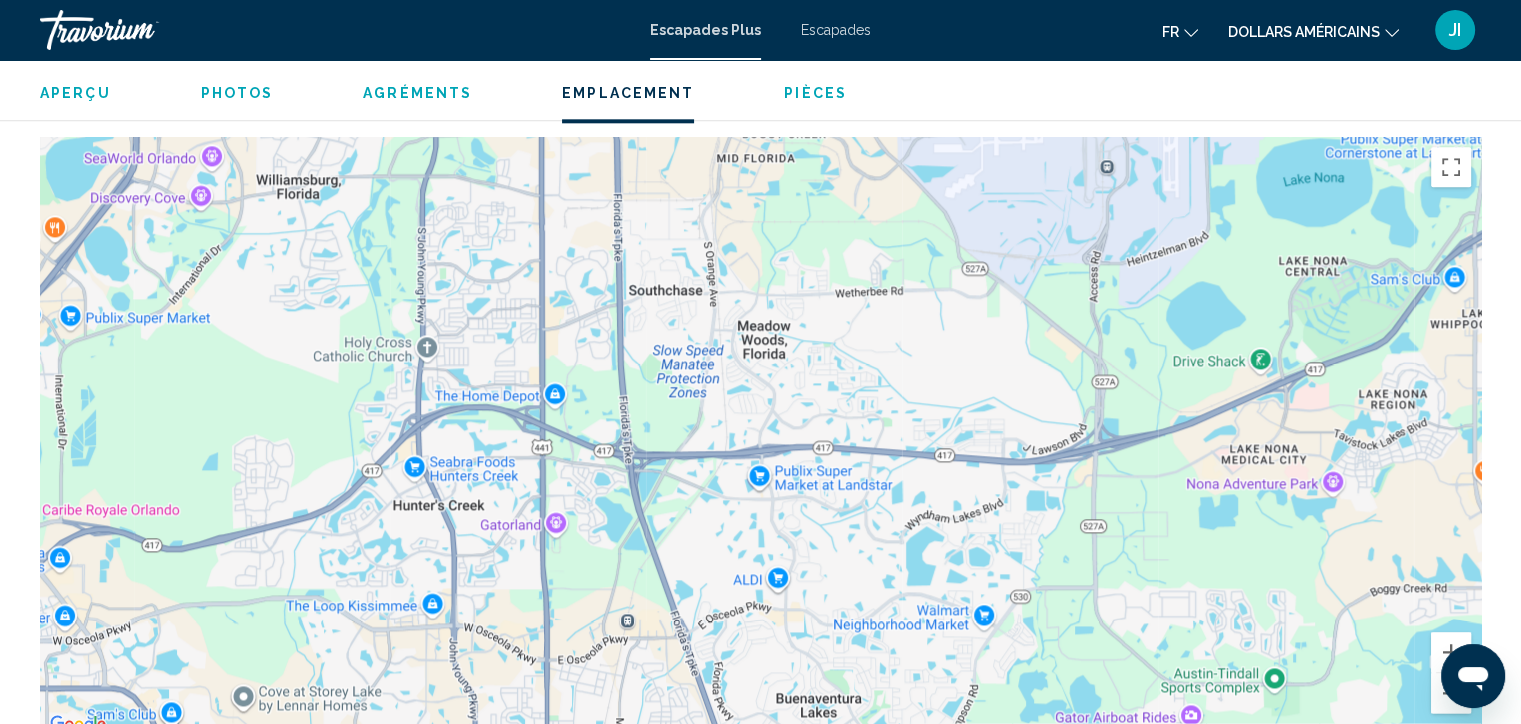 drag, startPoint x: 859, startPoint y: 512, endPoint x: 815, endPoint y: 165, distance: 349.7785 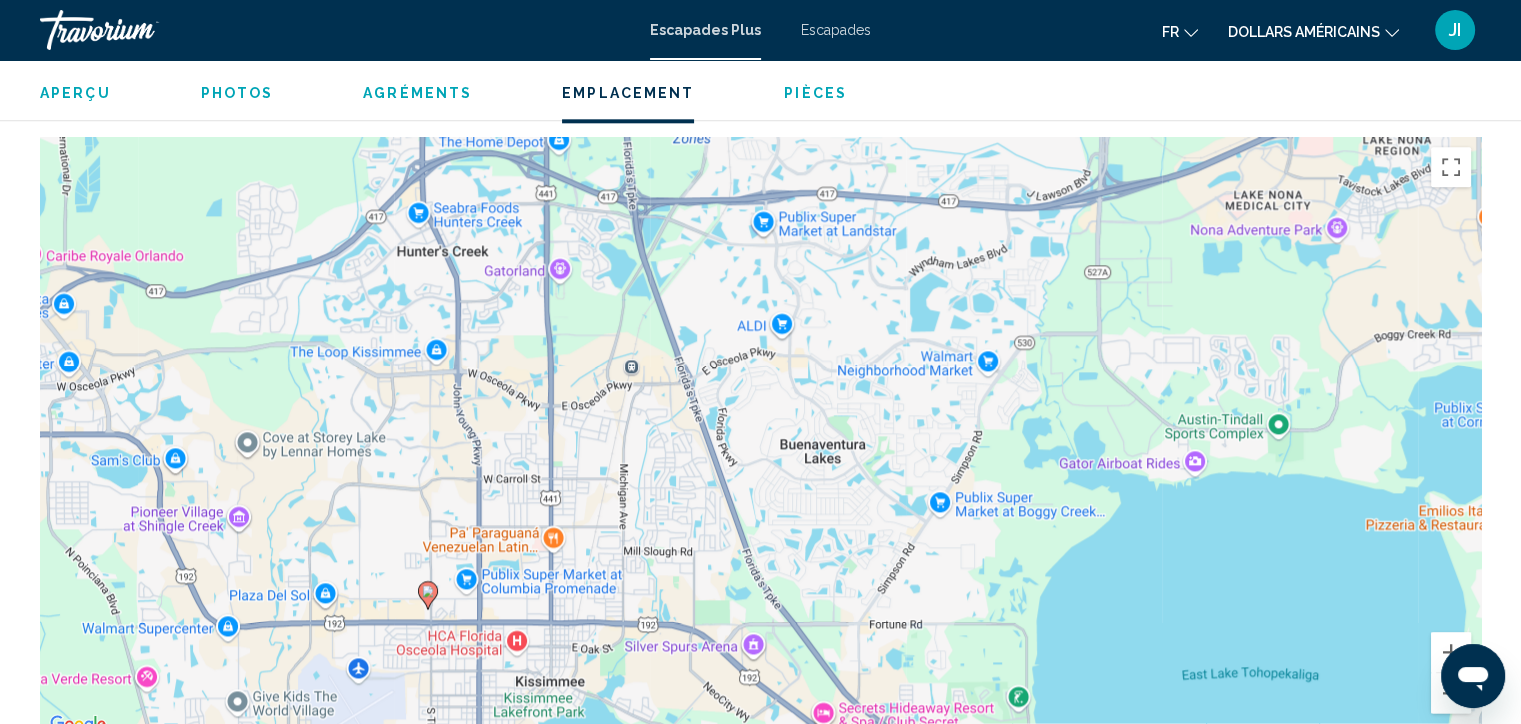 drag, startPoint x: 867, startPoint y: 434, endPoint x: 870, endPoint y: 172, distance: 262.01718 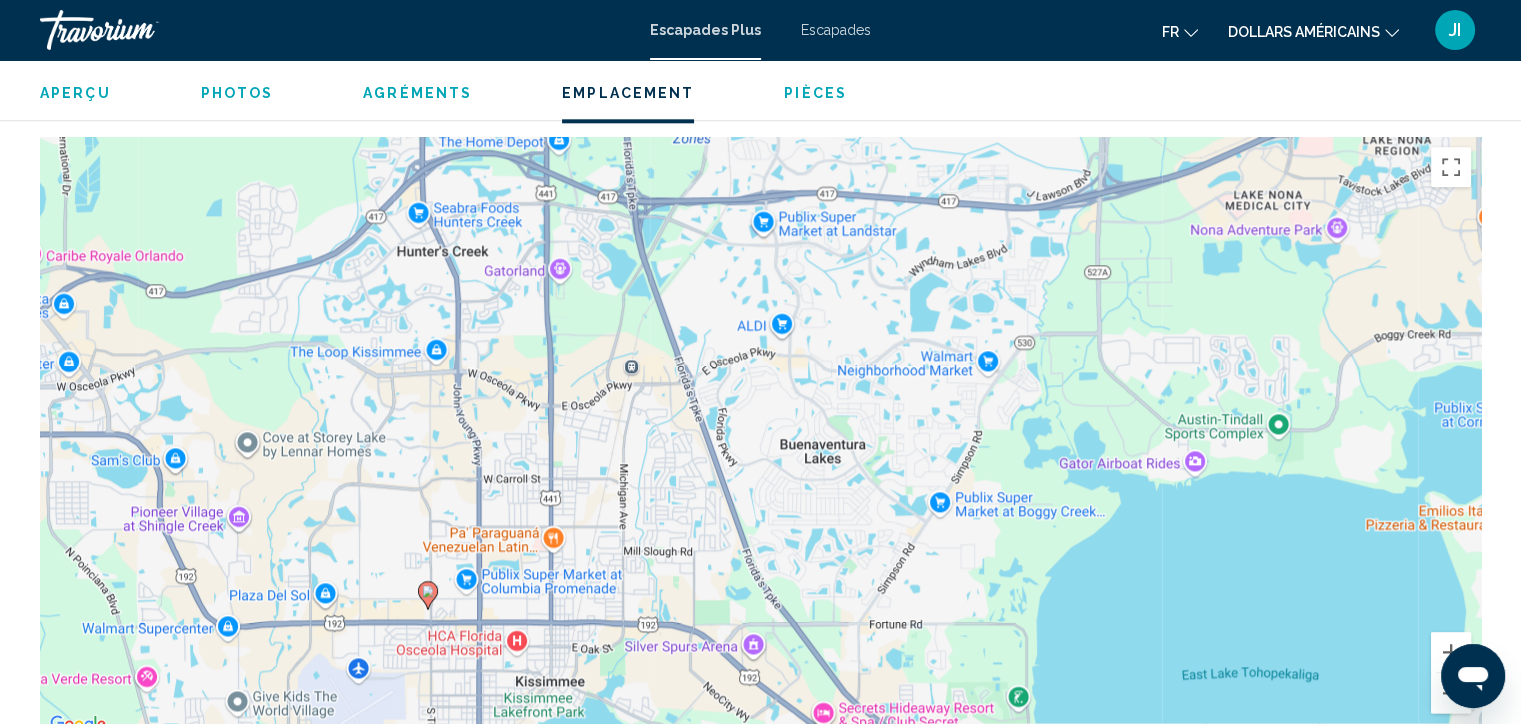 click on "Pour activer le glissement avec le clavier, appuyez sur Alt+Entrée. Une fois ce mode activé, utilisez les touches fléchées pour déplacer le repère. Pour valider le déplacement, appuyez sur Entrée. Pour annuler, appuyez sur Échap." at bounding box center (760, 437) 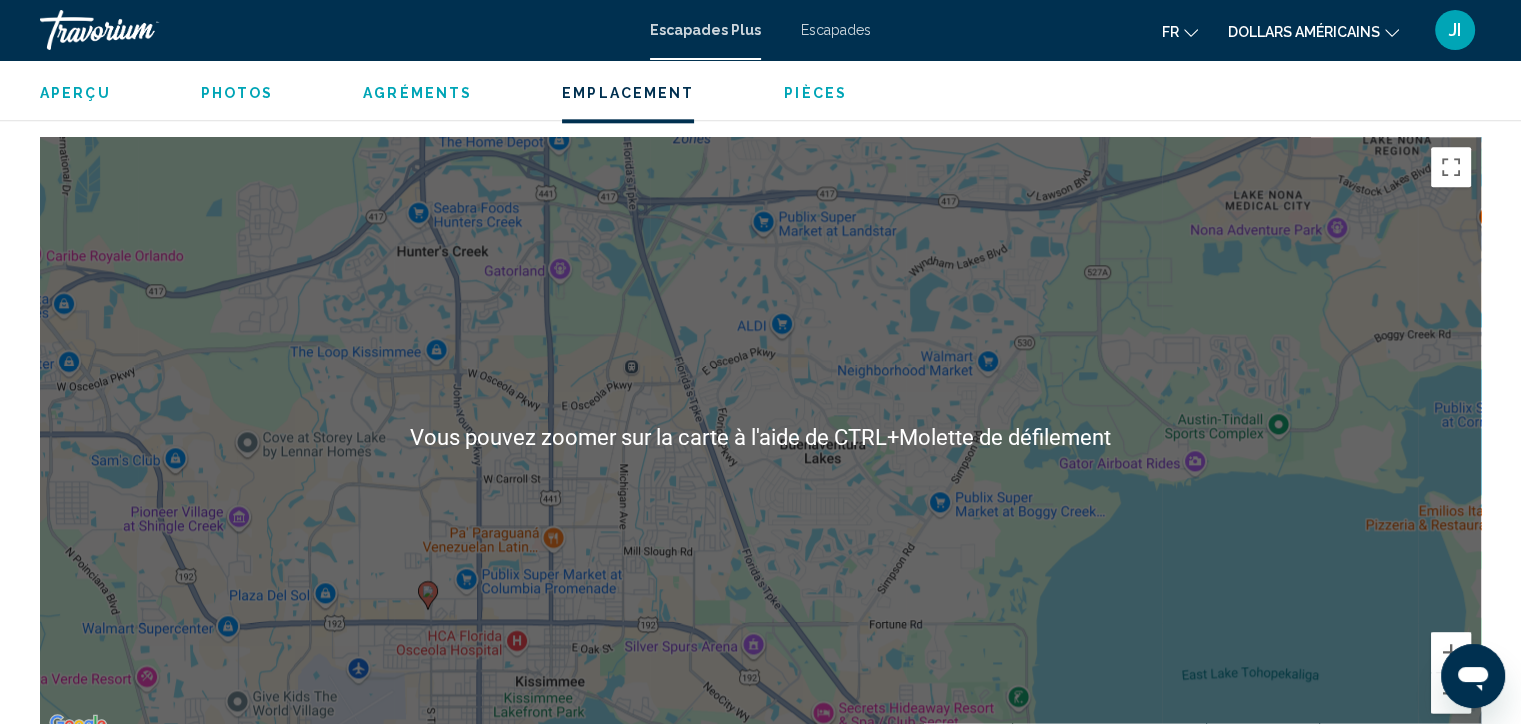 scroll, scrollTop: 2356, scrollLeft: 0, axis: vertical 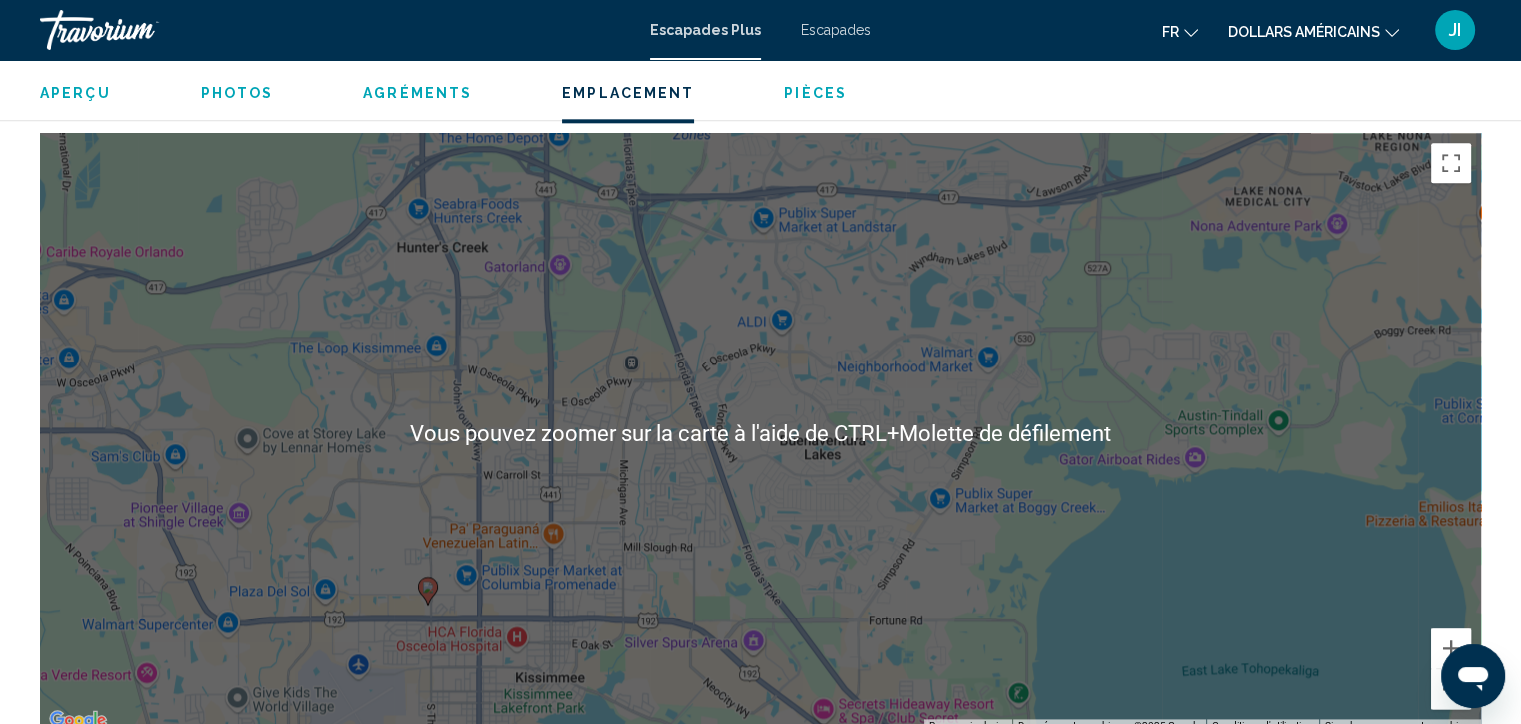 click on "Pour activer le glissement avec le clavier, appuyez sur Alt+Entrée. Une fois ce mode activé, utilisez les touches fléchées pour déplacer le repère. Pour valider le déplacement, appuyez sur Entrée. Pour annuler, appuyez sur Échap." at bounding box center (760, 433) 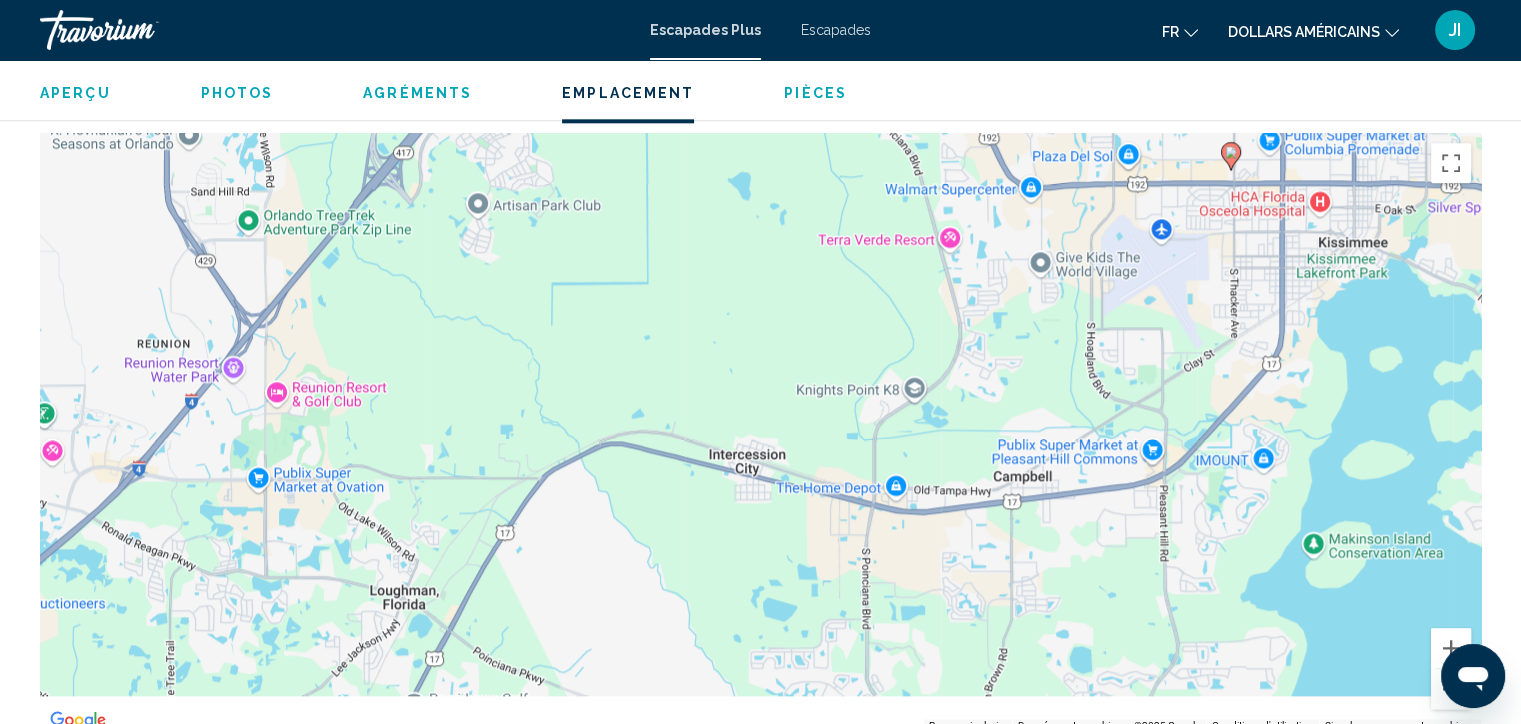 drag, startPoint x: 660, startPoint y: 573, endPoint x: 1496, endPoint y: 87, distance: 967.0015 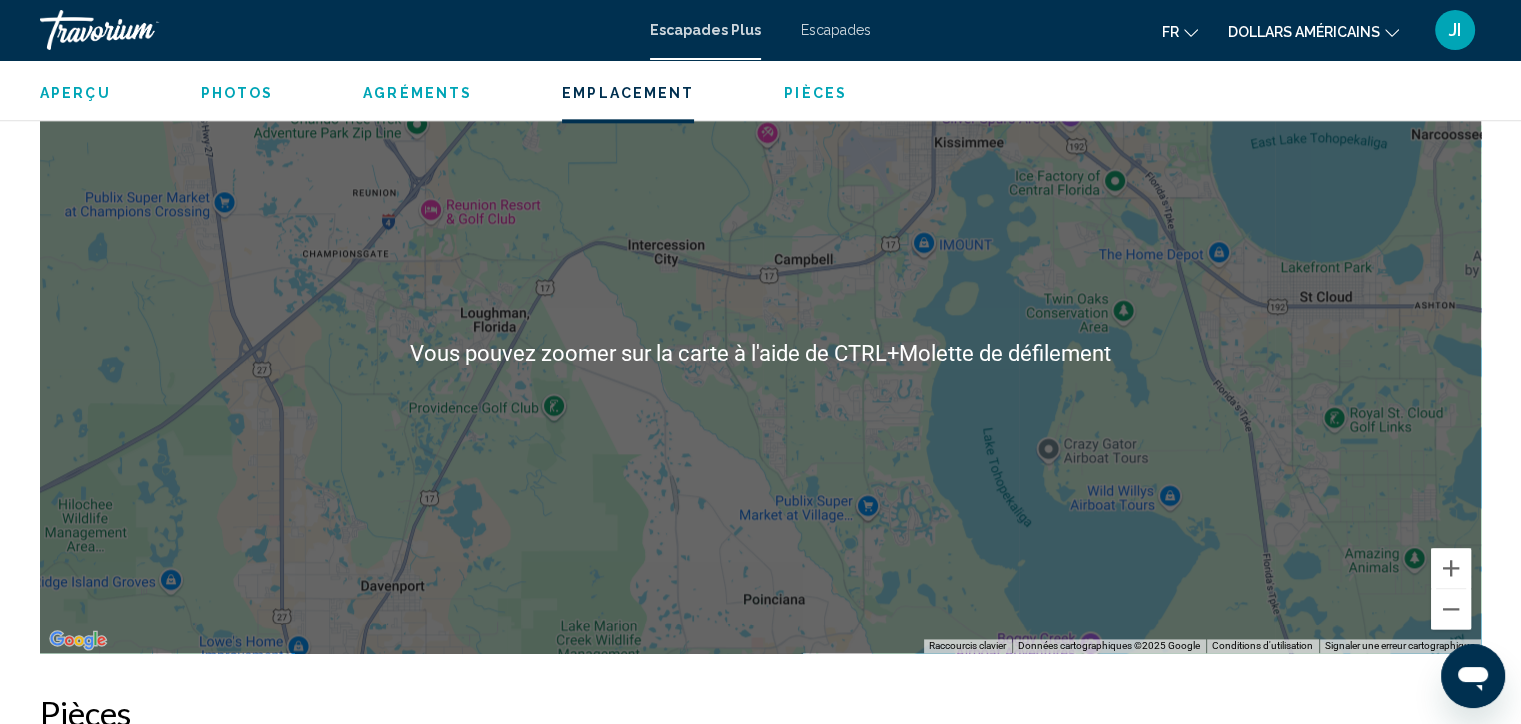 scroll, scrollTop: 2437, scrollLeft: 0, axis: vertical 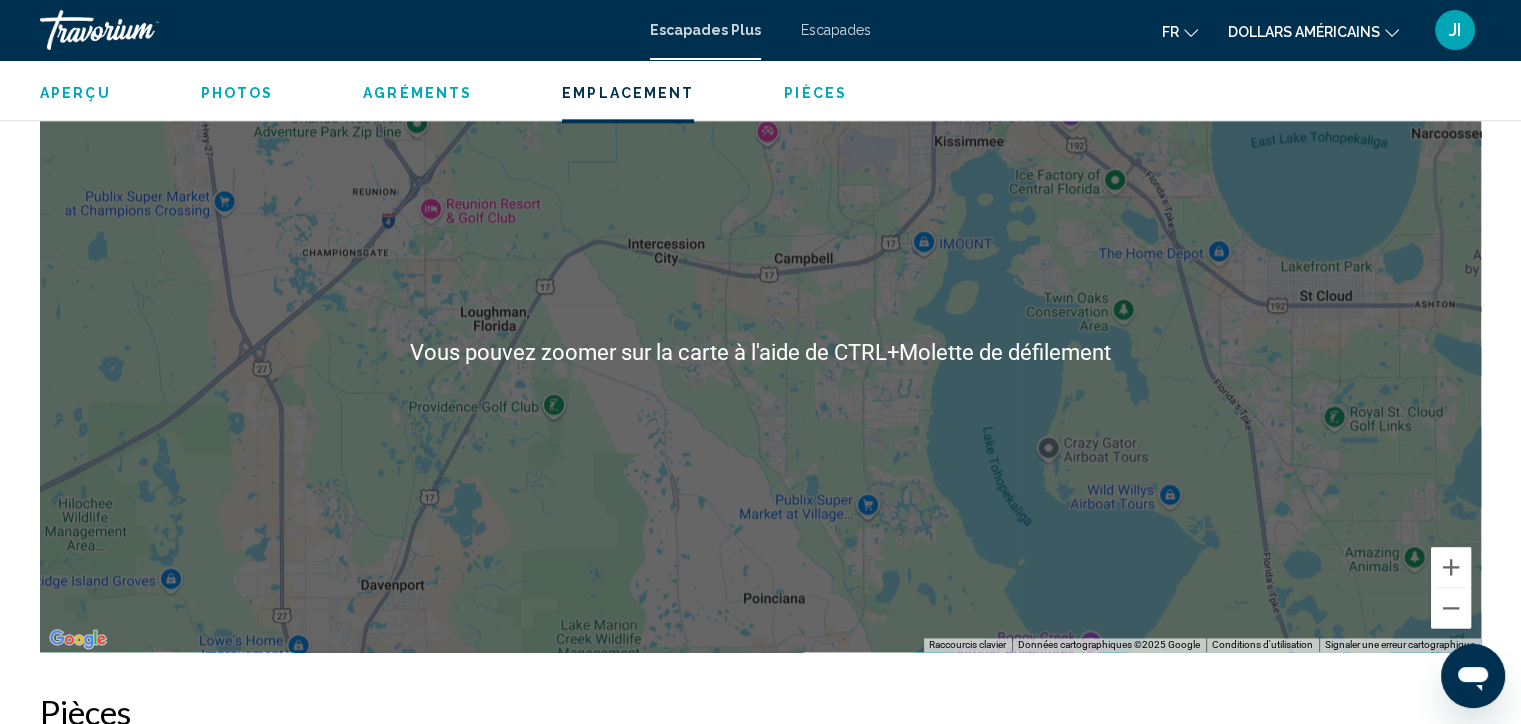 click on "Pour activer le glissement avec le clavier, appuyez sur Alt+Entrée. Une fois ce mode activé, utilisez les touches fléchées pour déplacer le repère. Pour valider le déplacement, appuyez sur Entrée. Pour annuler, appuyez sur Échap." at bounding box center [760, 352] 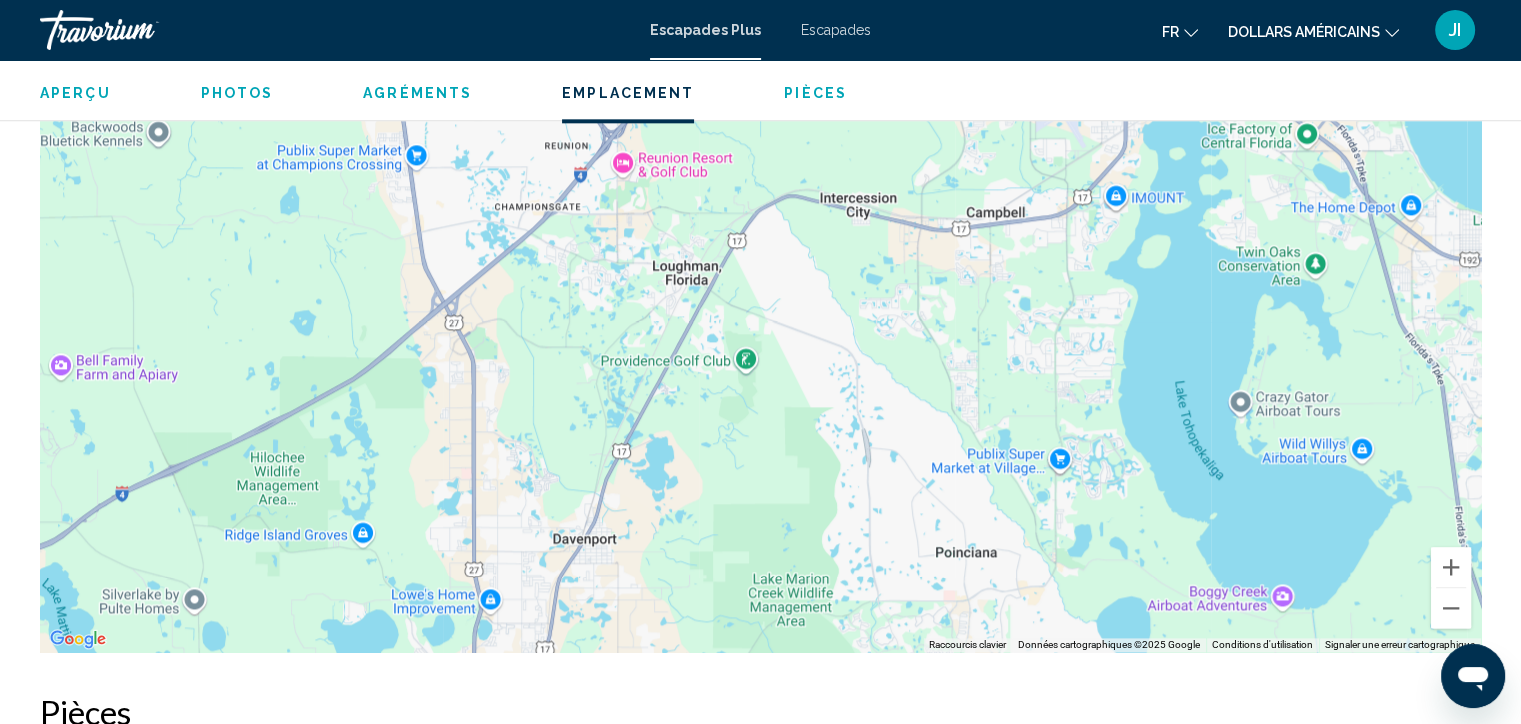 drag, startPoint x: 493, startPoint y: 593, endPoint x: 687, endPoint y: 544, distance: 200.09248 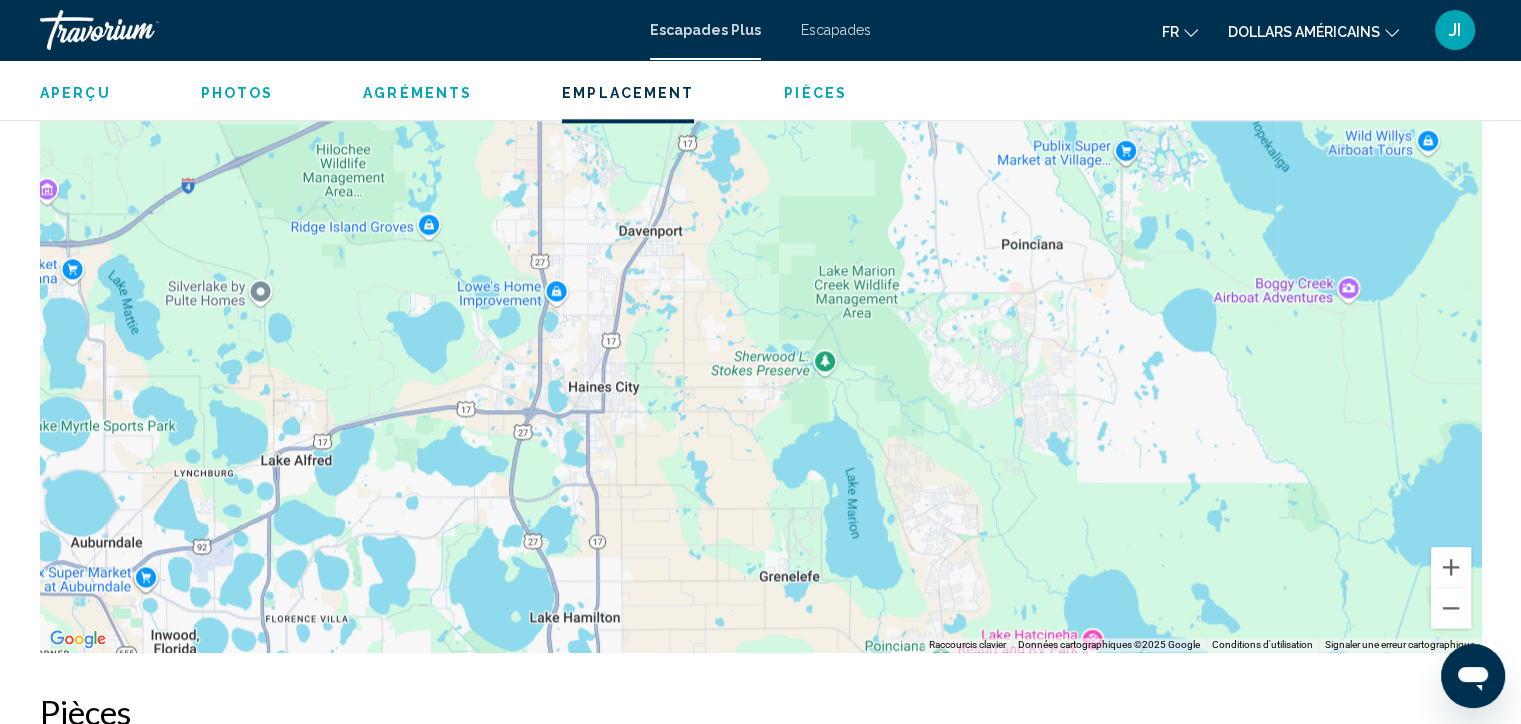 drag, startPoint x: 729, startPoint y: 315, endPoint x: 796, endPoint y: 13, distance: 309.34286 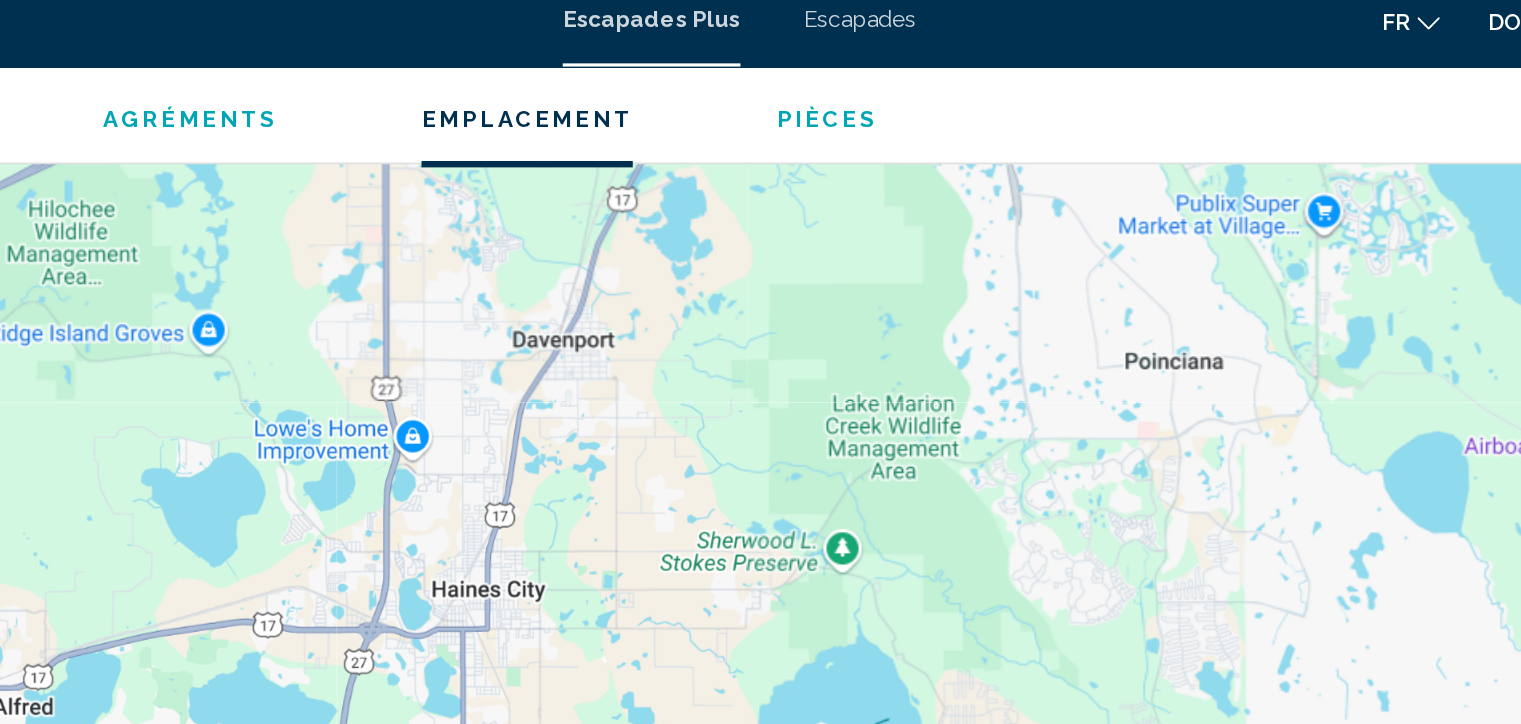 scroll, scrollTop: 2437, scrollLeft: 0, axis: vertical 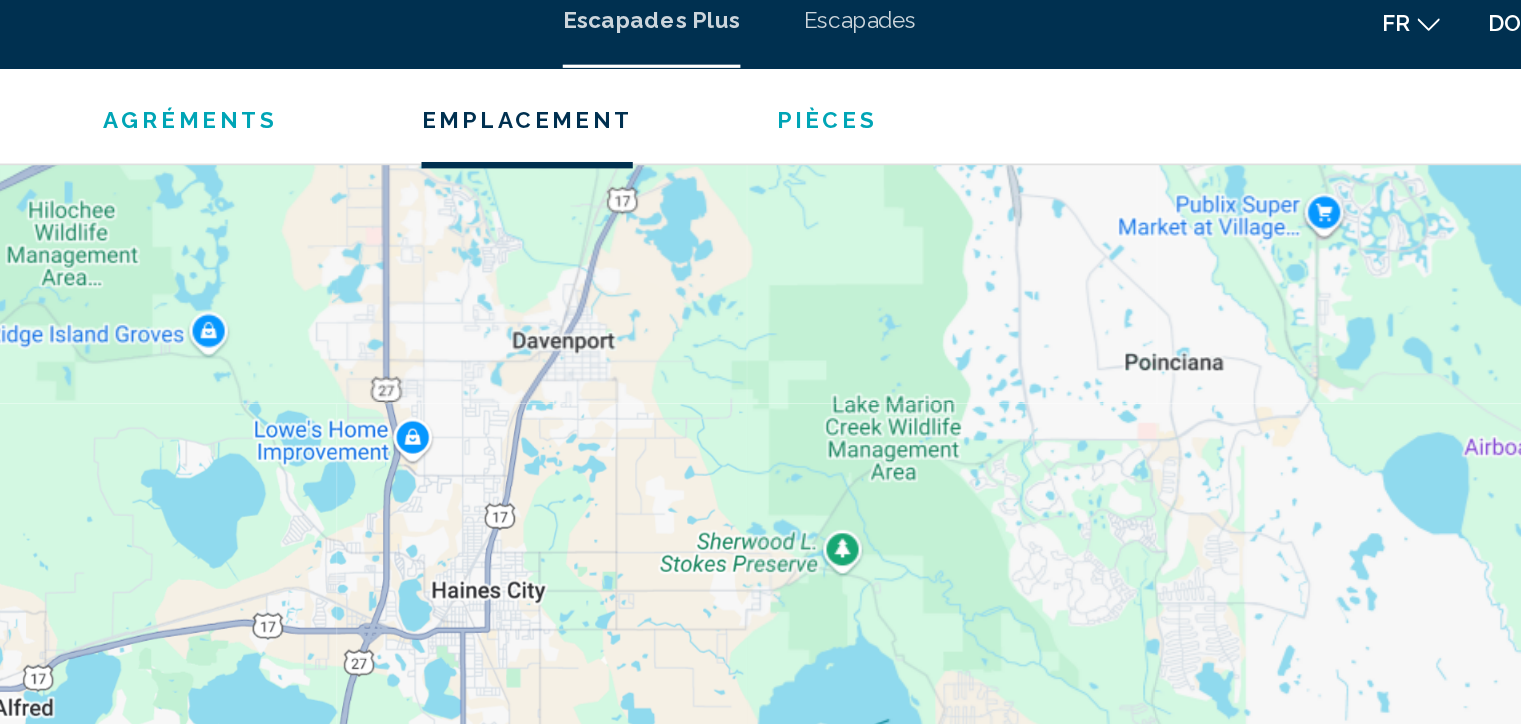 click at bounding box center [760, 352] 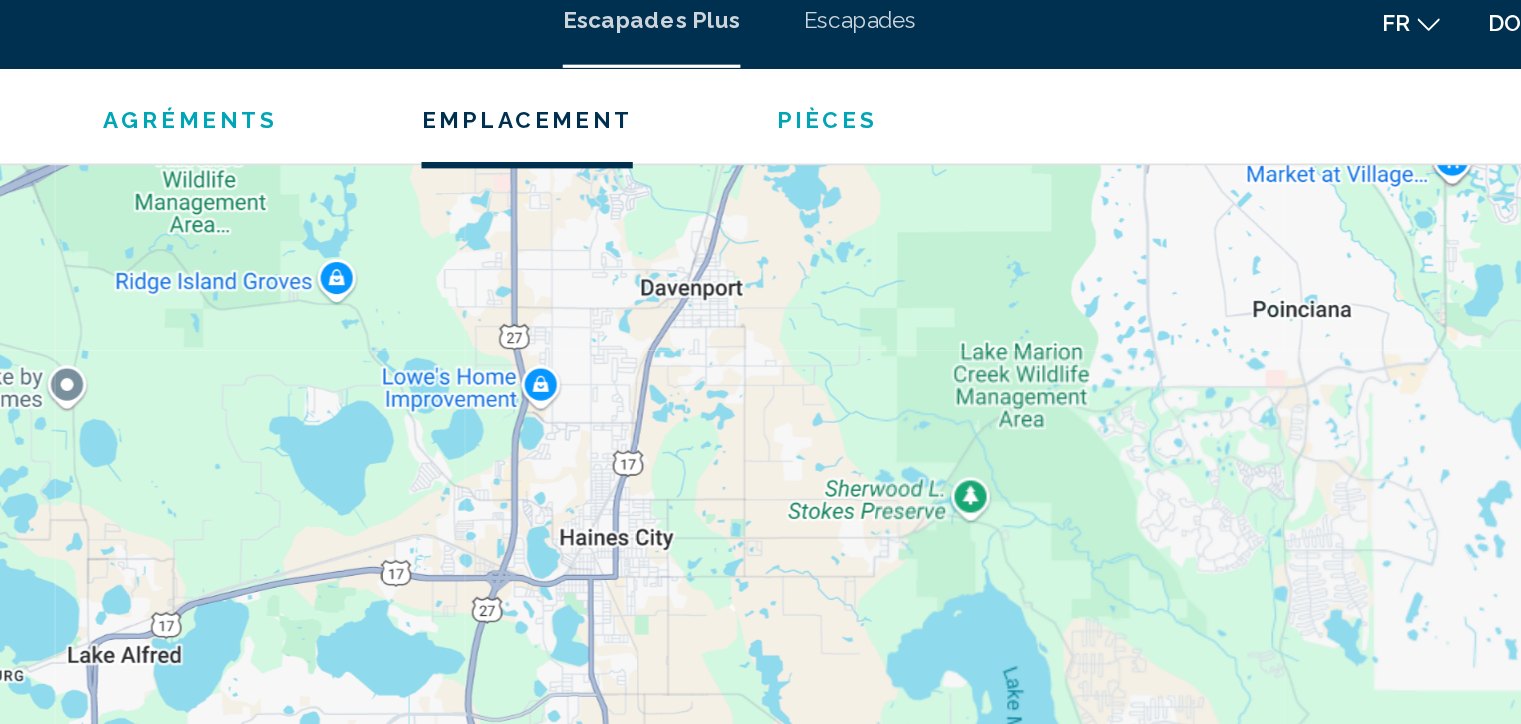drag, startPoint x: 698, startPoint y: 256, endPoint x: 810, endPoint y: 220, distance: 117.64353 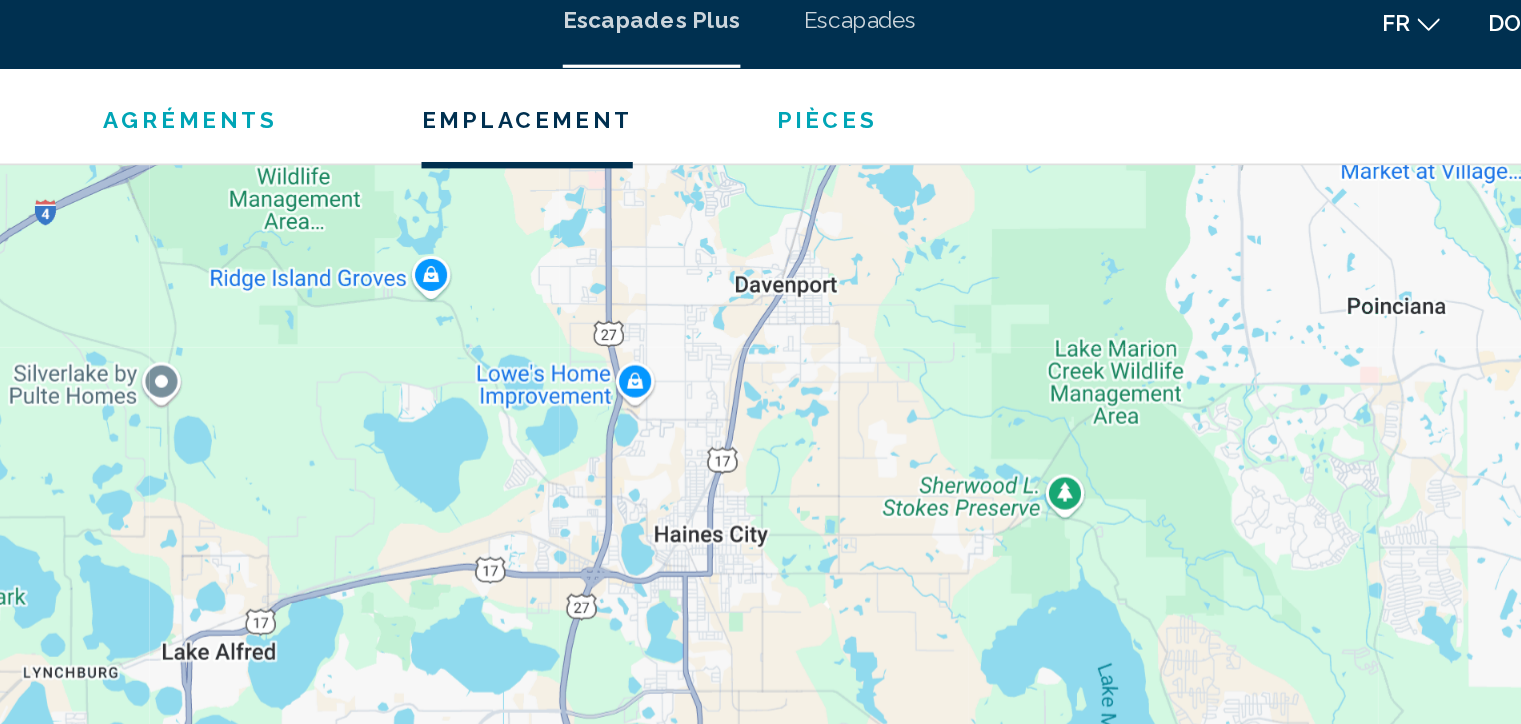 click at bounding box center [760, 352] 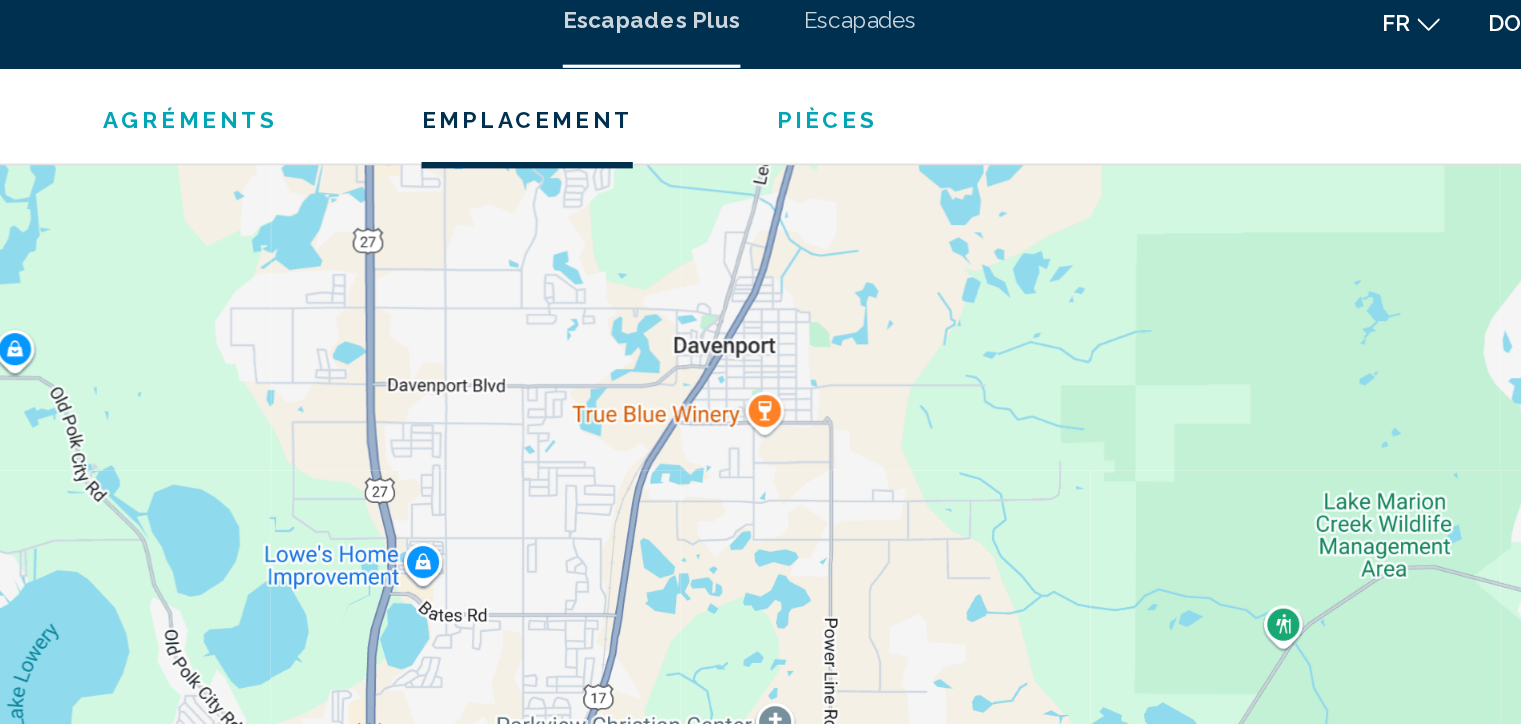 drag, startPoint x: 784, startPoint y: 247, endPoint x: 790, endPoint y: 357, distance: 110.16351 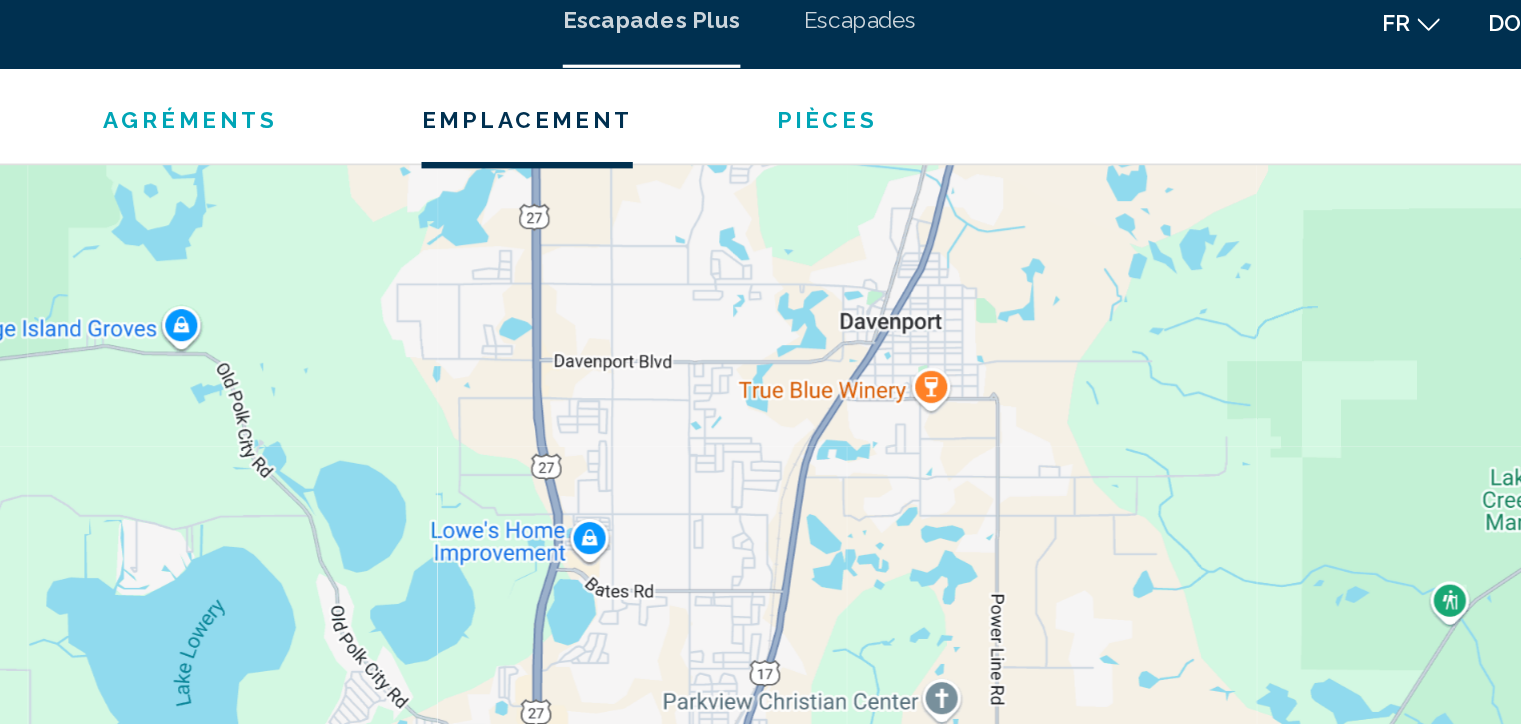 drag, startPoint x: 856, startPoint y: 267, endPoint x: 959, endPoint y: 260, distance: 103.23759 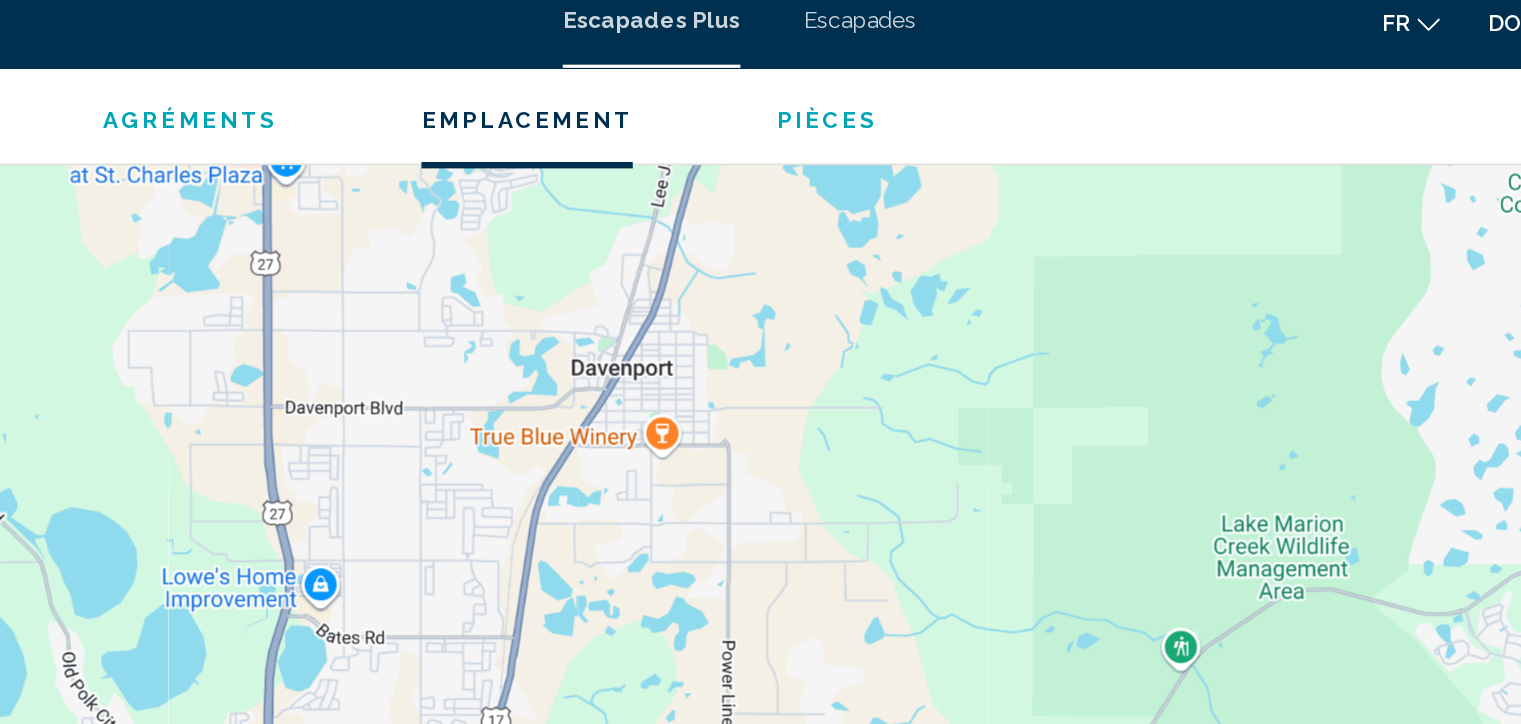 drag, startPoint x: 845, startPoint y: 355, endPoint x: 676, endPoint y: 382, distance: 171.14322 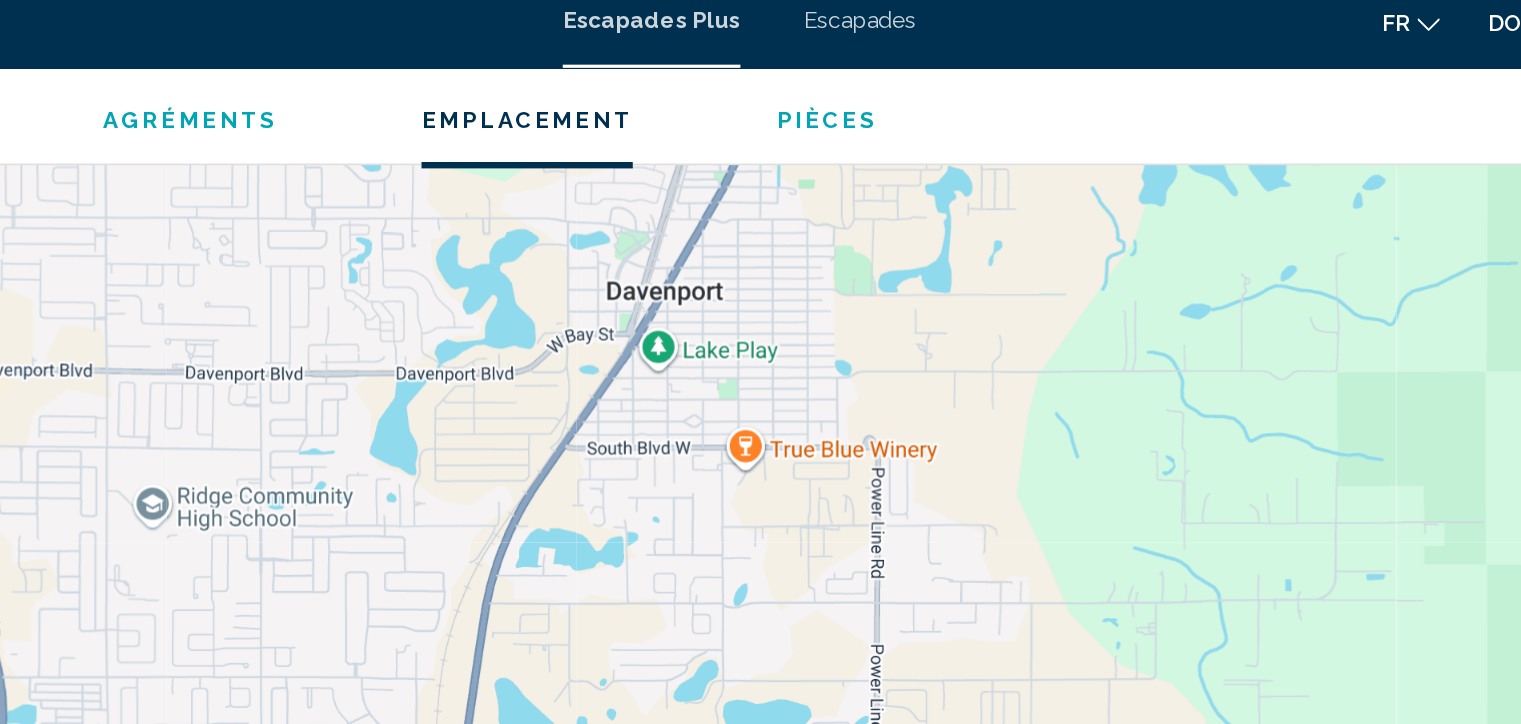drag, startPoint x: 600, startPoint y: 306, endPoint x: 706, endPoint y: 296, distance: 106.47065 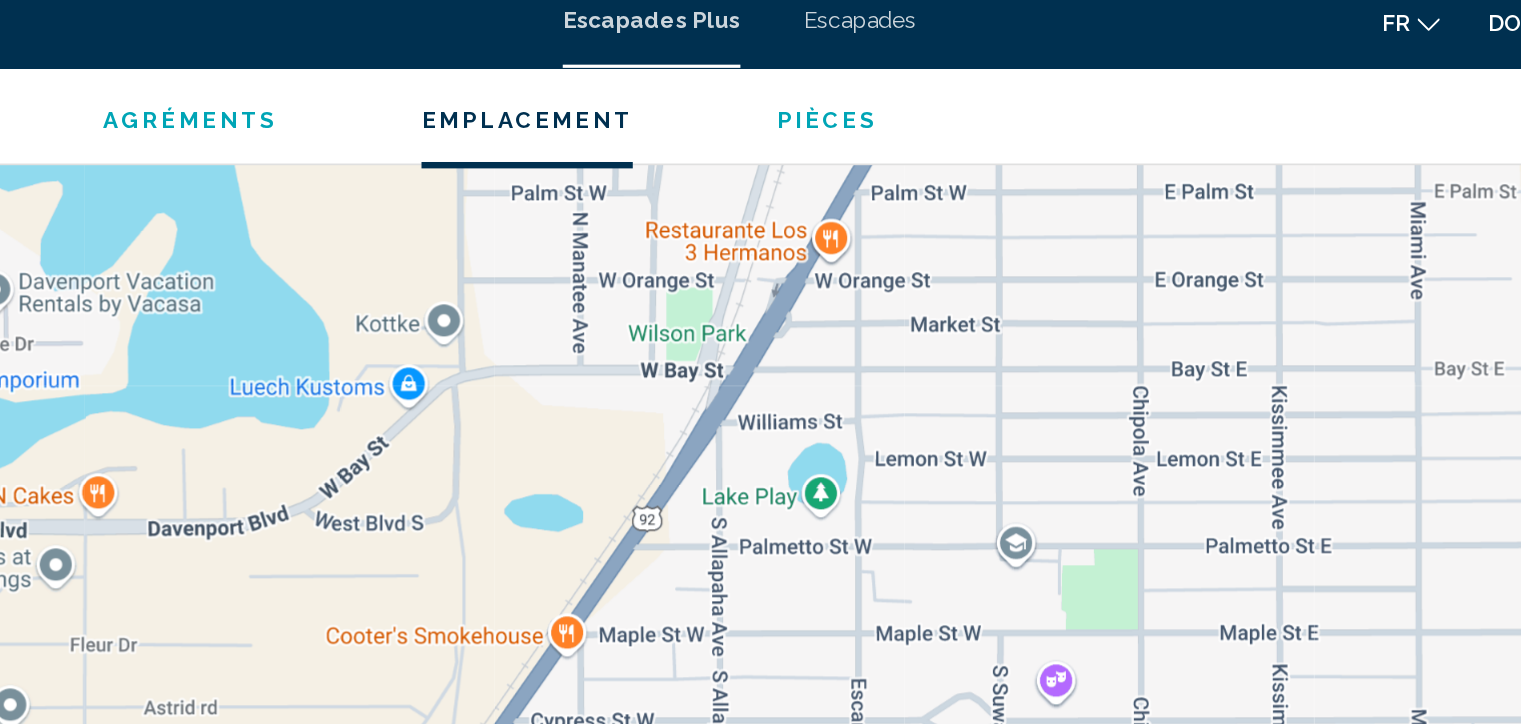 drag, startPoint x: 718, startPoint y: 201, endPoint x: 816, endPoint y: 470, distance: 286.2953 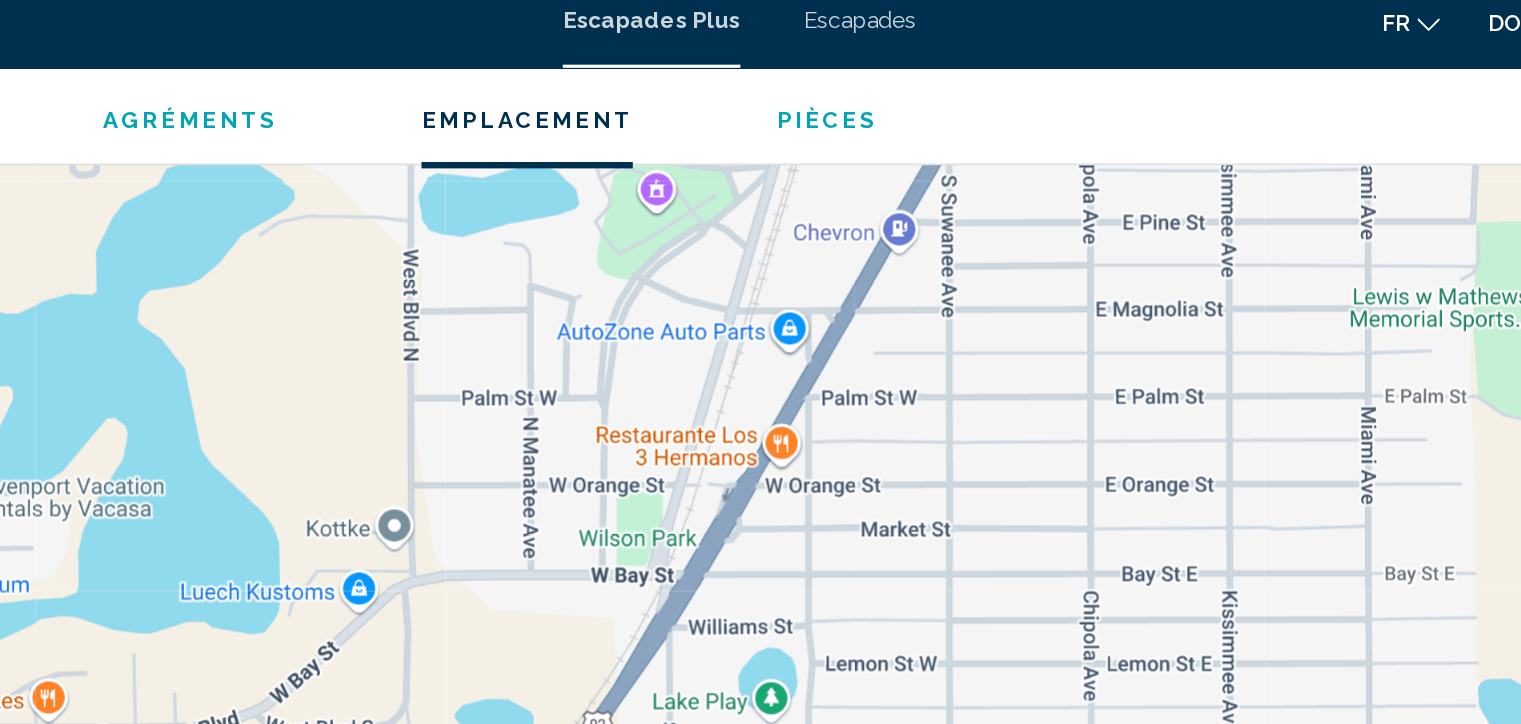 drag, startPoint x: 883, startPoint y: 239, endPoint x: 852, endPoint y: 369, distance: 133.64505 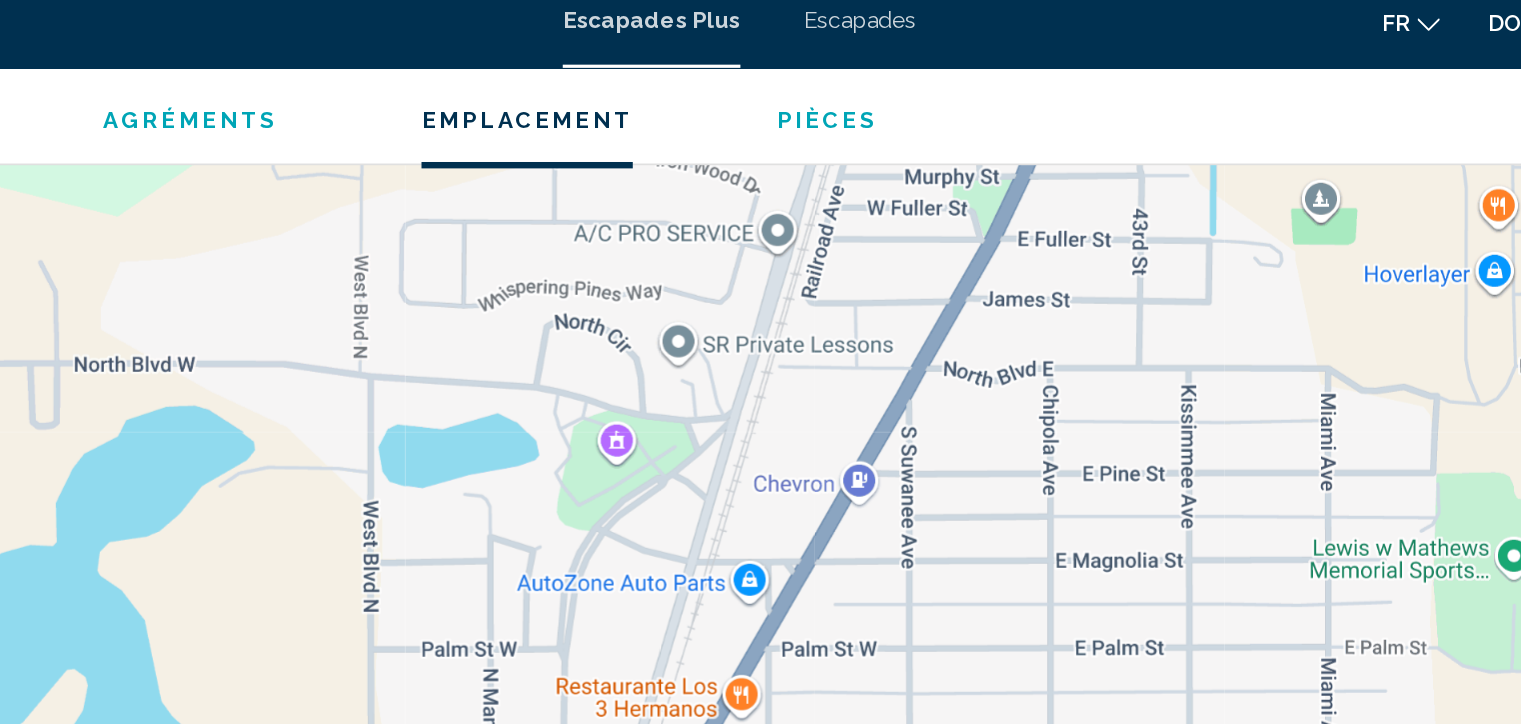 drag, startPoint x: 881, startPoint y: 210, endPoint x: 856, endPoint y: 369, distance: 160.95341 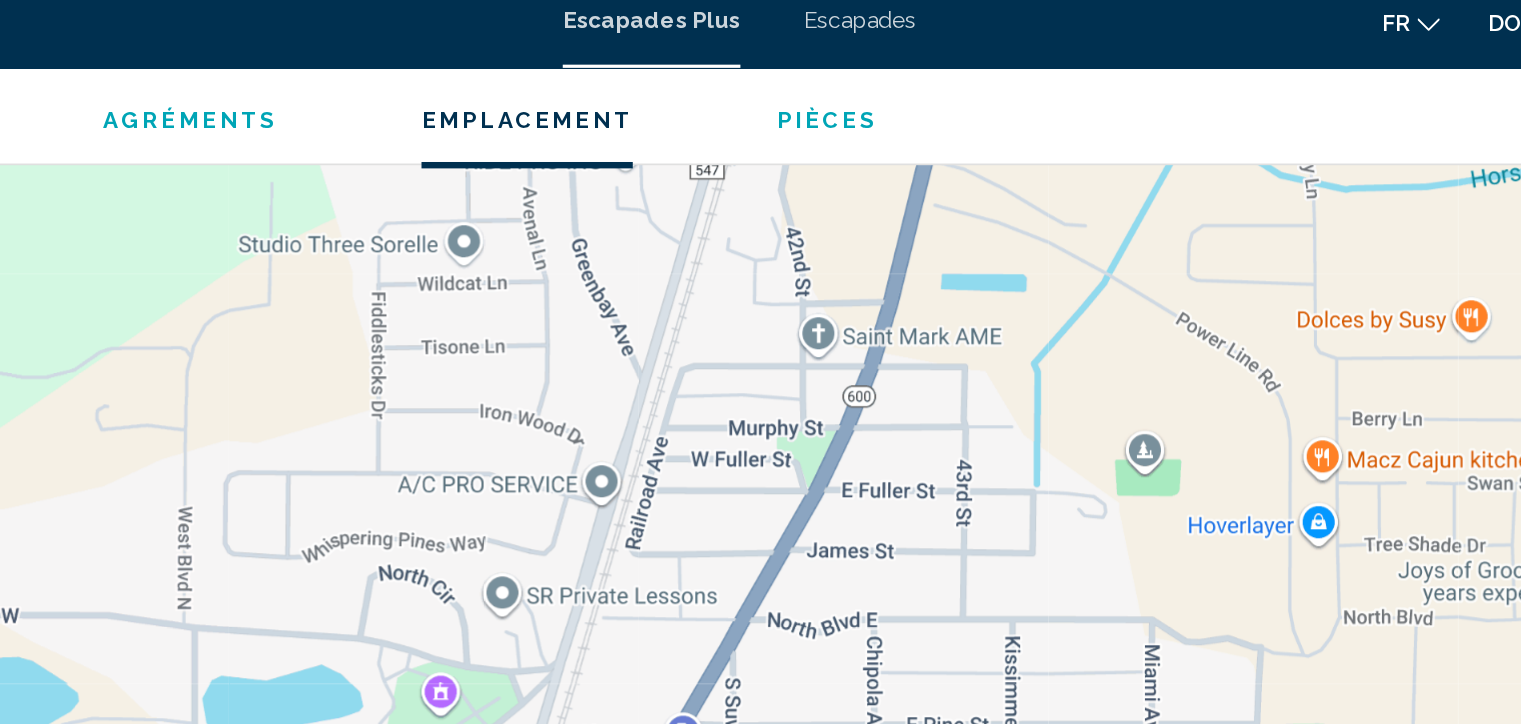 drag, startPoint x: 886, startPoint y: 233, endPoint x: 772, endPoint y: 394, distance: 197.27393 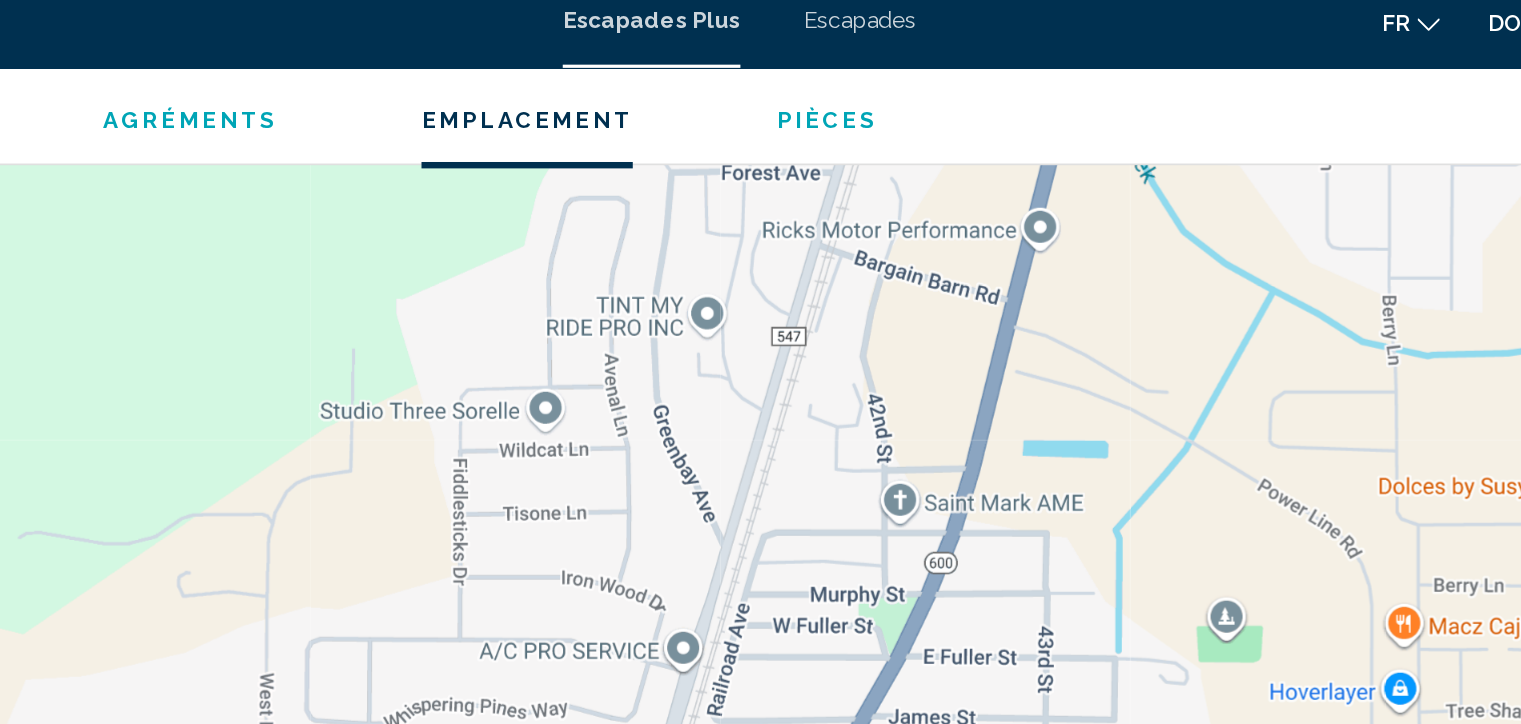 drag, startPoint x: 729, startPoint y: 275, endPoint x: 782, endPoint y: 380, distance: 117.61803 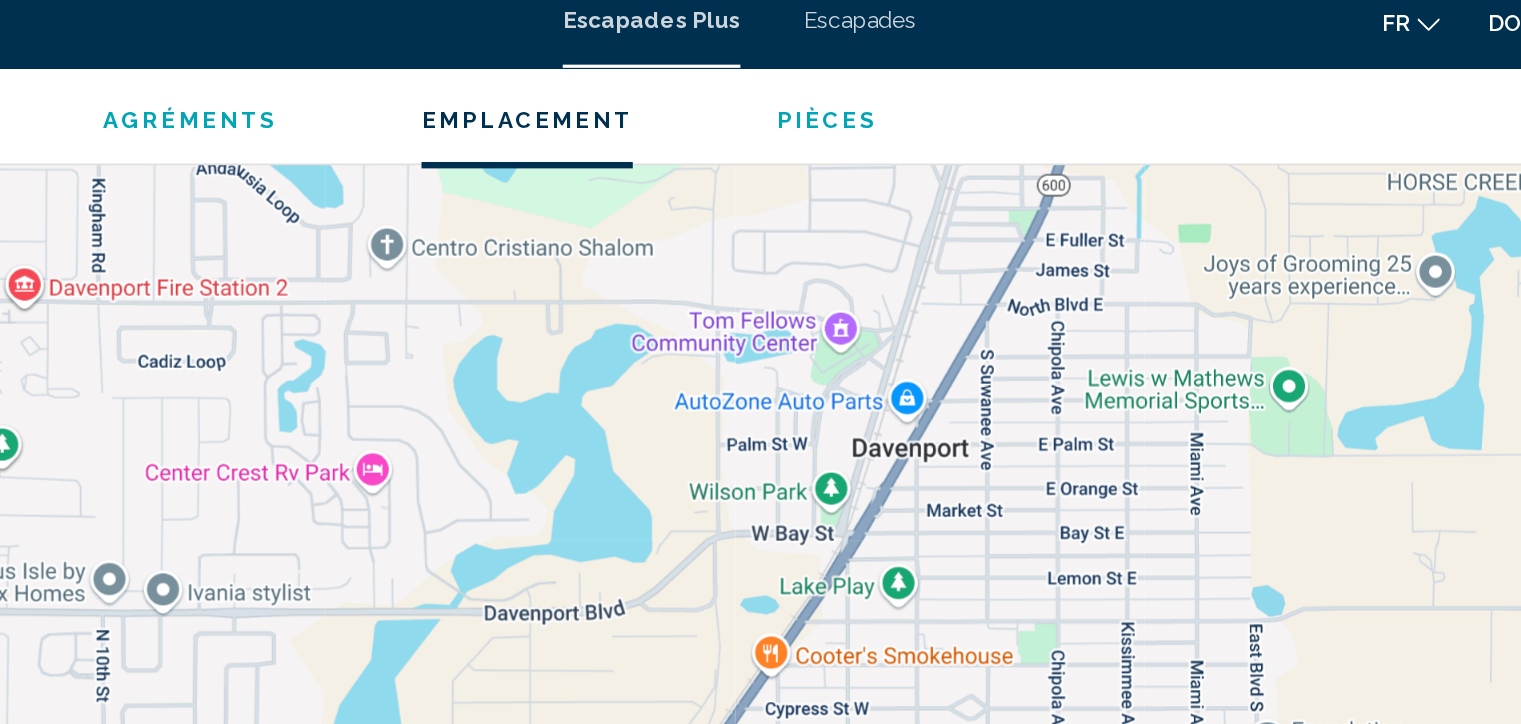 drag, startPoint x: 1017, startPoint y: 414, endPoint x: 1064, endPoint y: 178, distance: 240.63458 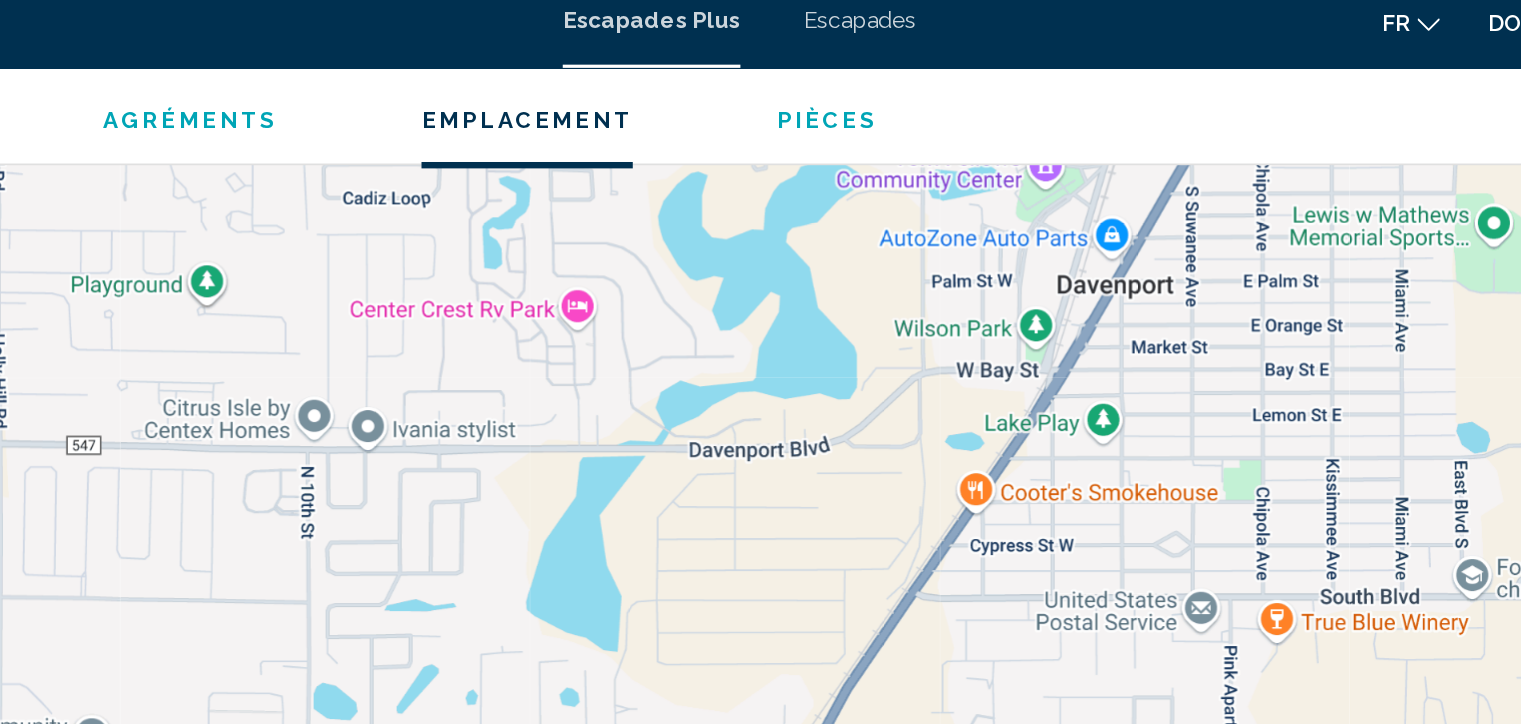 drag, startPoint x: 777, startPoint y: 366, endPoint x: 910, endPoint y: 255, distance: 173.23395 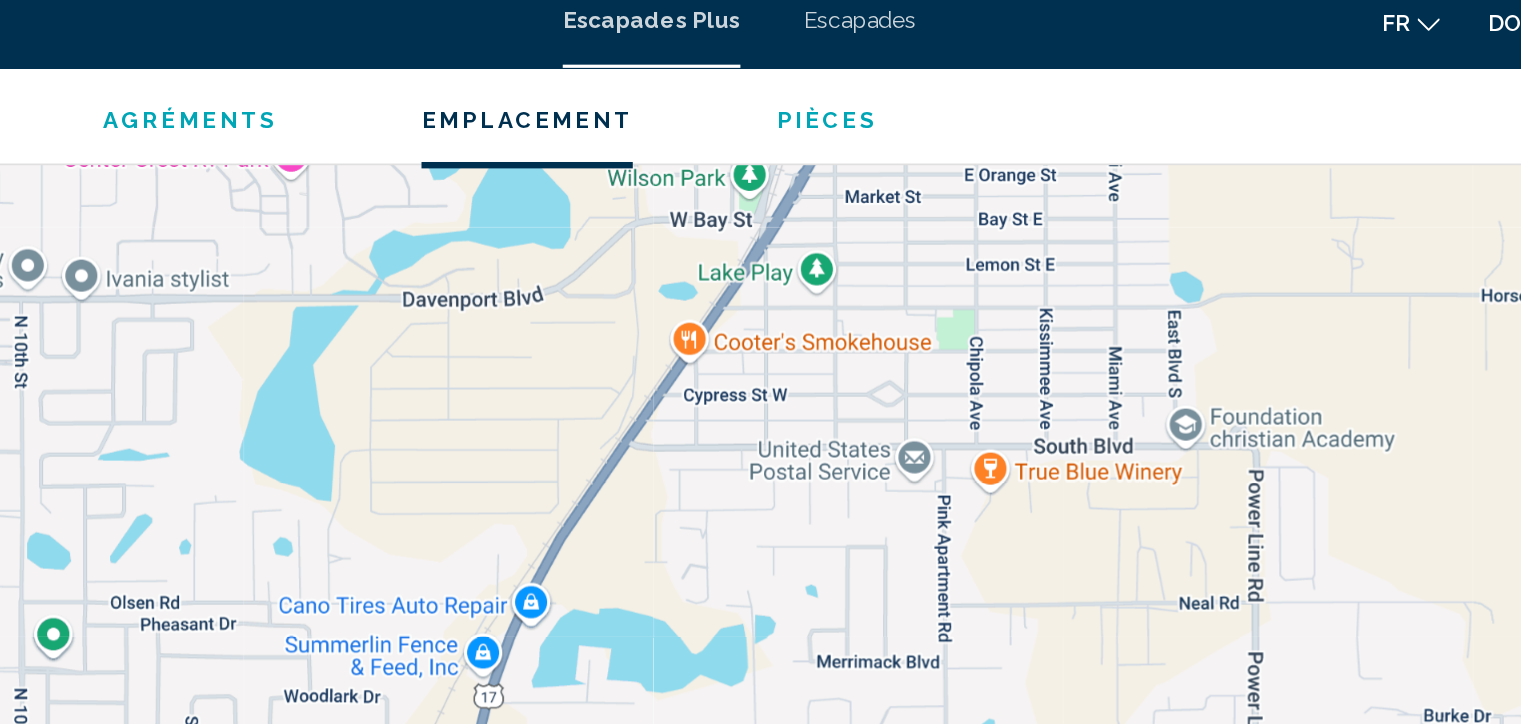 drag, startPoint x: 944, startPoint y: 340, endPoint x: 760, endPoint y: 243, distance: 208.00241 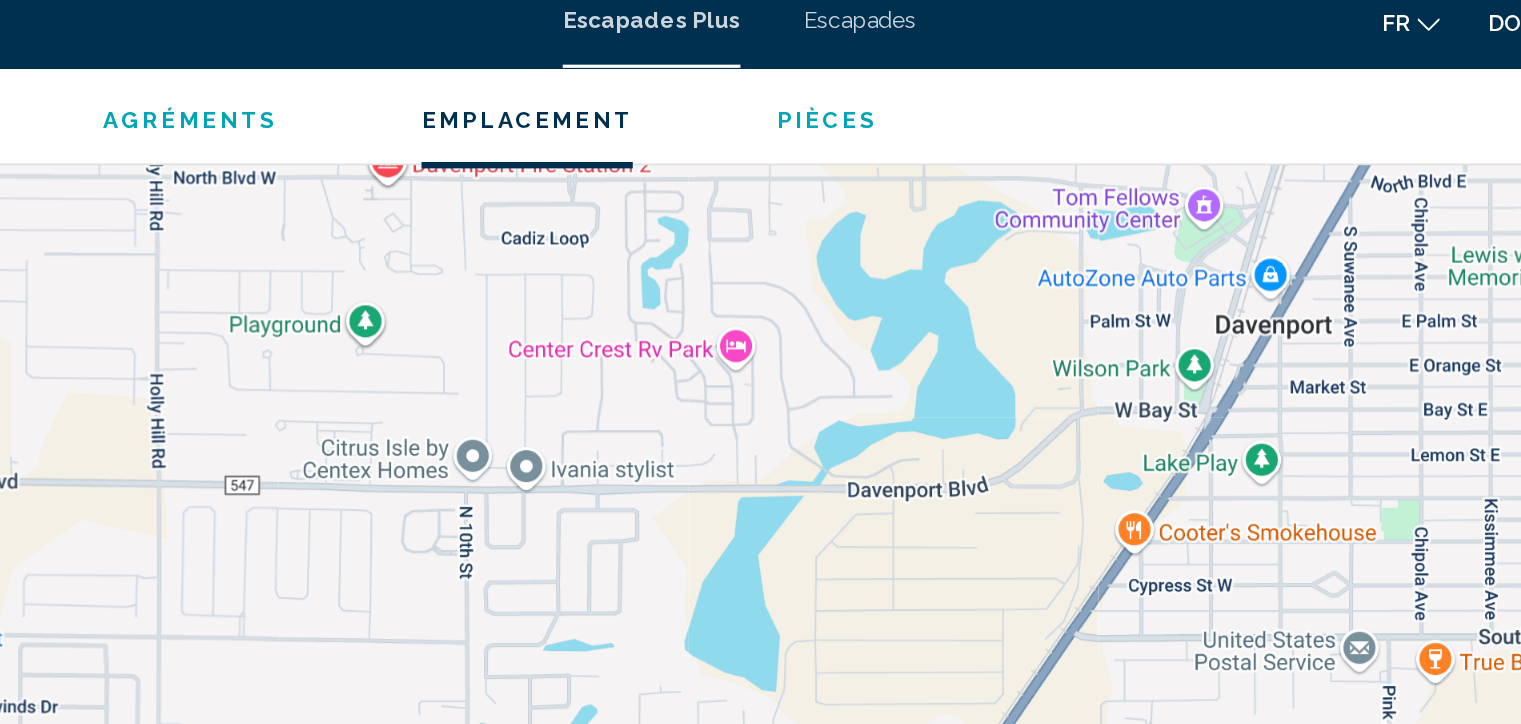 drag, startPoint x: 986, startPoint y: 314, endPoint x: 1257, endPoint y: 433, distance: 295.97635 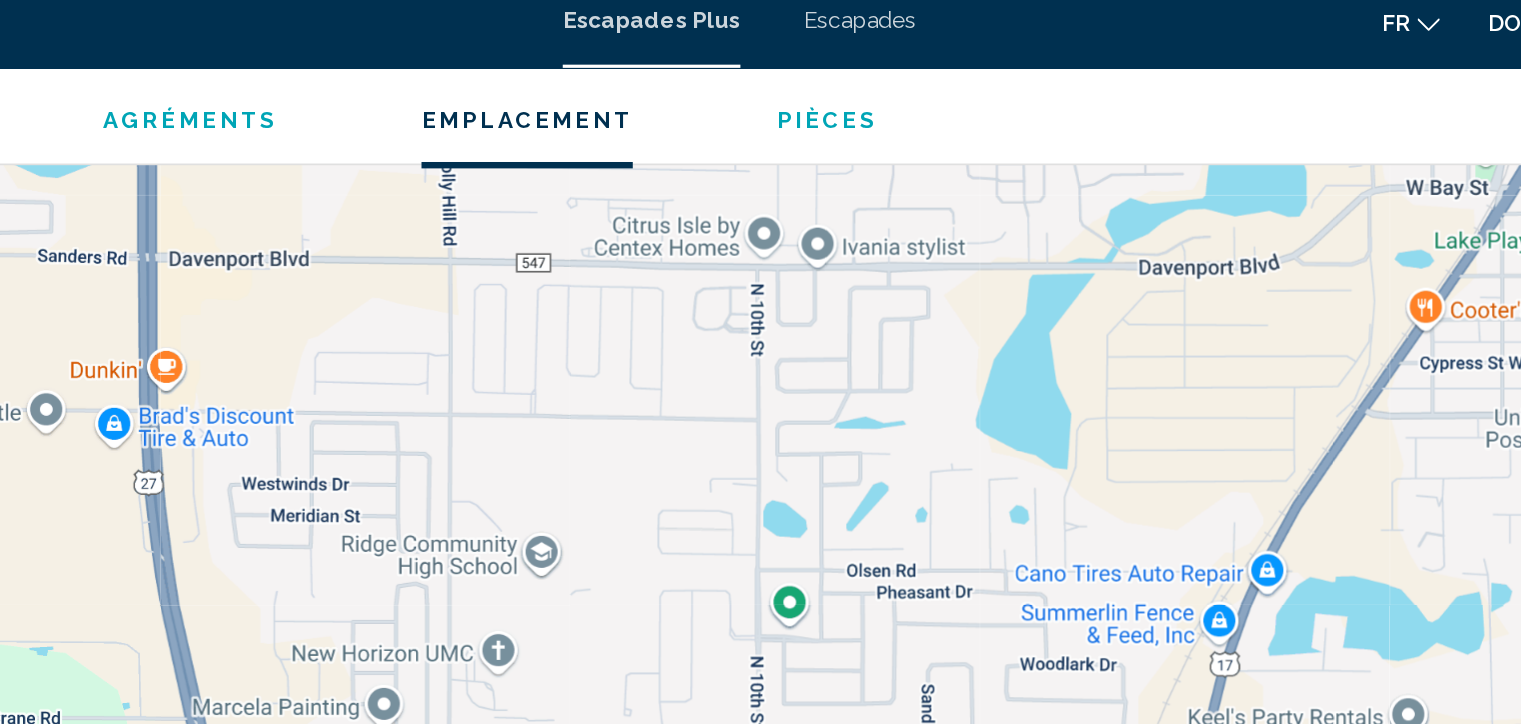 drag, startPoint x: 652, startPoint y: 374, endPoint x: 836, endPoint y: 233, distance: 231.81242 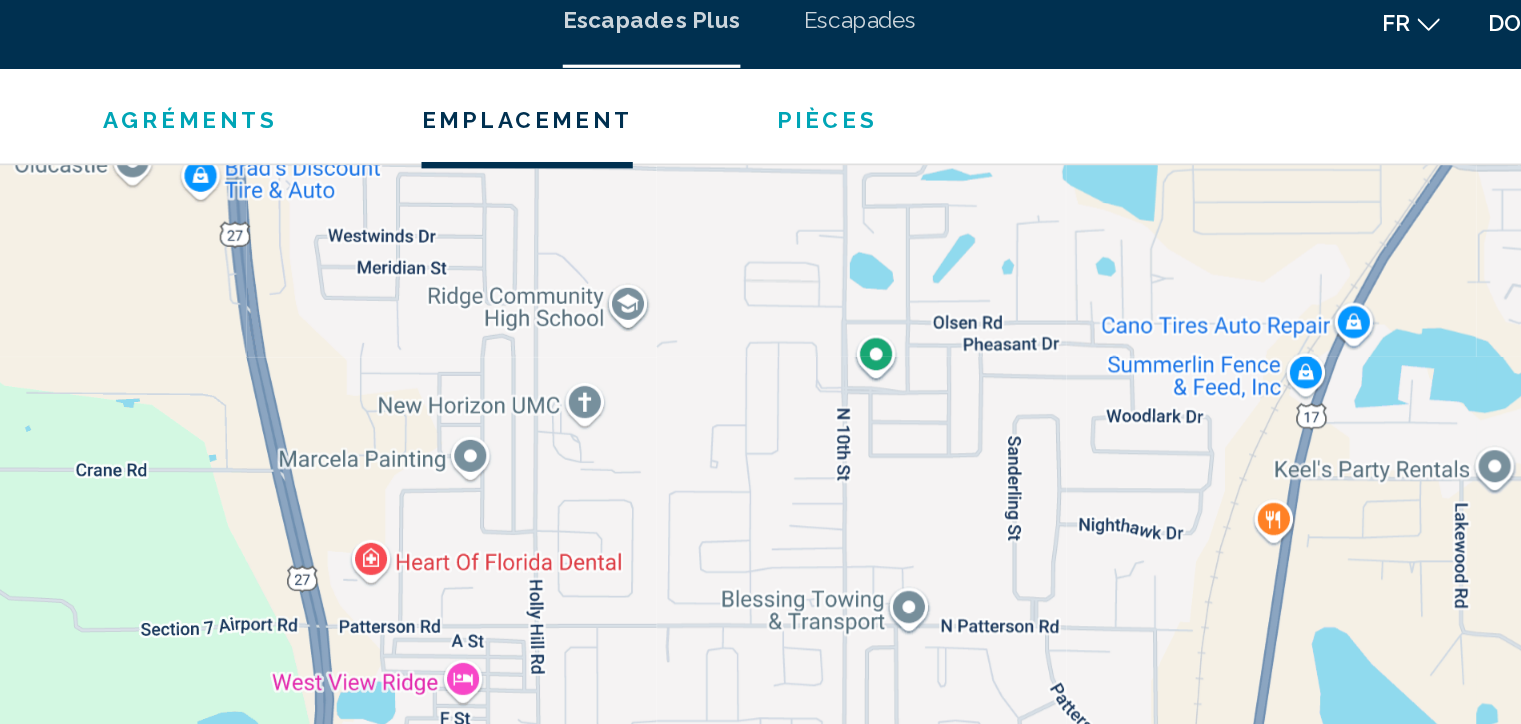 drag, startPoint x: 838, startPoint y: 161, endPoint x: 892, endPoint y: 4, distance: 166.0271 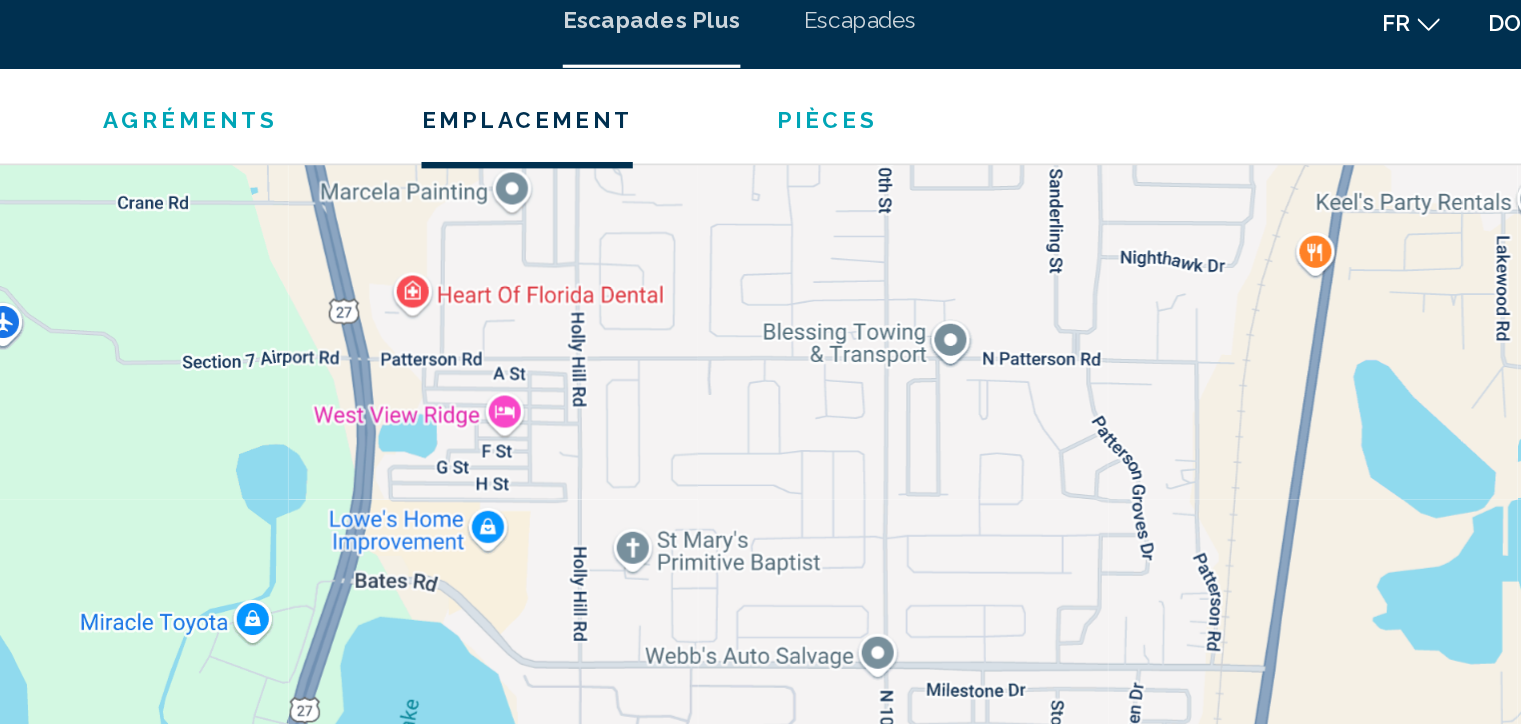 drag, startPoint x: 935, startPoint y: 364, endPoint x: 961, endPoint y: 192, distance: 173.95401 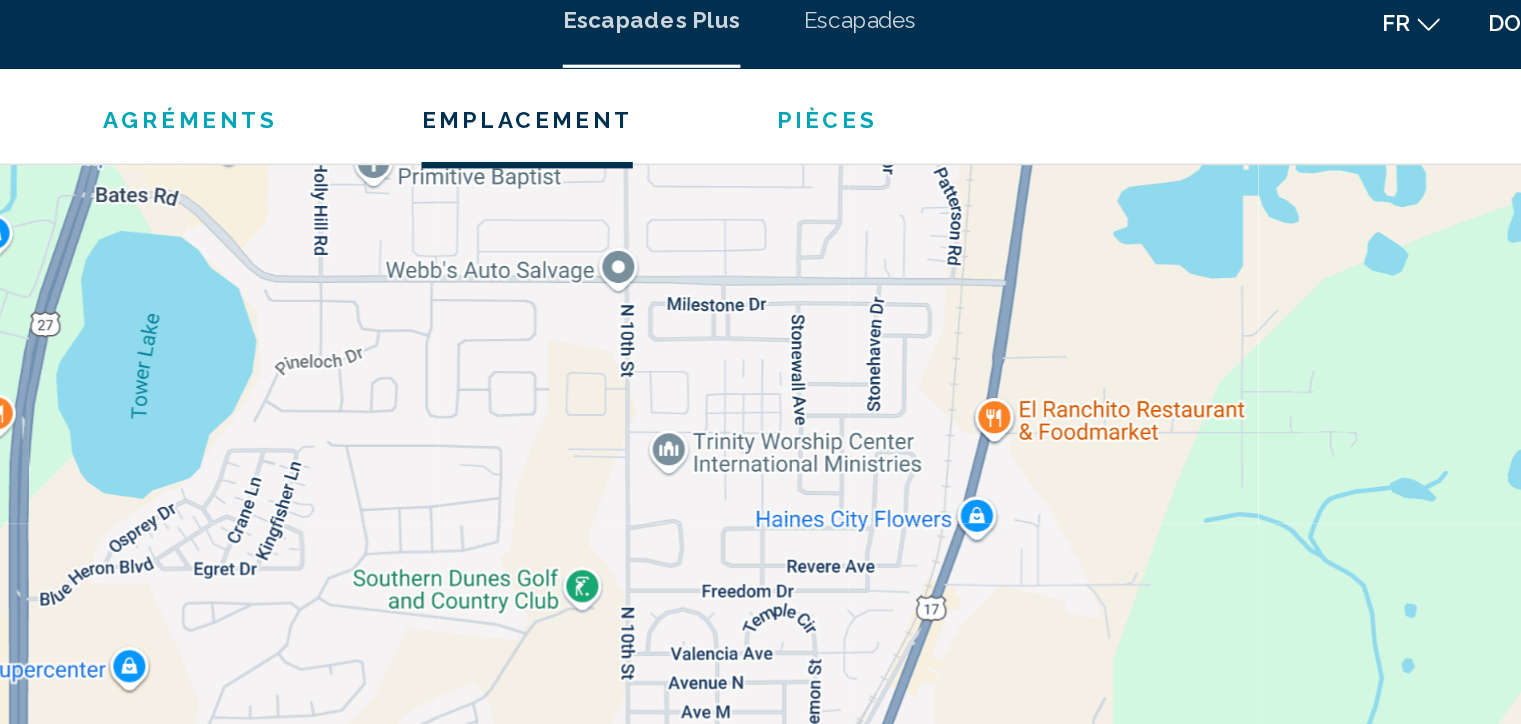 drag, startPoint x: 825, startPoint y: 304, endPoint x: 662, endPoint y: 61, distance: 292.60553 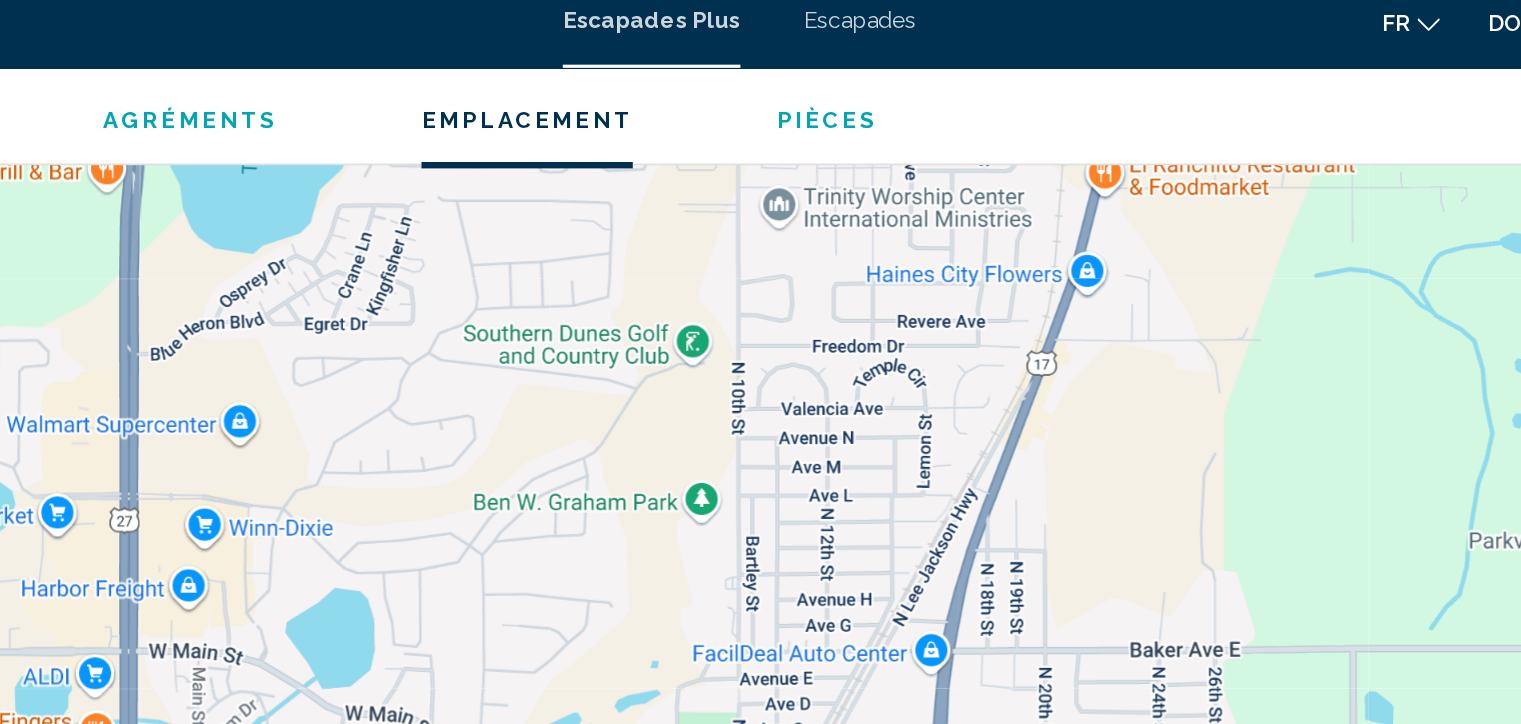 drag, startPoint x: 825, startPoint y: 210, endPoint x: 897, endPoint y: 55, distance: 170.9064 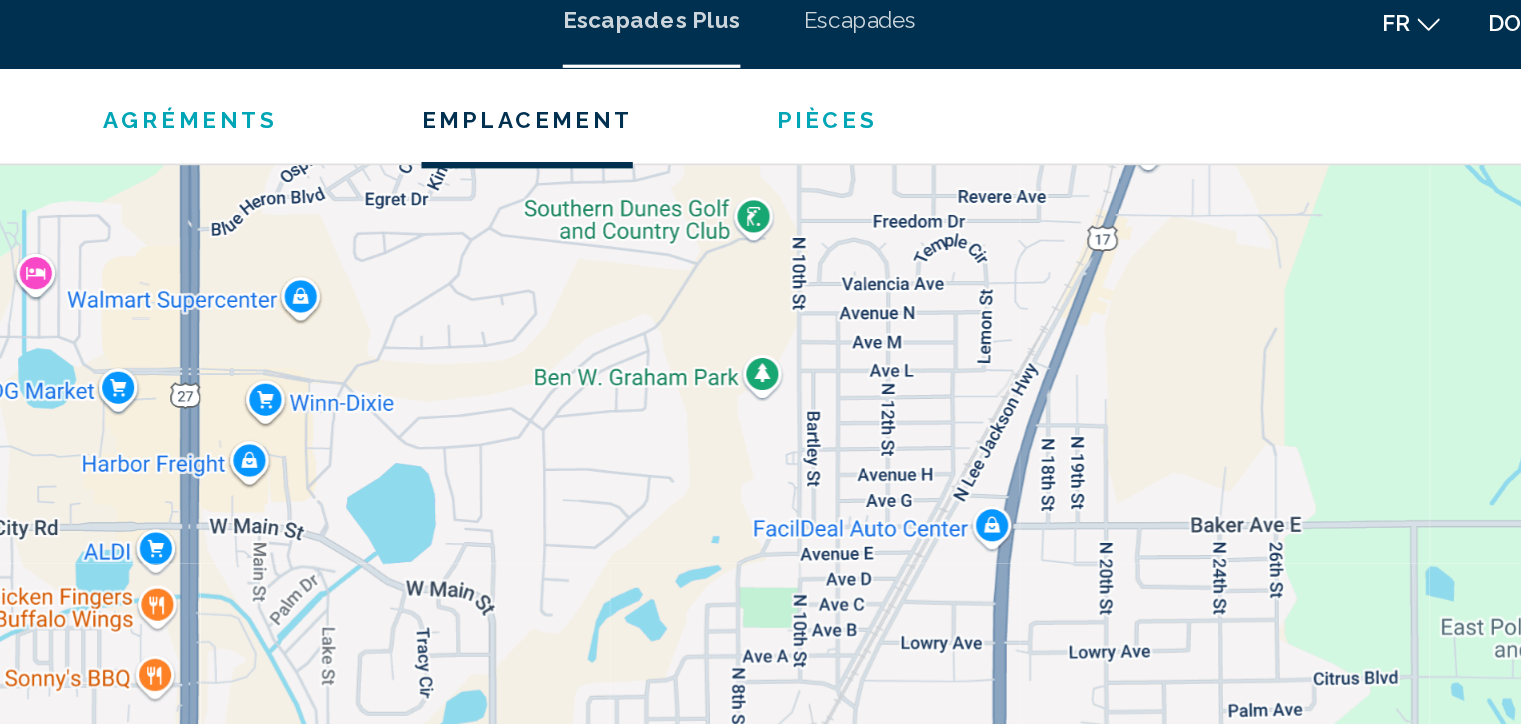 drag, startPoint x: 812, startPoint y: 304, endPoint x: 875, endPoint y: 165, distance: 152.61061 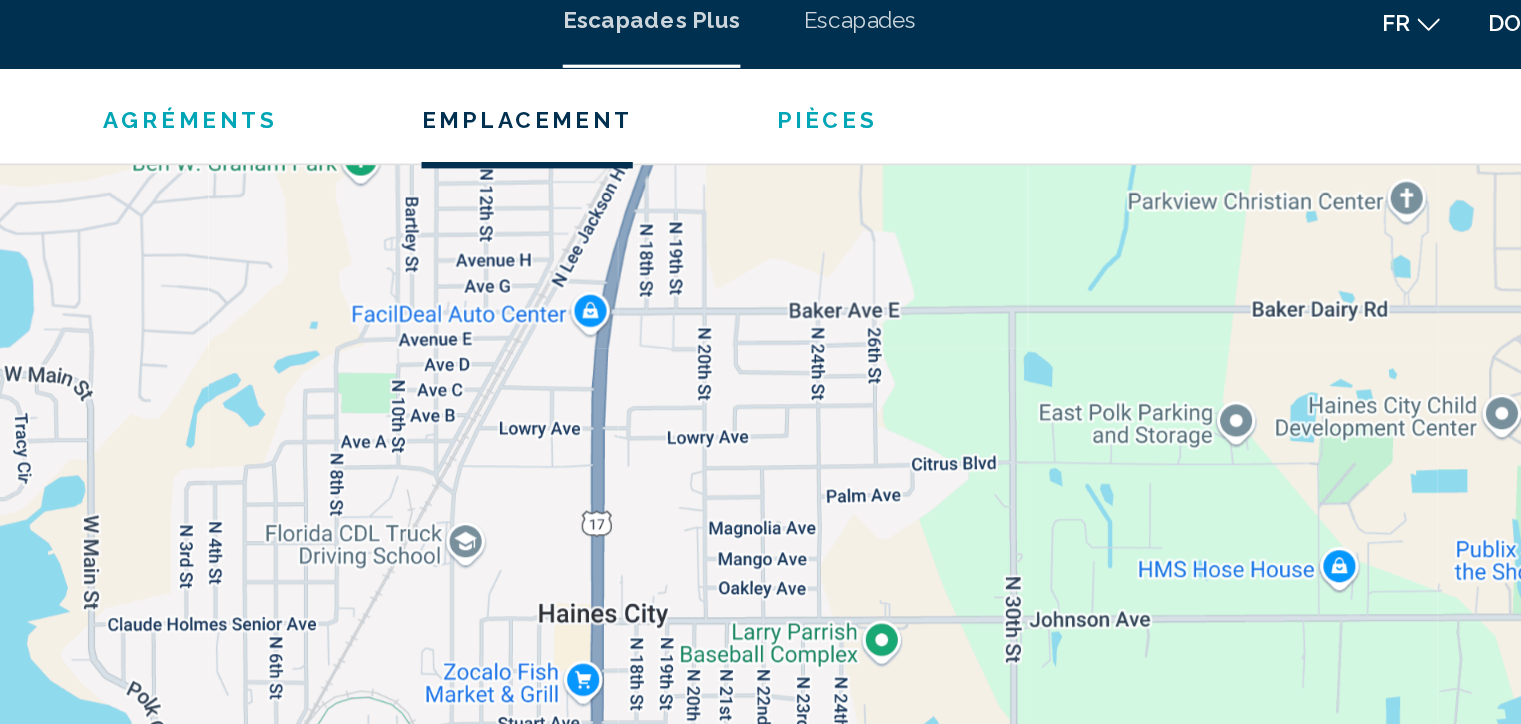 drag, startPoint x: 1067, startPoint y: 255, endPoint x: 785, endPoint y: 182, distance: 291.29538 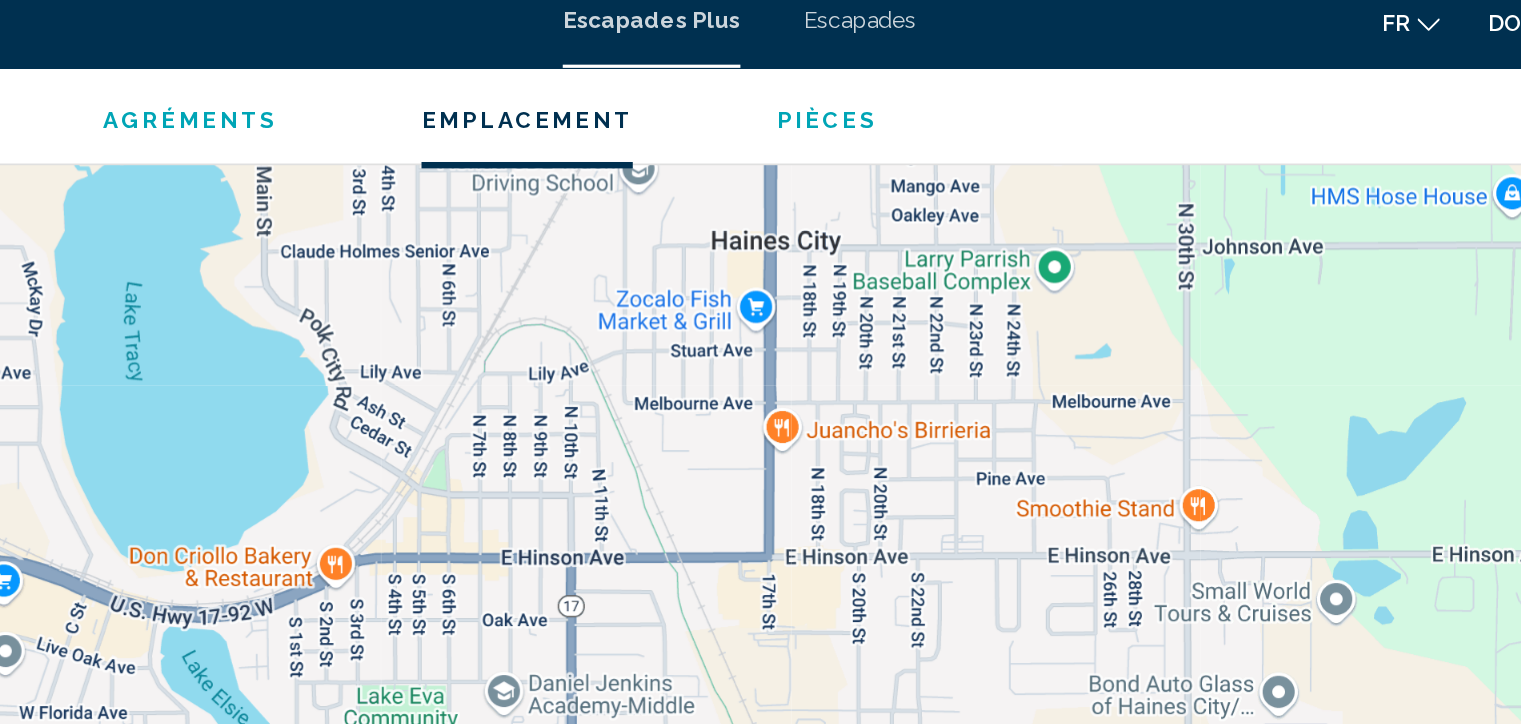 drag, startPoint x: 837, startPoint y: 276, endPoint x: 946, endPoint y: 40, distance: 259.95578 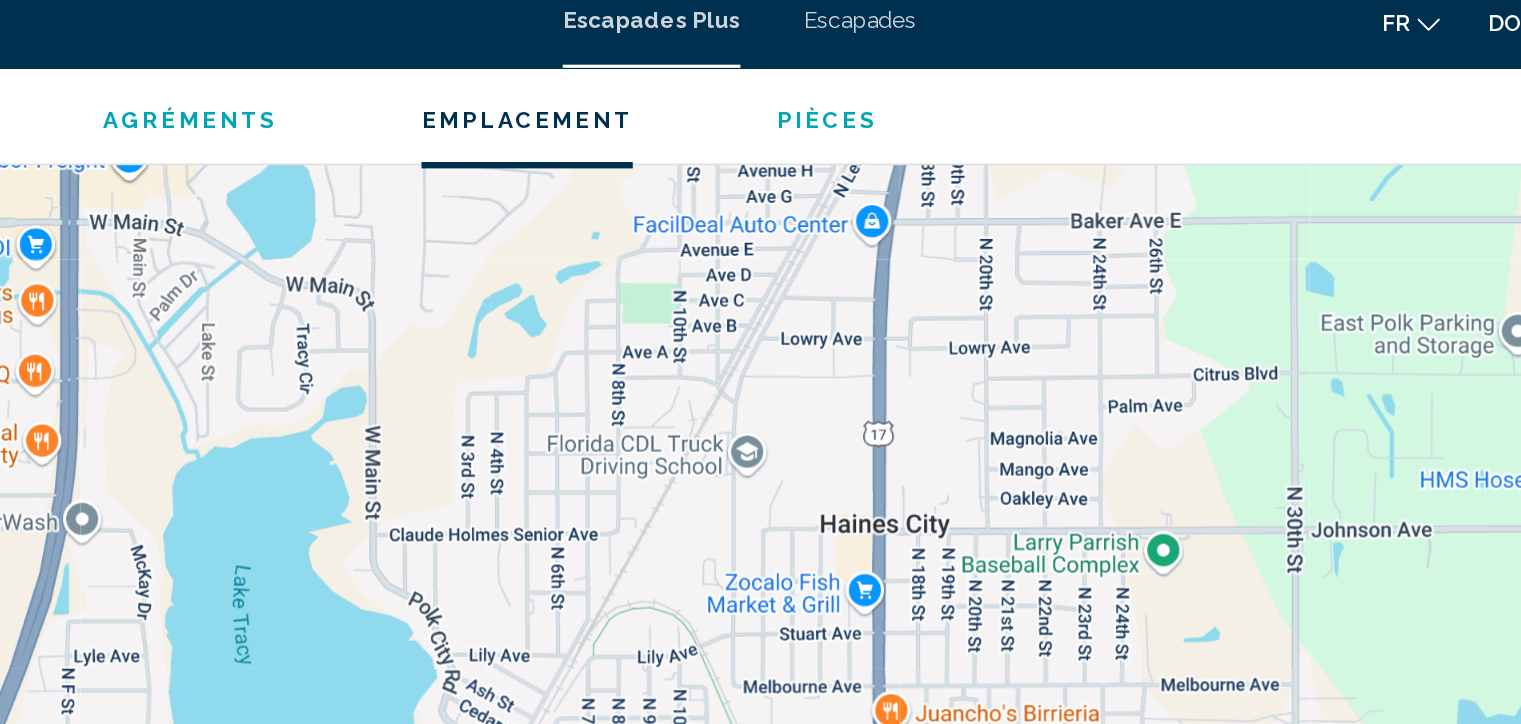 drag, startPoint x: 1000, startPoint y: 290, endPoint x: 1068, endPoint y: 470, distance: 192.41621 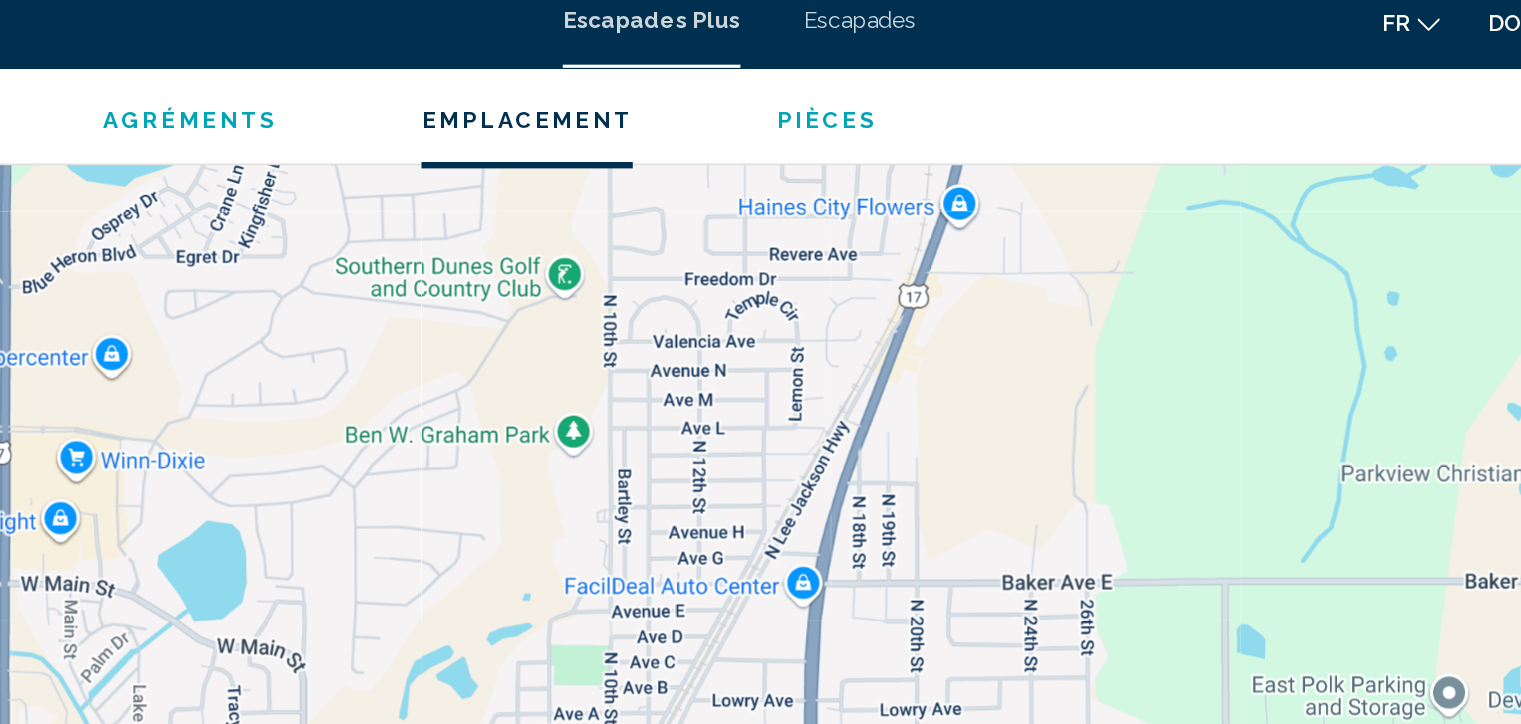 drag, startPoint x: 856, startPoint y: 240, endPoint x: 810, endPoint y: 470, distance: 234.5549 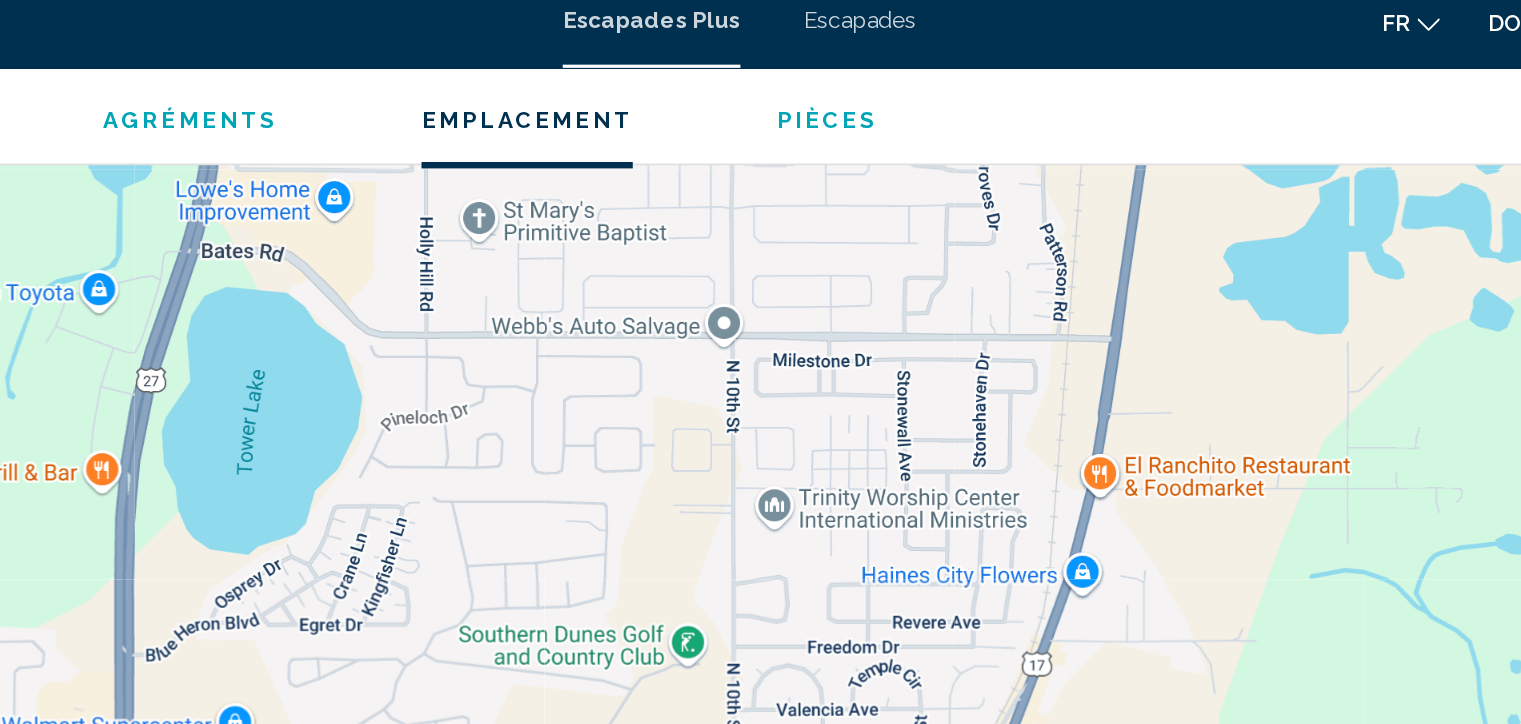 drag, startPoint x: 933, startPoint y: 237, endPoint x: 1010, endPoint y: 470, distance: 245.39355 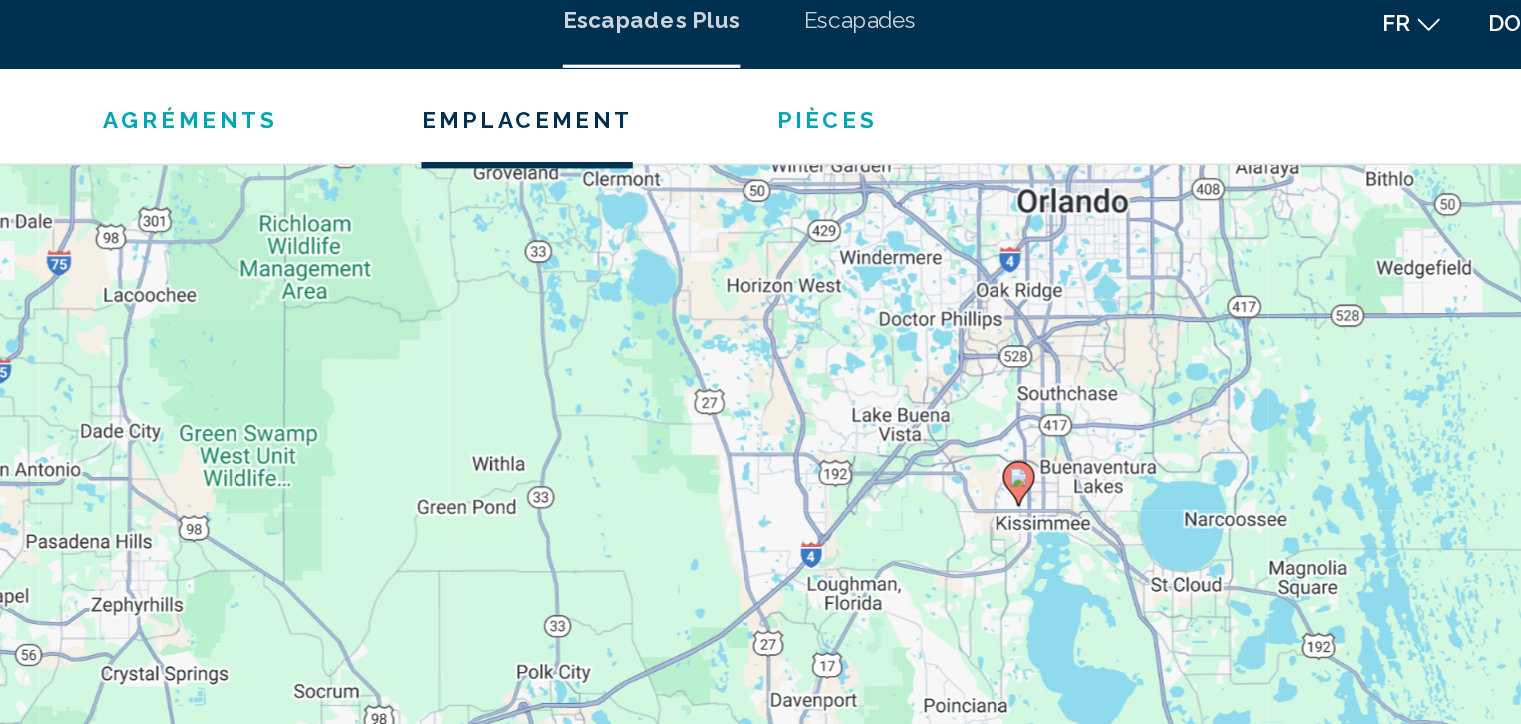 drag, startPoint x: 1145, startPoint y: 207, endPoint x: 977, endPoint y: 350, distance: 220.61958 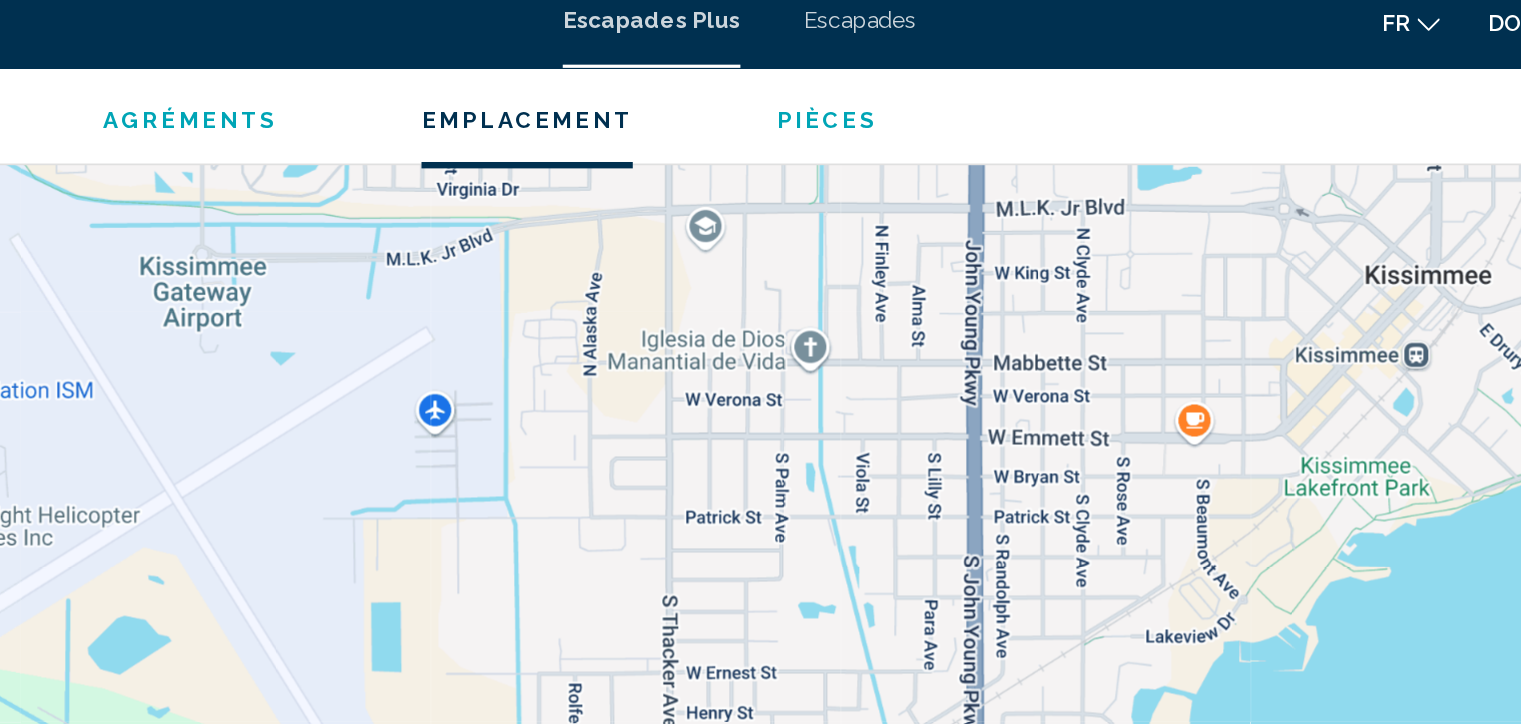 drag, startPoint x: 761, startPoint y: 216, endPoint x: 825, endPoint y: 470, distance: 261.93893 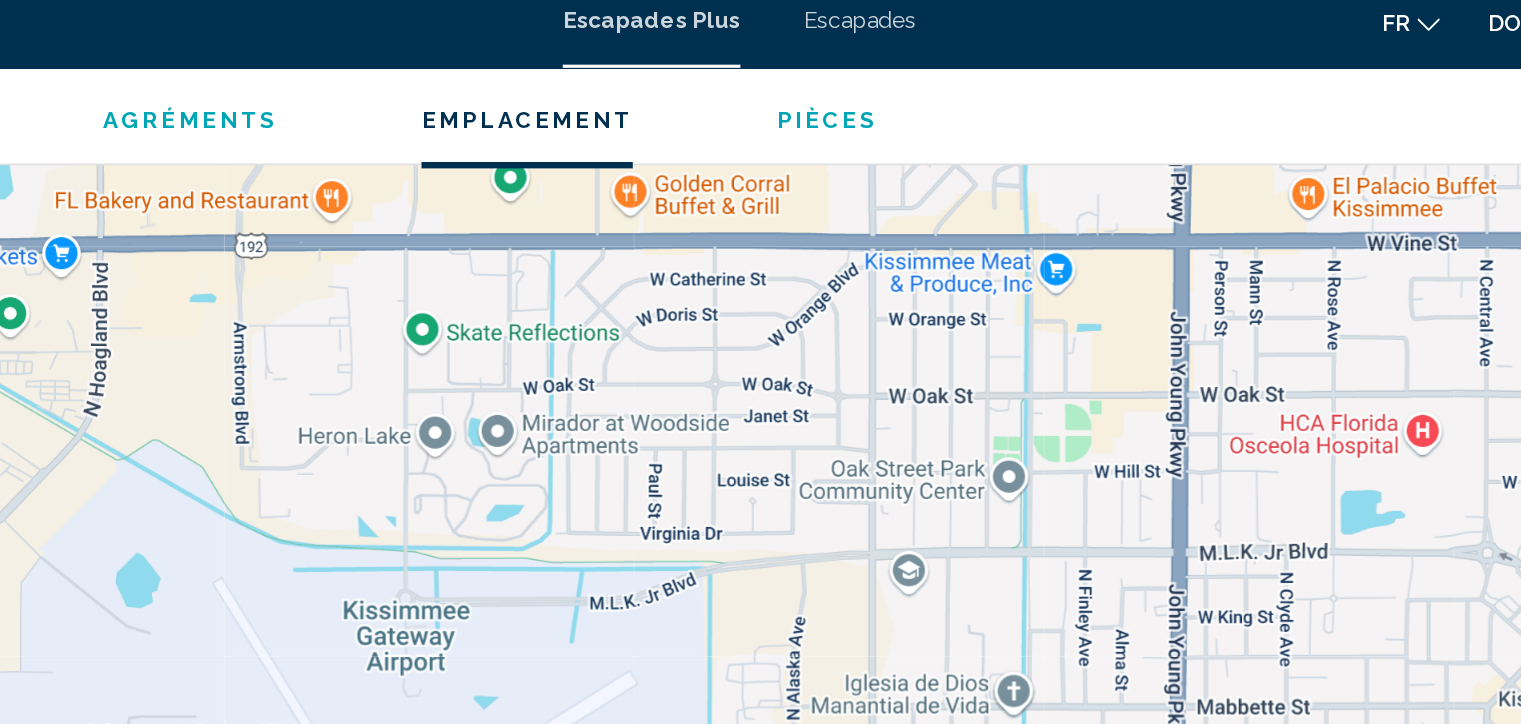 drag, startPoint x: 867, startPoint y: 243, endPoint x: 993, endPoint y: 466, distance: 256.13474 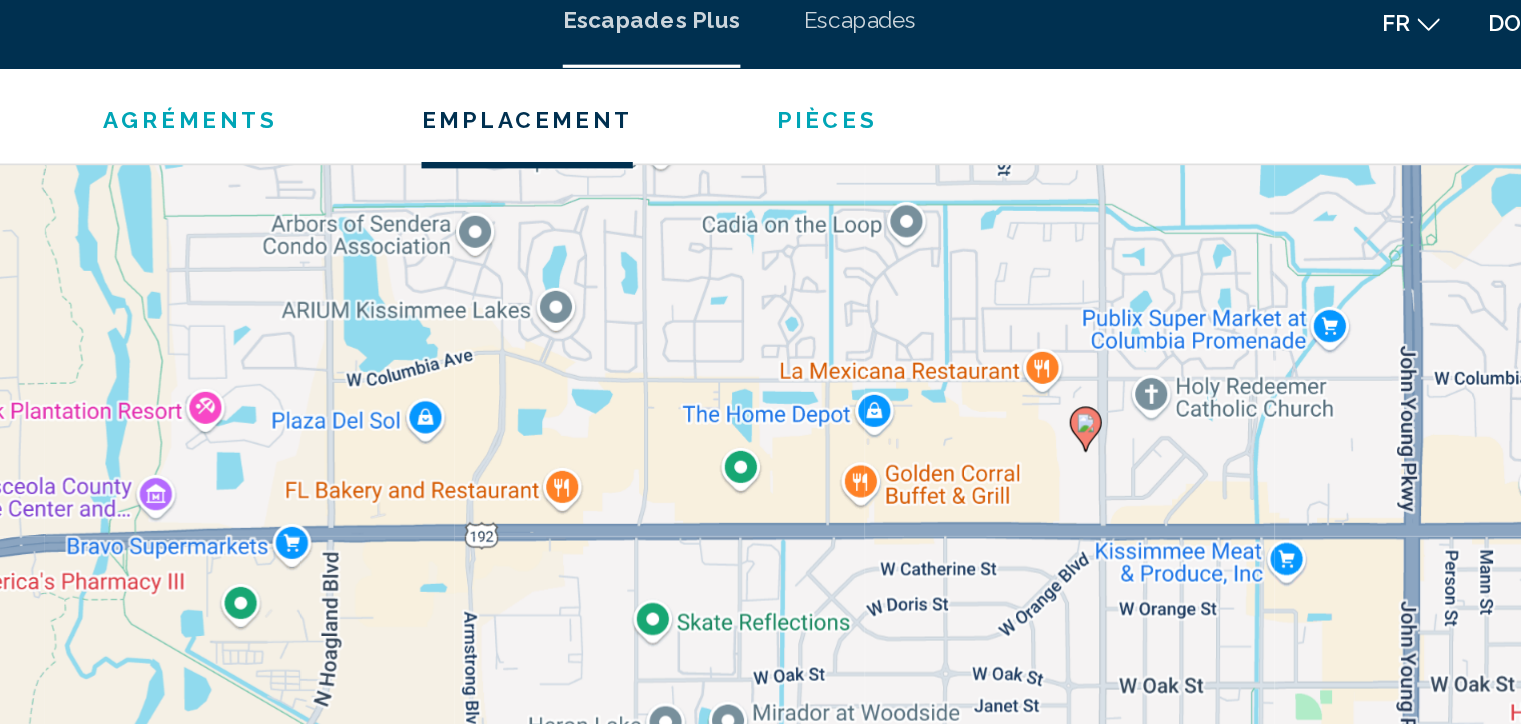 drag, startPoint x: 1042, startPoint y: 283, endPoint x: 1187, endPoint y: 470, distance: 236.63051 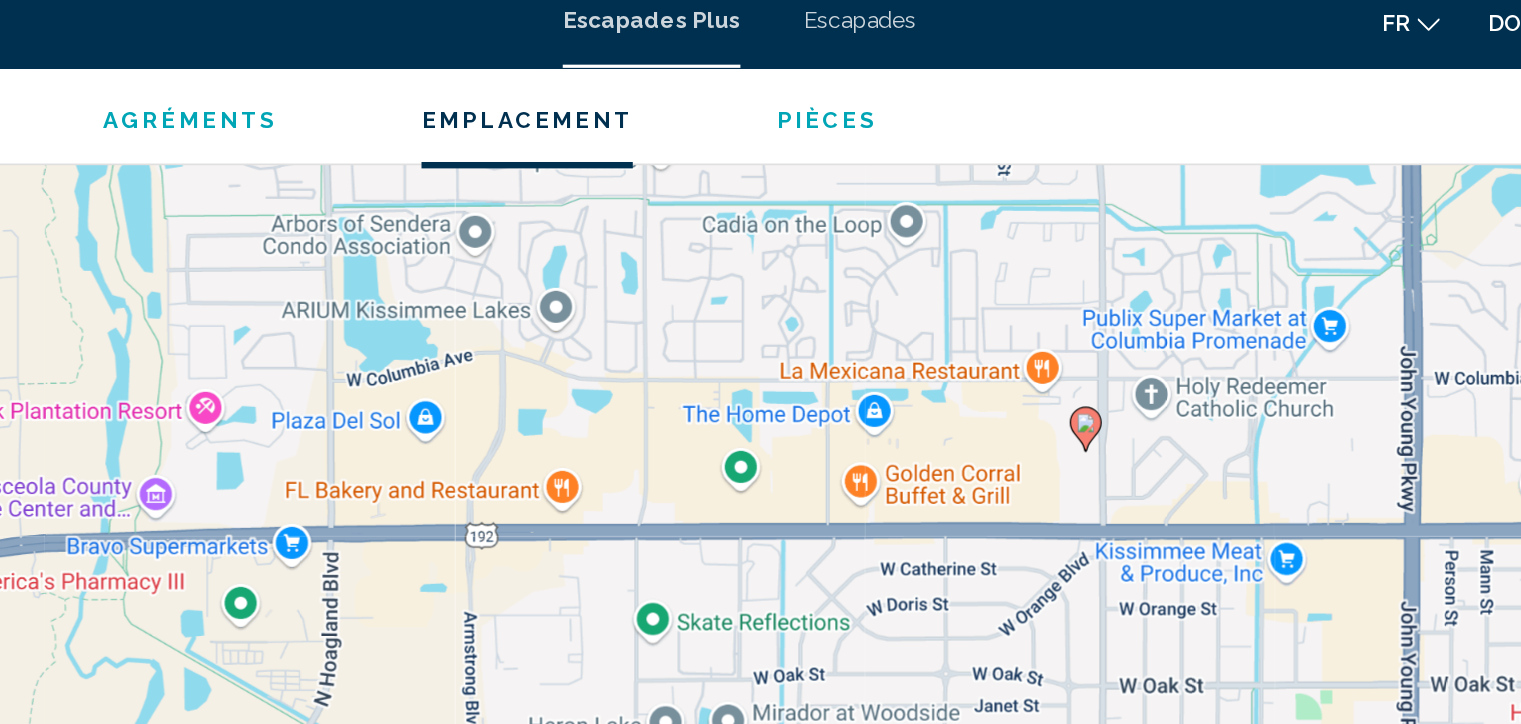 click 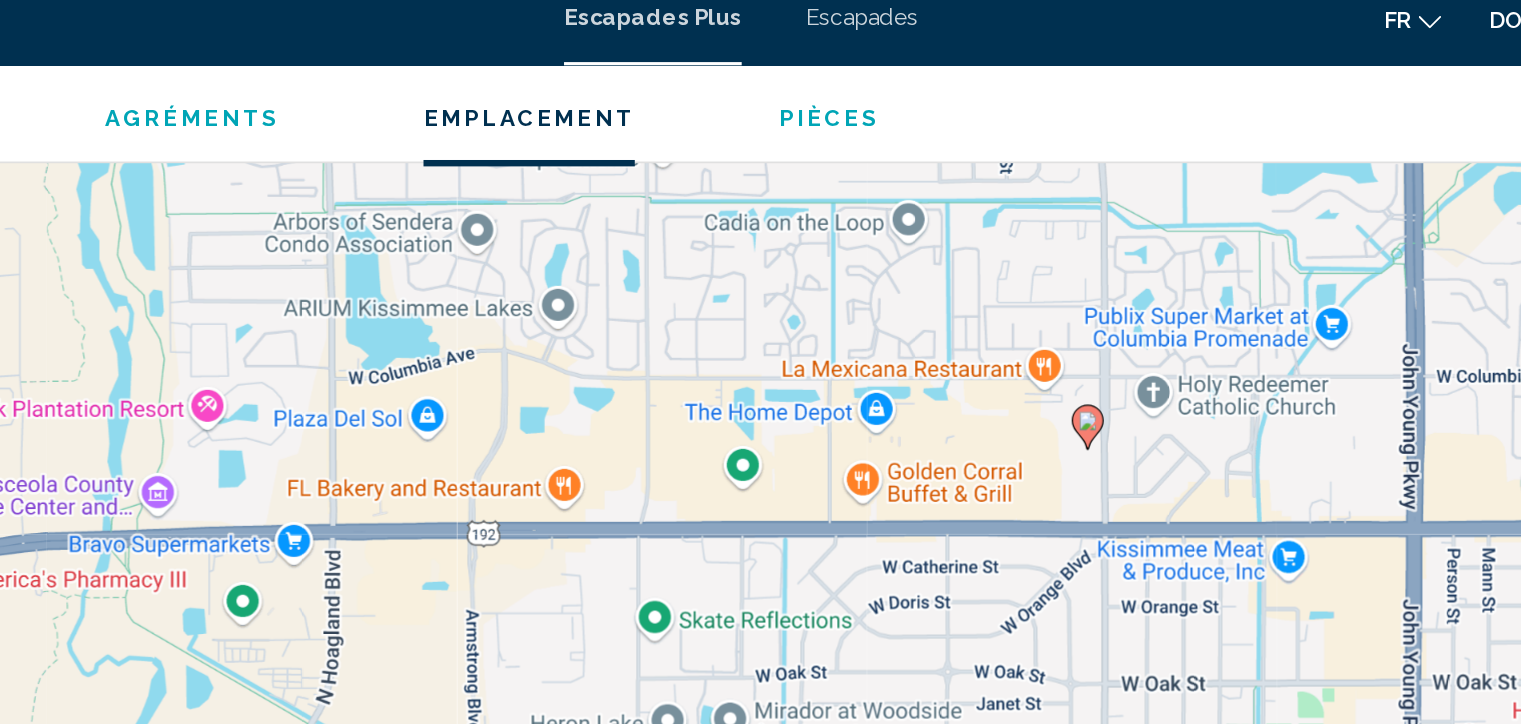 click 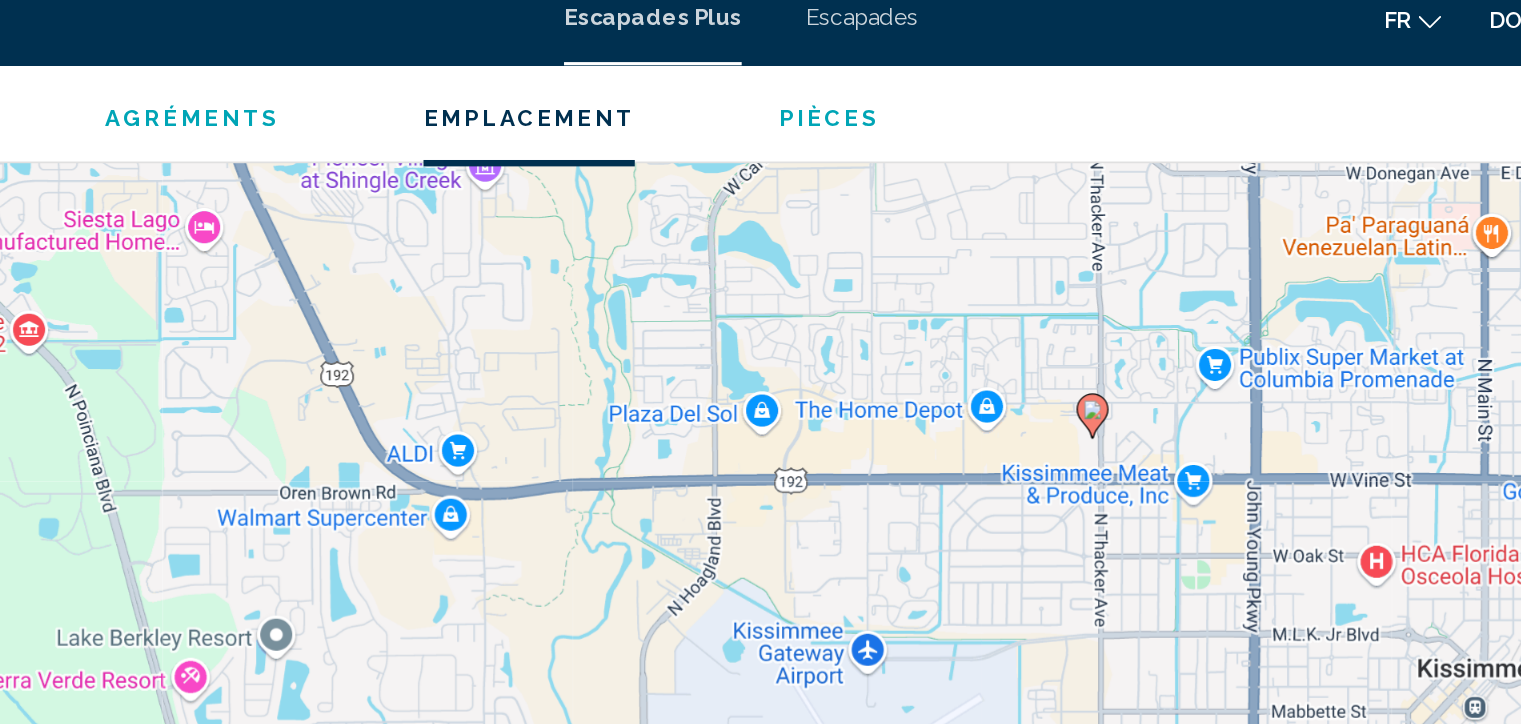 click 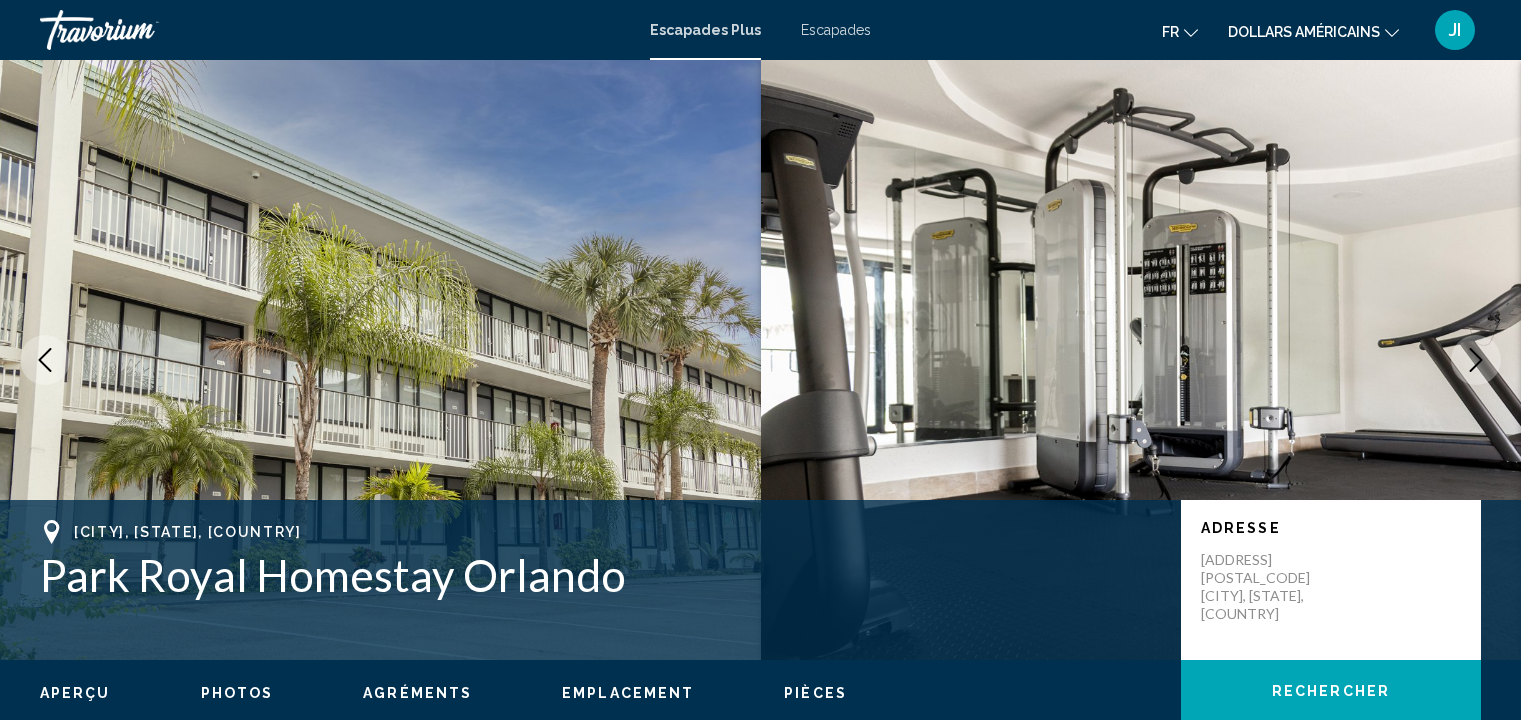 scroll, scrollTop: 0, scrollLeft: 0, axis: both 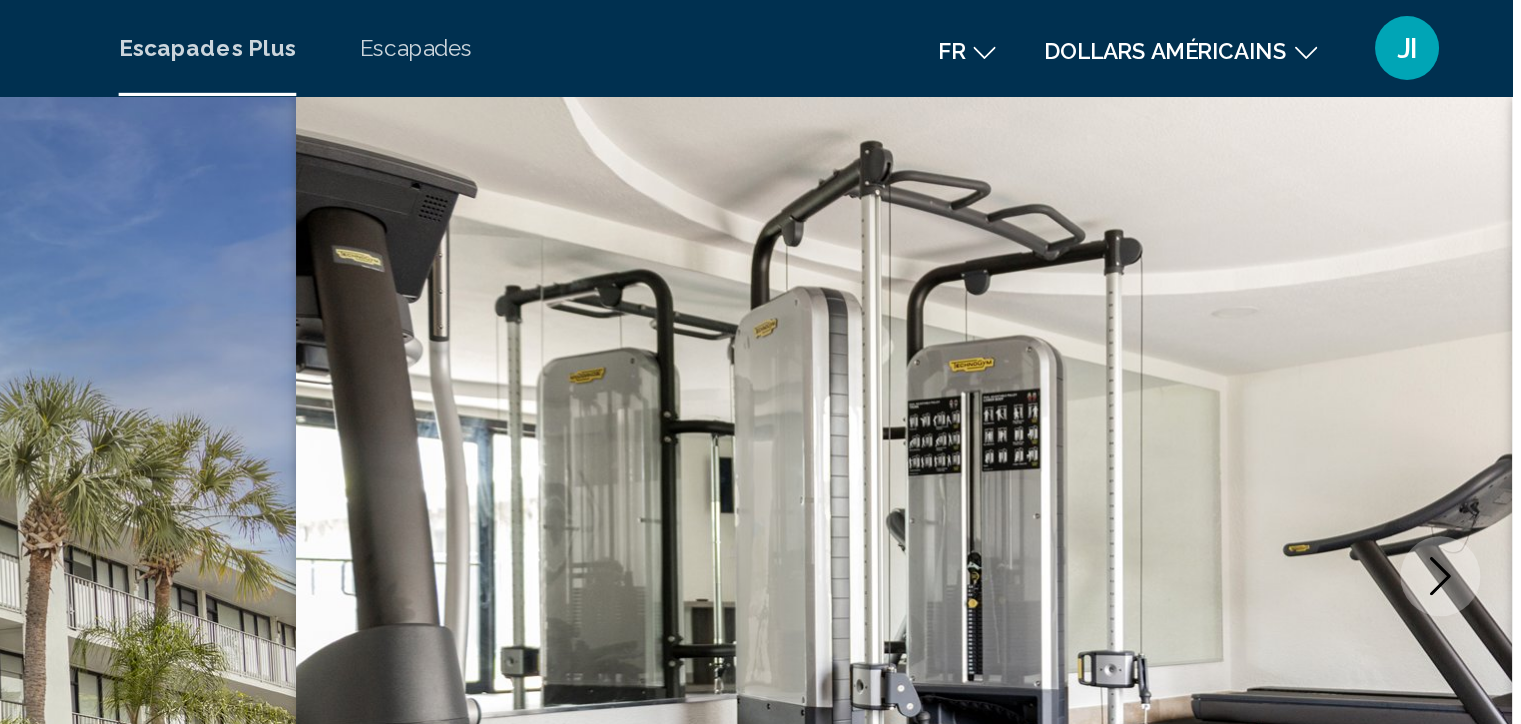 click at bounding box center [1141, 360] 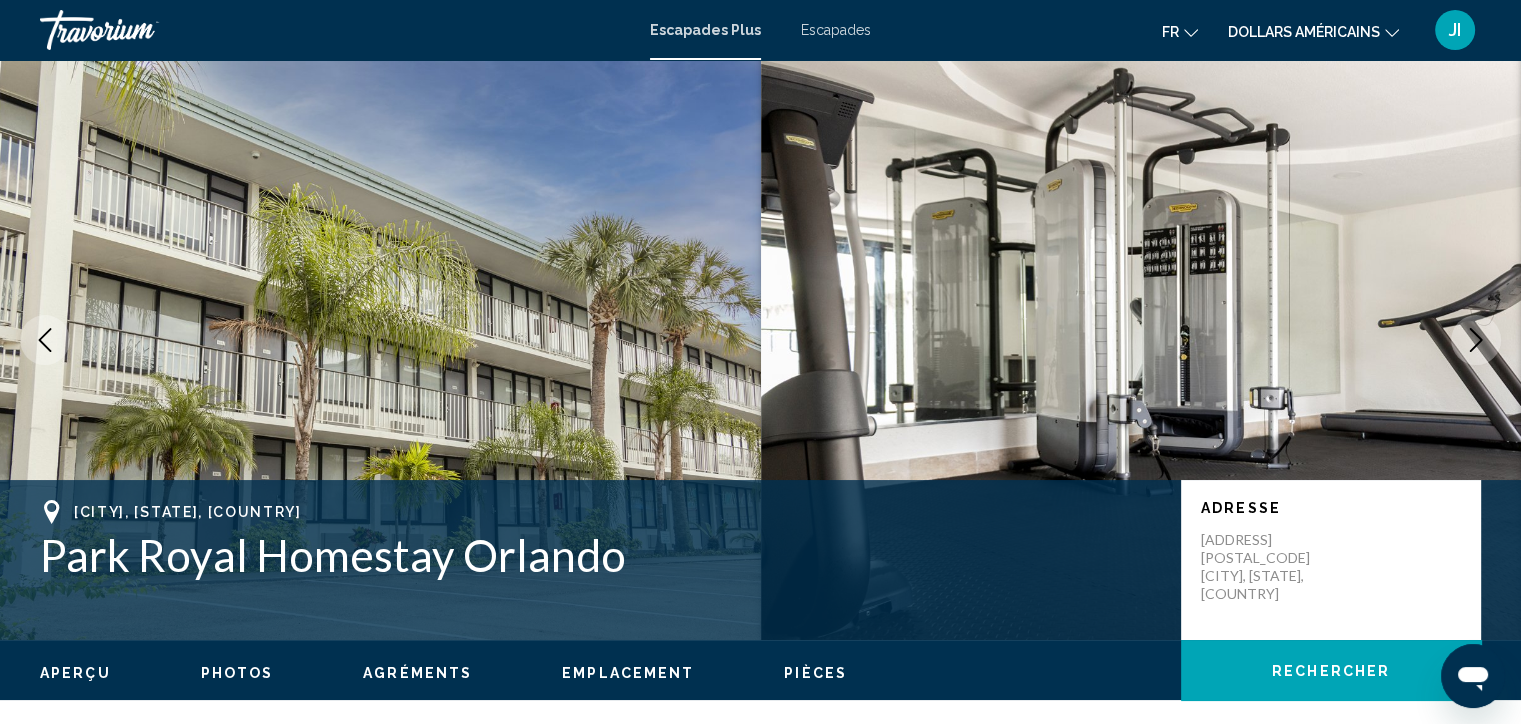 scroll, scrollTop: 0, scrollLeft: 0, axis: both 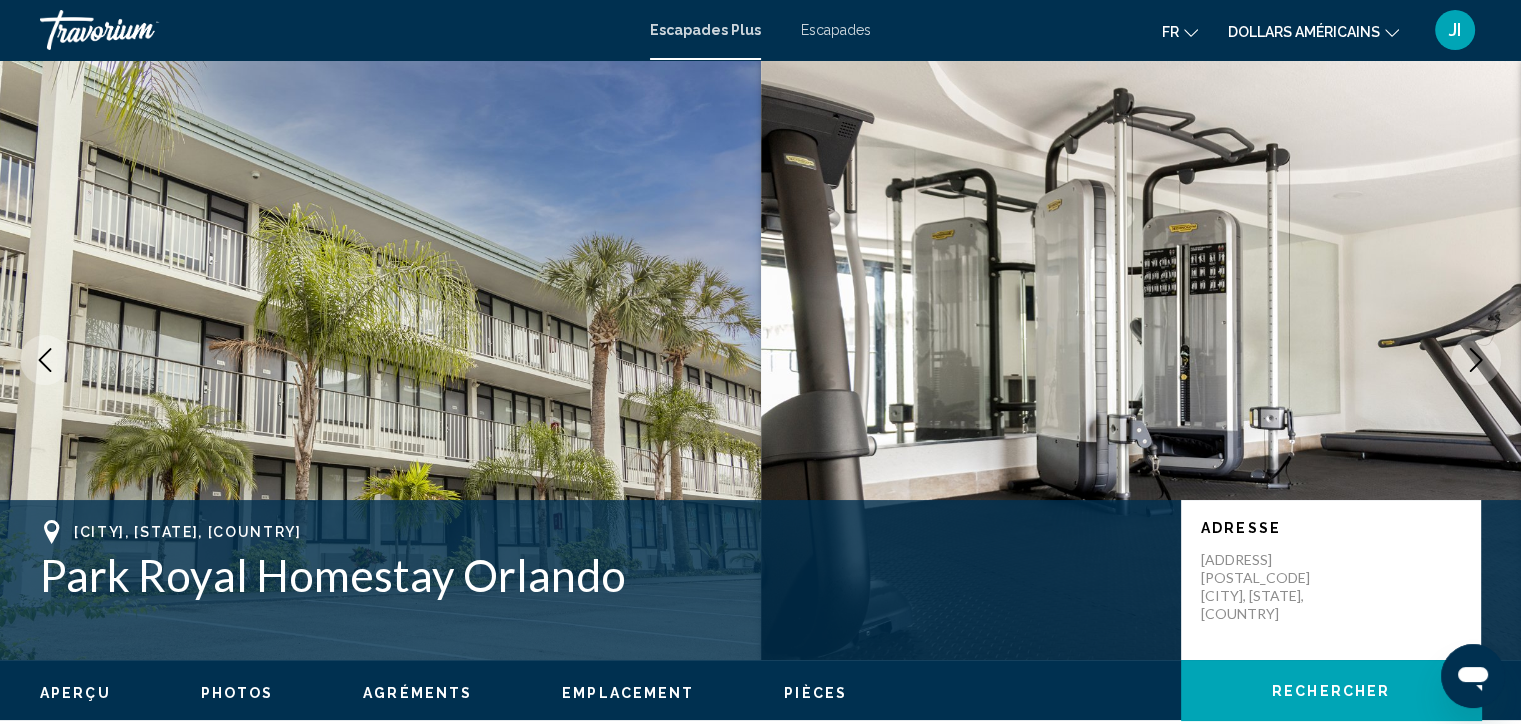 click on "Escapades Plus" at bounding box center (705, 30) 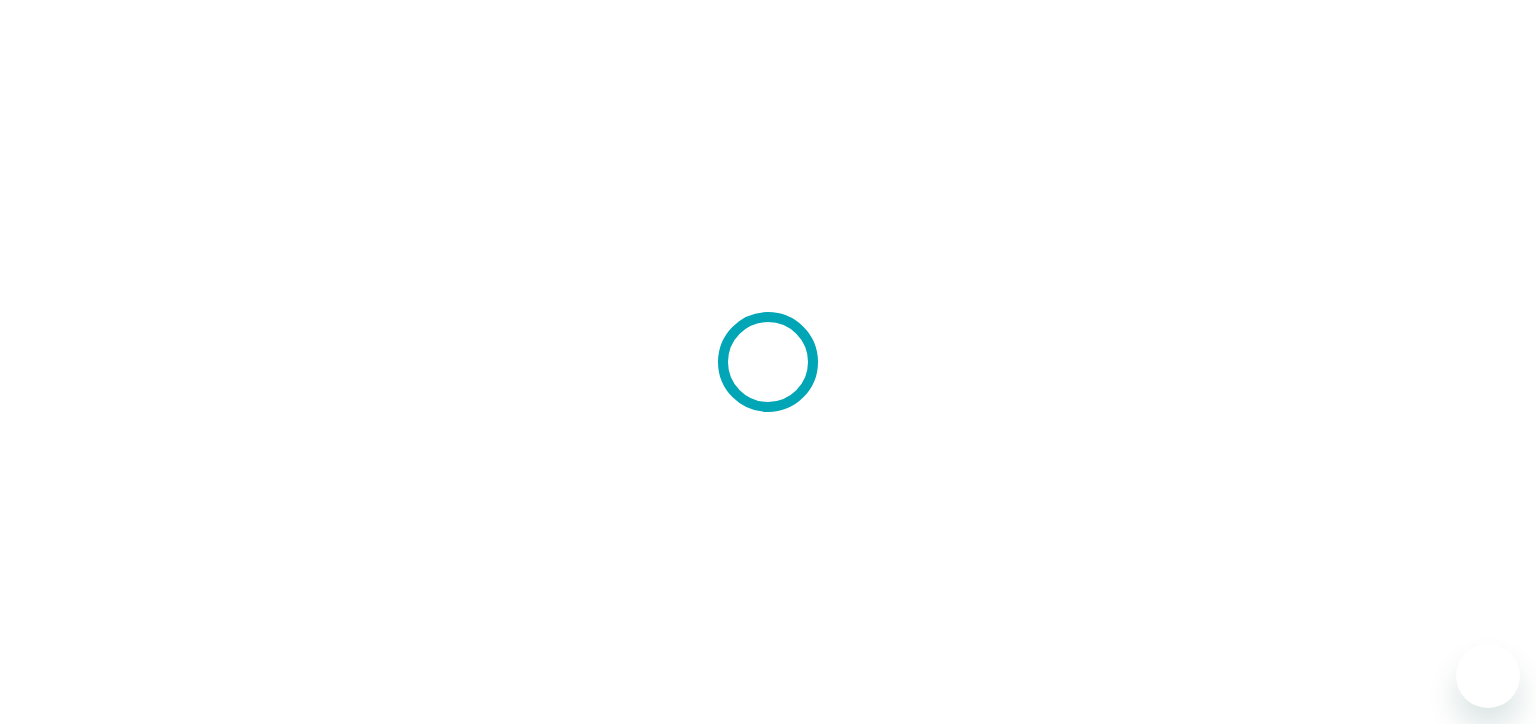 scroll, scrollTop: 0, scrollLeft: 0, axis: both 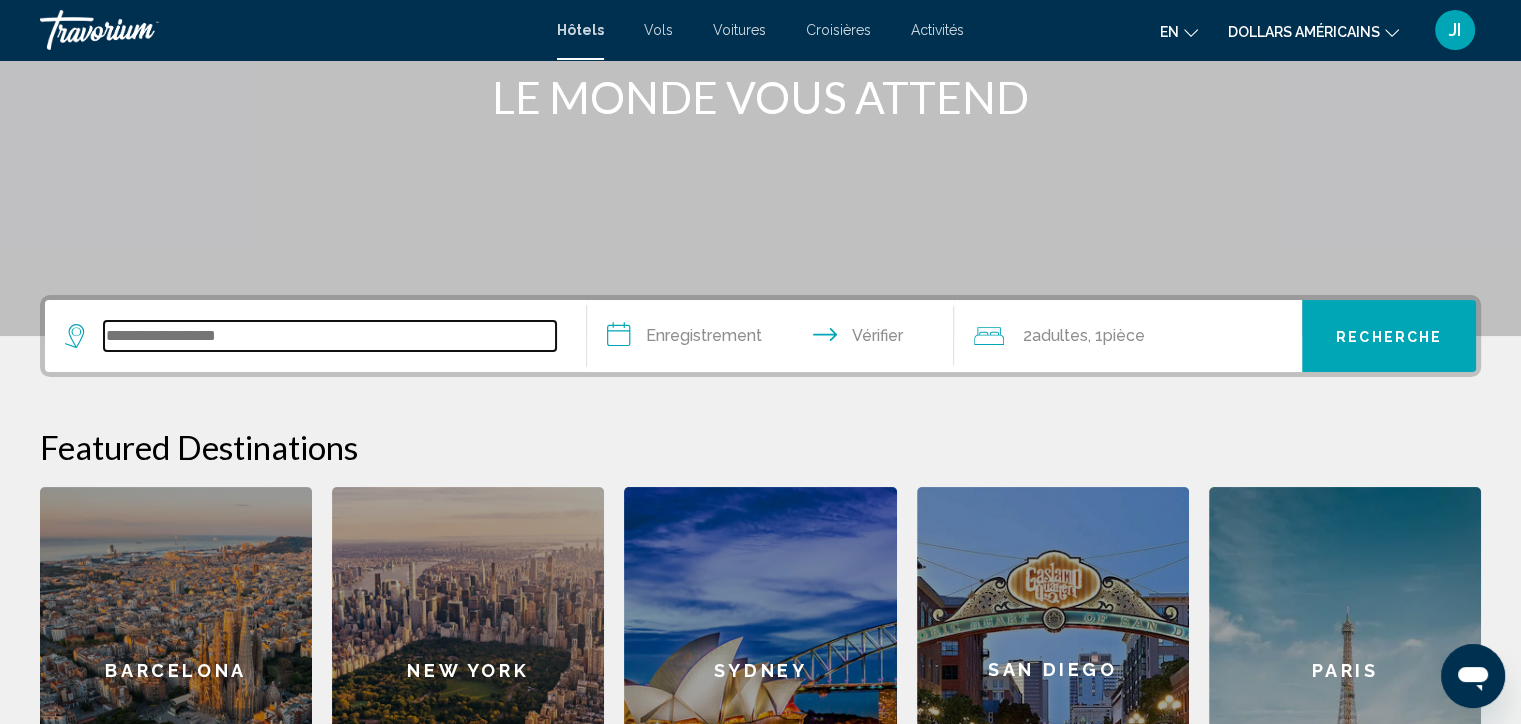 click at bounding box center [330, 336] 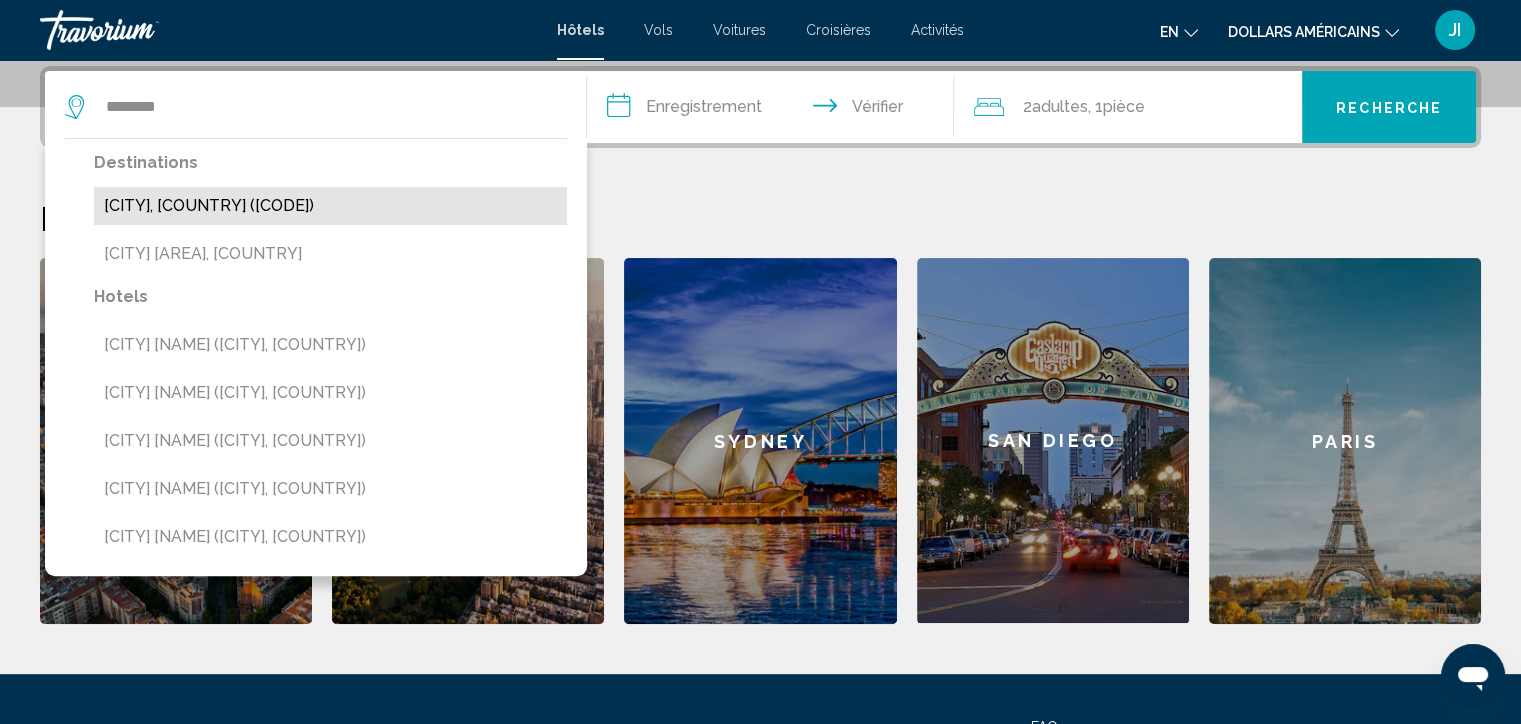 click on "Auckland, New Zealand (AKL)" at bounding box center [330, 206] 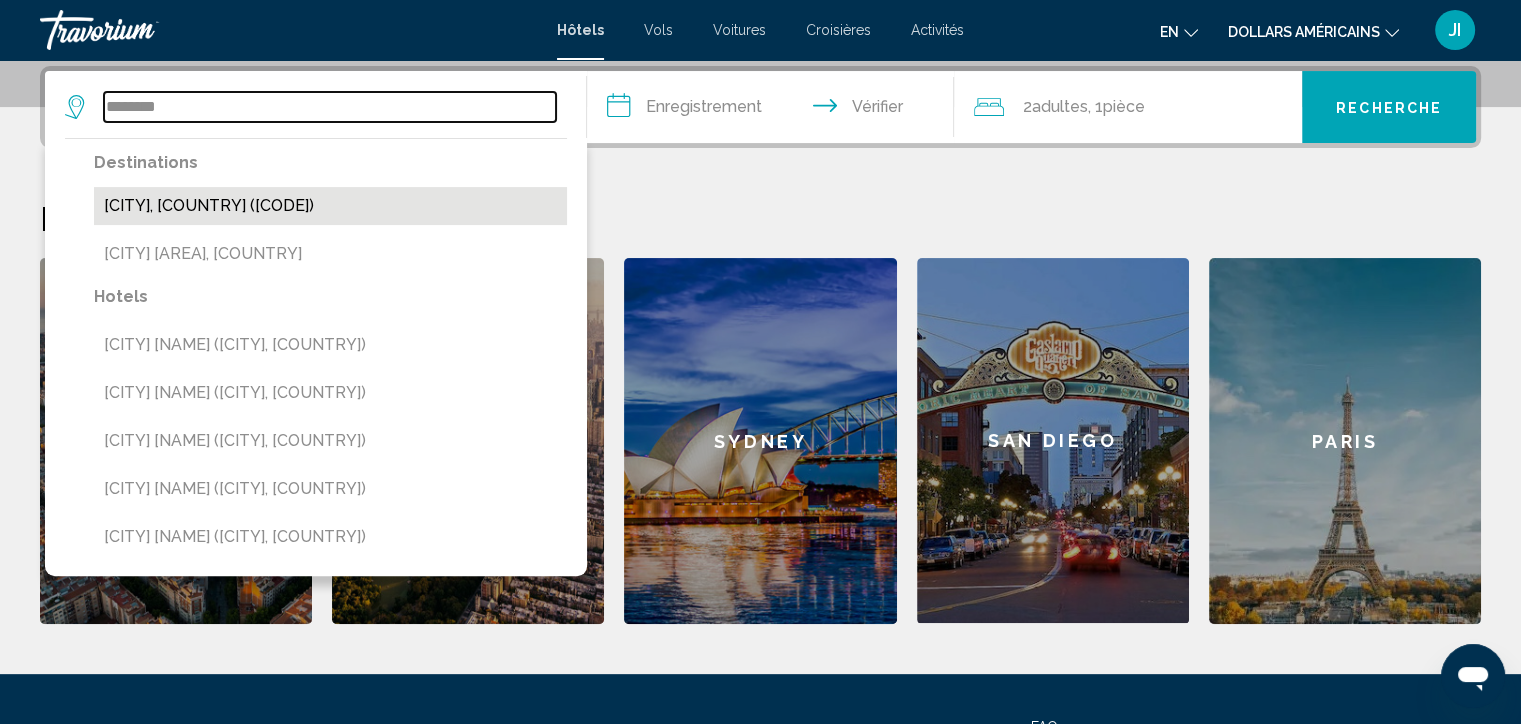 type on "**********" 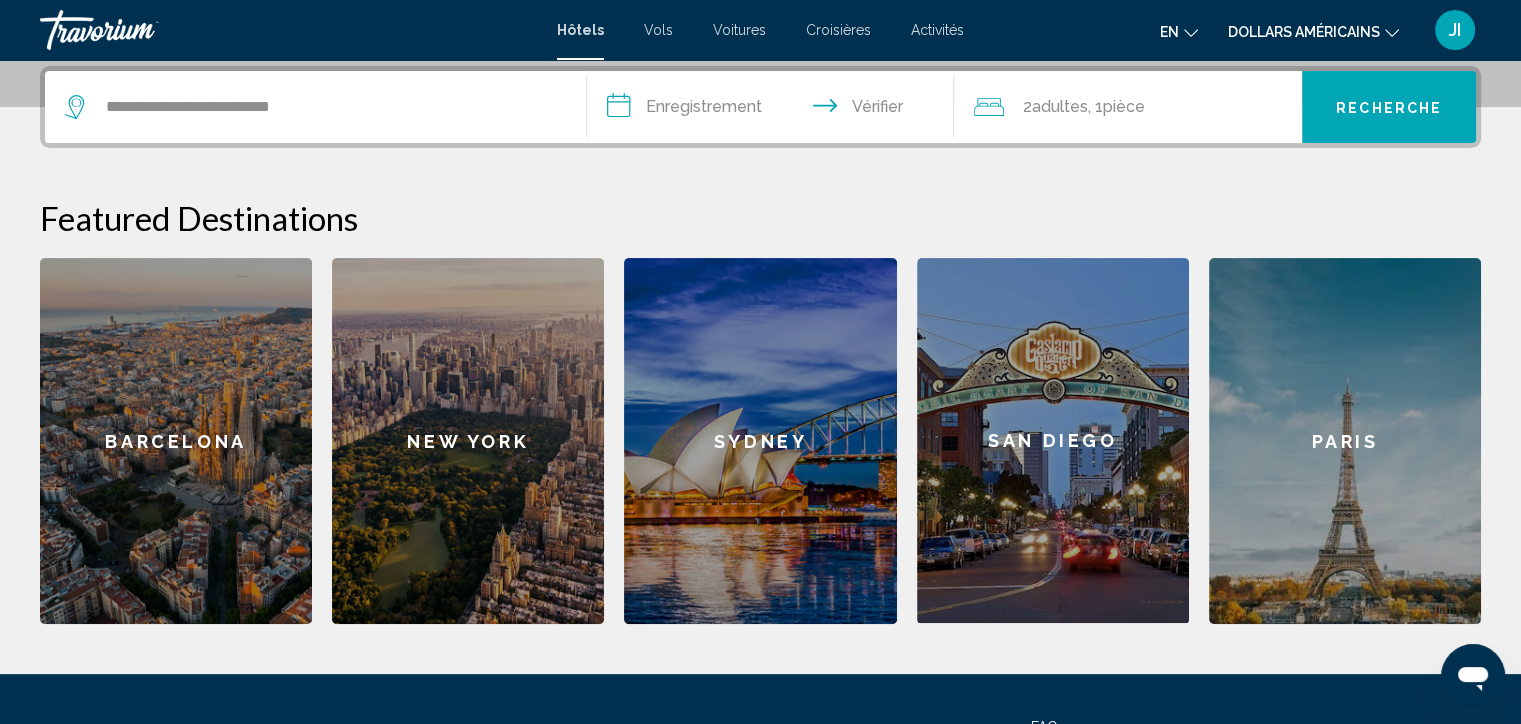 click on "**********" at bounding box center [775, 110] 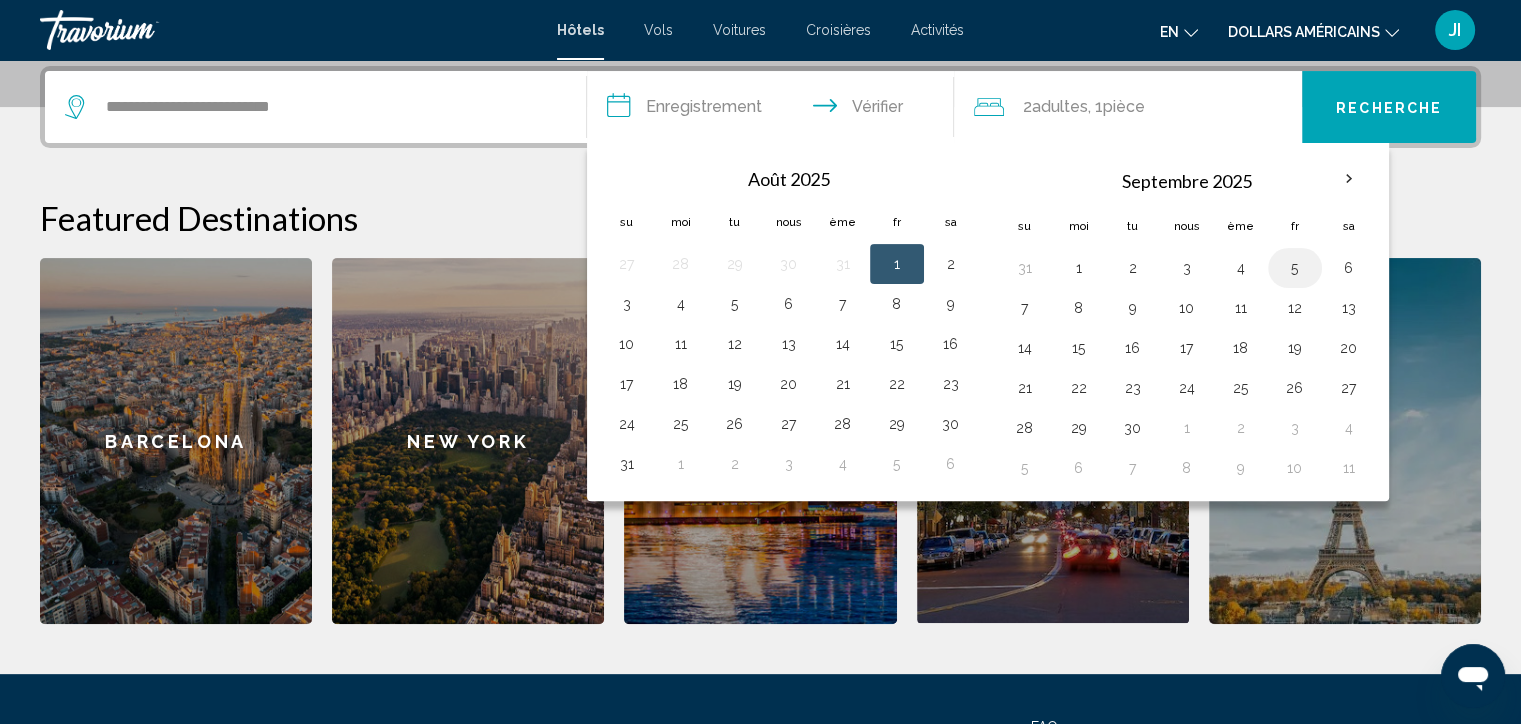 click on "5" at bounding box center (1295, 268) 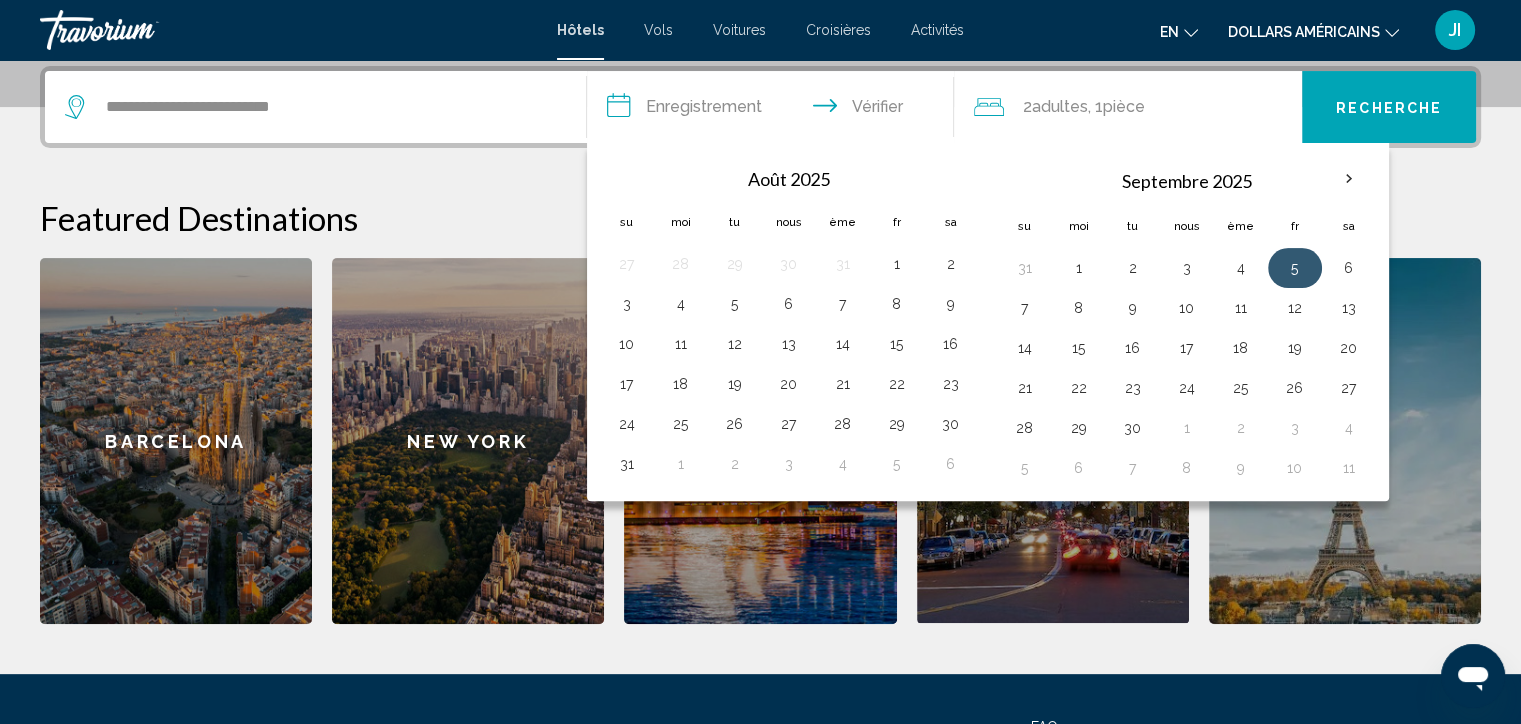 click on "5" at bounding box center (1295, 268) 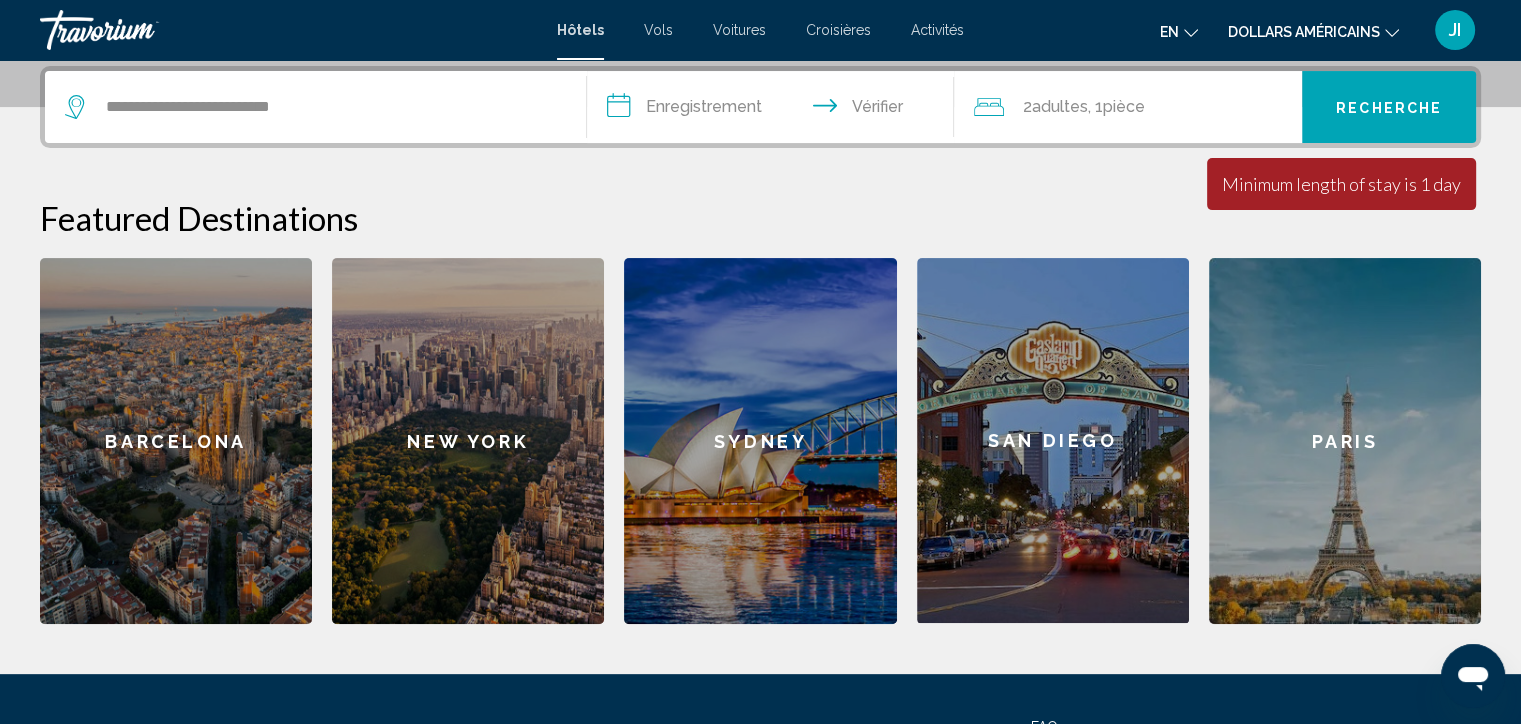 click on "**********" at bounding box center [775, 110] 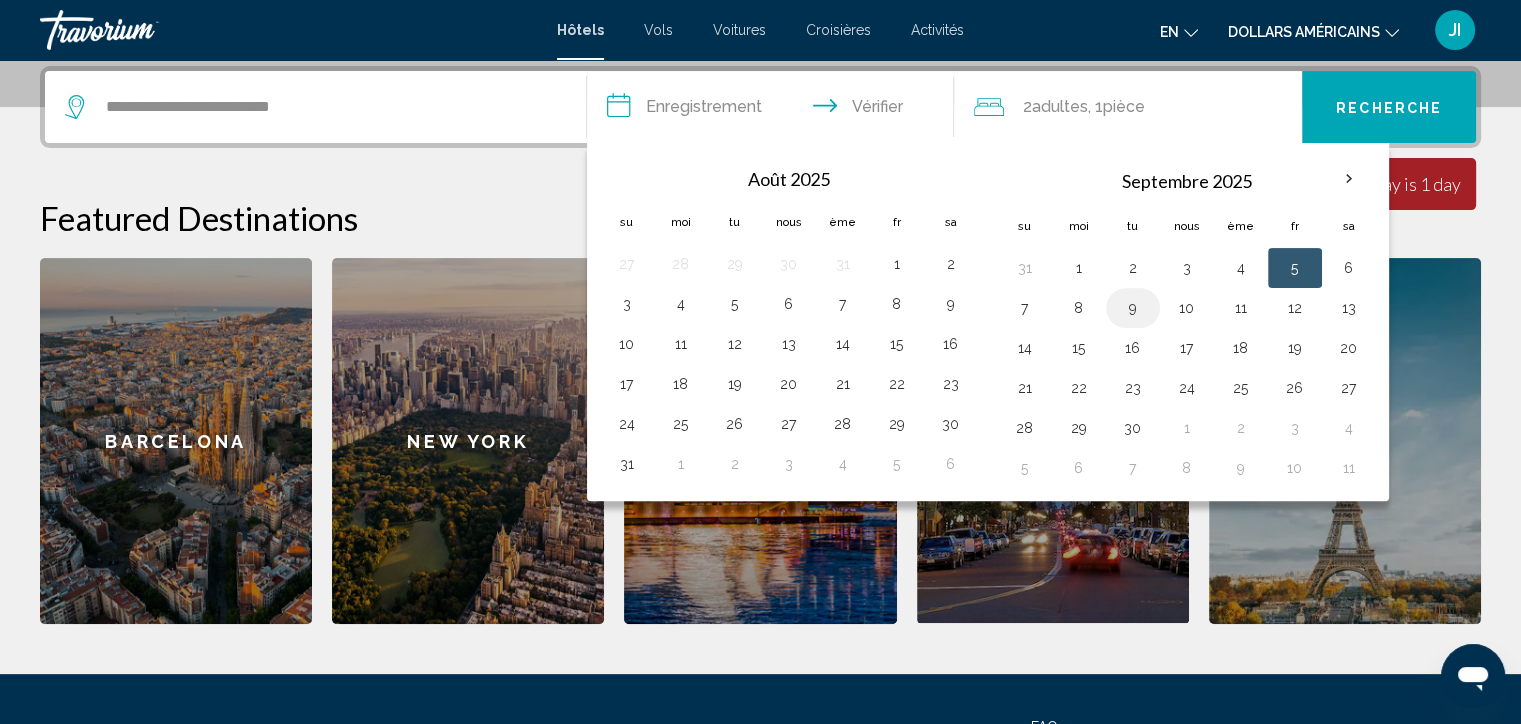 click on "9" at bounding box center (1133, 308) 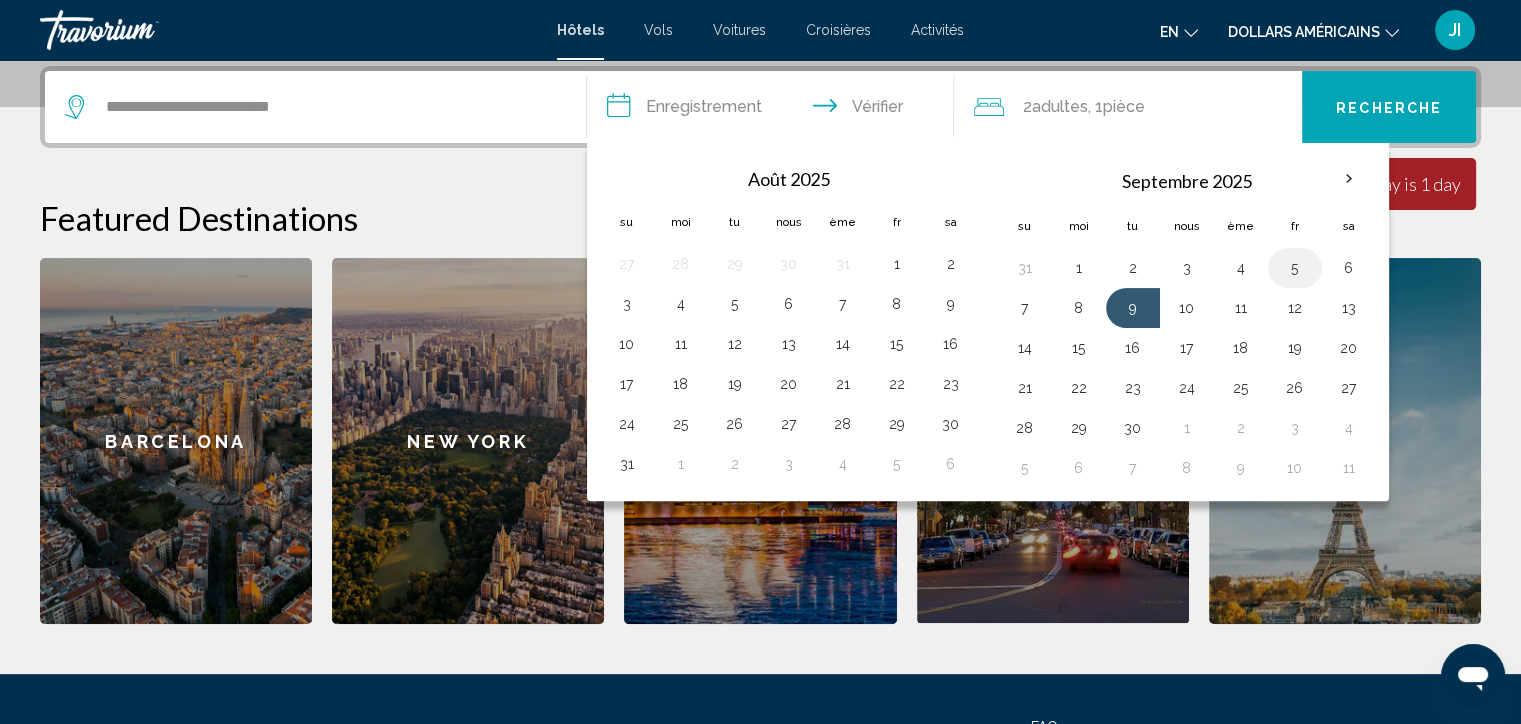 click on "5" at bounding box center [1295, 268] 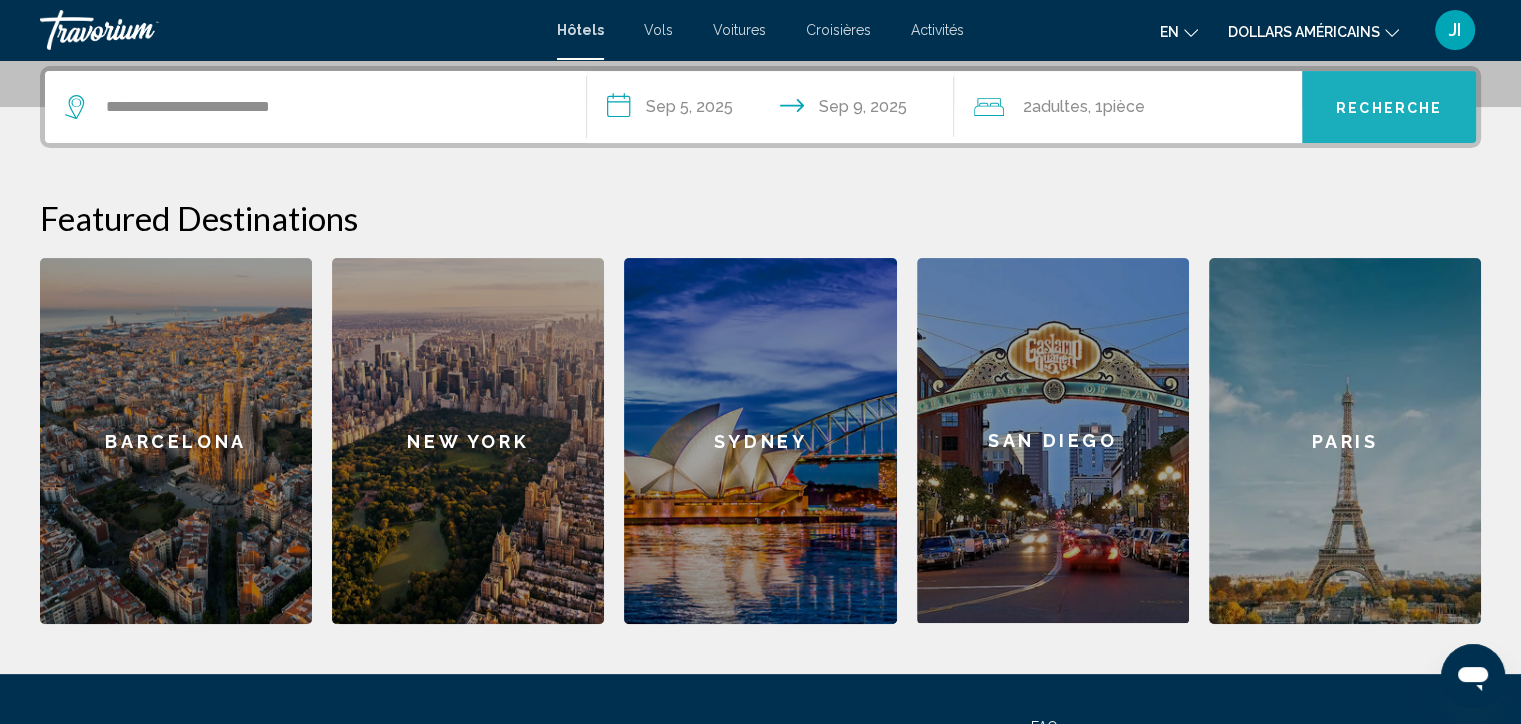 click on "Recherche" at bounding box center (1389, 107) 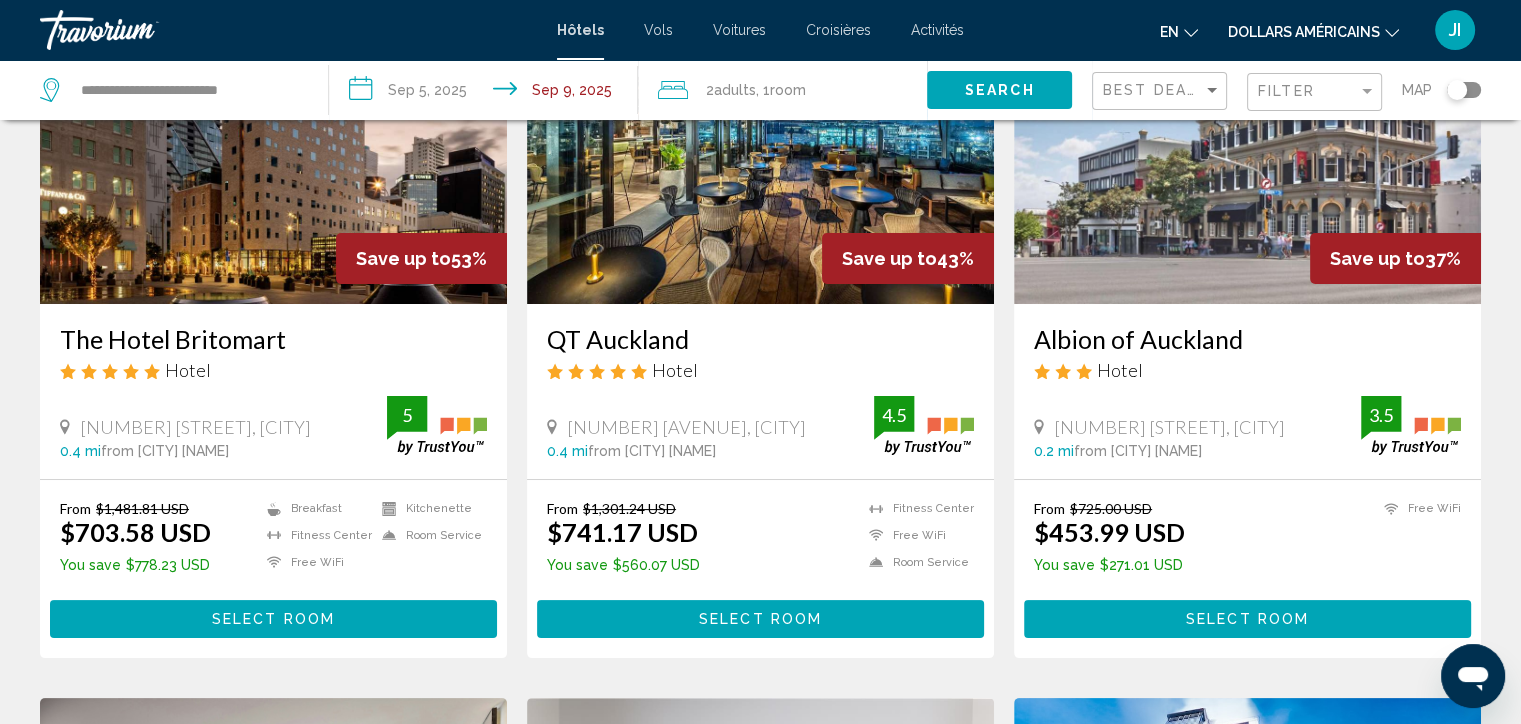 scroll, scrollTop: 204, scrollLeft: 0, axis: vertical 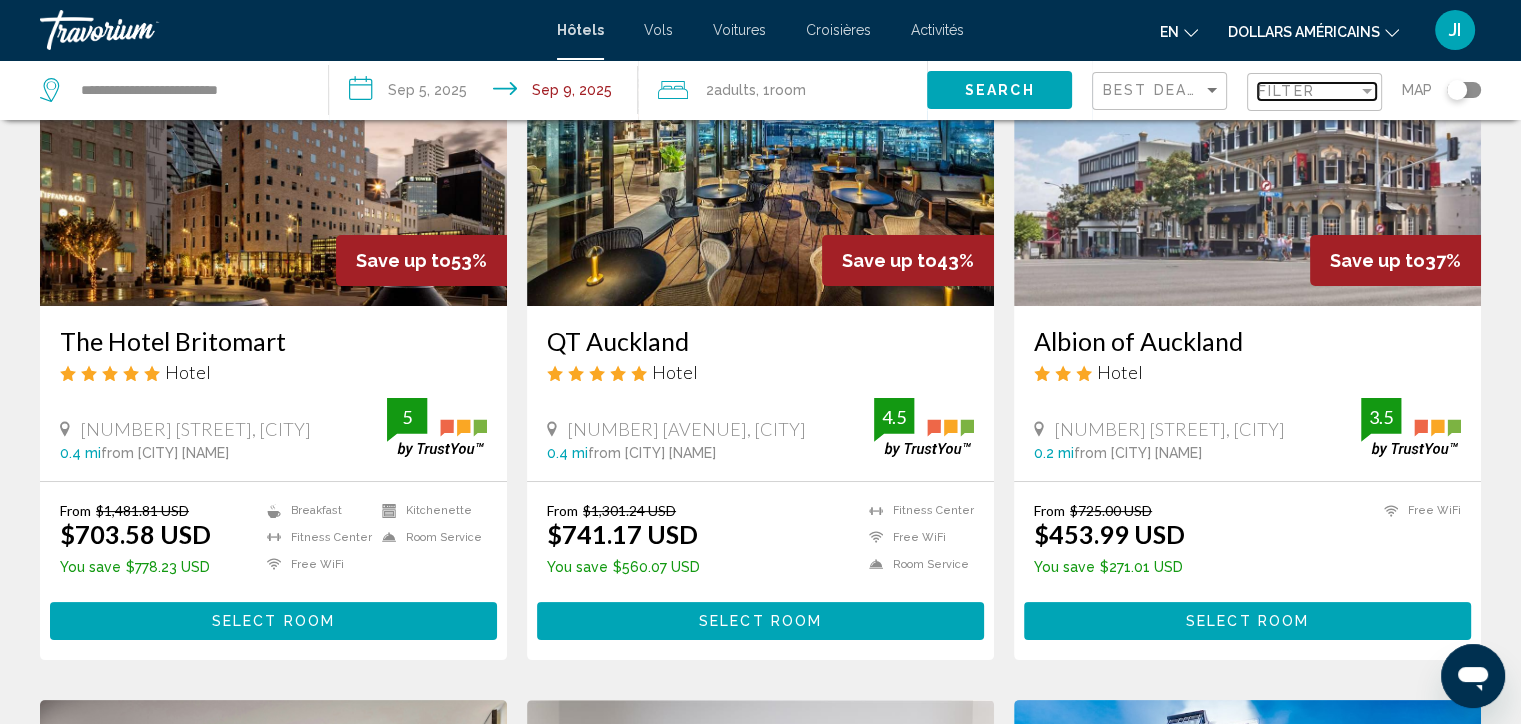 click at bounding box center [1367, 91] 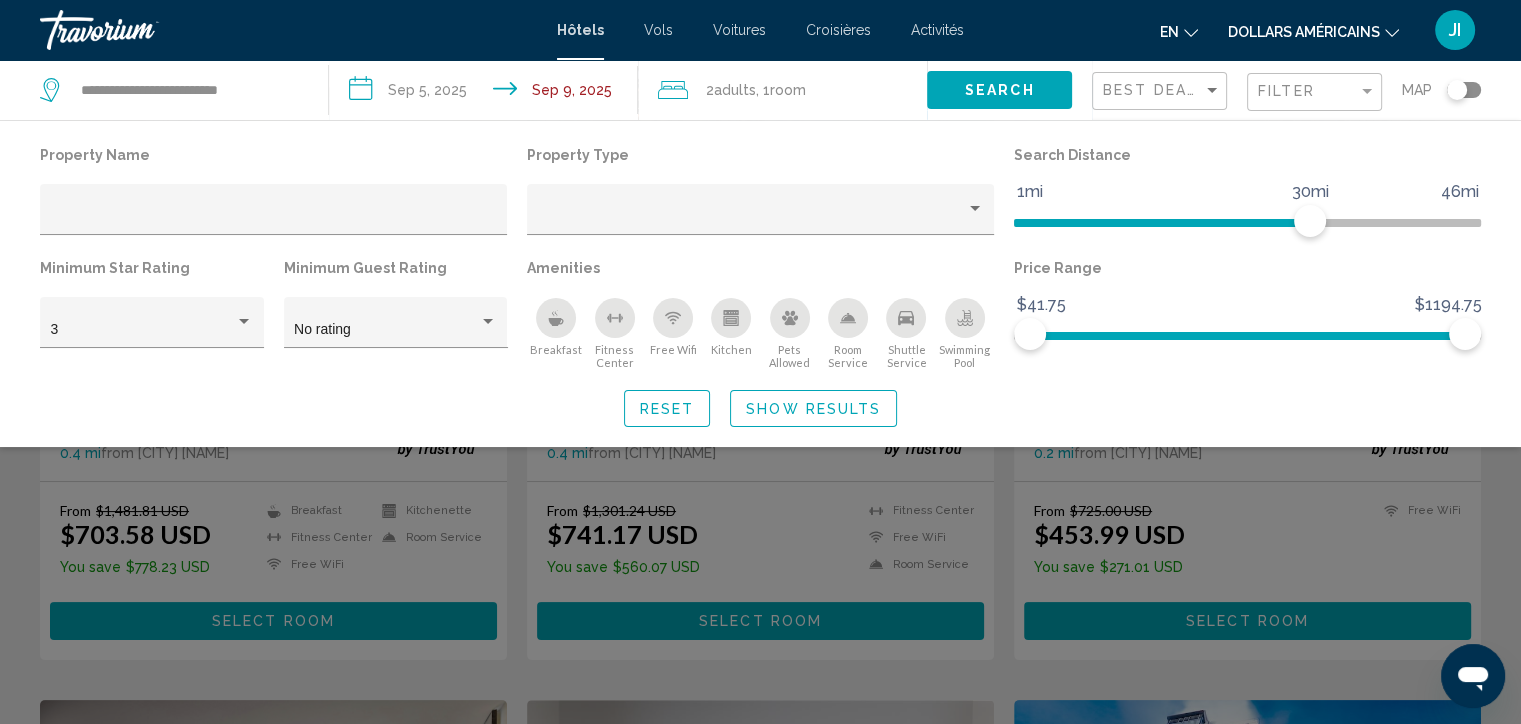 click 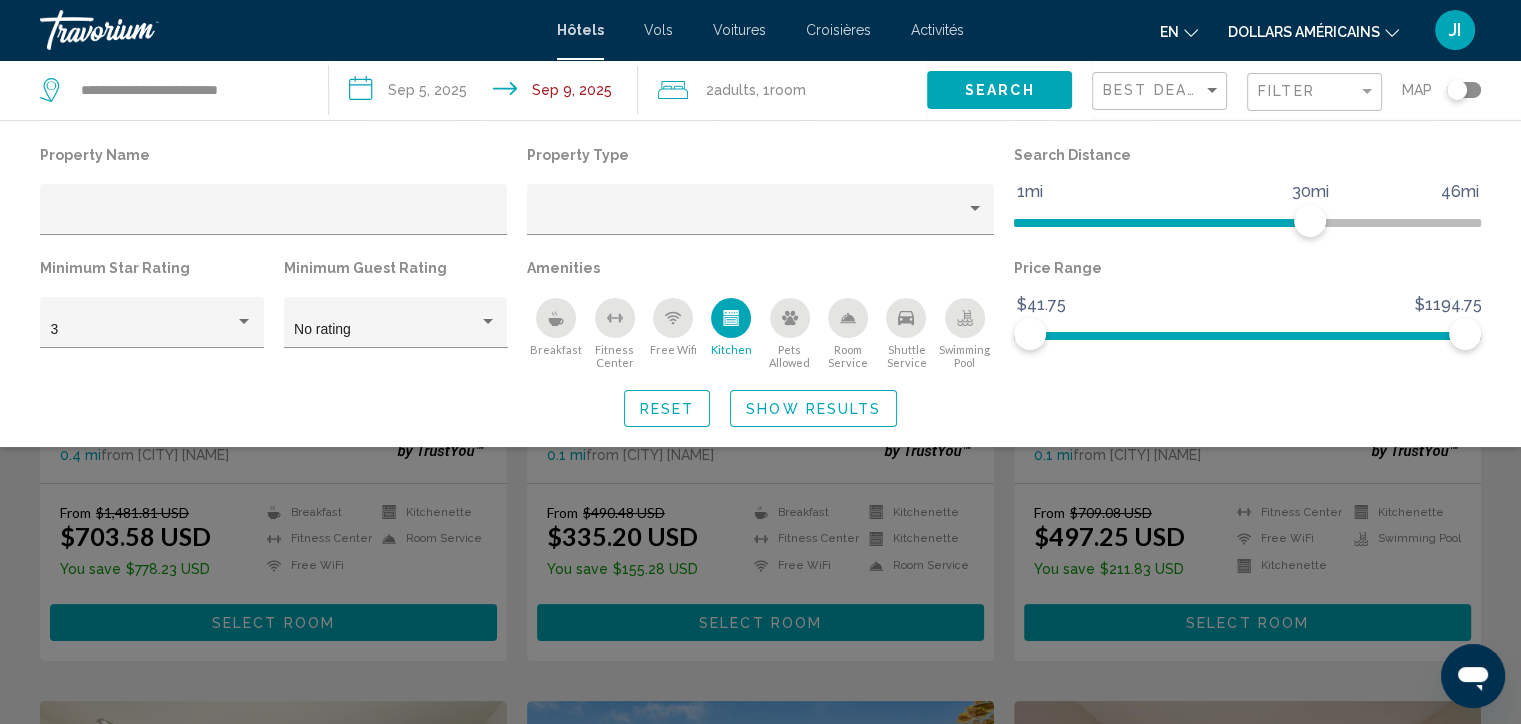 click 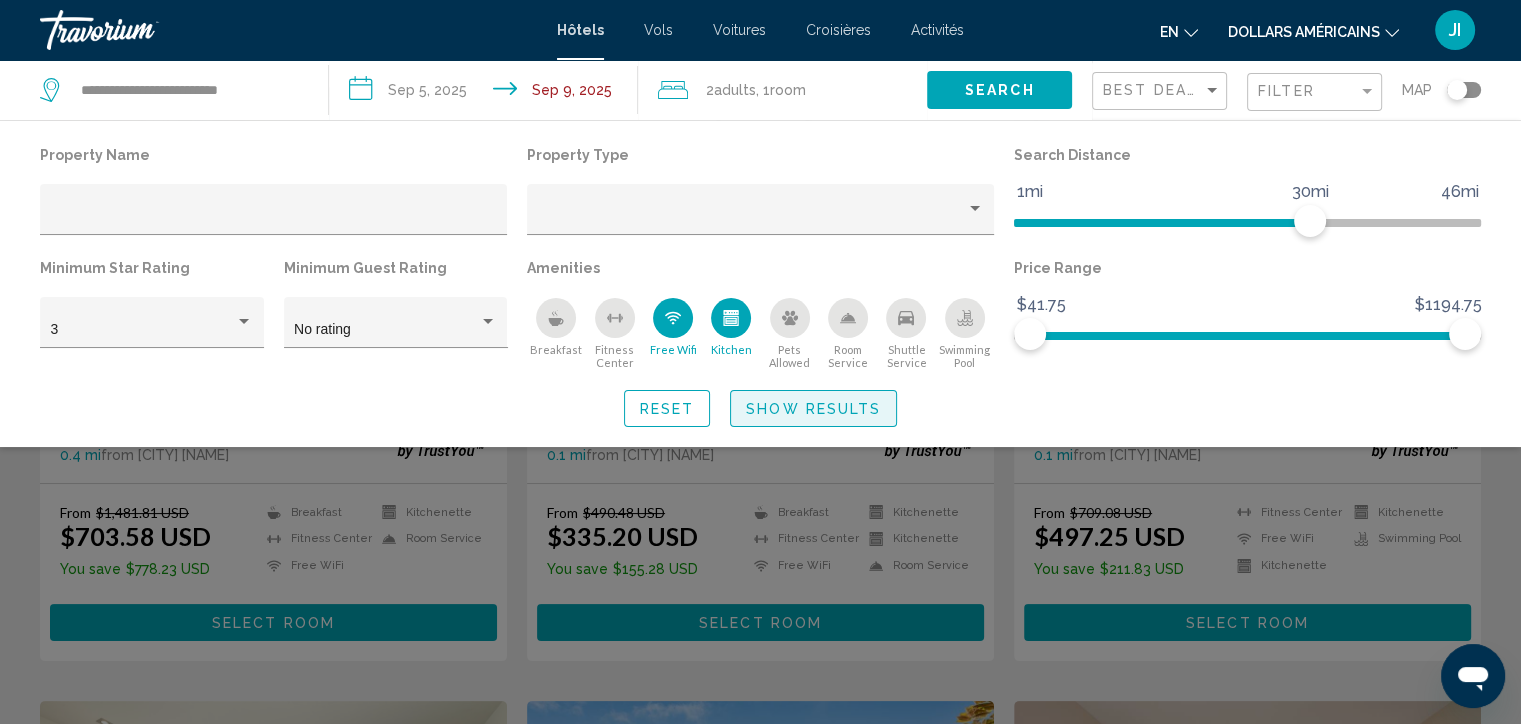 click on "Show Results" 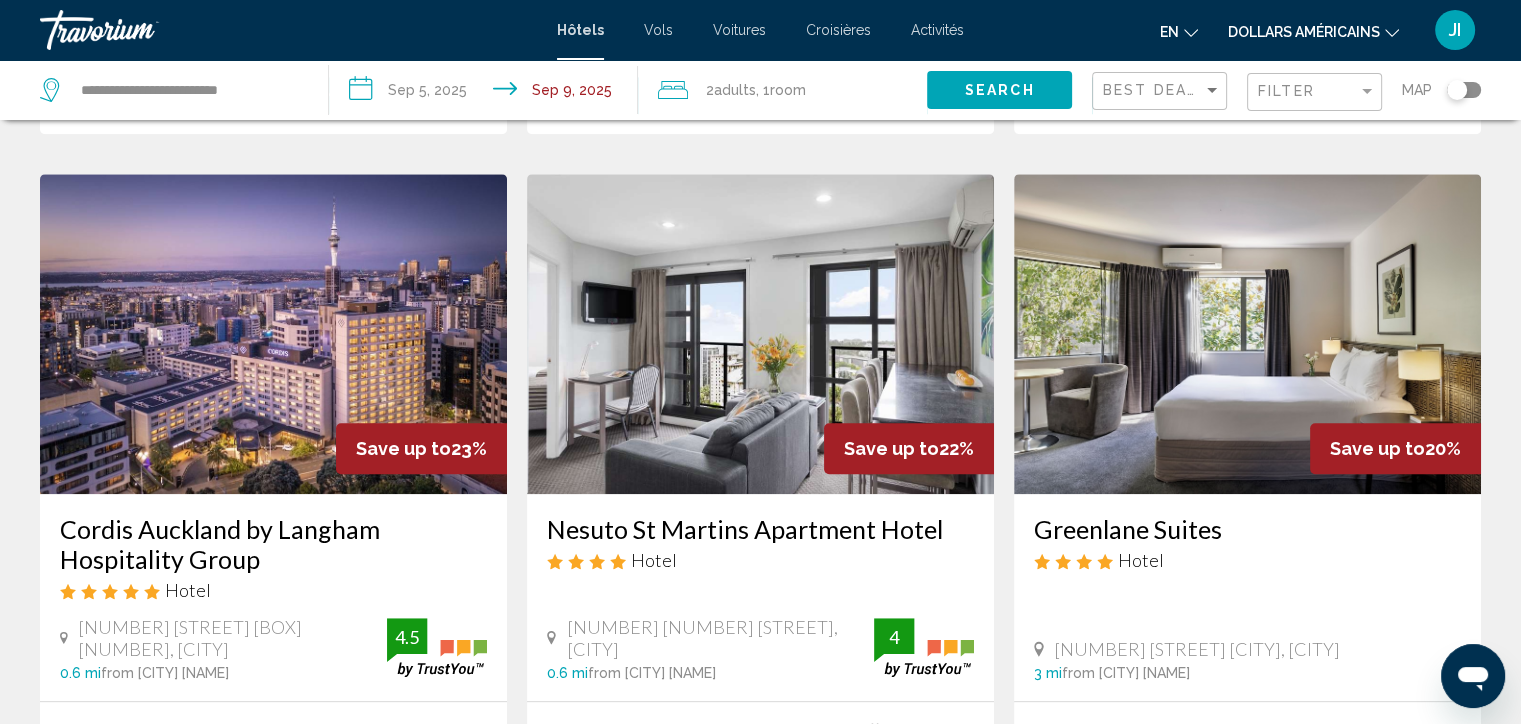scroll, scrollTop: 1474, scrollLeft: 0, axis: vertical 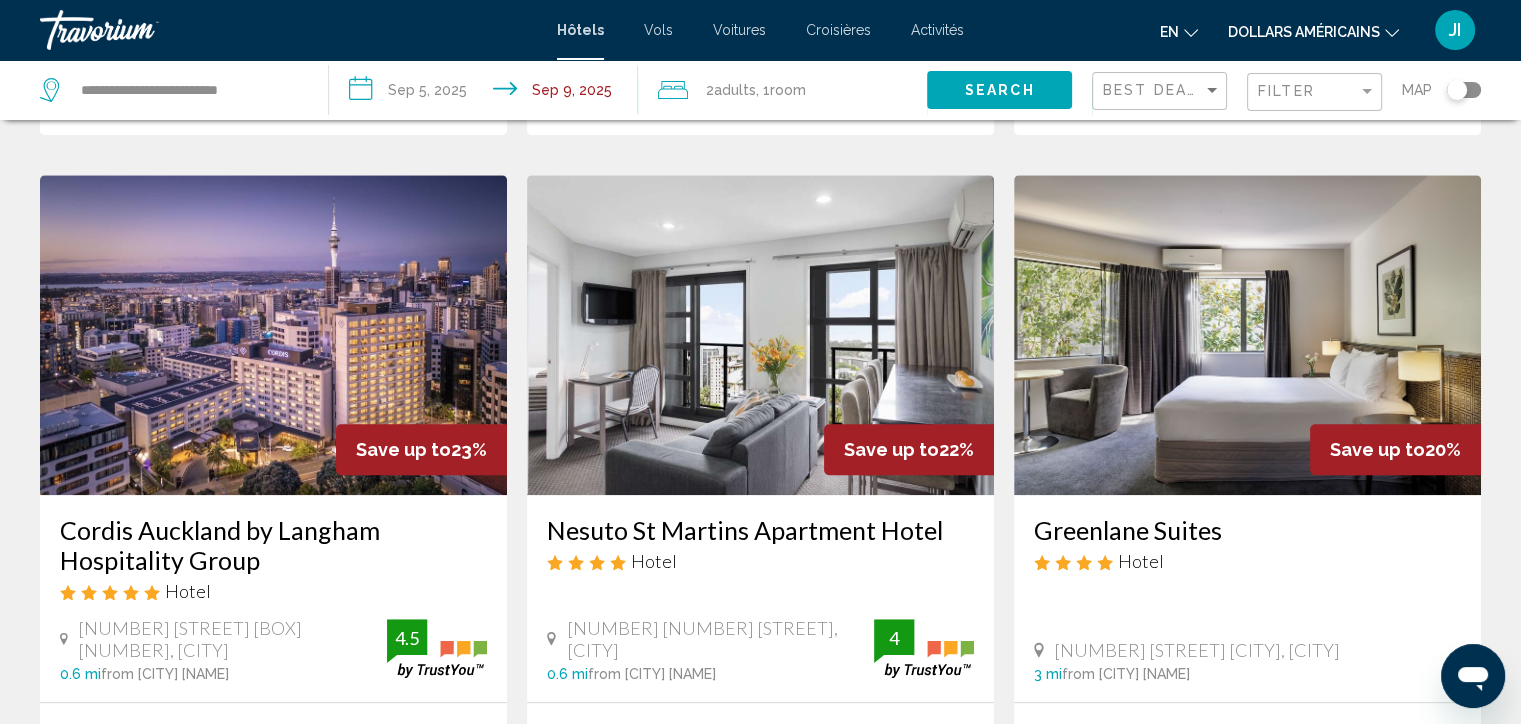 click 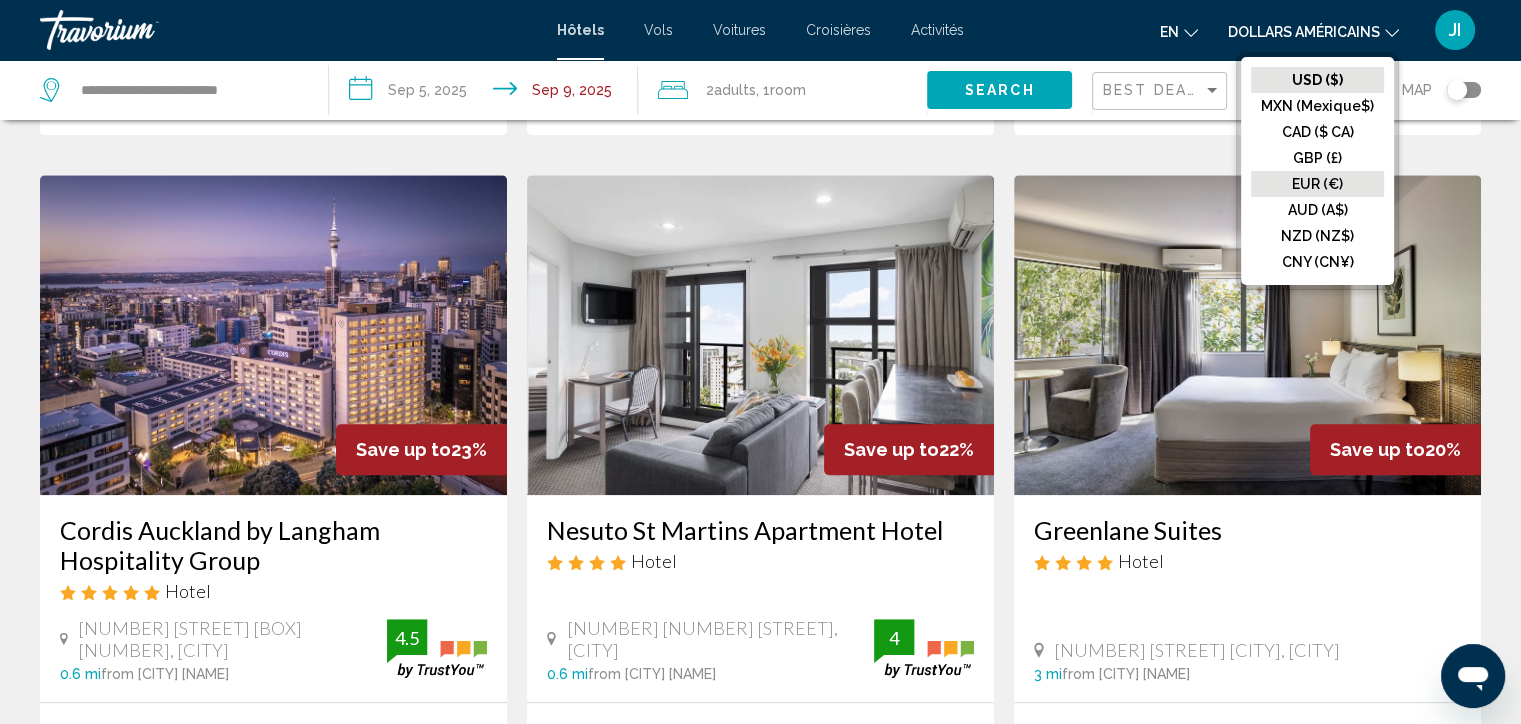 click on "EUR (€)" 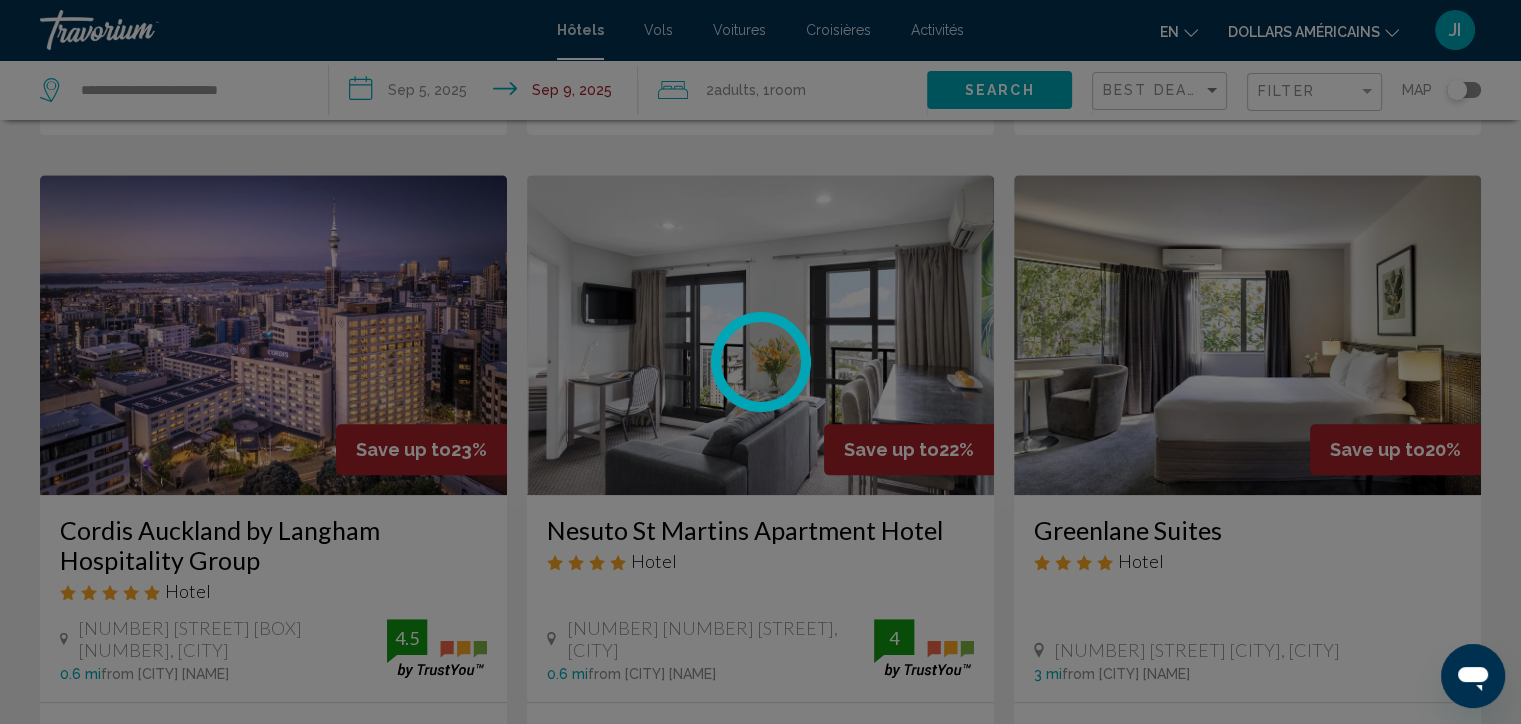 scroll, scrollTop: 0, scrollLeft: 0, axis: both 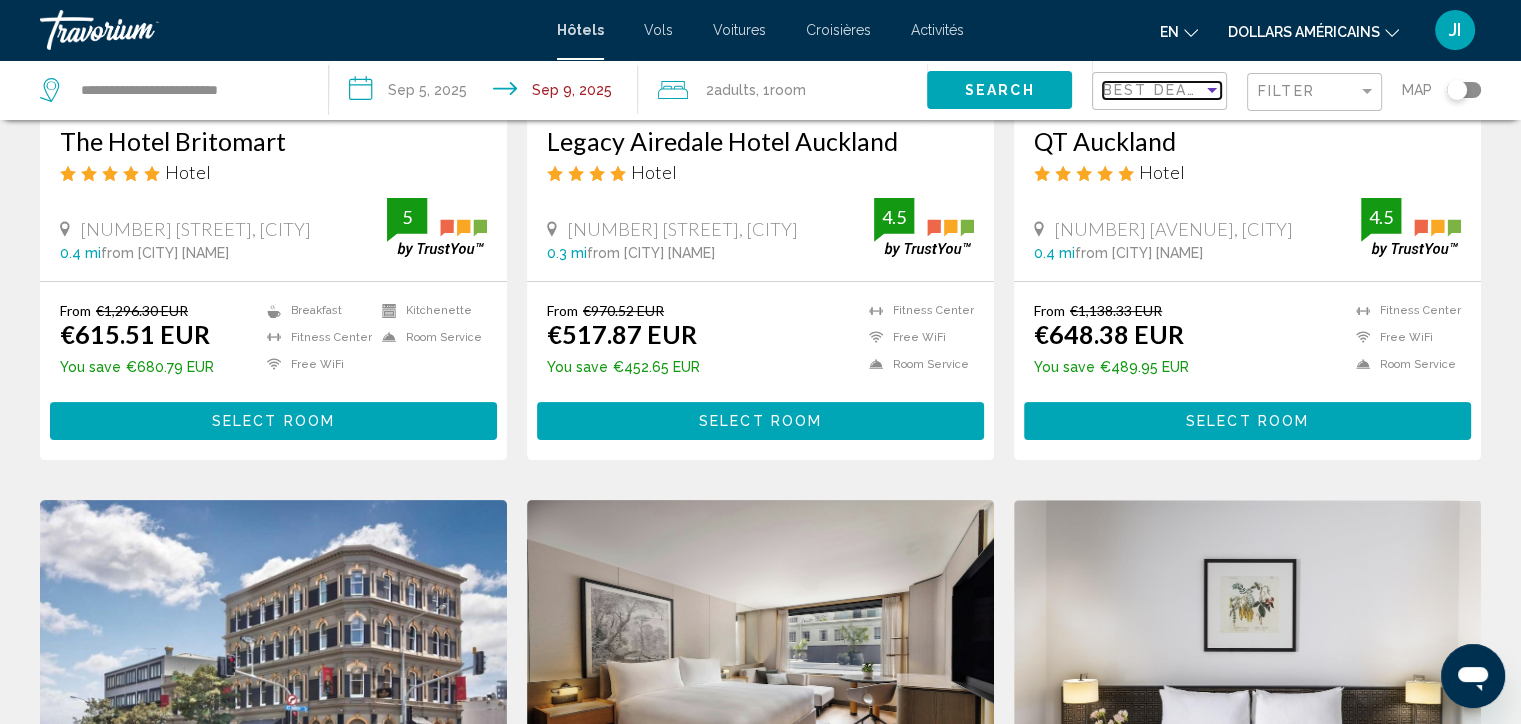 click at bounding box center (1212, 90) 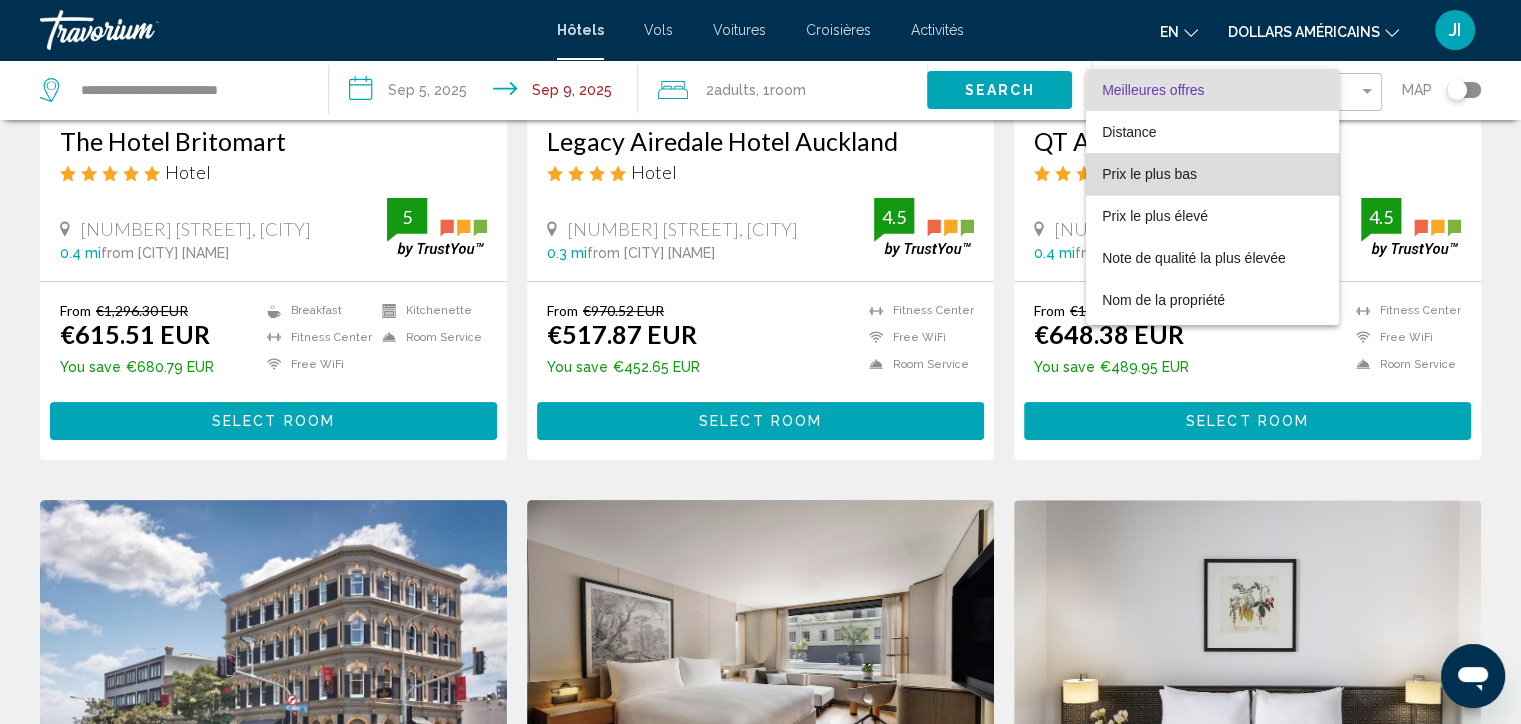 click on "Prix le plus bas" at bounding box center [1149, 174] 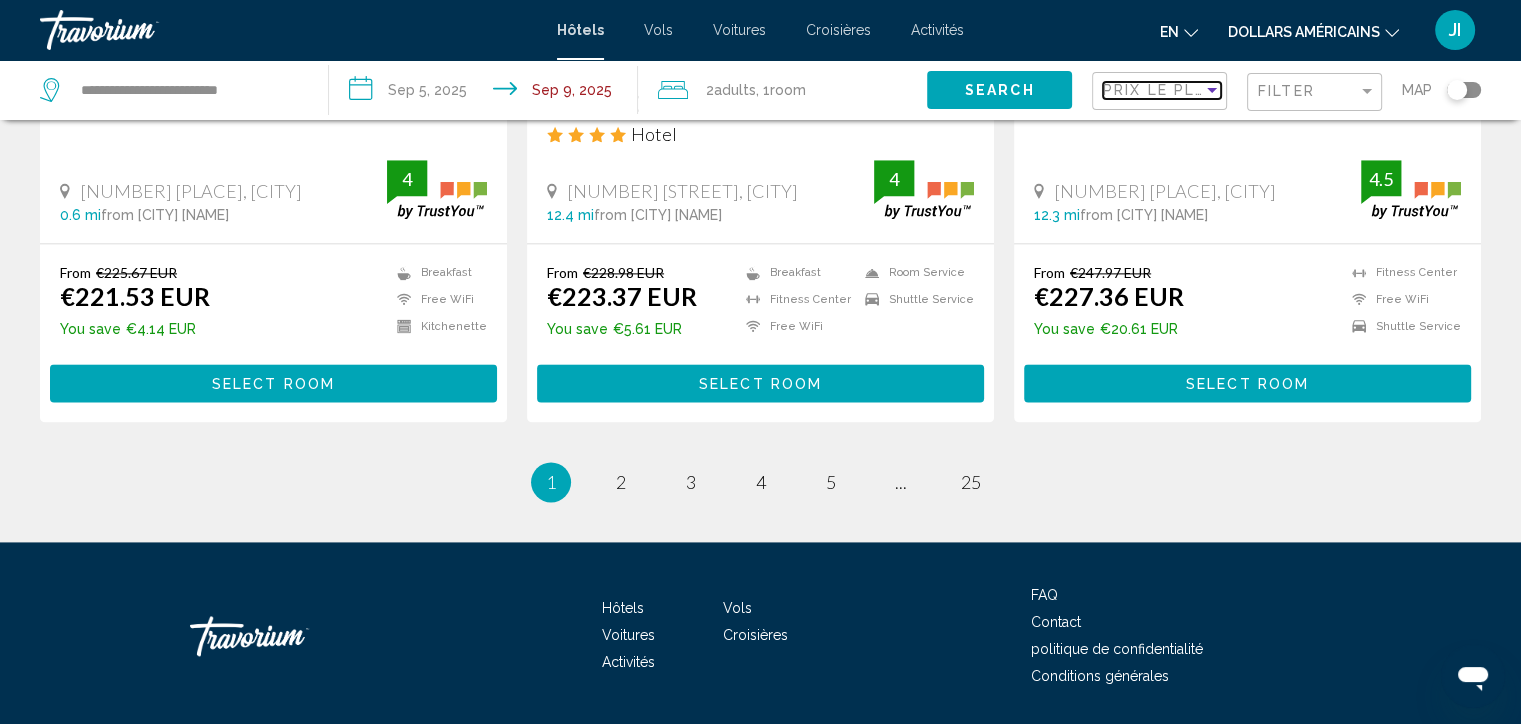 scroll, scrollTop: 2697, scrollLeft: 0, axis: vertical 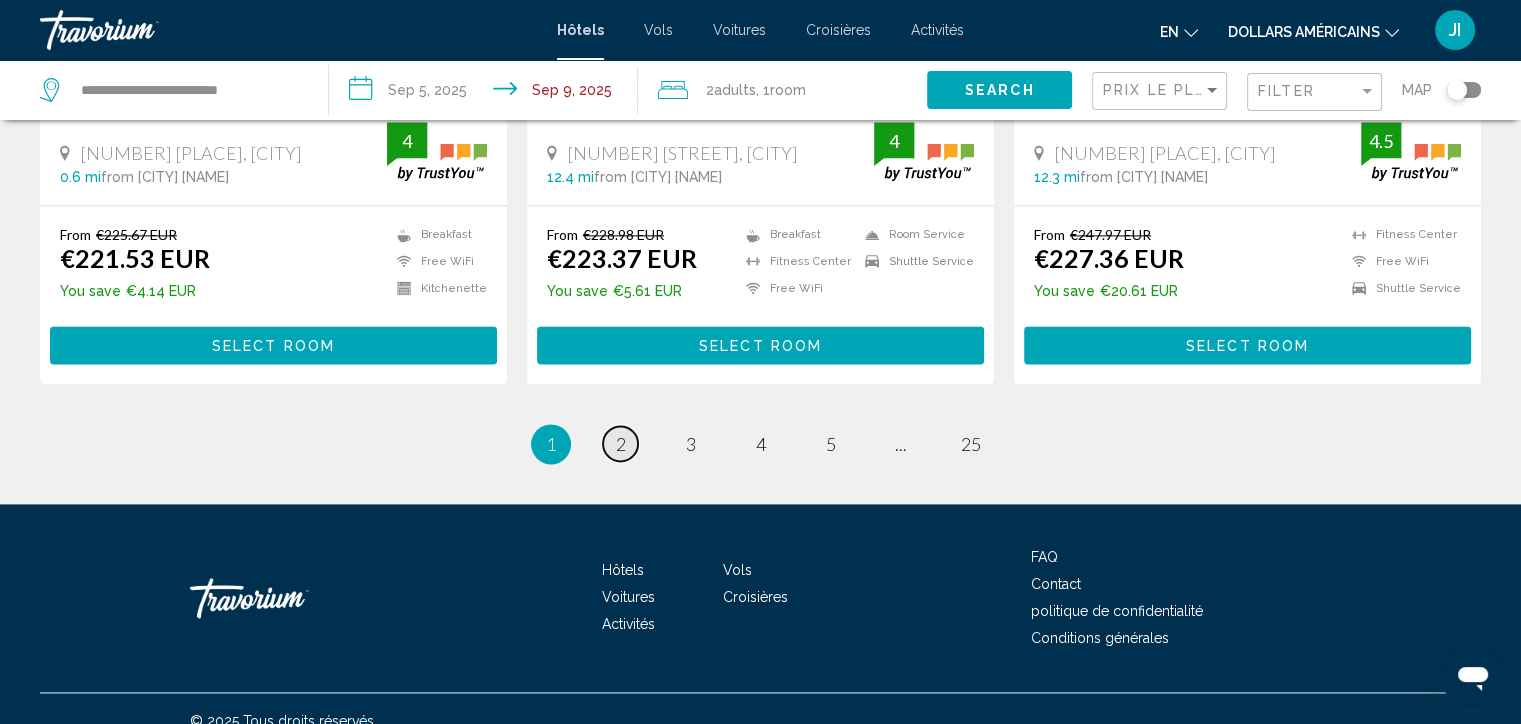 click on "2" at bounding box center [621, 444] 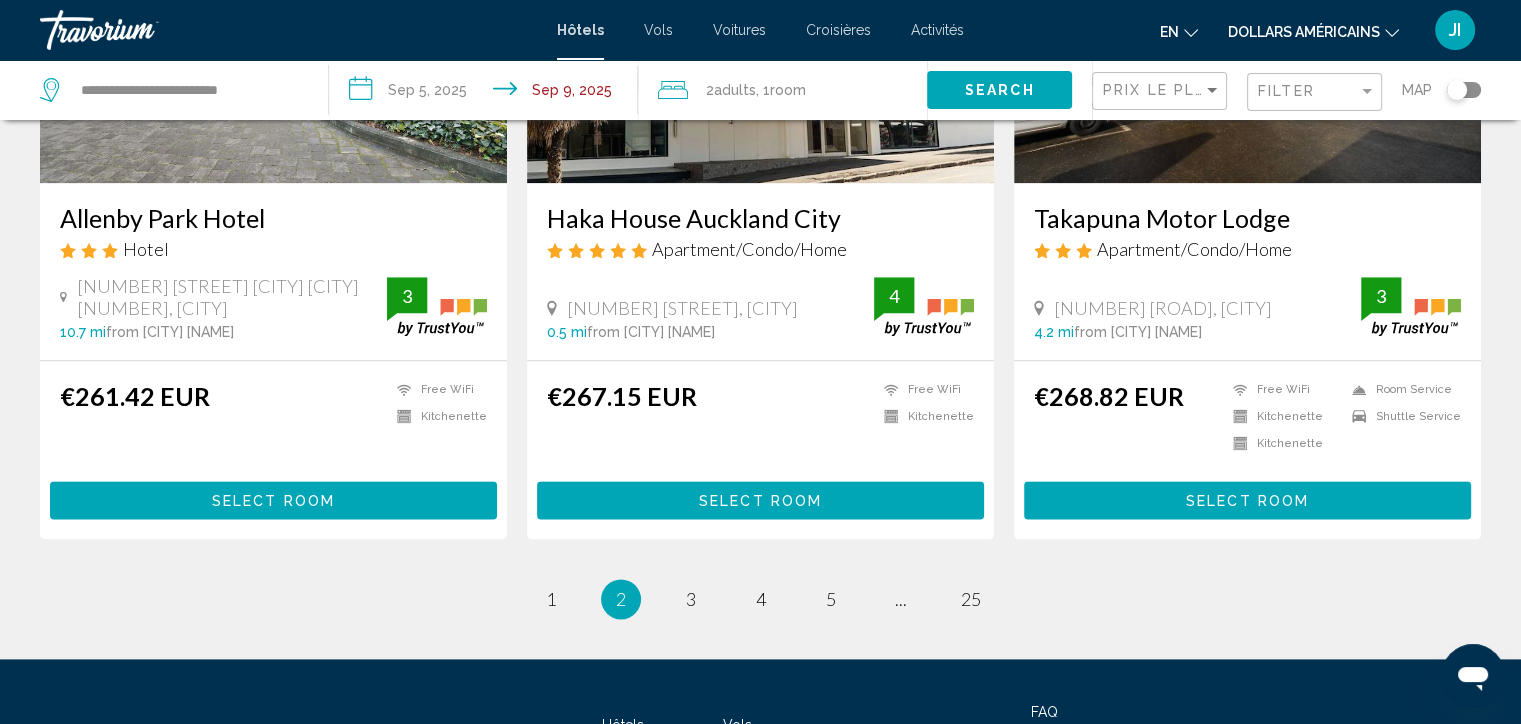 scroll, scrollTop: 2475, scrollLeft: 0, axis: vertical 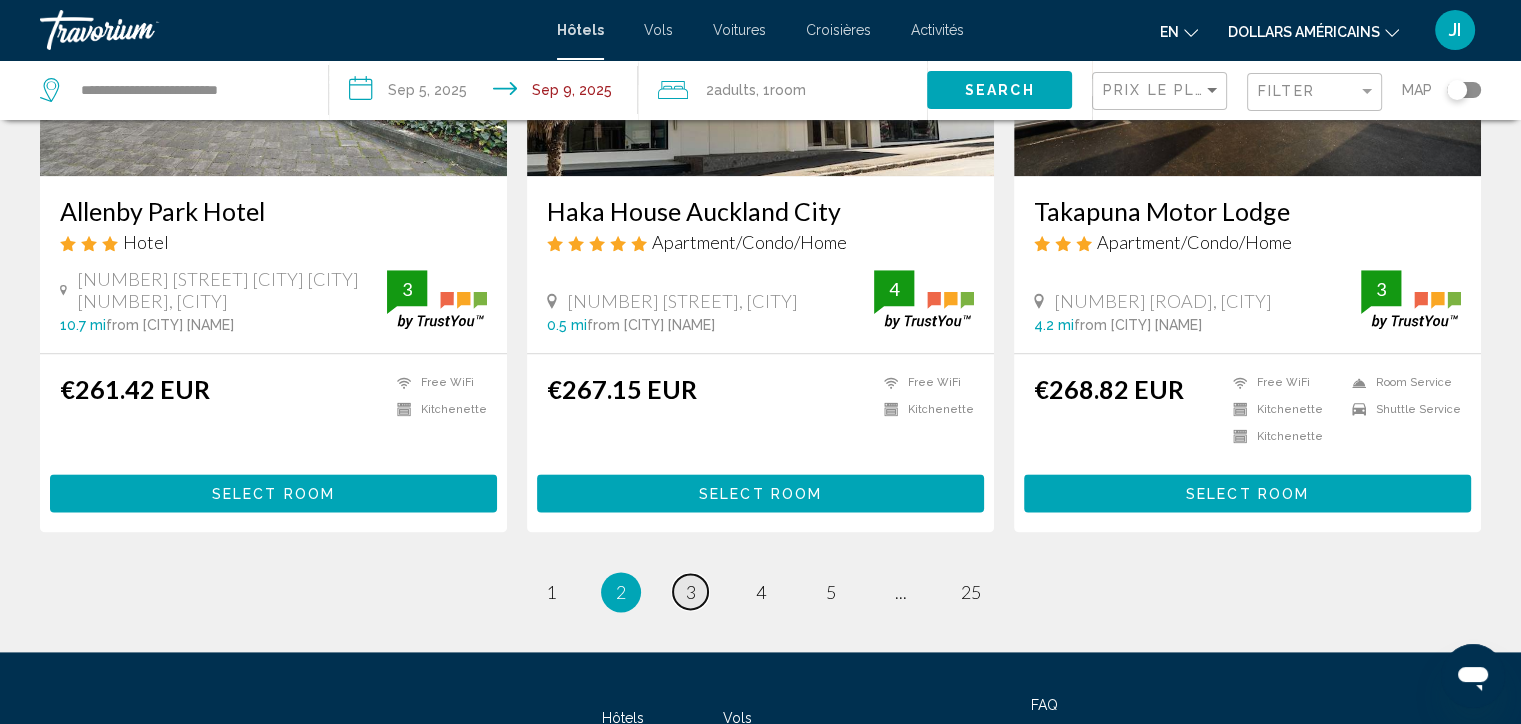 click on "3" at bounding box center [691, 592] 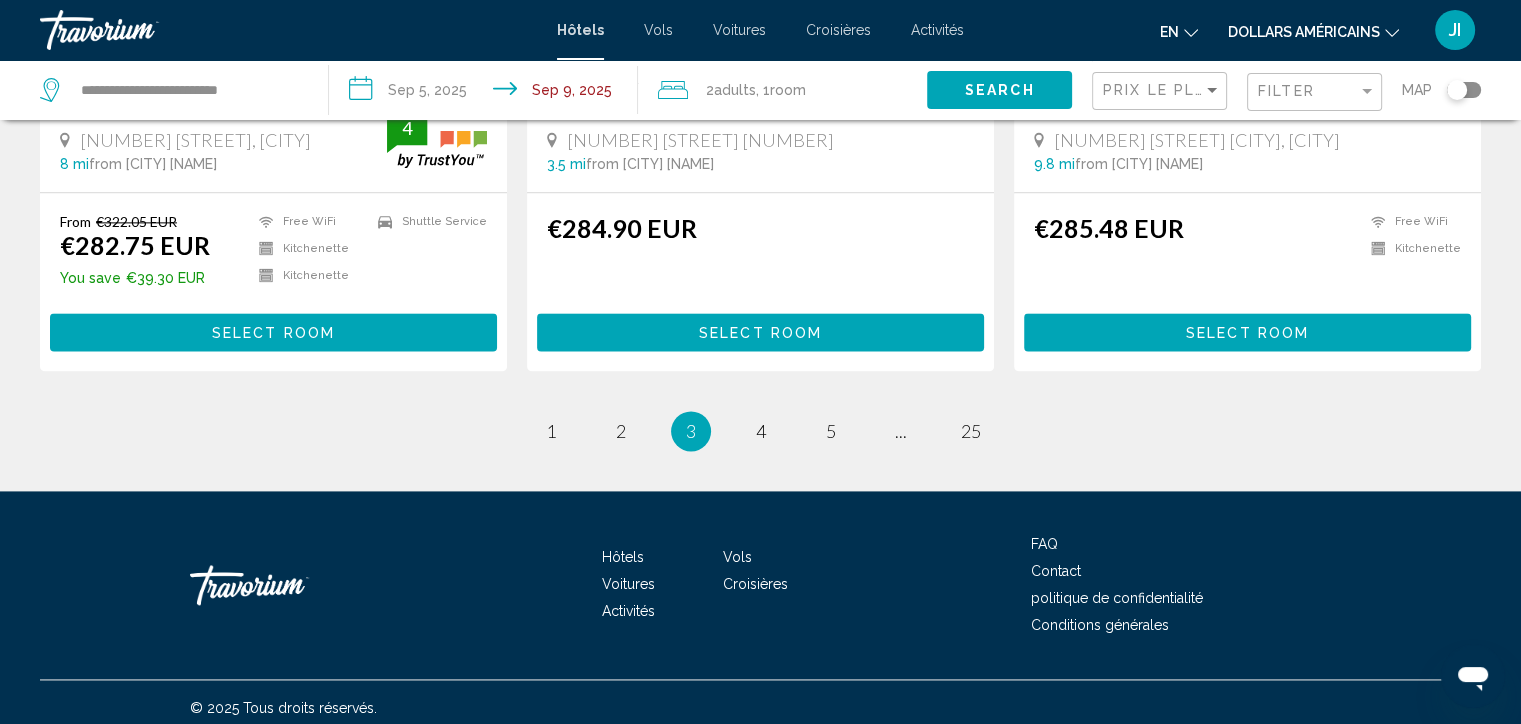 scroll, scrollTop: 2638, scrollLeft: 0, axis: vertical 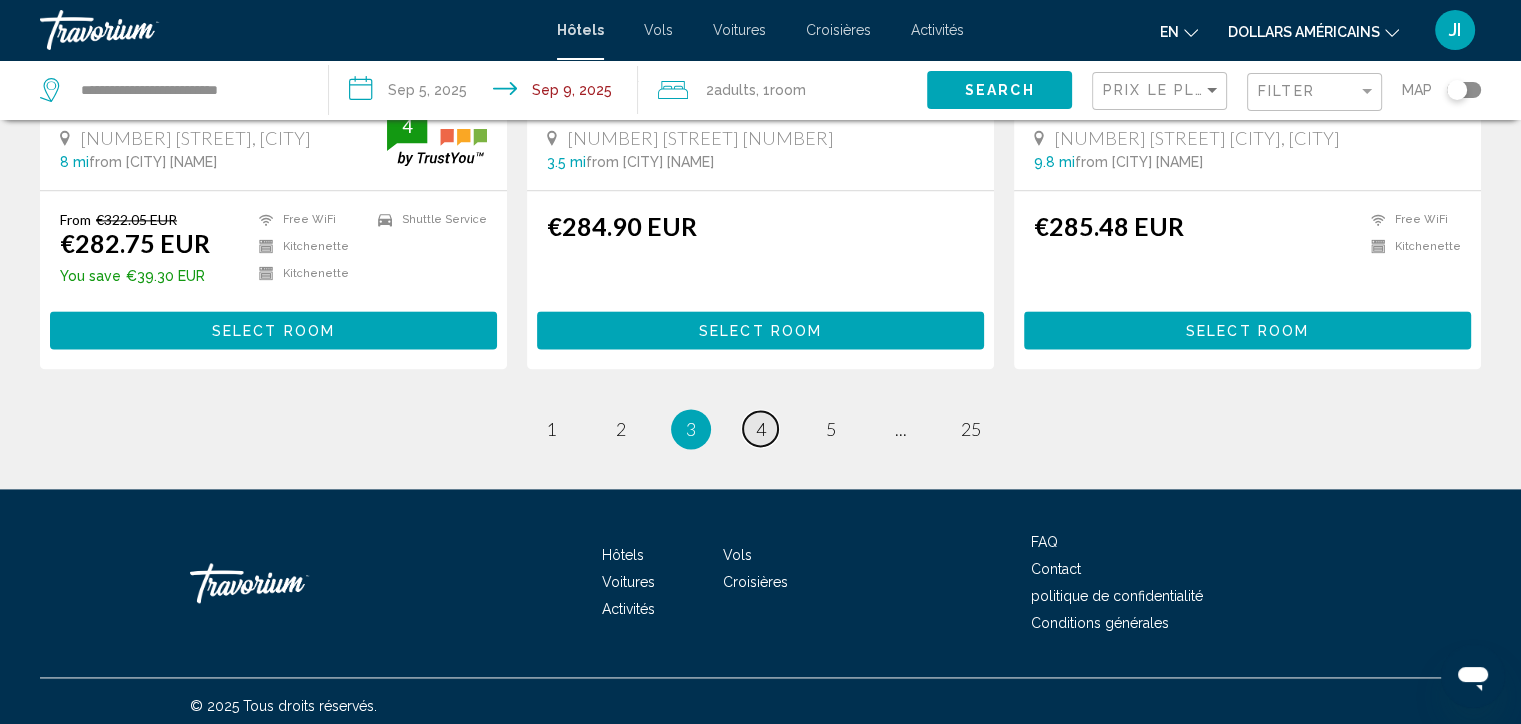 click on "page  4" at bounding box center (760, 428) 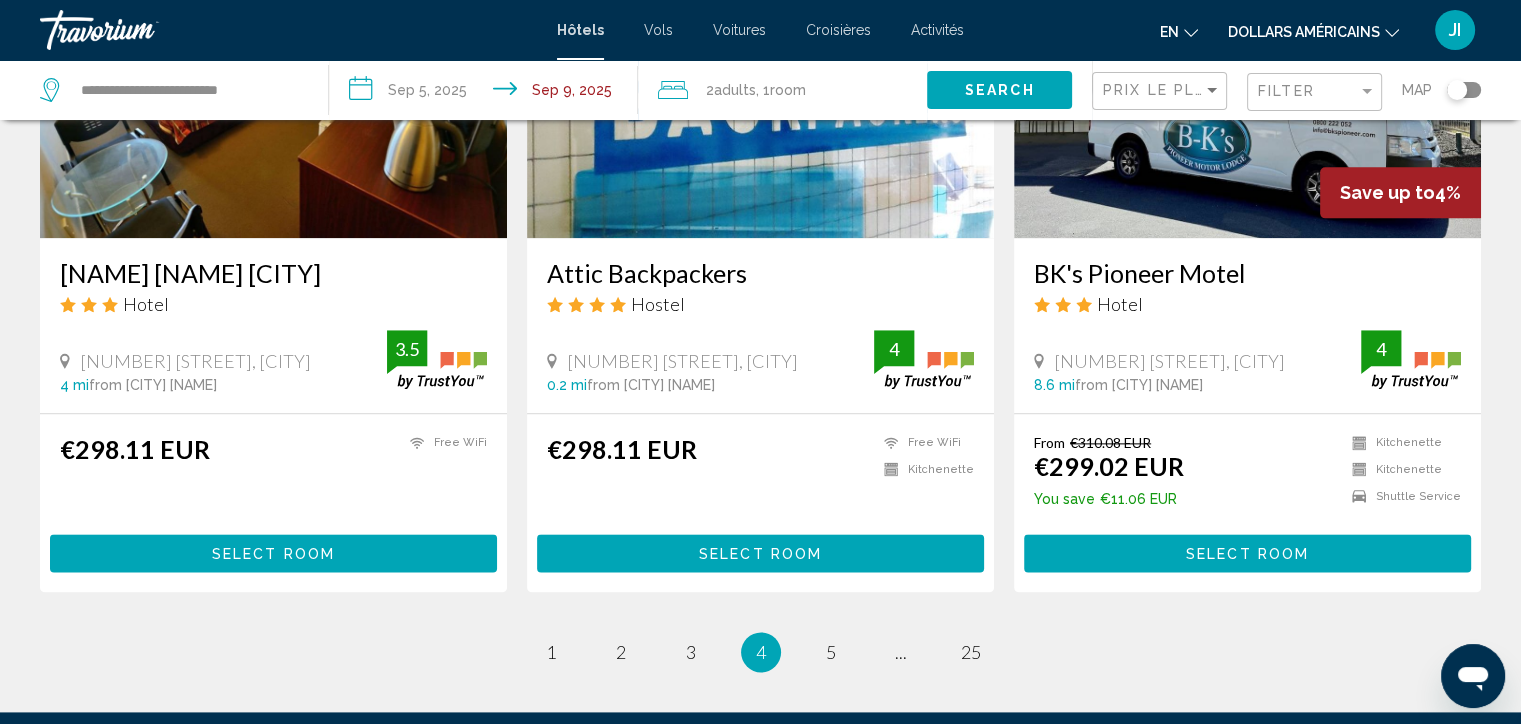 scroll, scrollTop: 2476, scrollLeft: 0, axis: vertical 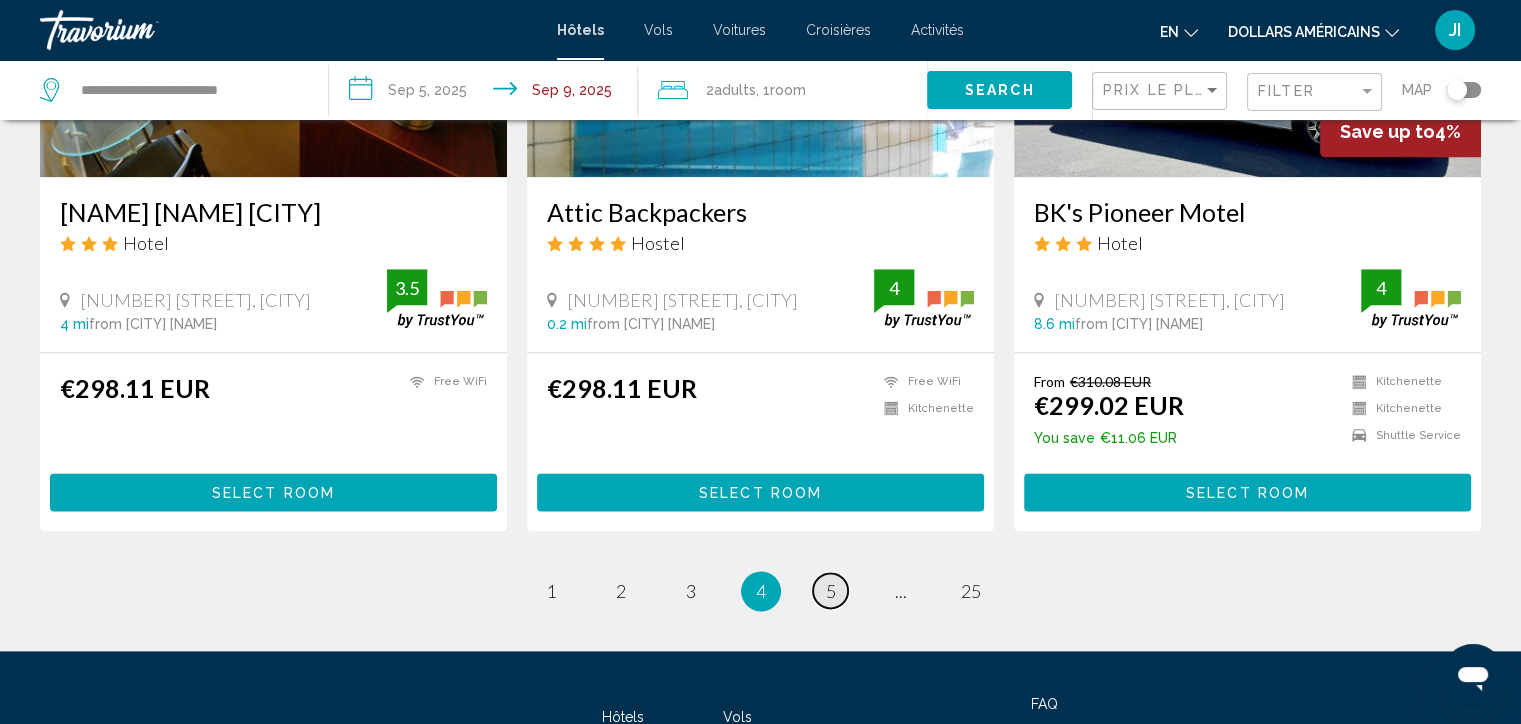 click on "5" at bounding box center (831, 591) 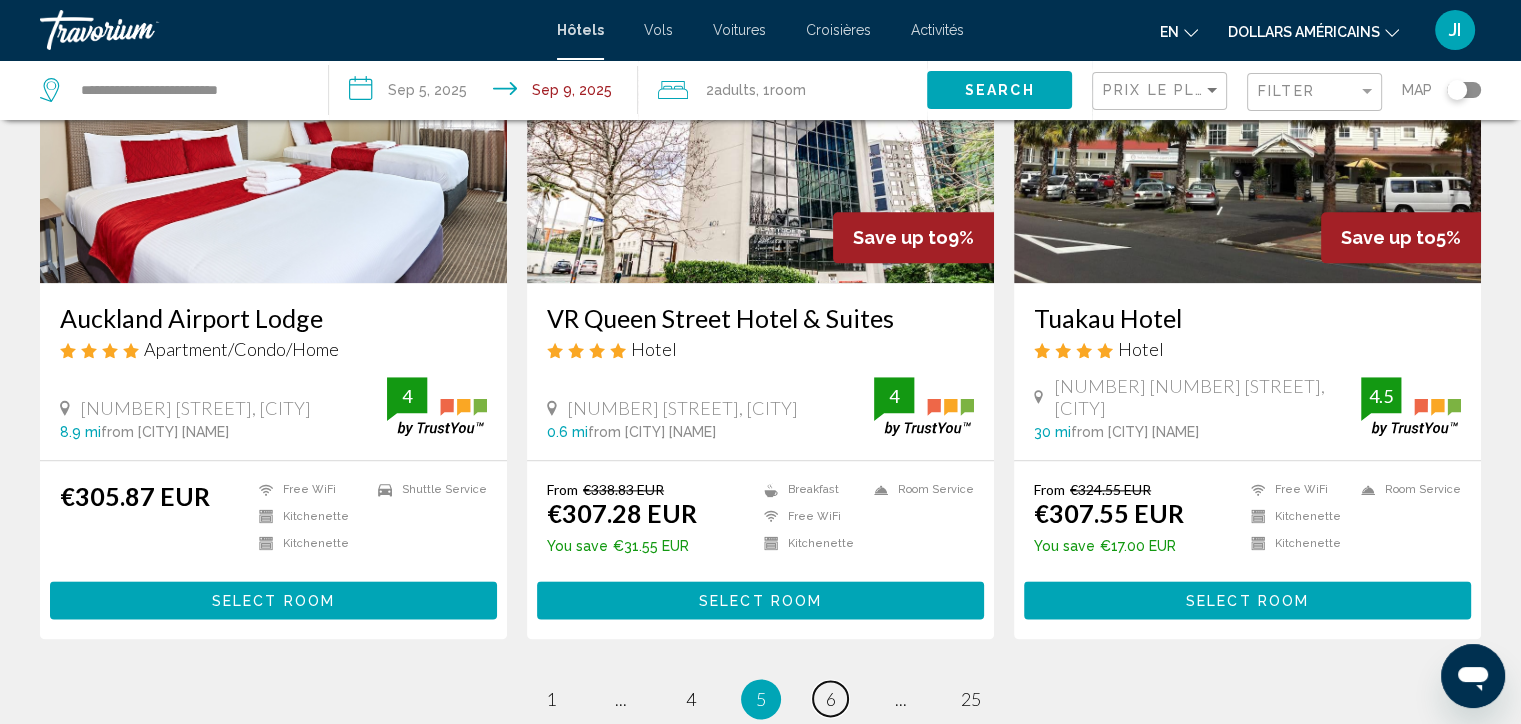 scroll, scrollTop: 2386, scrollLeft: 0, axis: vertical 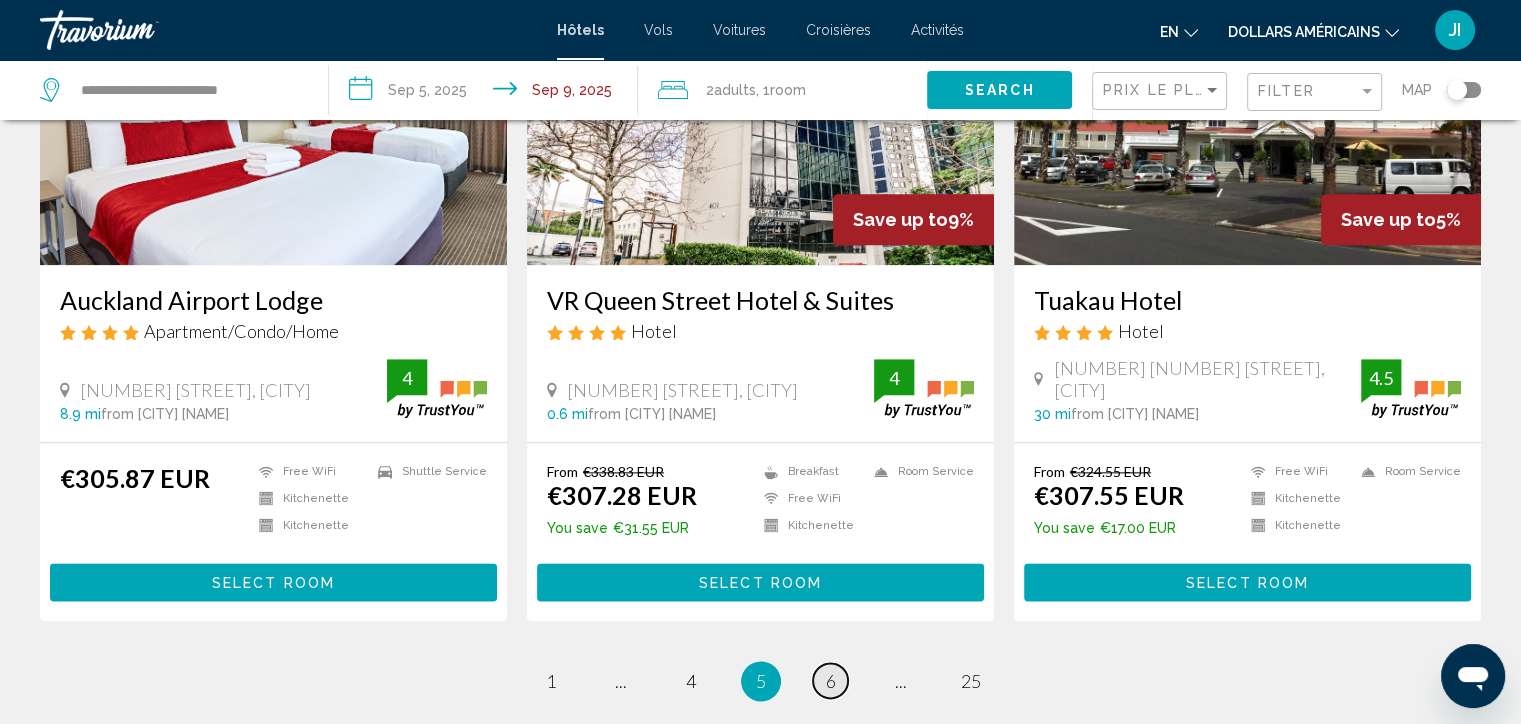 click on "6" at bounding box center (831, 681) 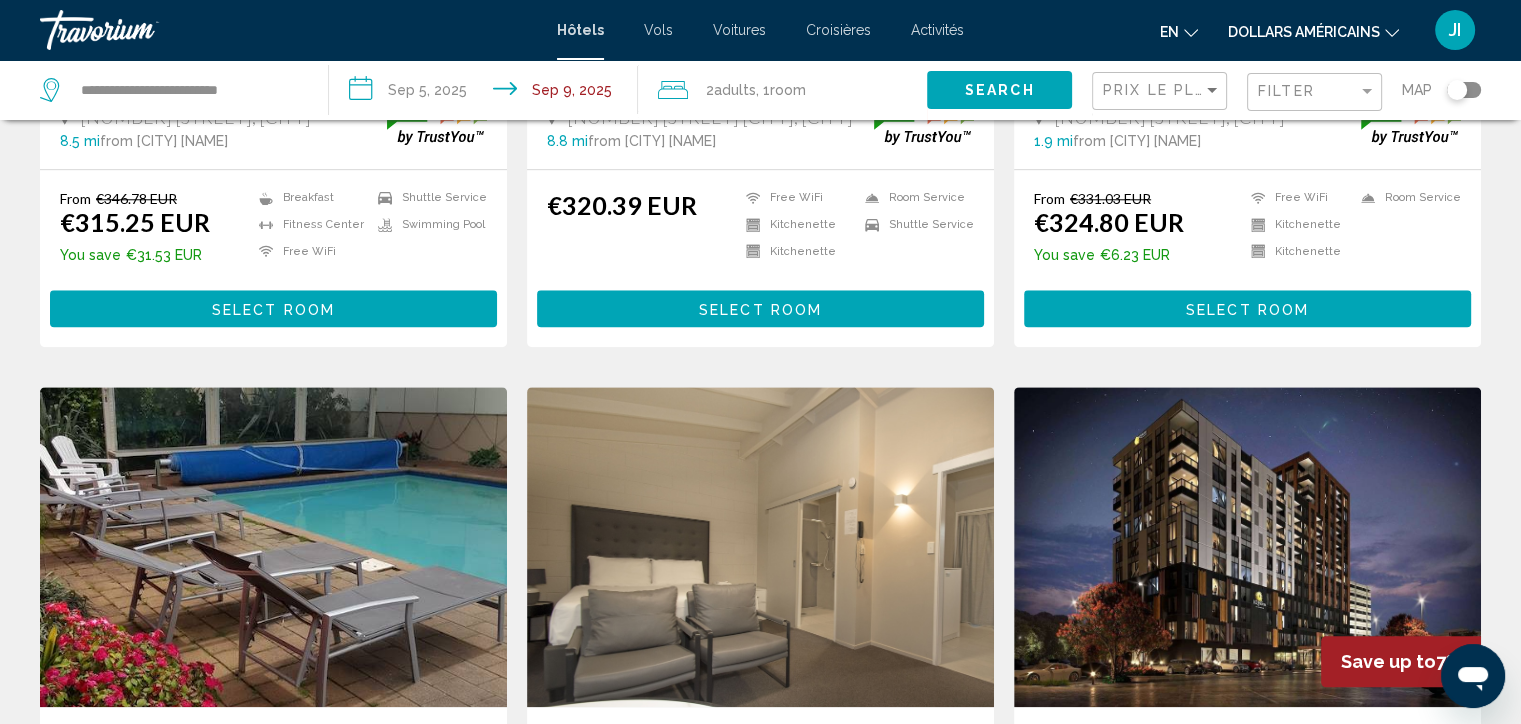 scroll, scrollTop: 2418, scrollLeft: 0, axis: vertical 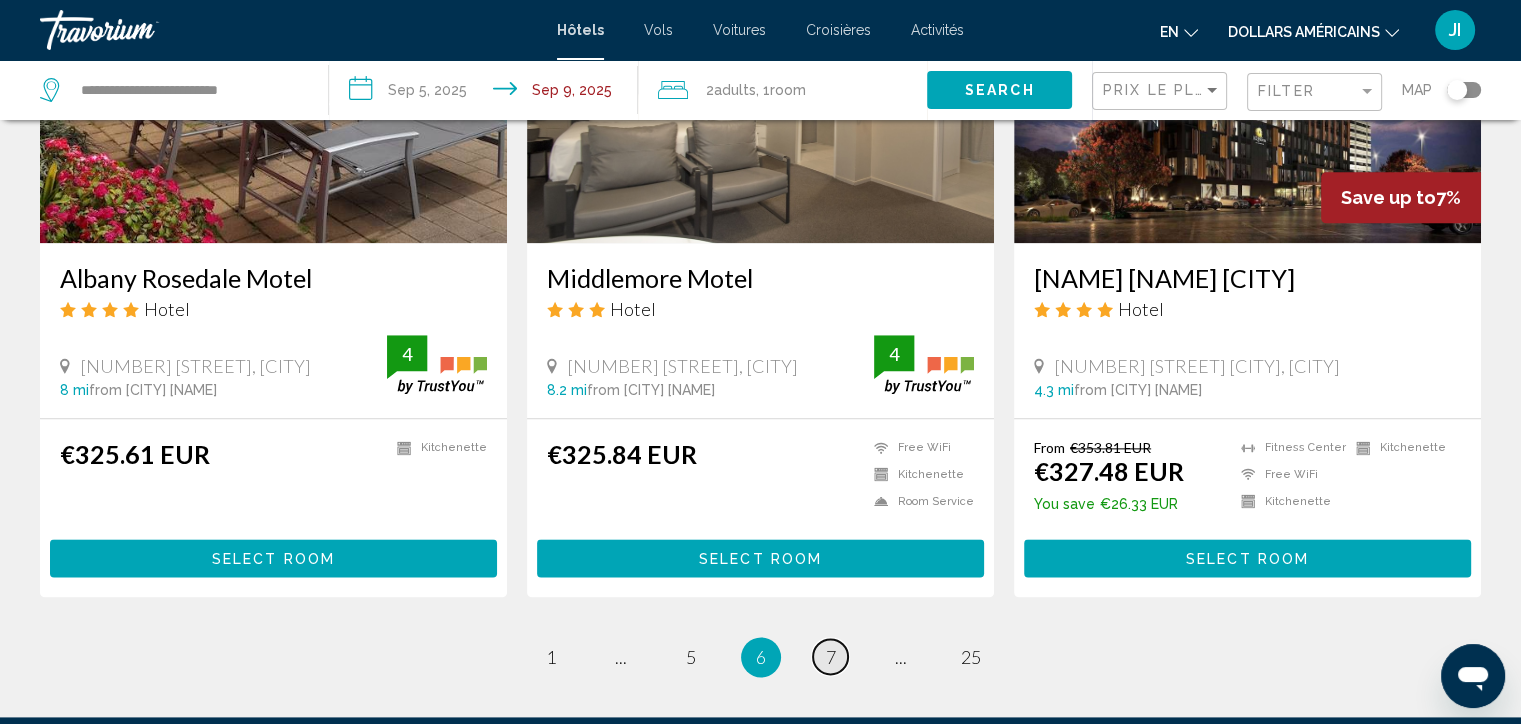 click on "7" at bounding box center (831, 657) 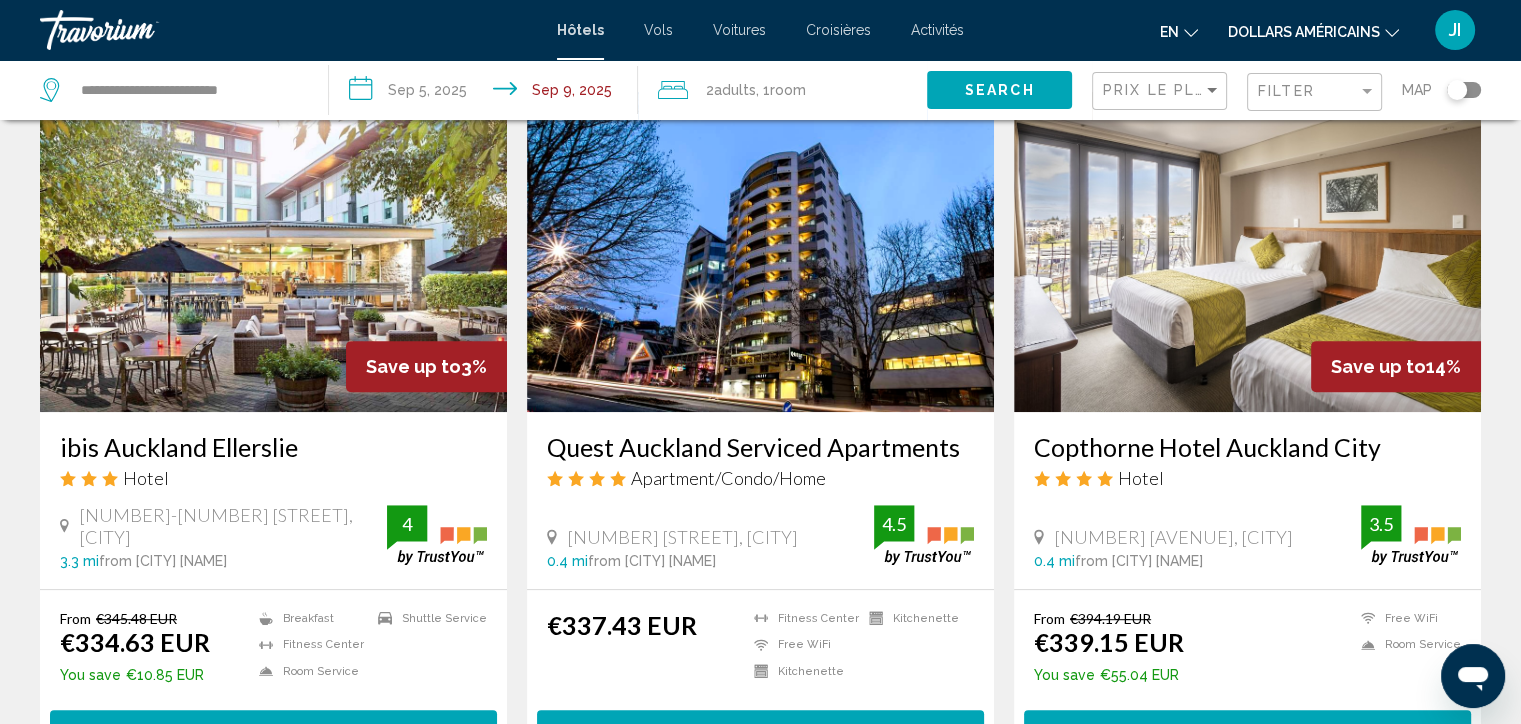 scroll, scrollTop: 836, scrollLeft: 0, axis: vertical 